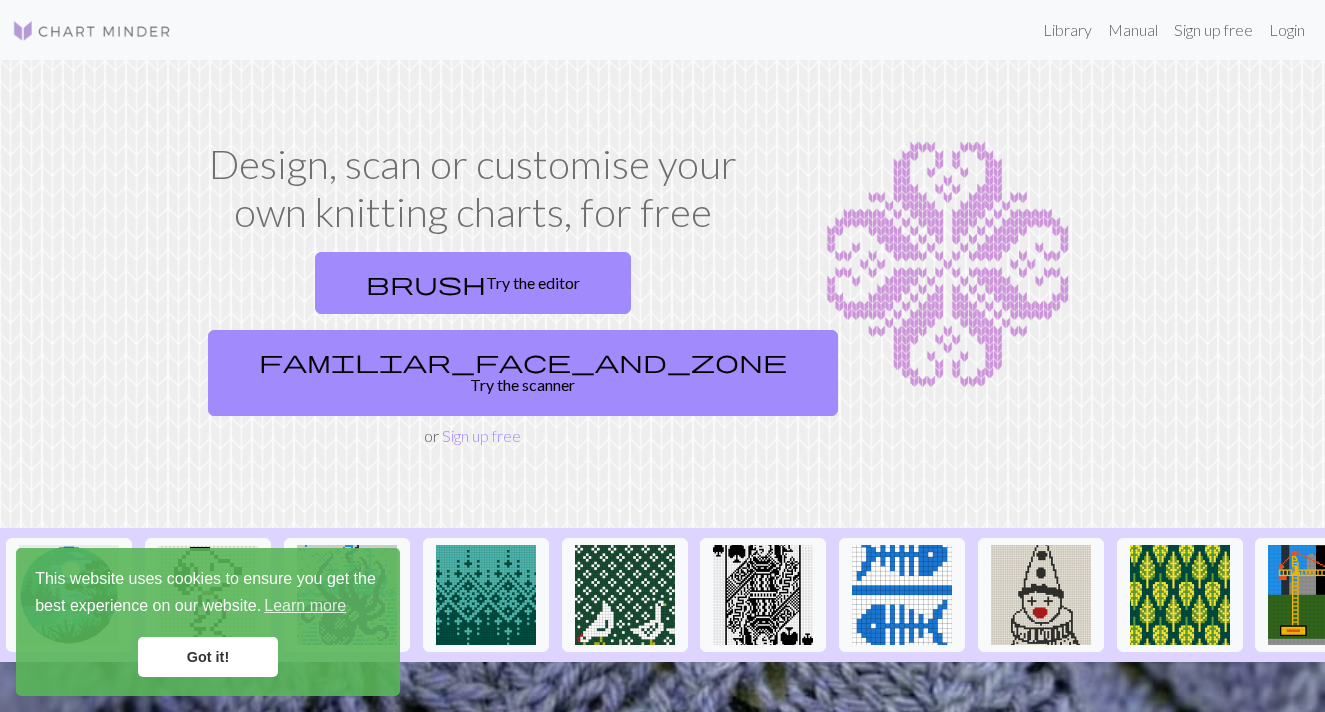 scroll, scrollTop: 0, scrollLeft: 0, axis: both 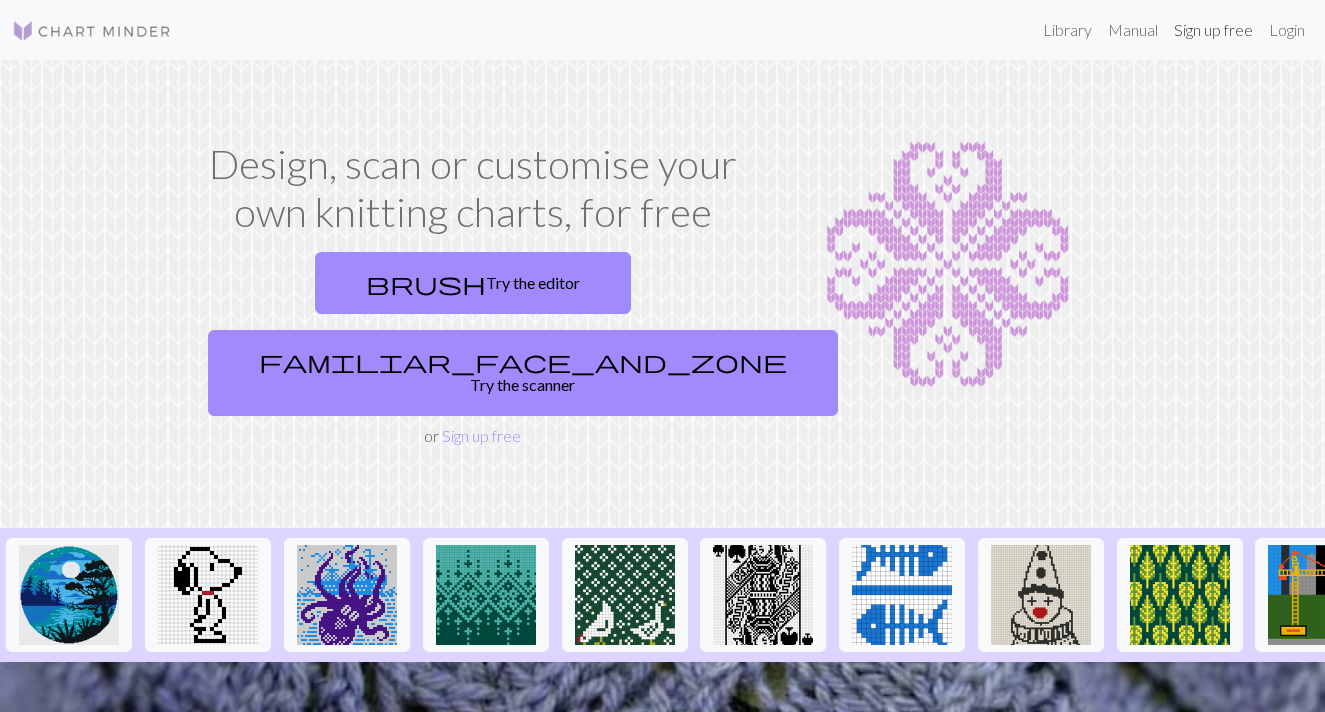 click on "Sign up free" at bounding box center [1213, 30] 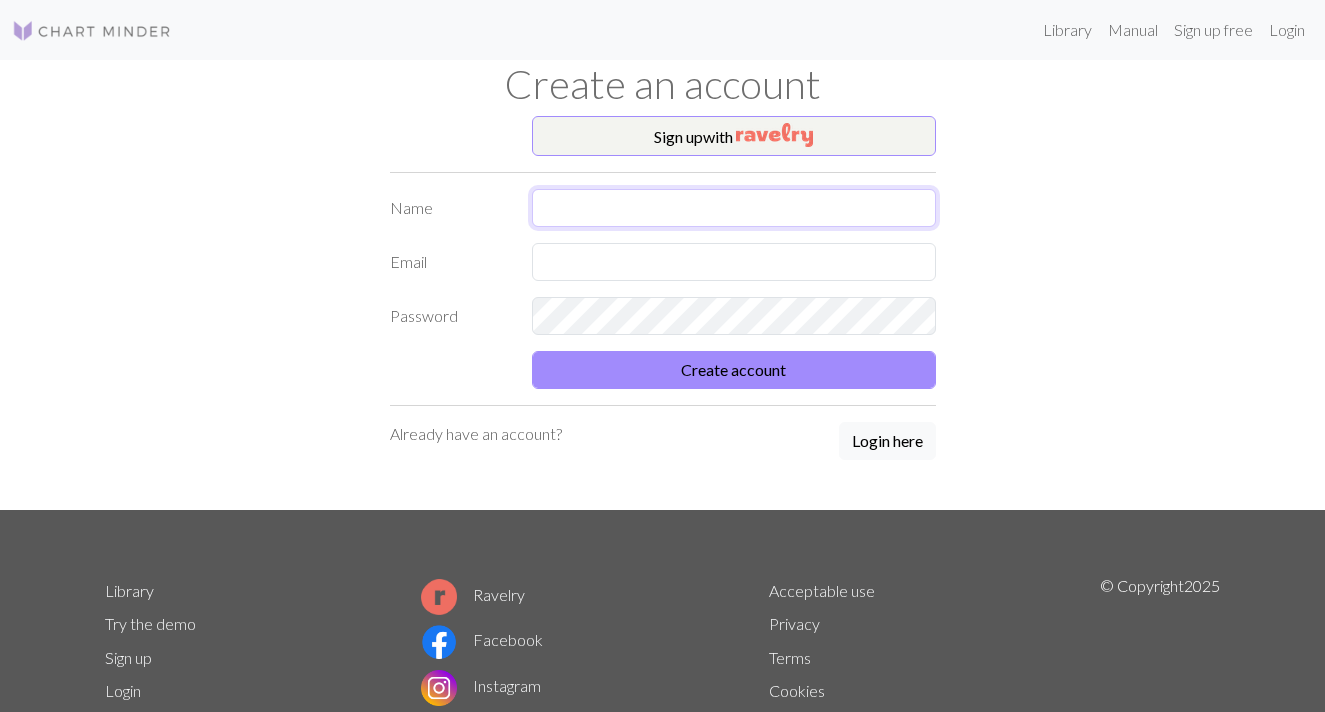 click at bounding box center [734, 208] 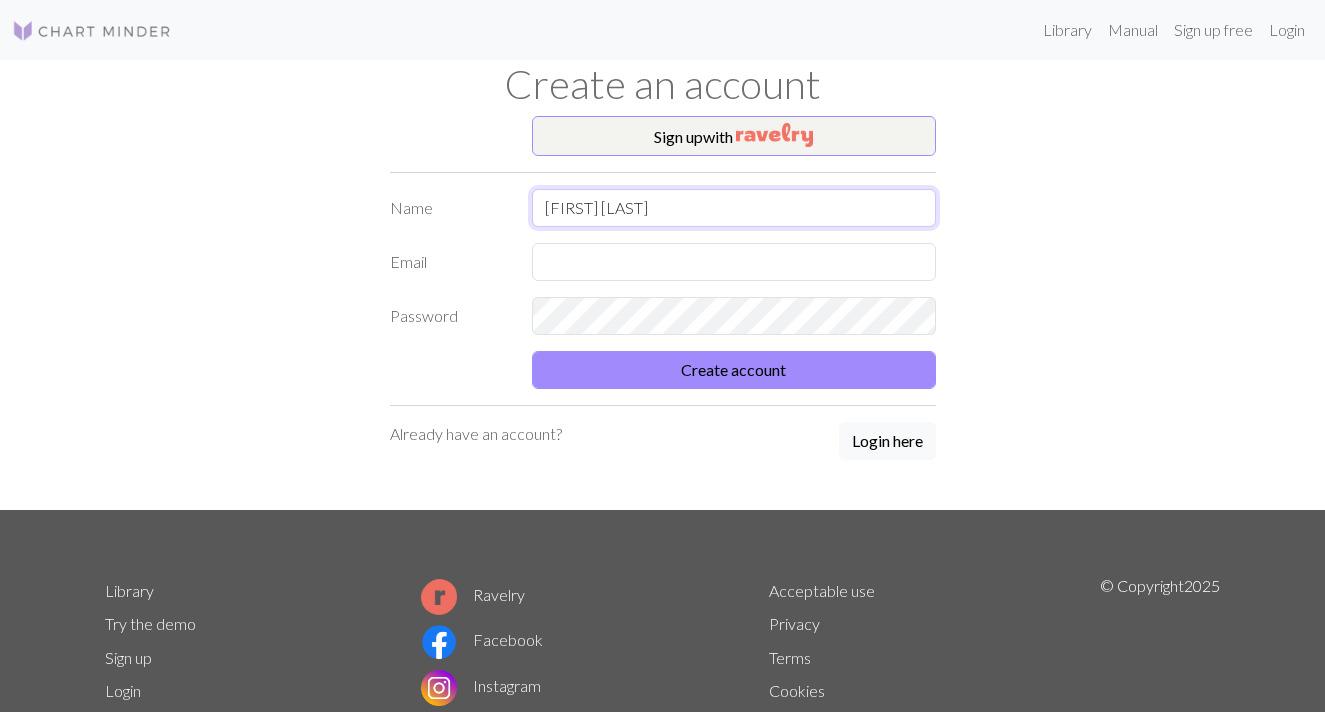 type on "[FIRST] [LAST]" 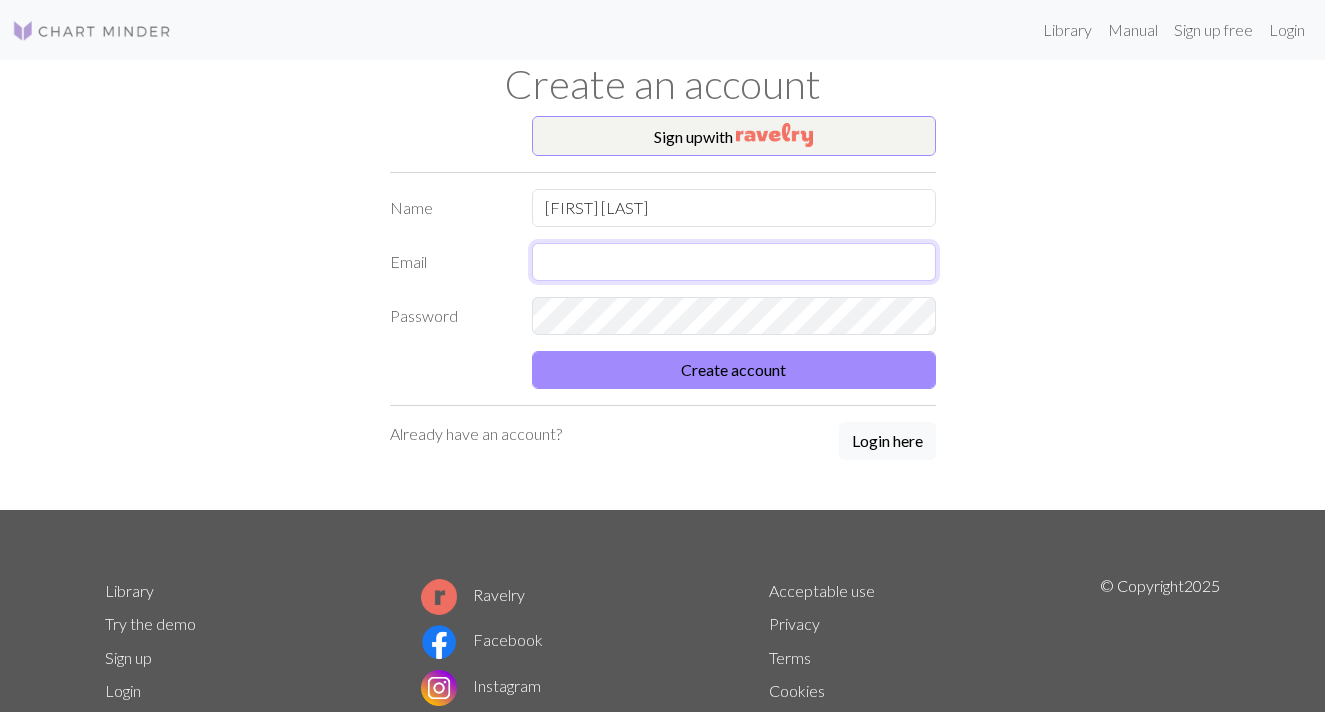 click at bounding box center [734, 262] 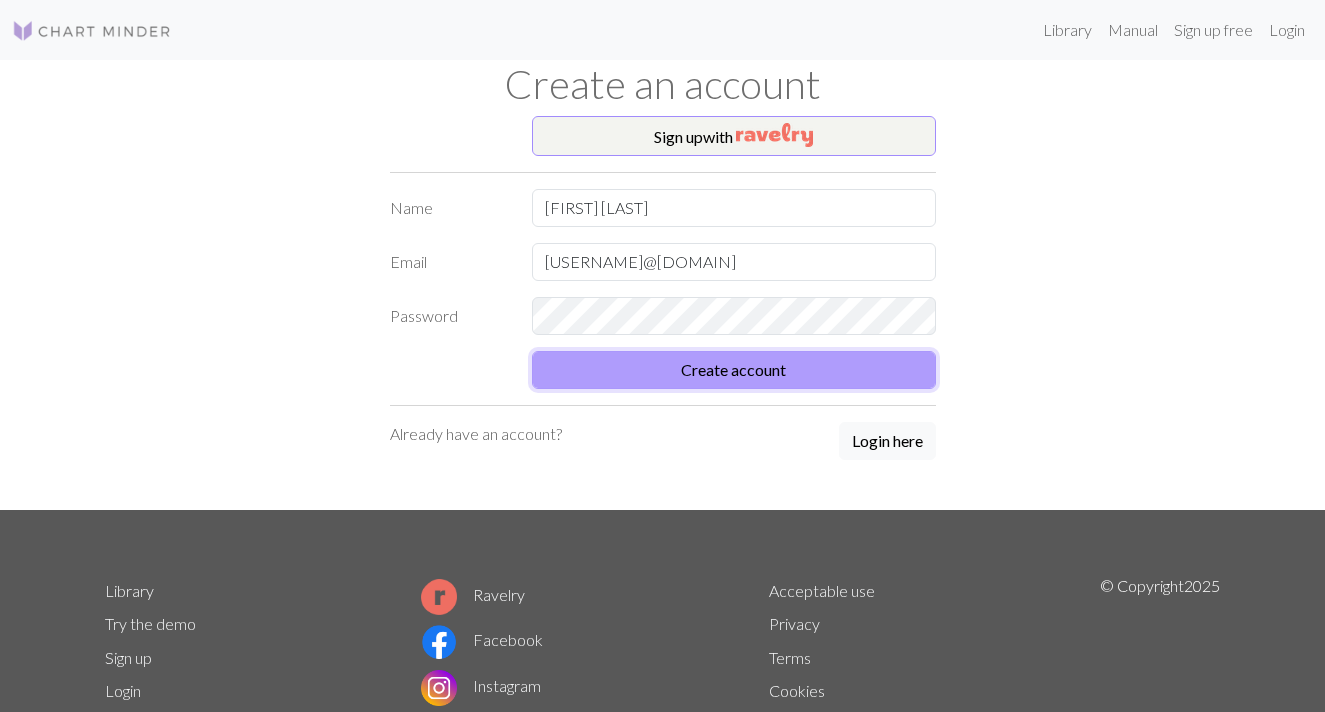 click on "Create account" at bounding box center [734, 370] 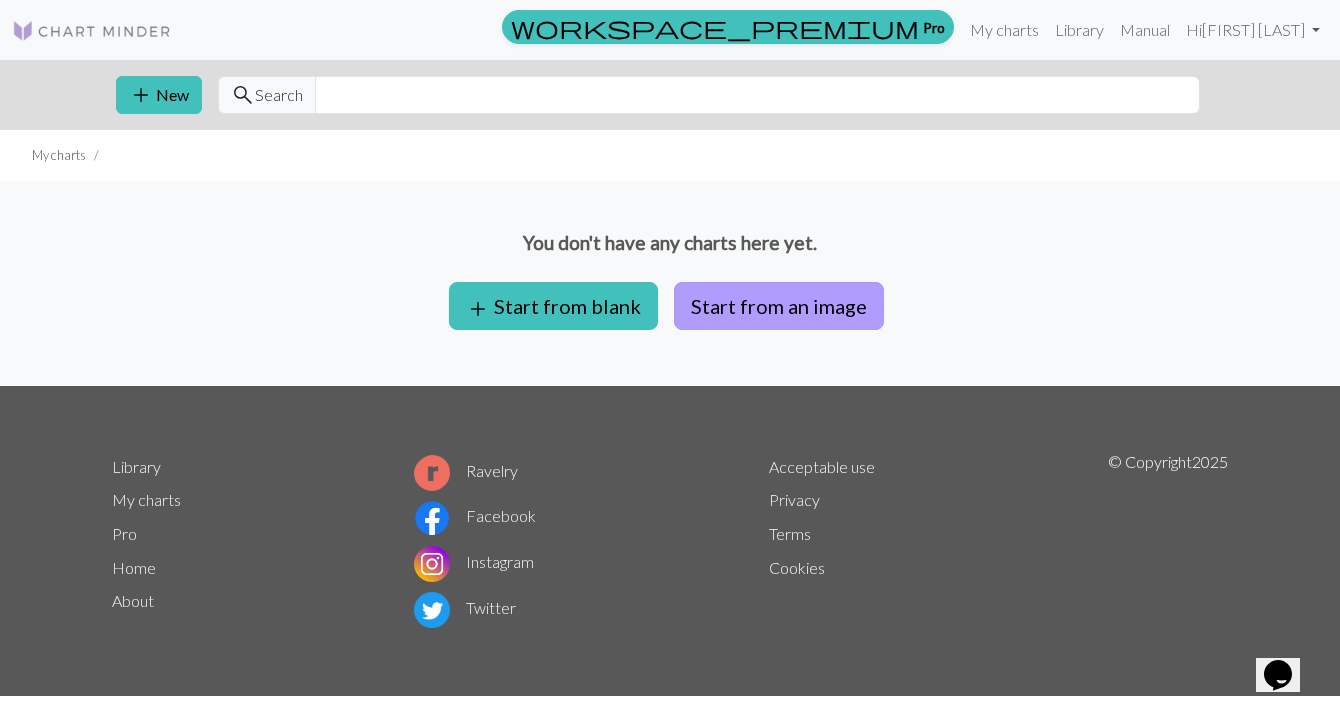 click on "Start from an image" at bounding box center [779, 306] 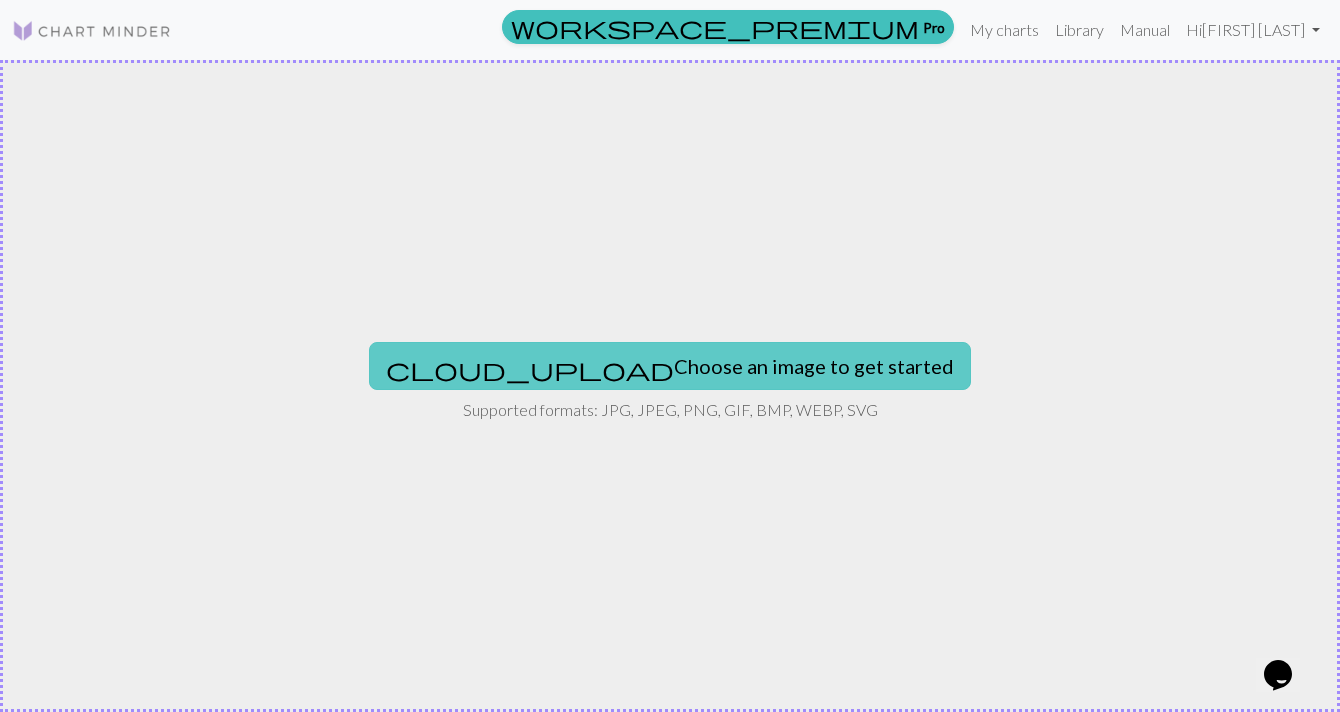 click on "cloud_upload  Choose an image to get started" at bounding box center (670, 366) 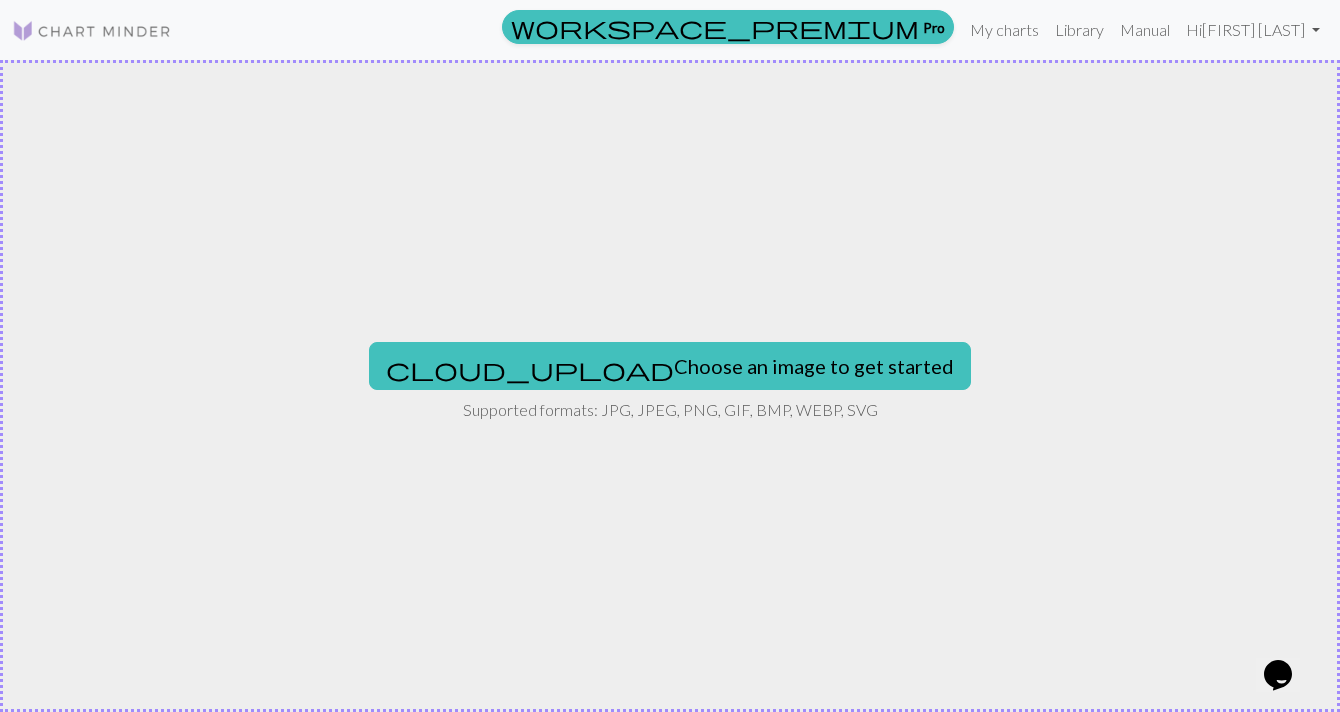 type on "C:\fakepath\20250802_014658.jpg" 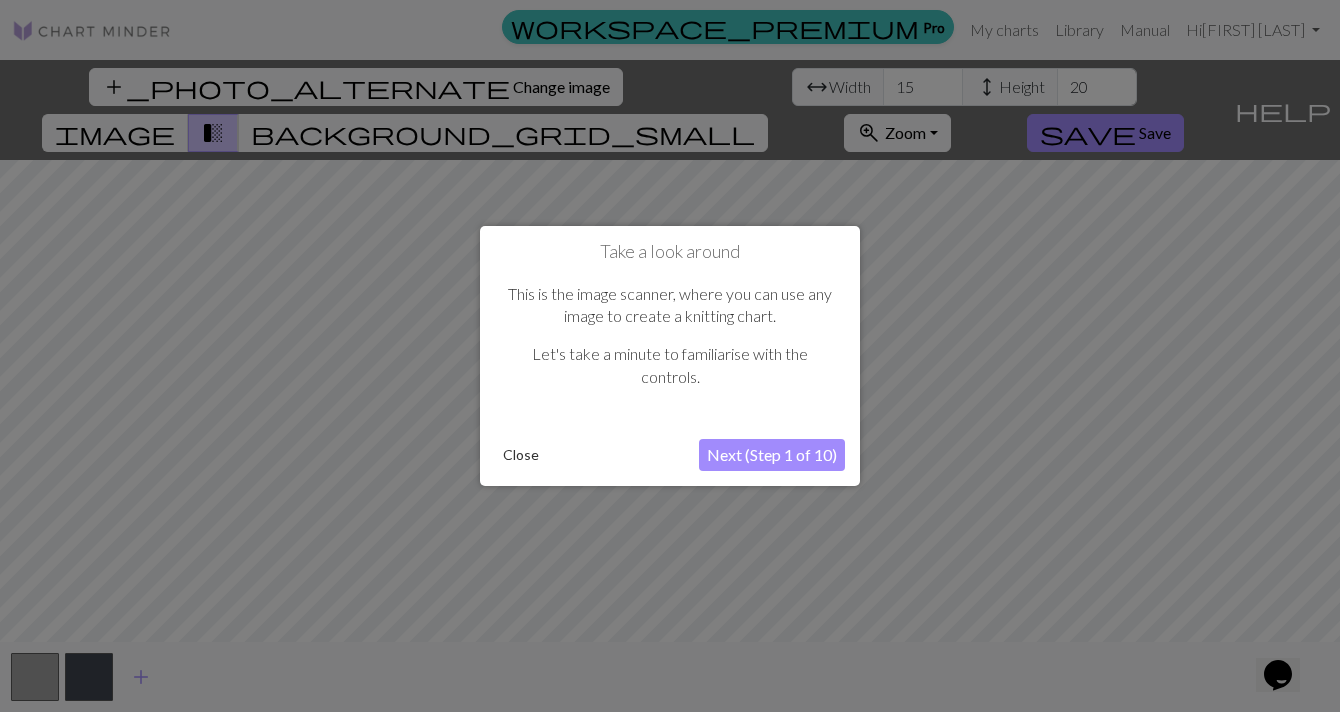 click on "Close" at bounding box center [521, 455] 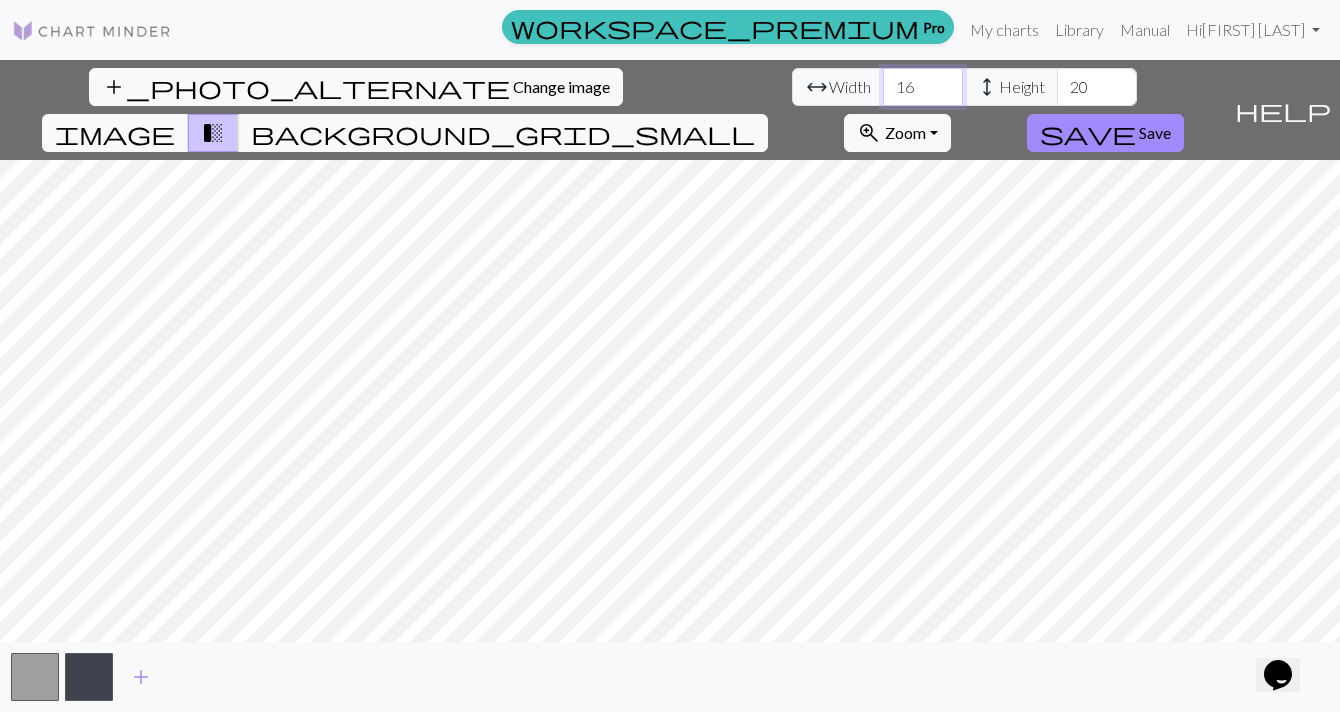 click on "16" at bounding box center (923, 87) 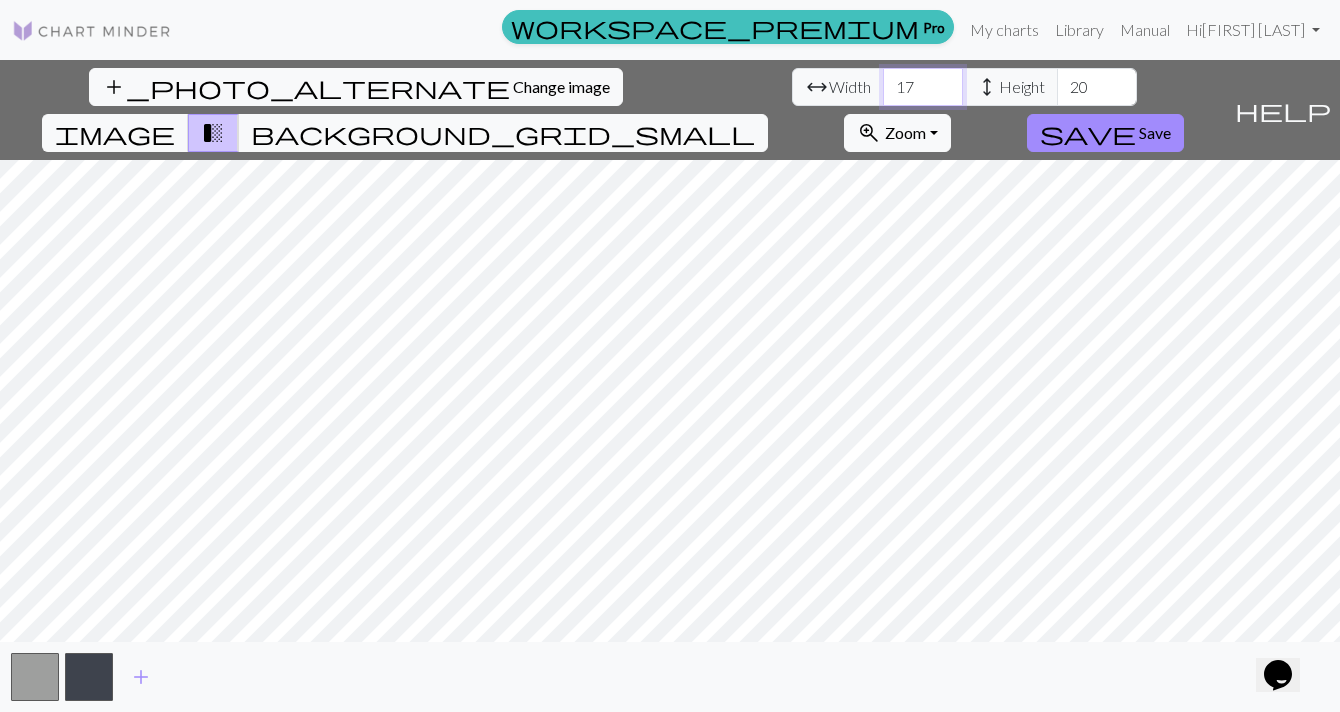 click on "18" at bounding box center (923, 87) 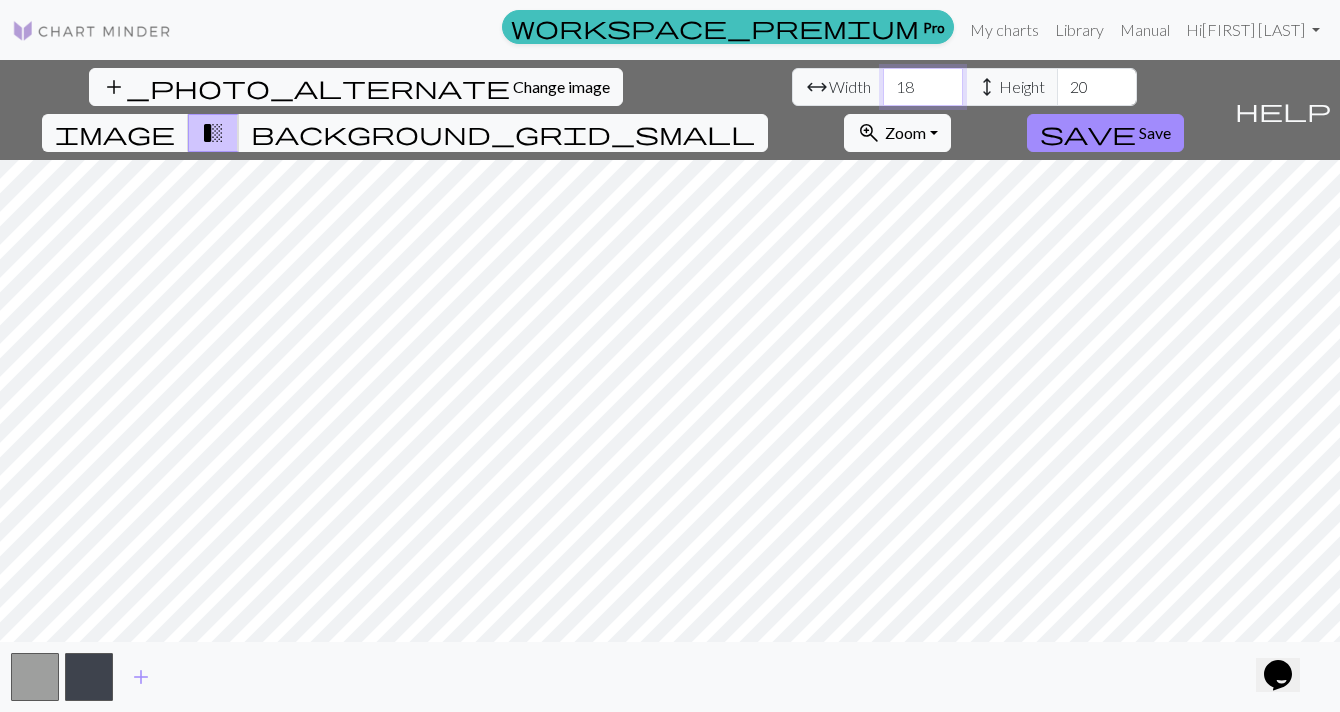 click on "19" at bounding box center (923, 87) 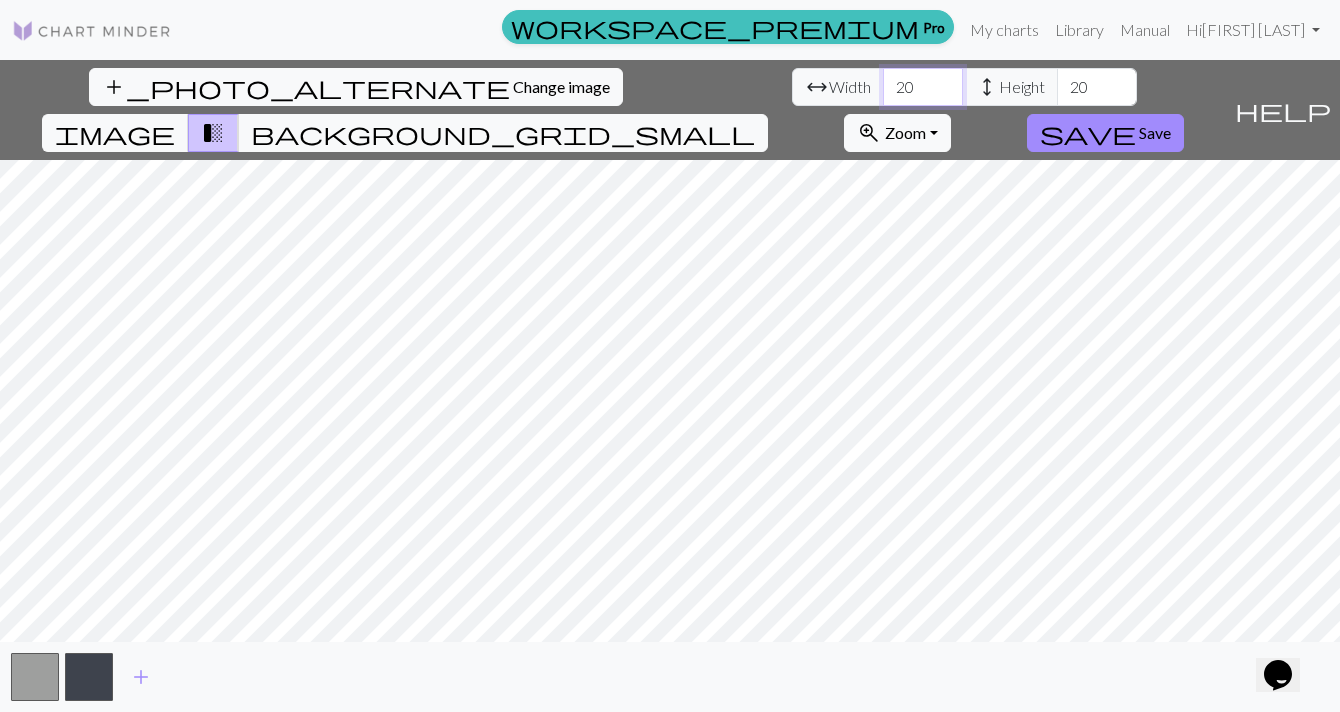 click on "20" at bounding box center [923, 87] 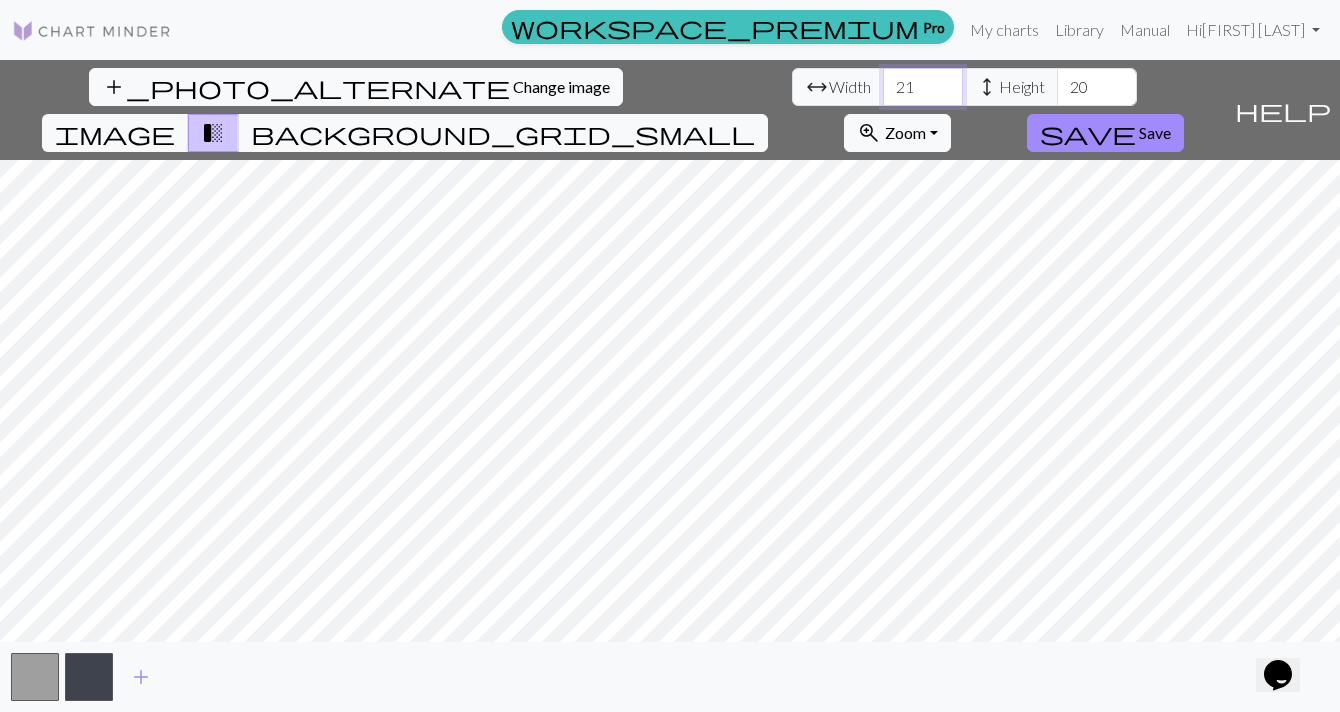click on "21" at bounding box center [923, 87] 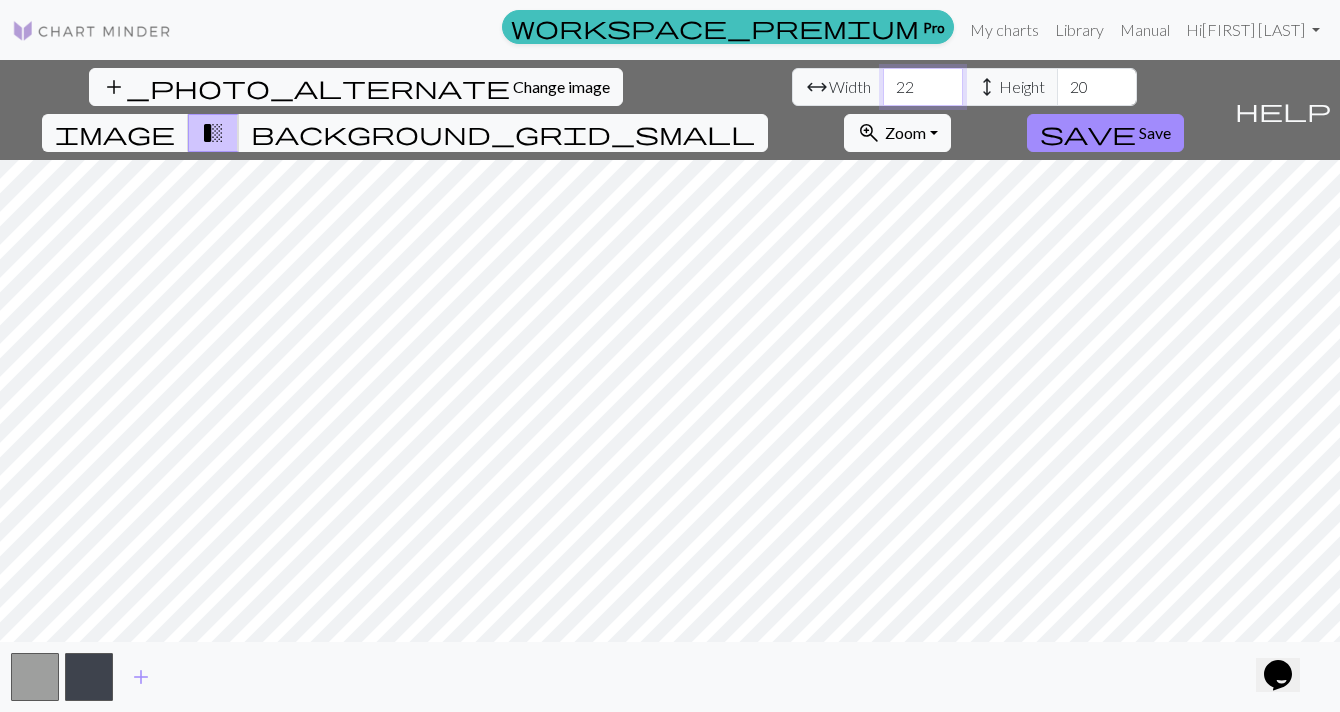 click on "22" at bounding box center (923, 87) 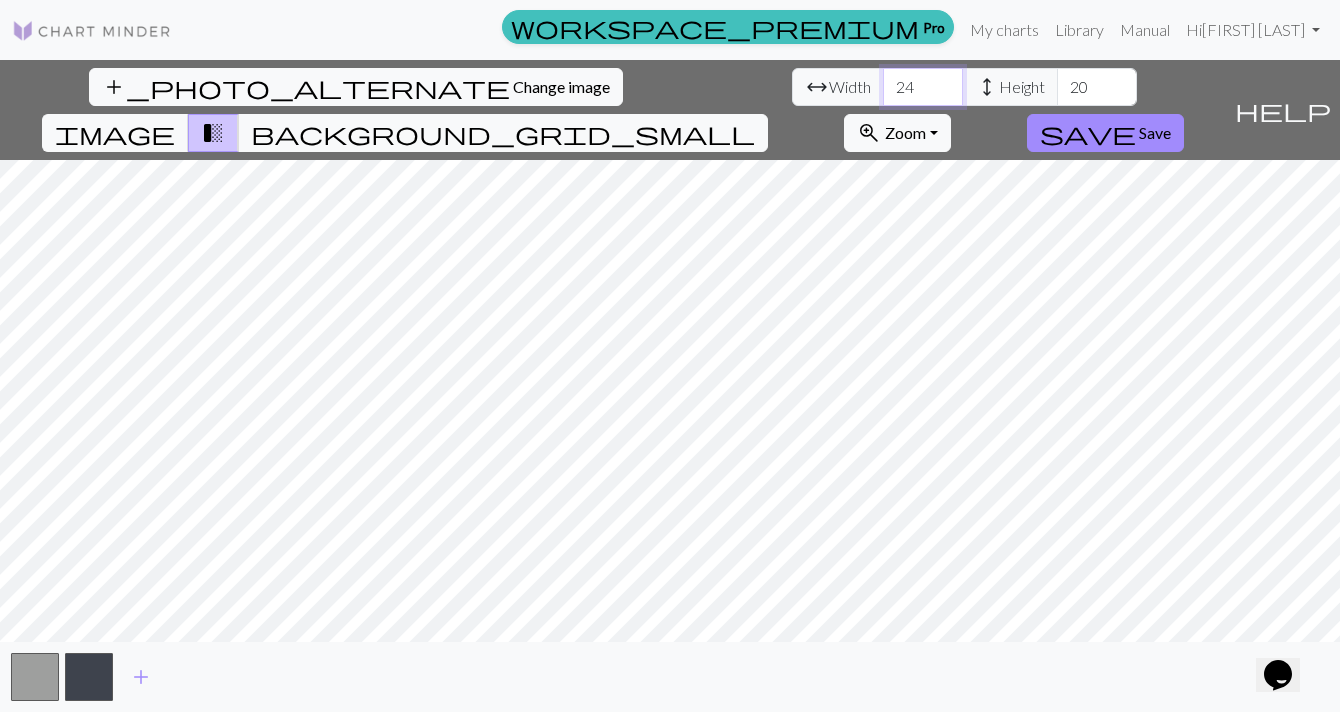 click on "24" at bounding box center (923, 87) 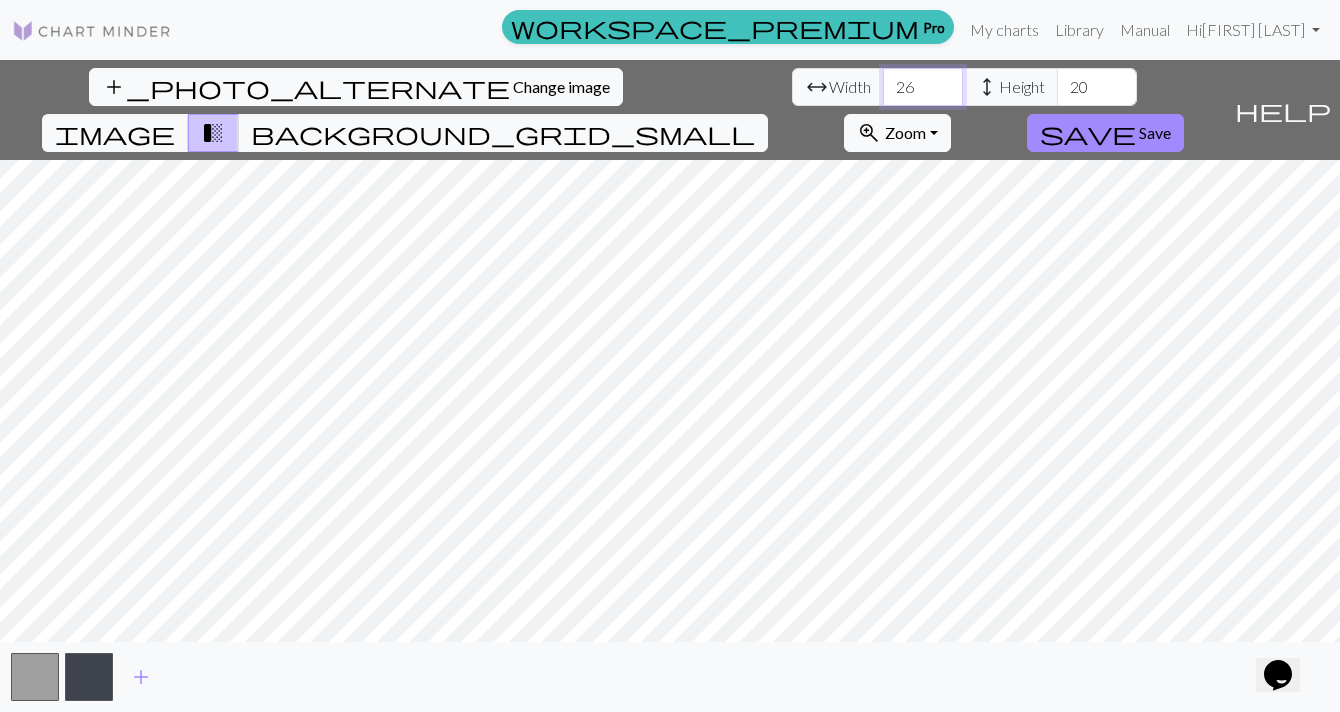 click on "26" at bounding box center [923, 87] 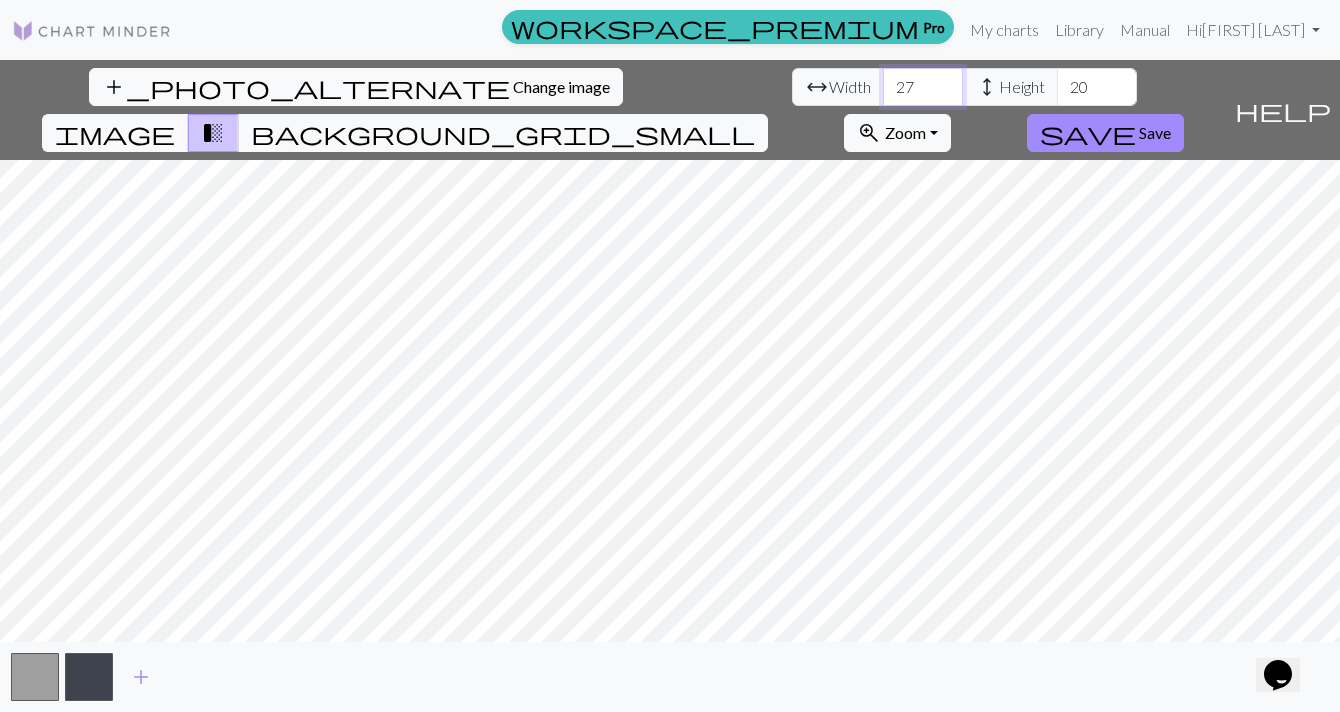 click on "27" at bounding box center [923, 87] 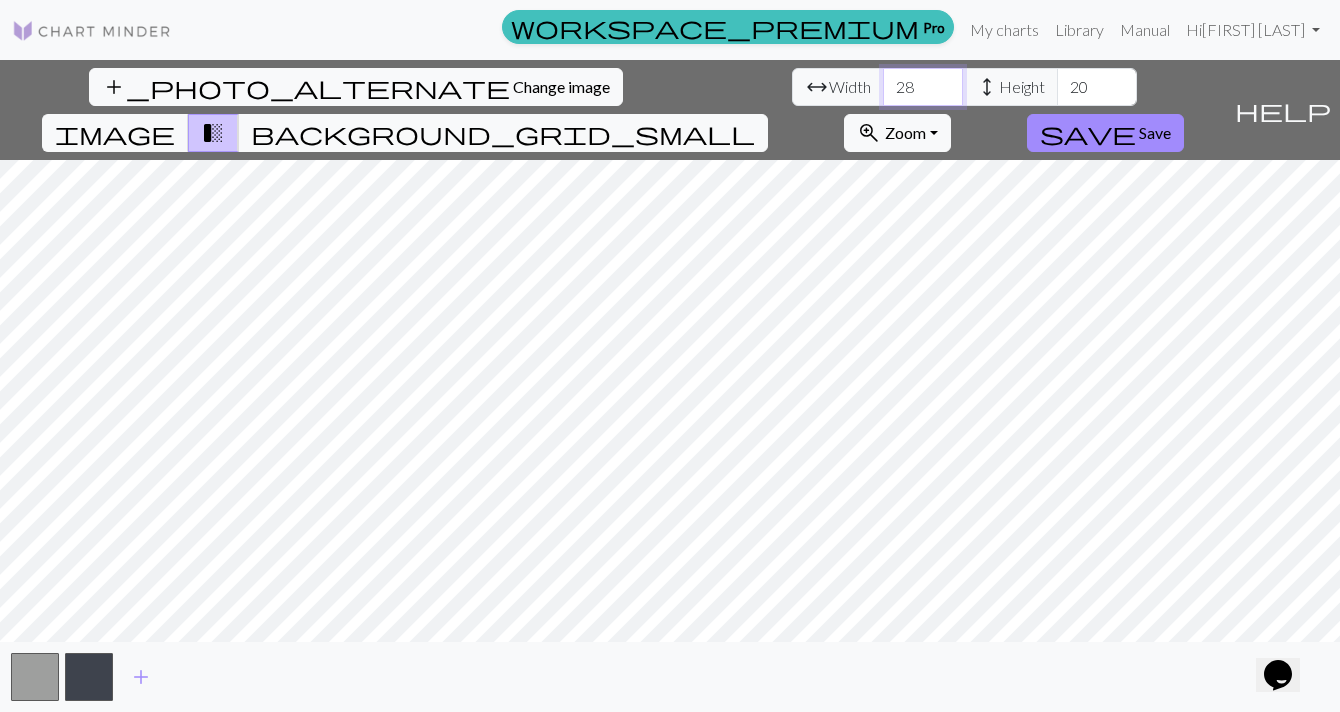 click on "29" at bounding box center (923, 87) 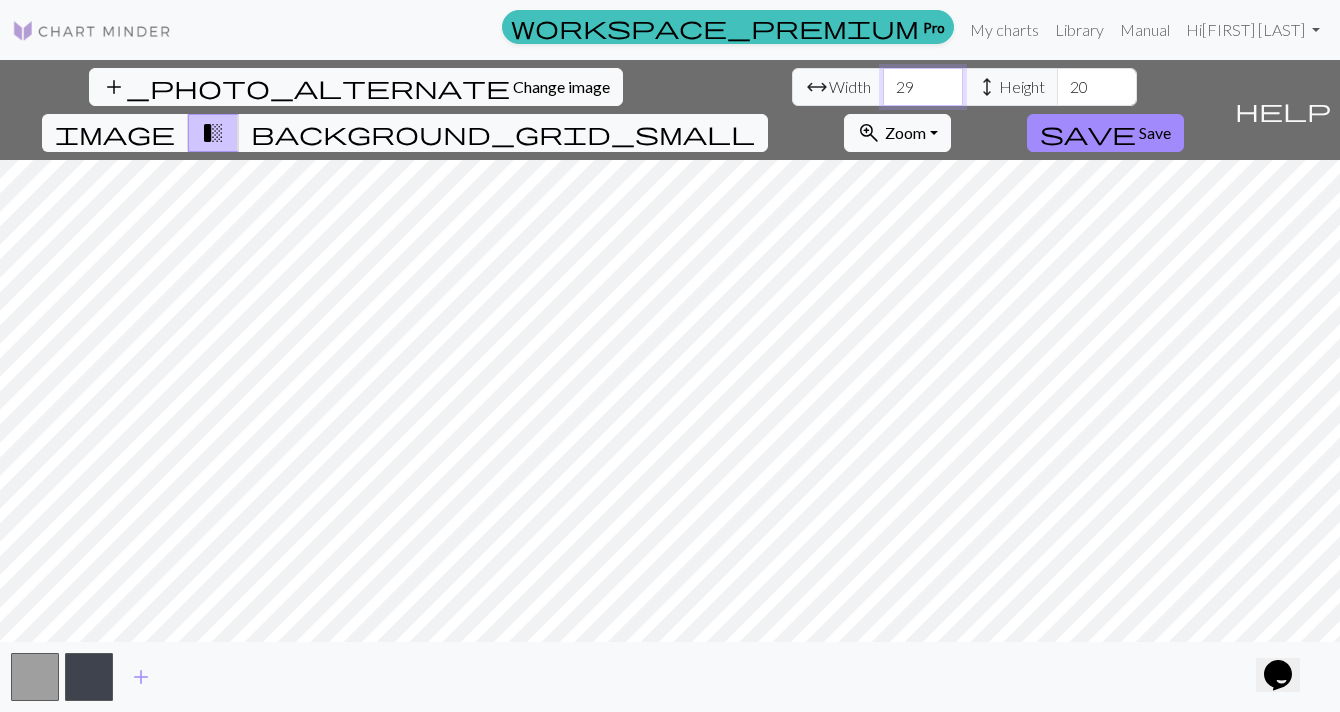 click on "30" at bounding box center [923, 87] 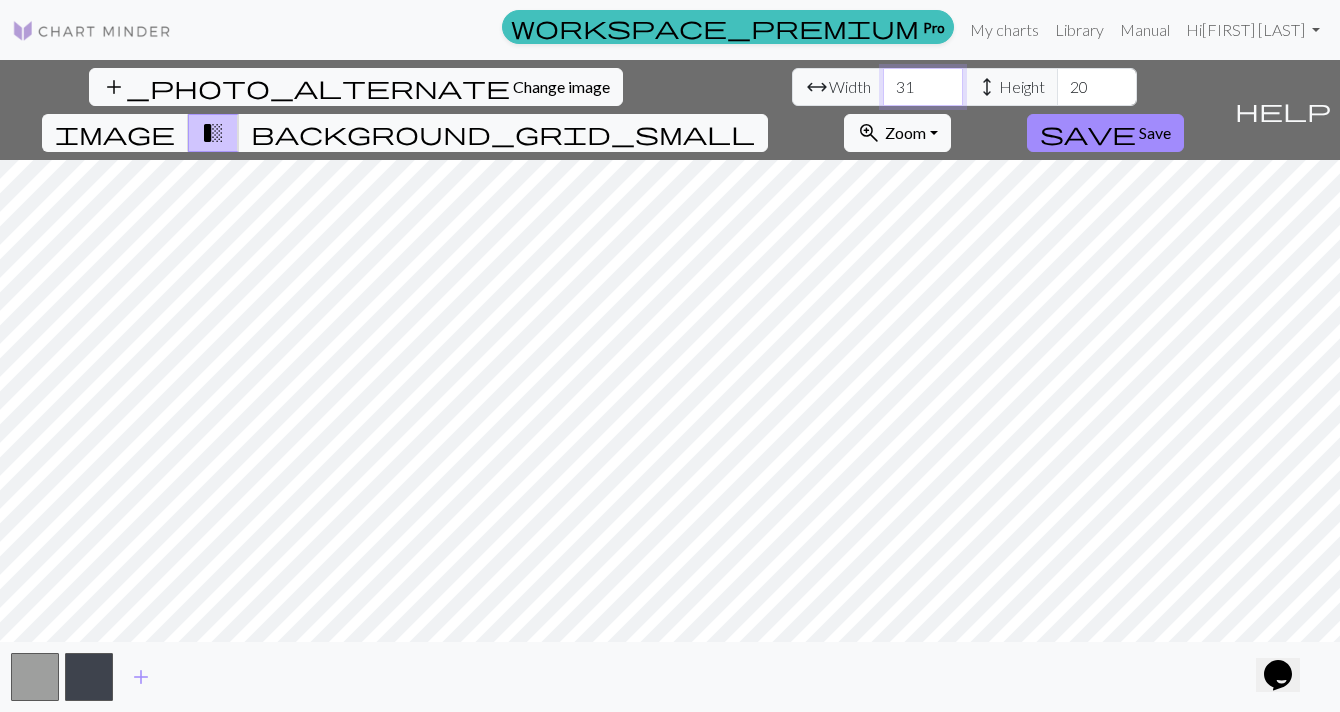 click on "31" at bounding box center [923, 87] 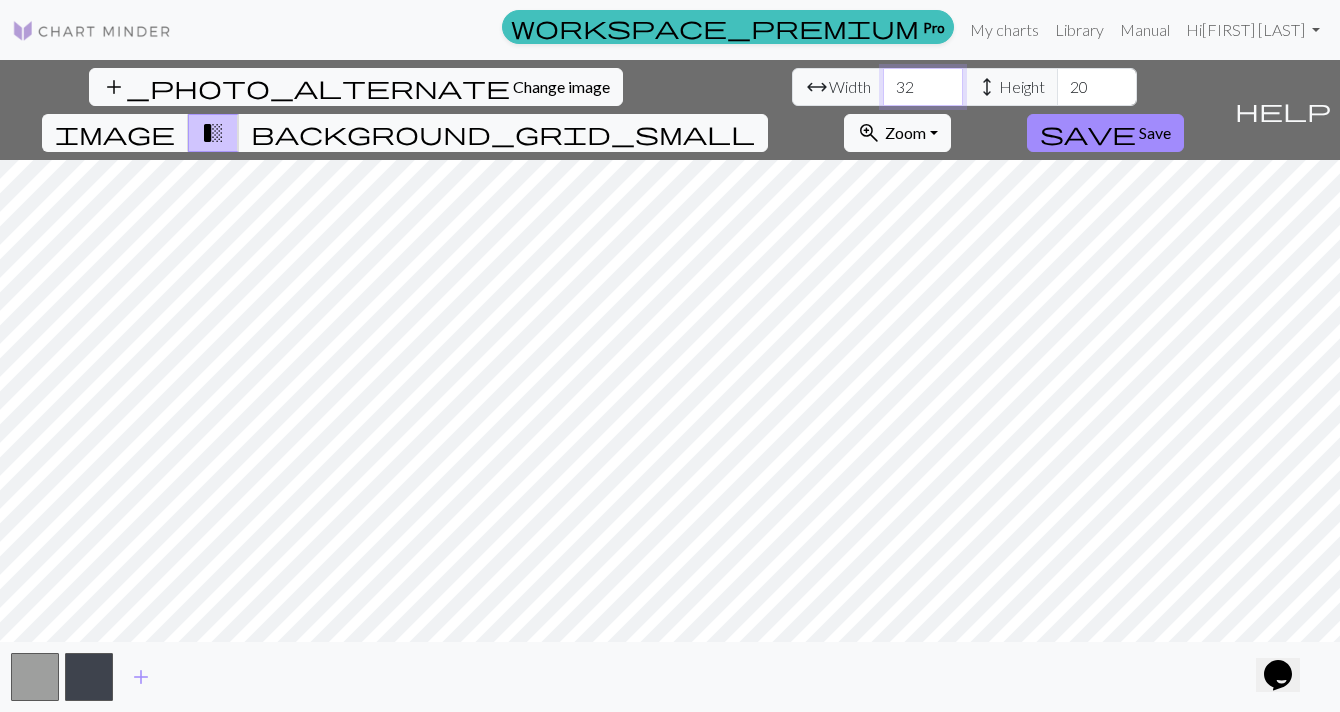 click on "32" at bounding box center (923, 87) 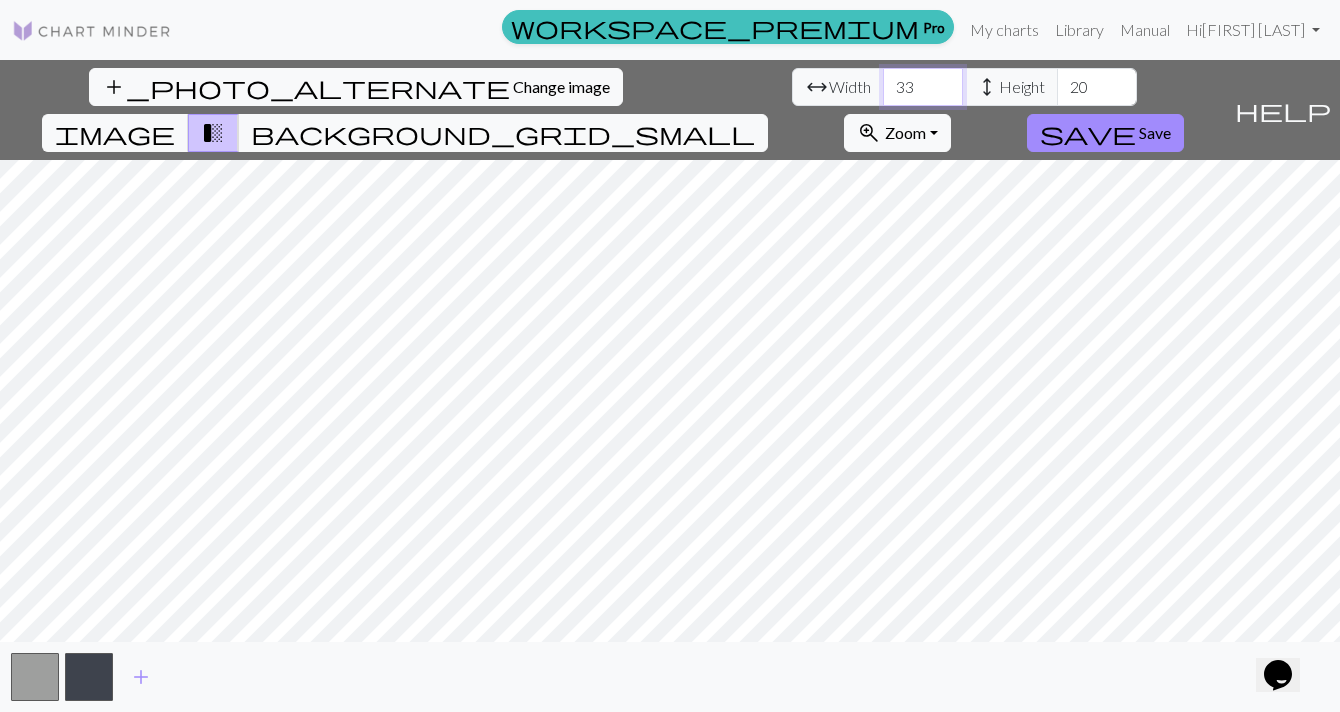 click on "34" at bounding box center [923, 87] 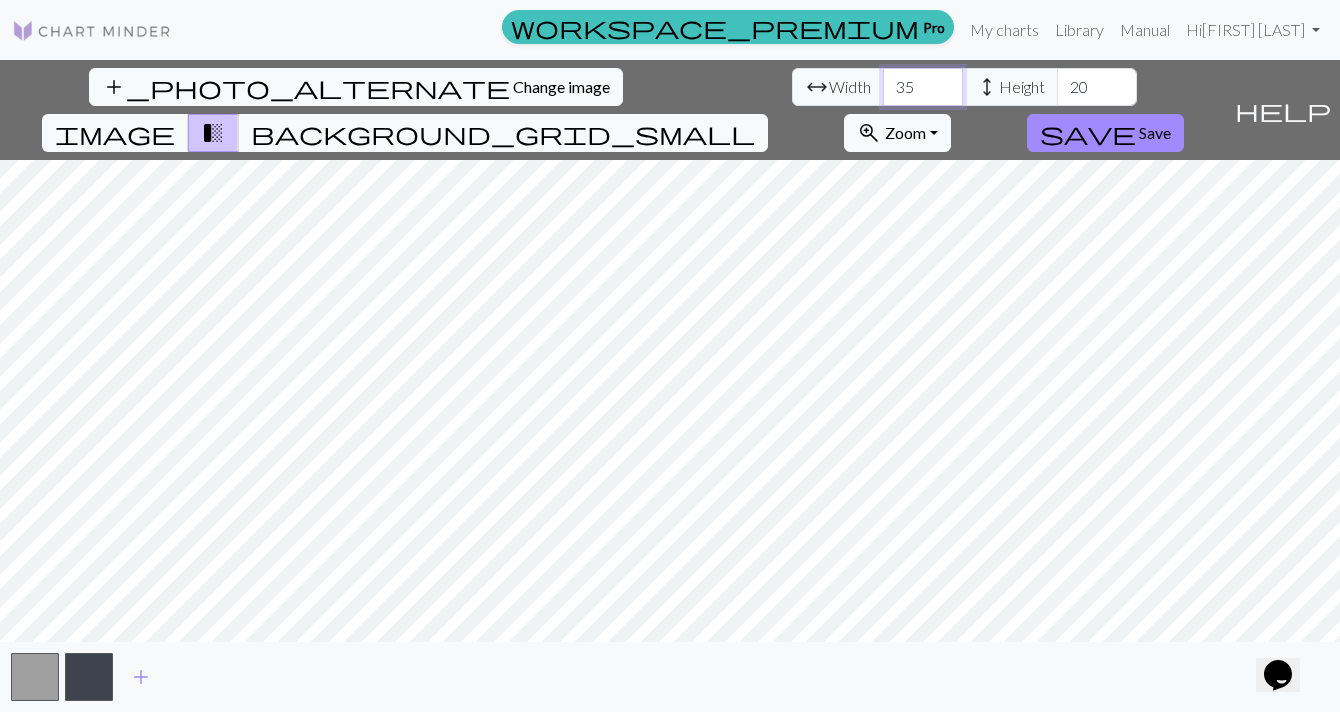 click on "35" at bounding box center [923, 87] 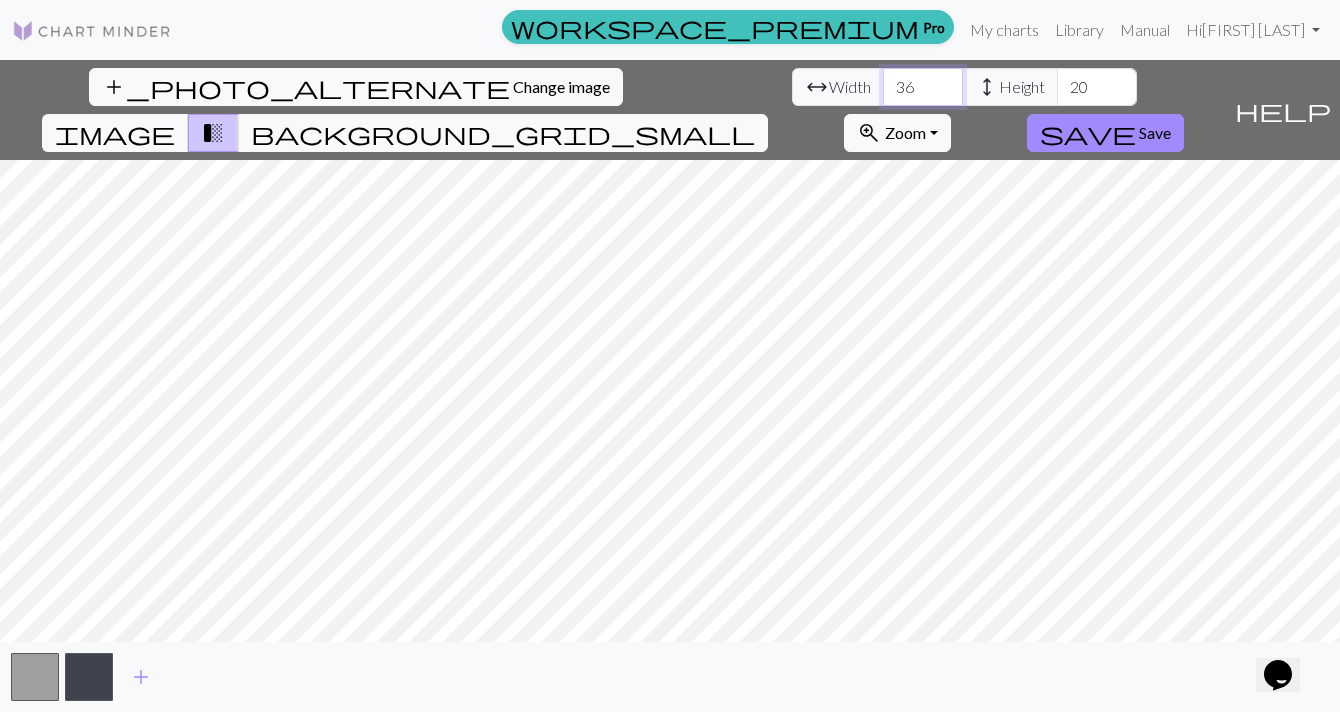 click on "36" at bounding box center (923, 87) 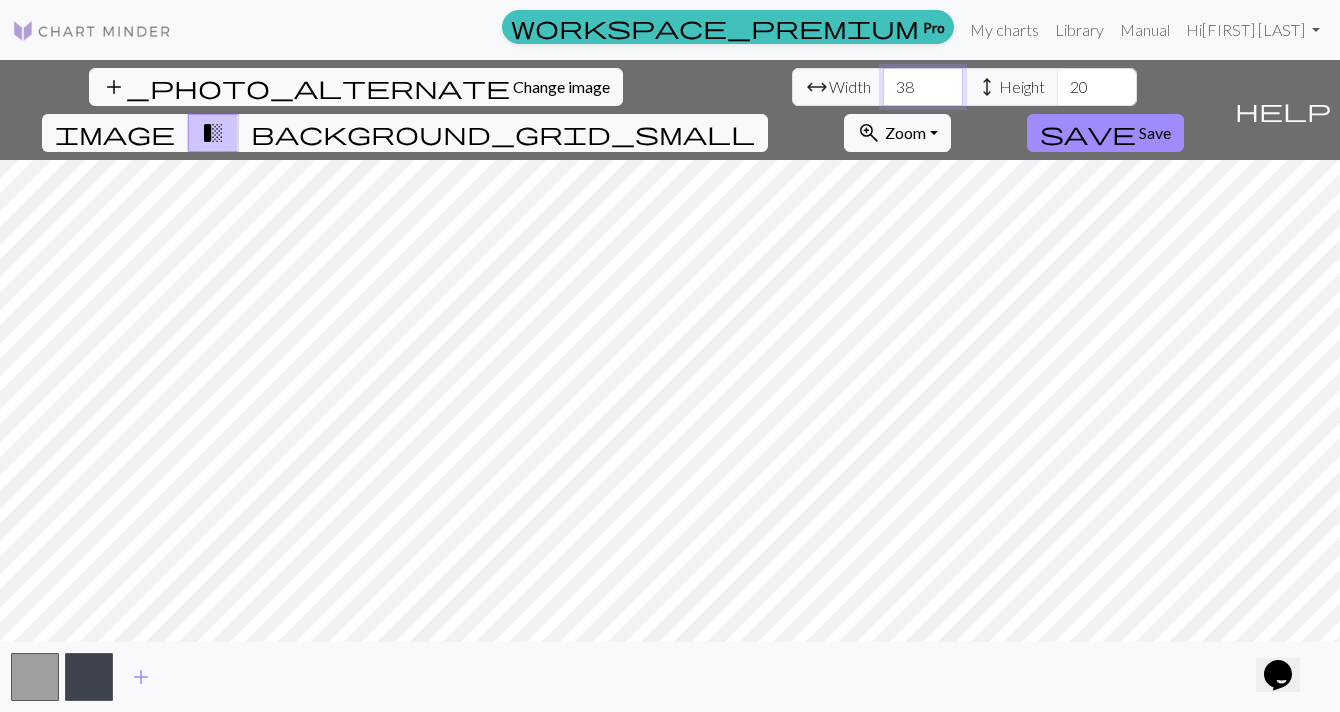 click on "38" at bounding box center [923, 87] 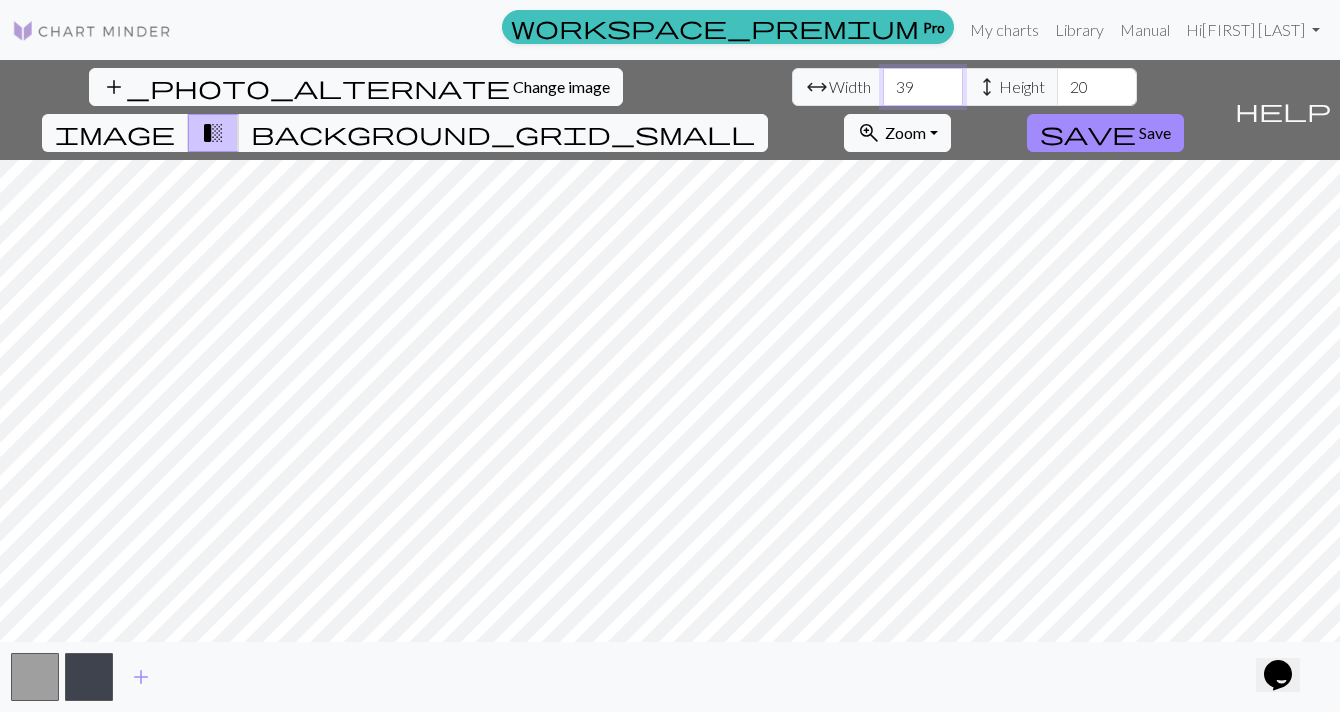 click on "39" at bounding box center [923, 87] 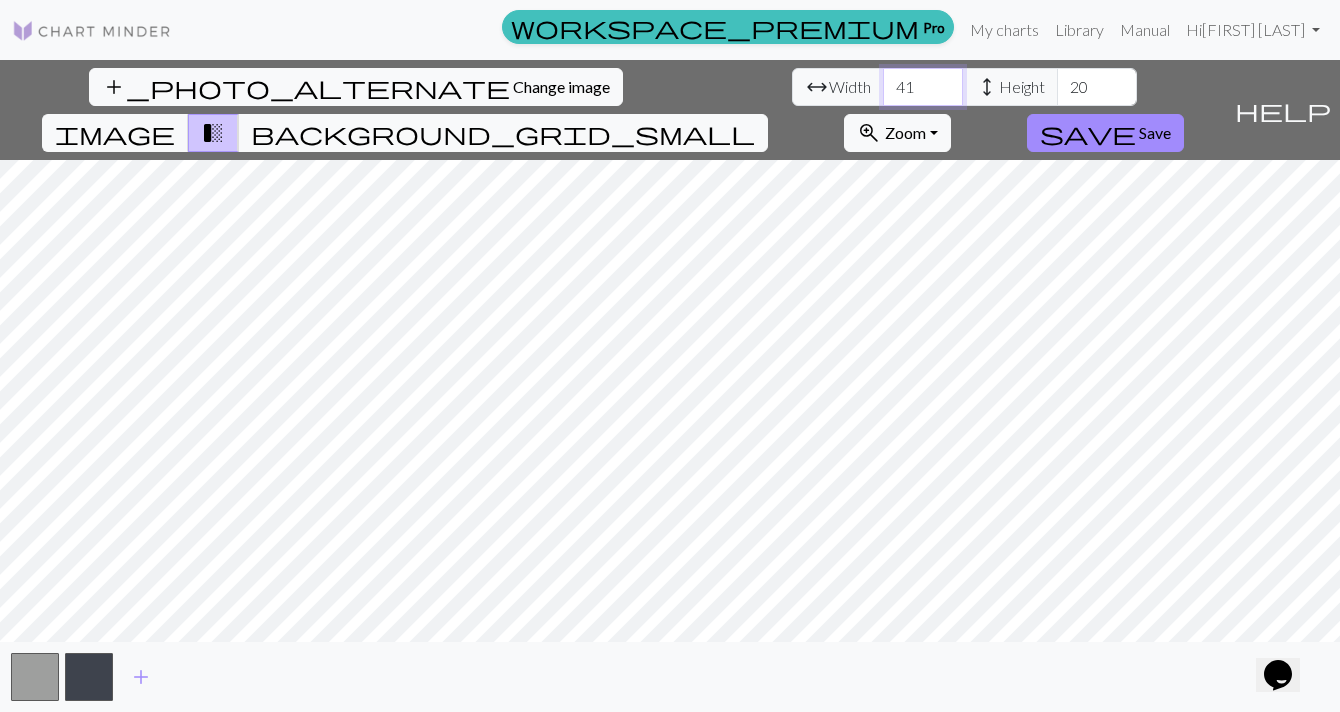 click on "41" at bounding box center (923, 87) 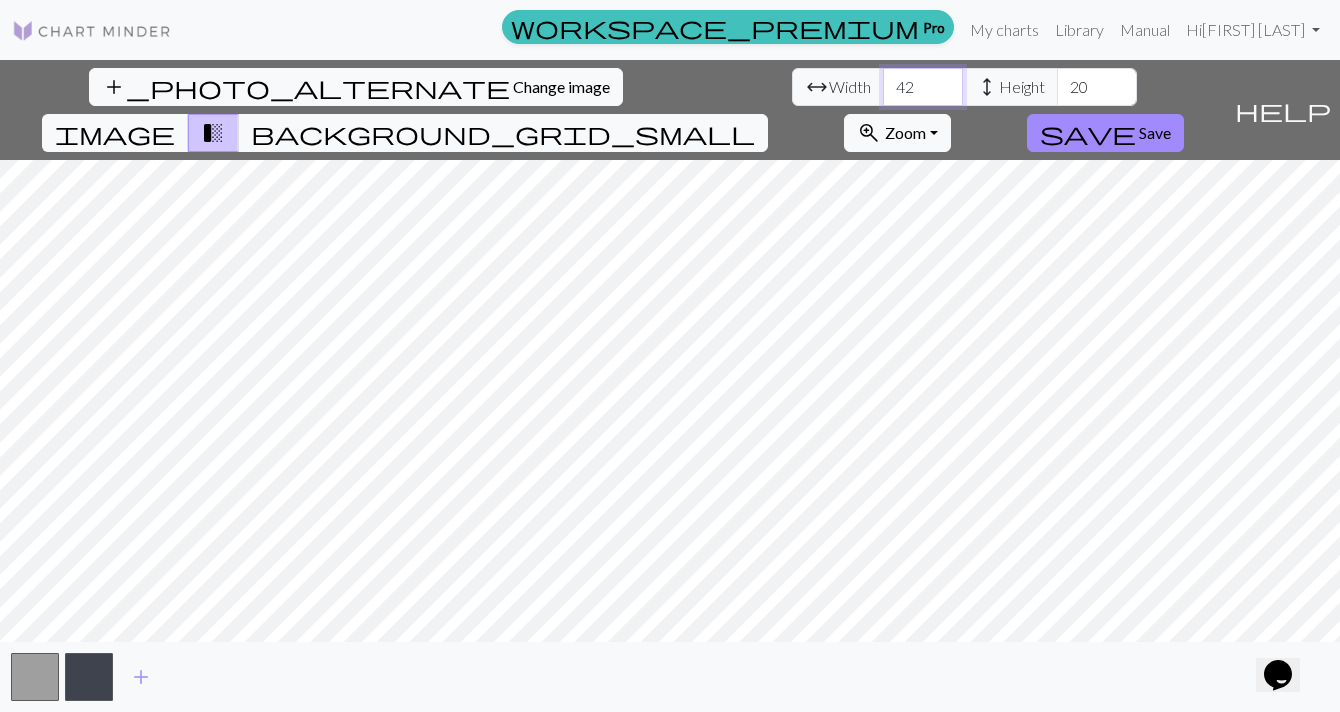 click on "43" at bounding box center [923, 87] 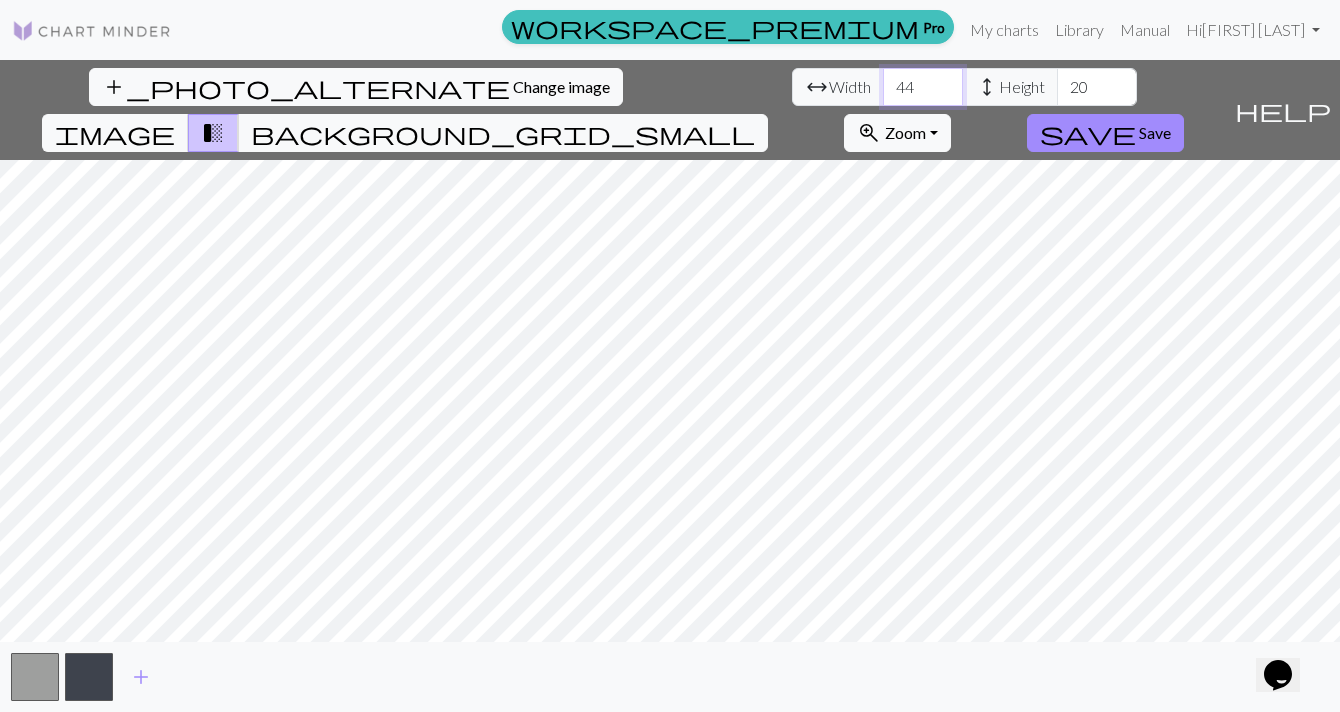 click on "44" at bounding box center (923, 87) 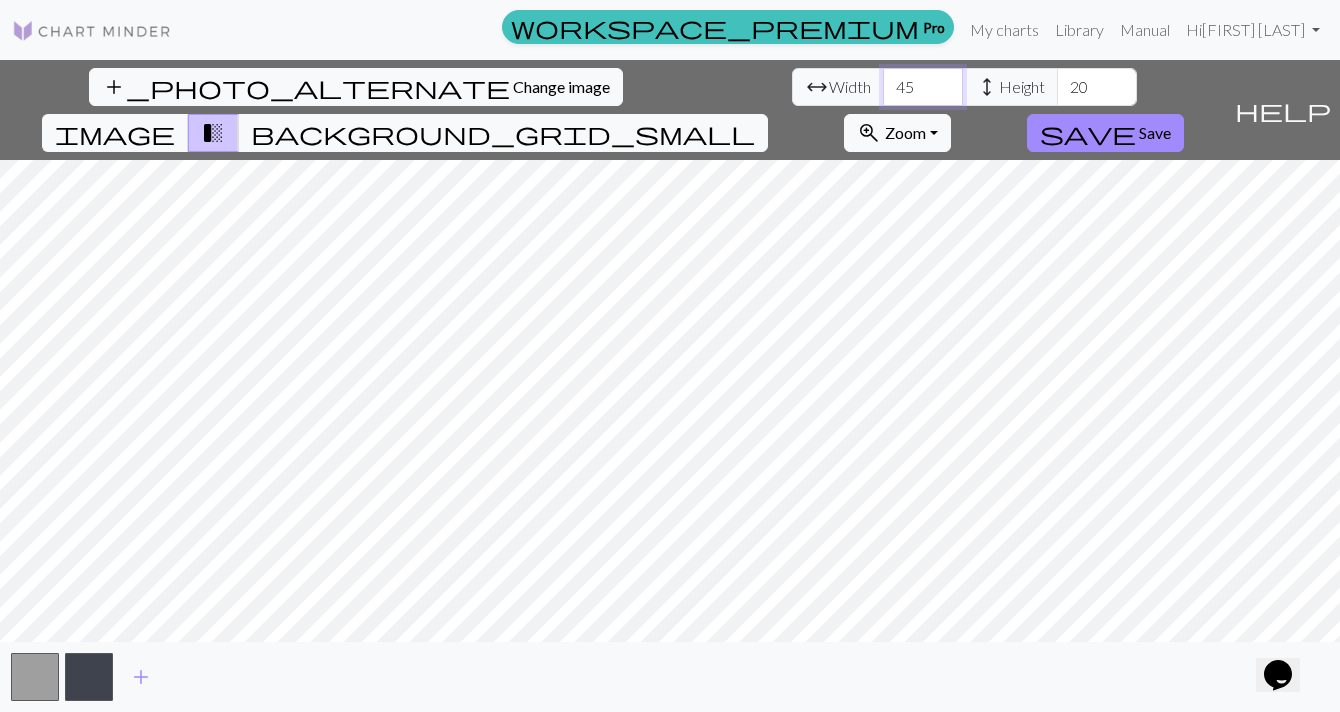 click on "46" at bounding box center (923, 87) 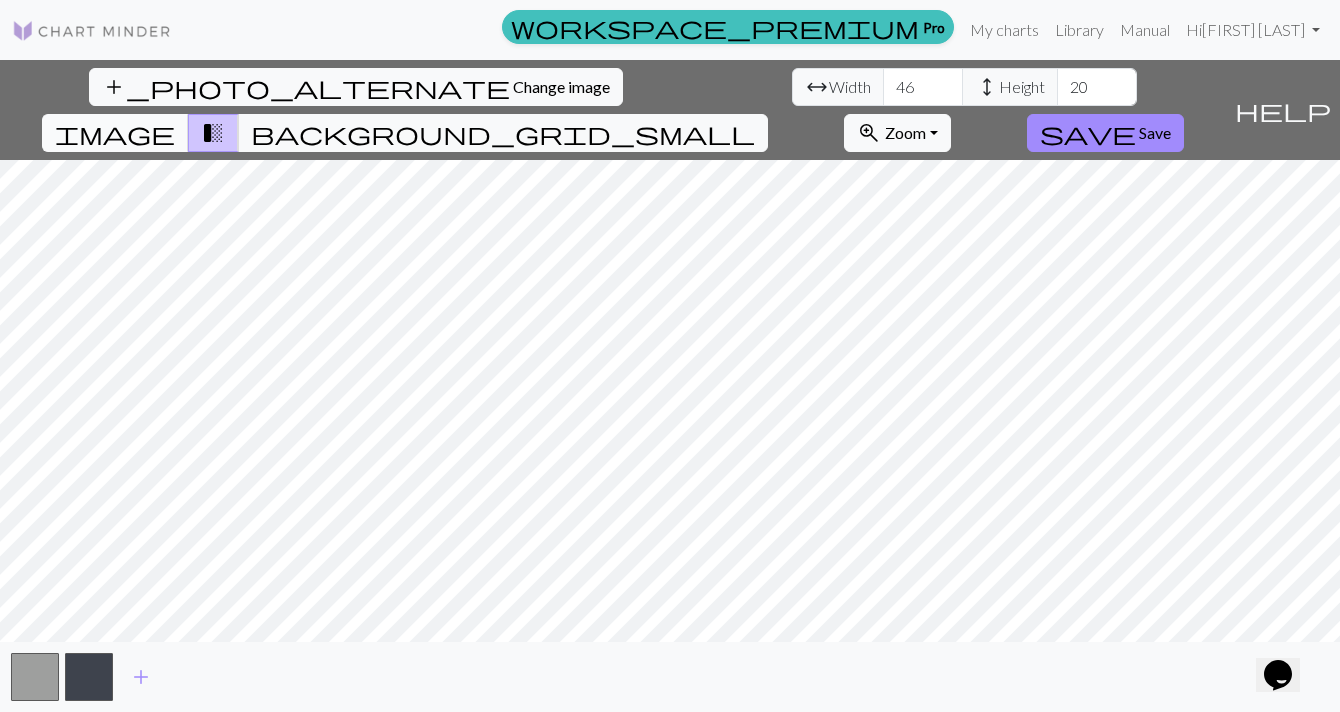 click on "image" at bounding box center [115, 133] 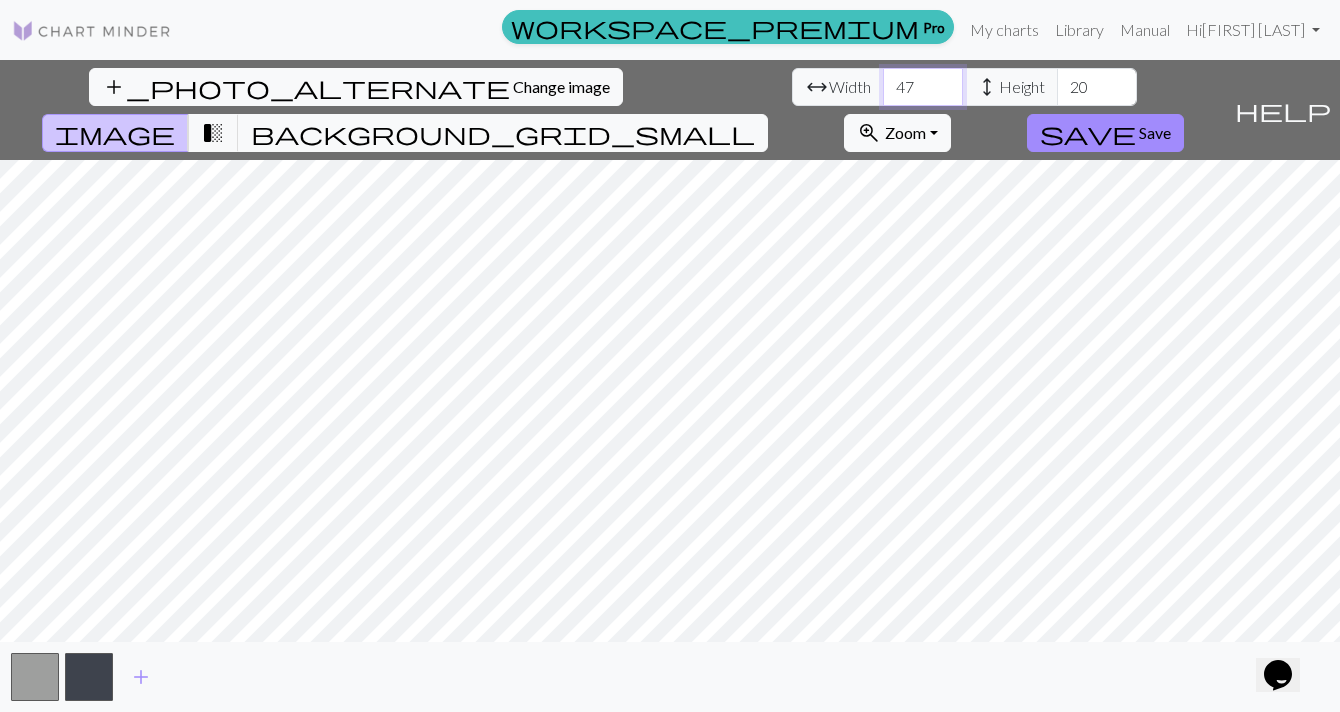 click on "47" at bounding box center (923, 87) 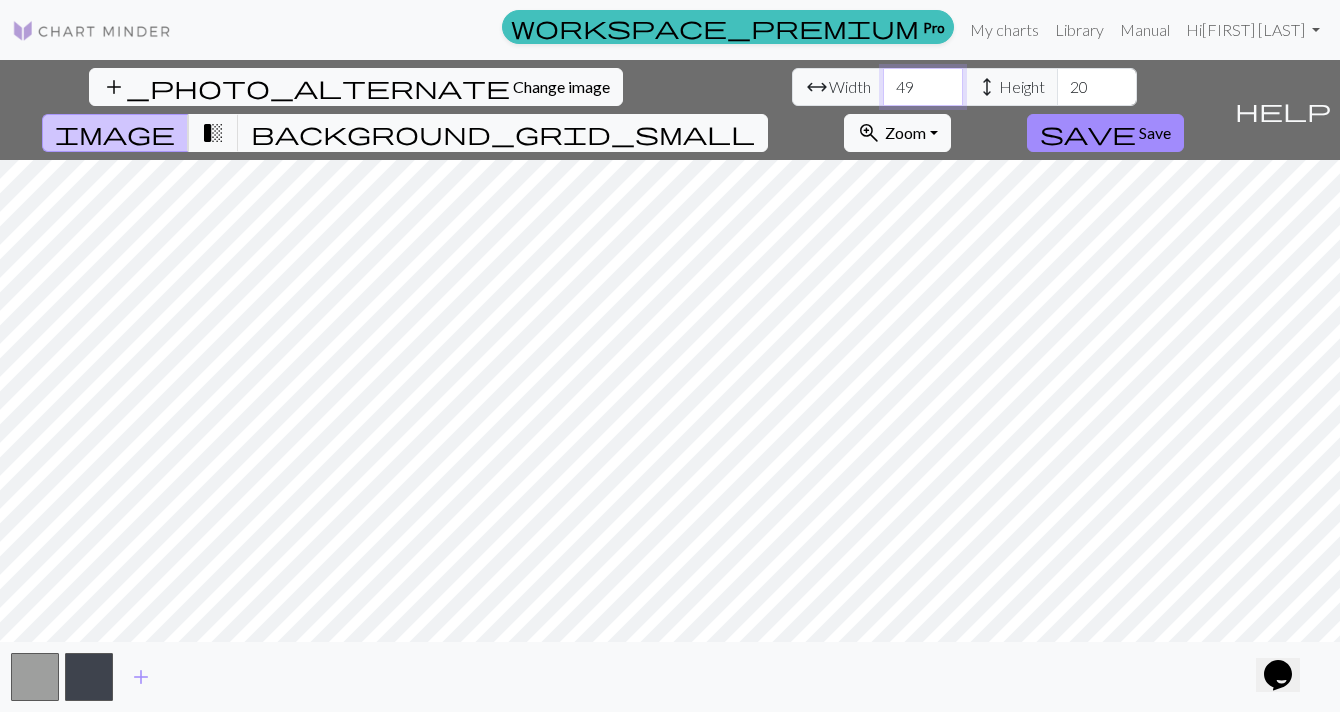 click on "49" at bounding box center [923, 87] 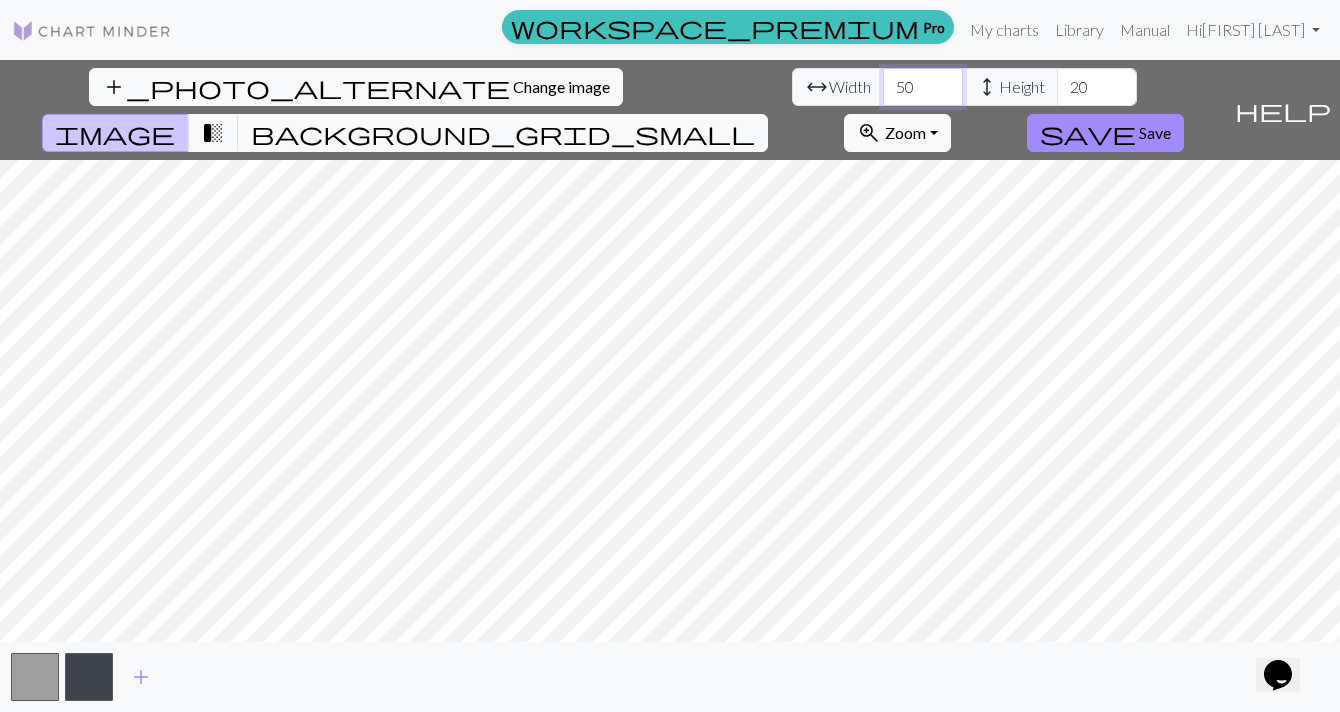 click on "51" at bounding box center [923, 87] 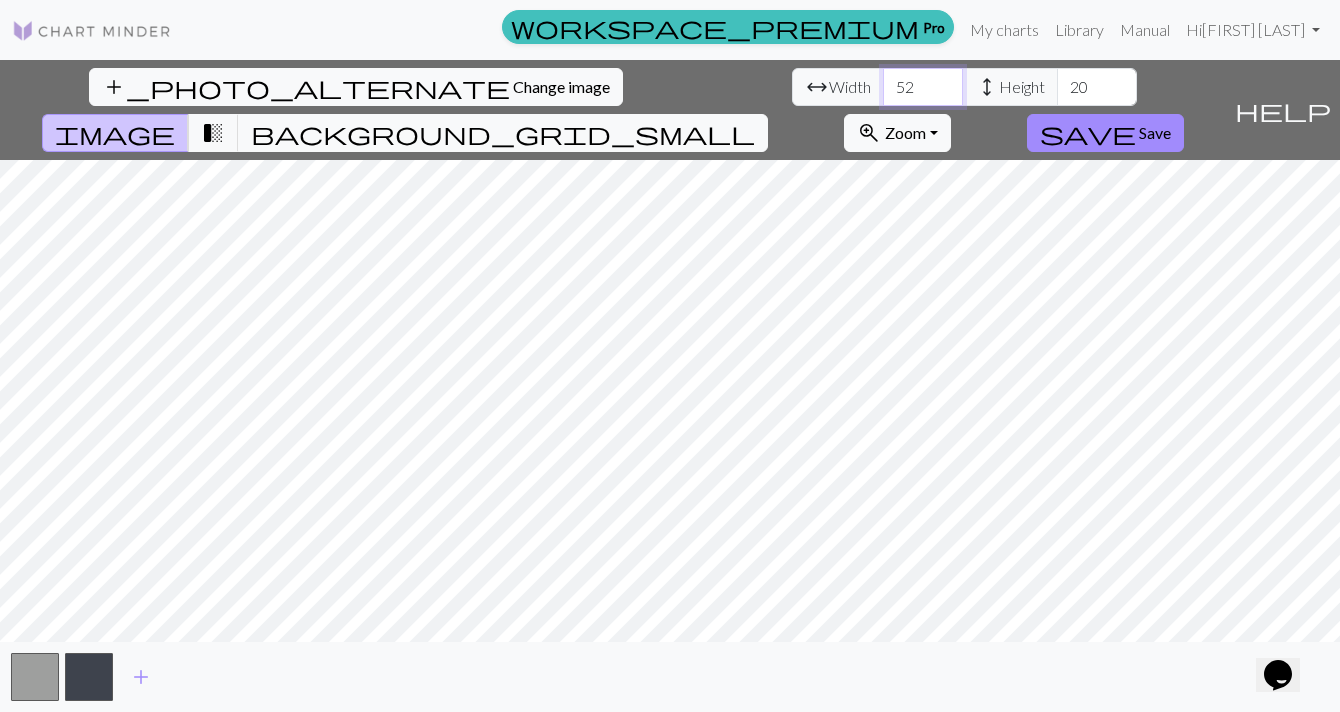 click on "52" at bounding box center (923, 87) 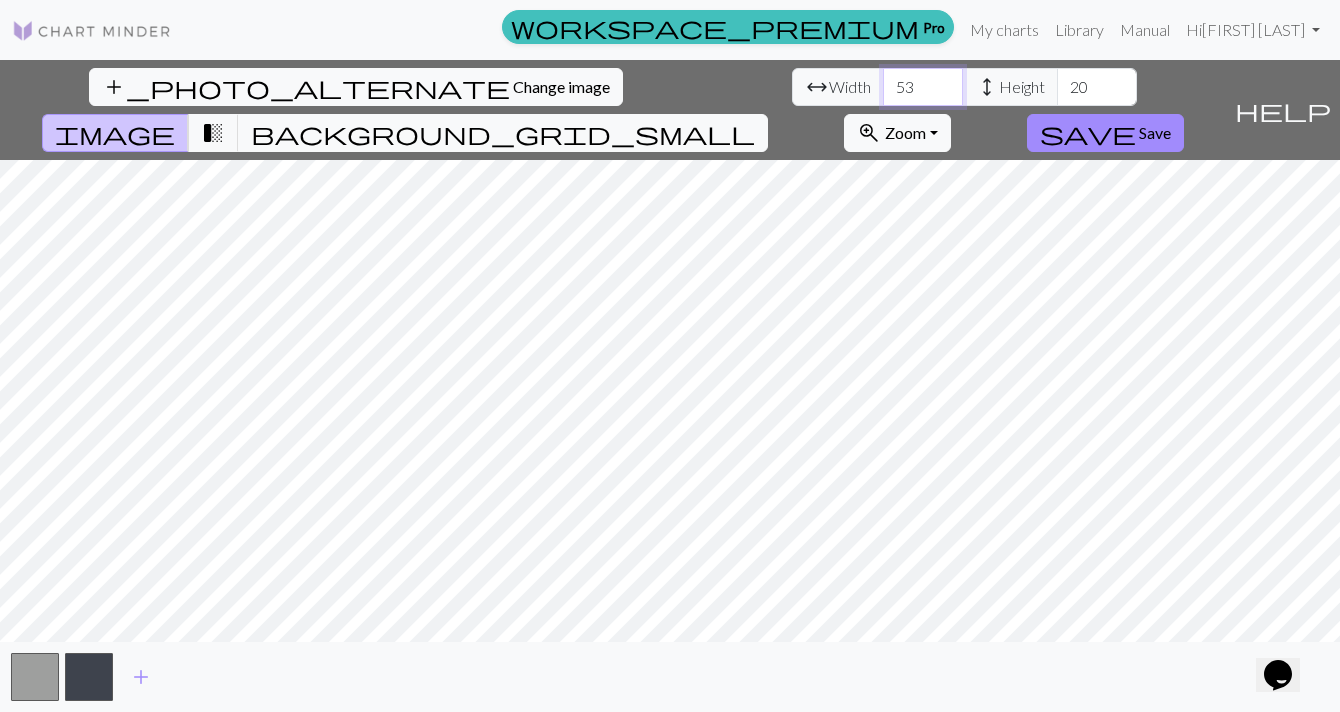 click on "53" at bounding box center (923, 87) 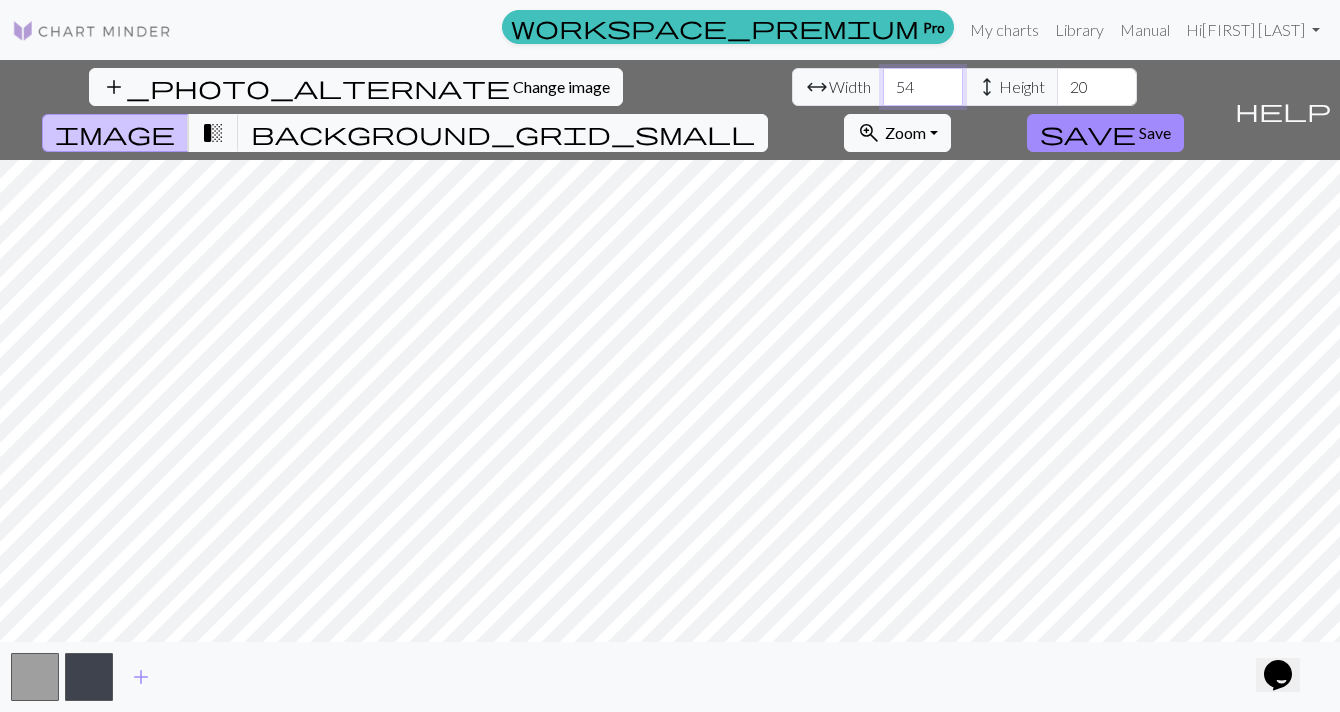 click on "54" at bounding box center (923, 87) 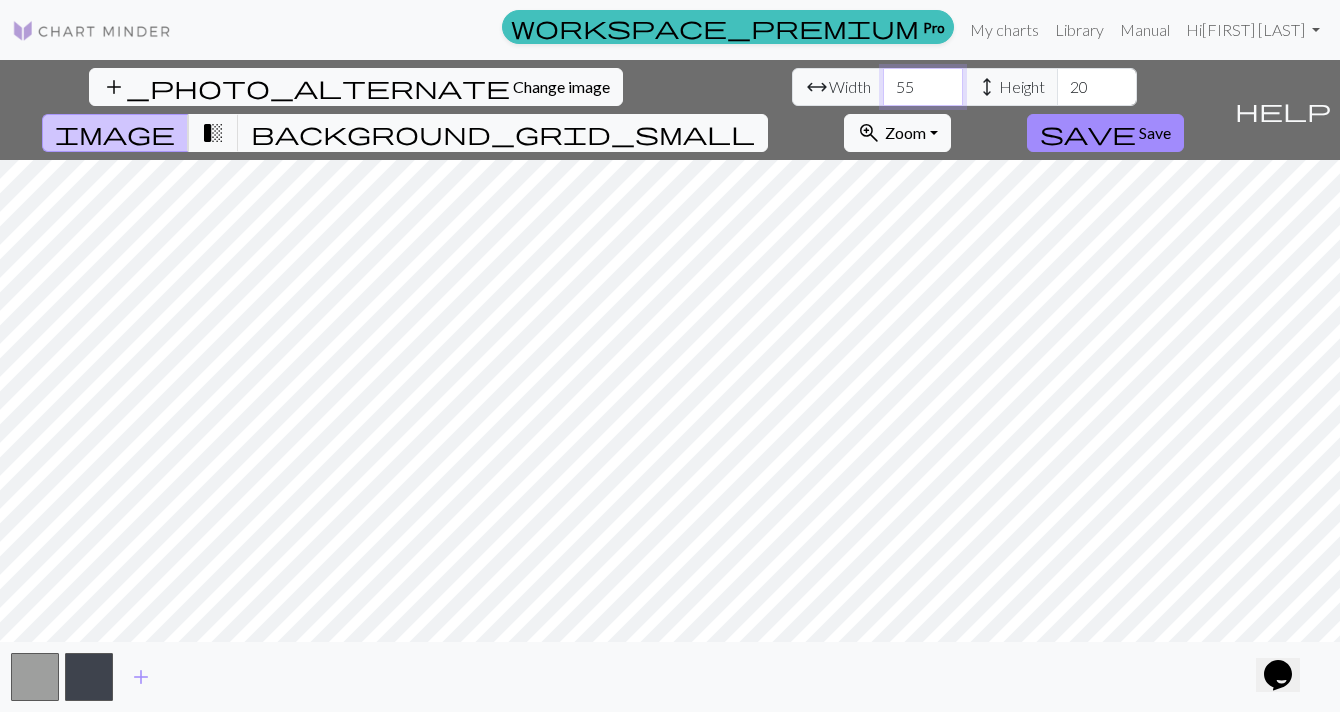 click on "56" at bounding box center [923, 87] 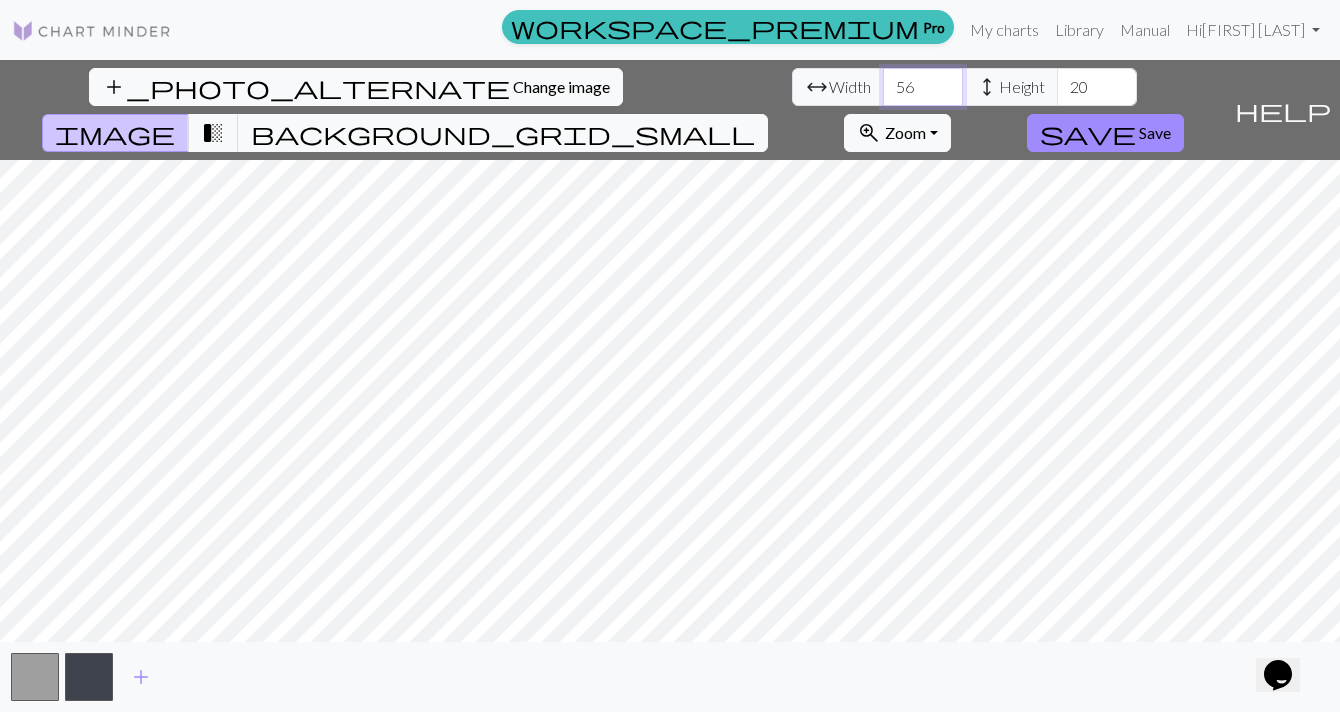 click on "57" at bounding box center [923, 87] 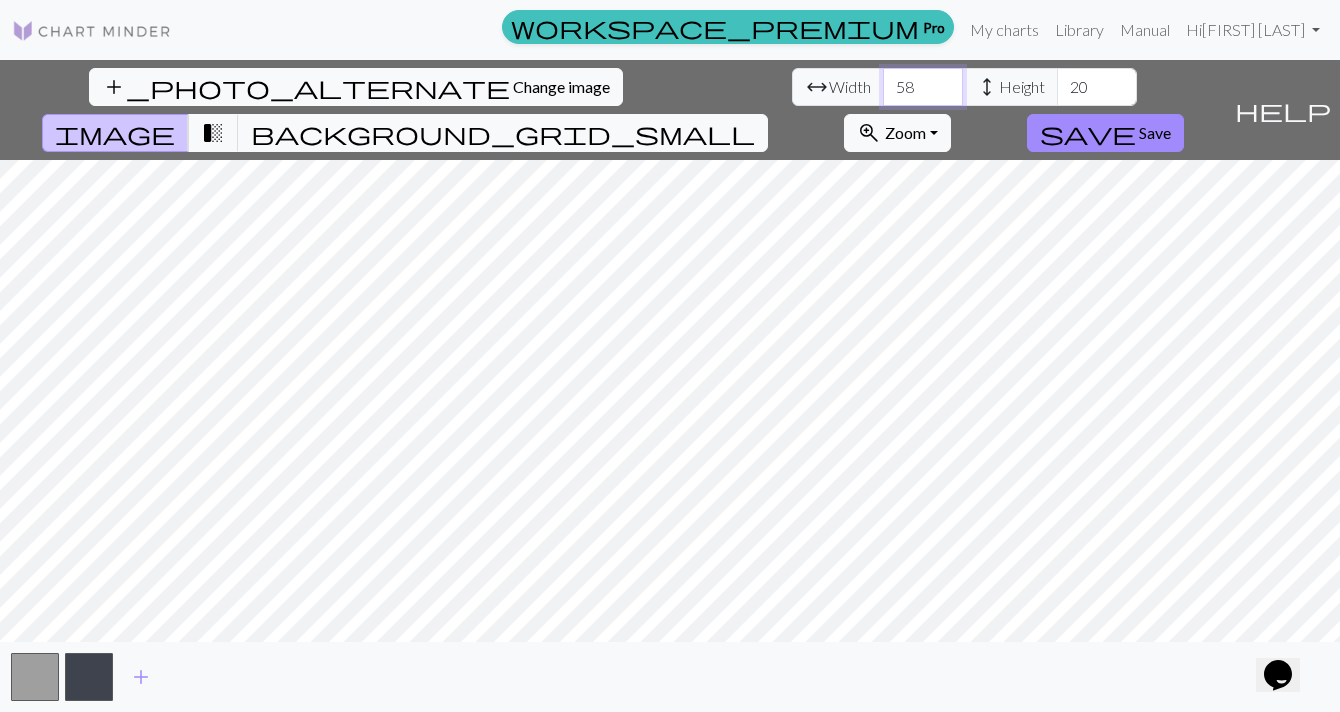 click on "58" at bounding box center [923, 87] 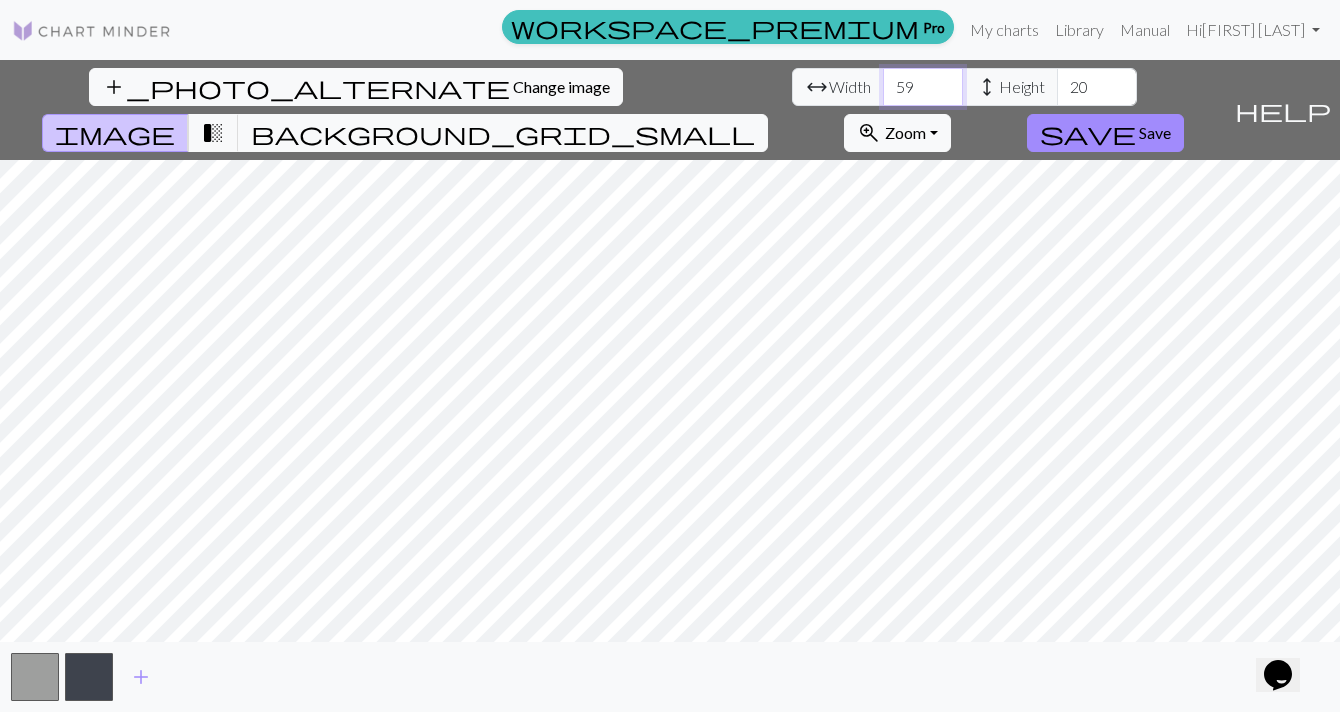 click on "59" at bounding box center [923, 87] 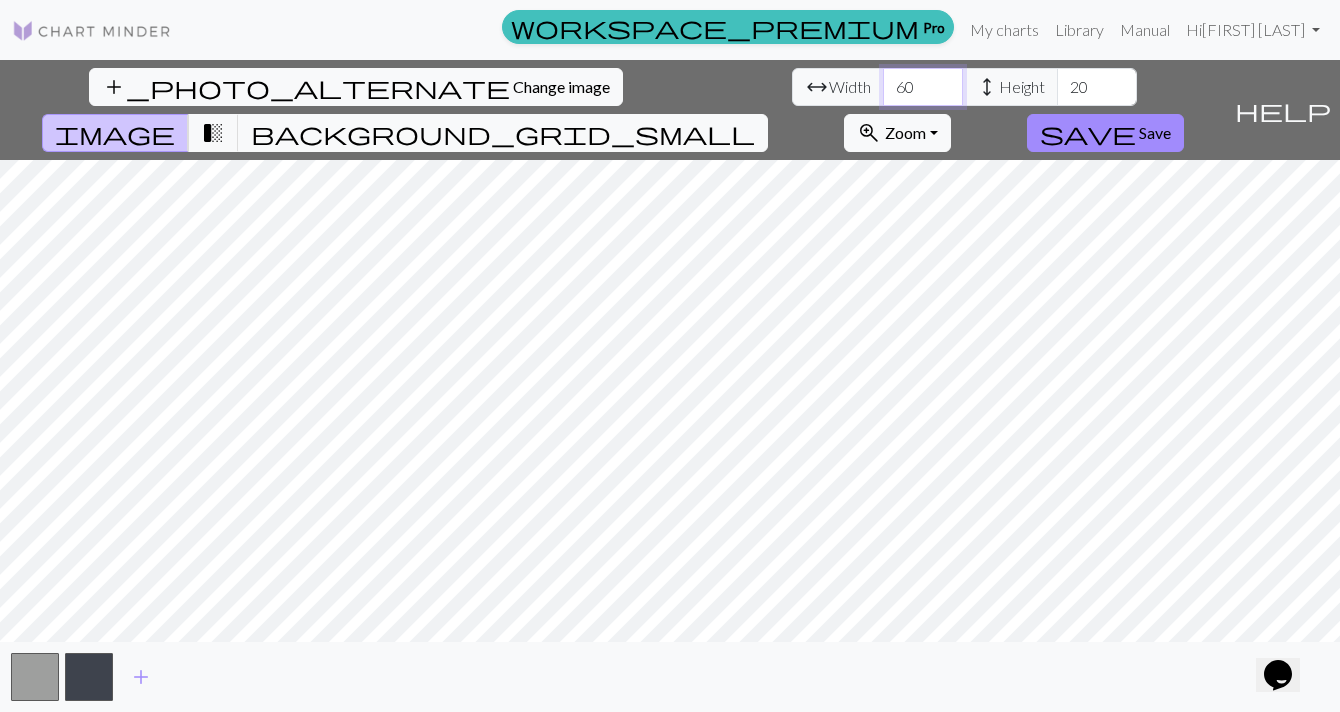 click on "61" at bounding box center (923, 87) 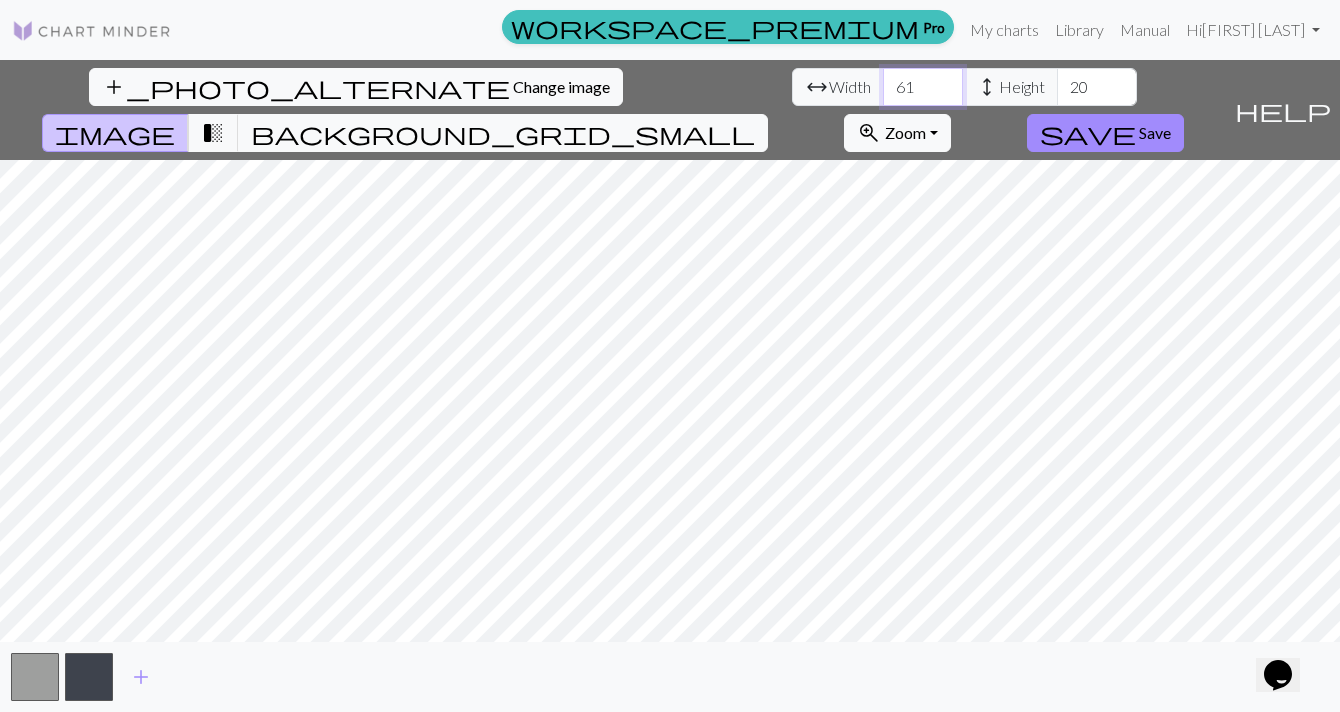 type on "60" 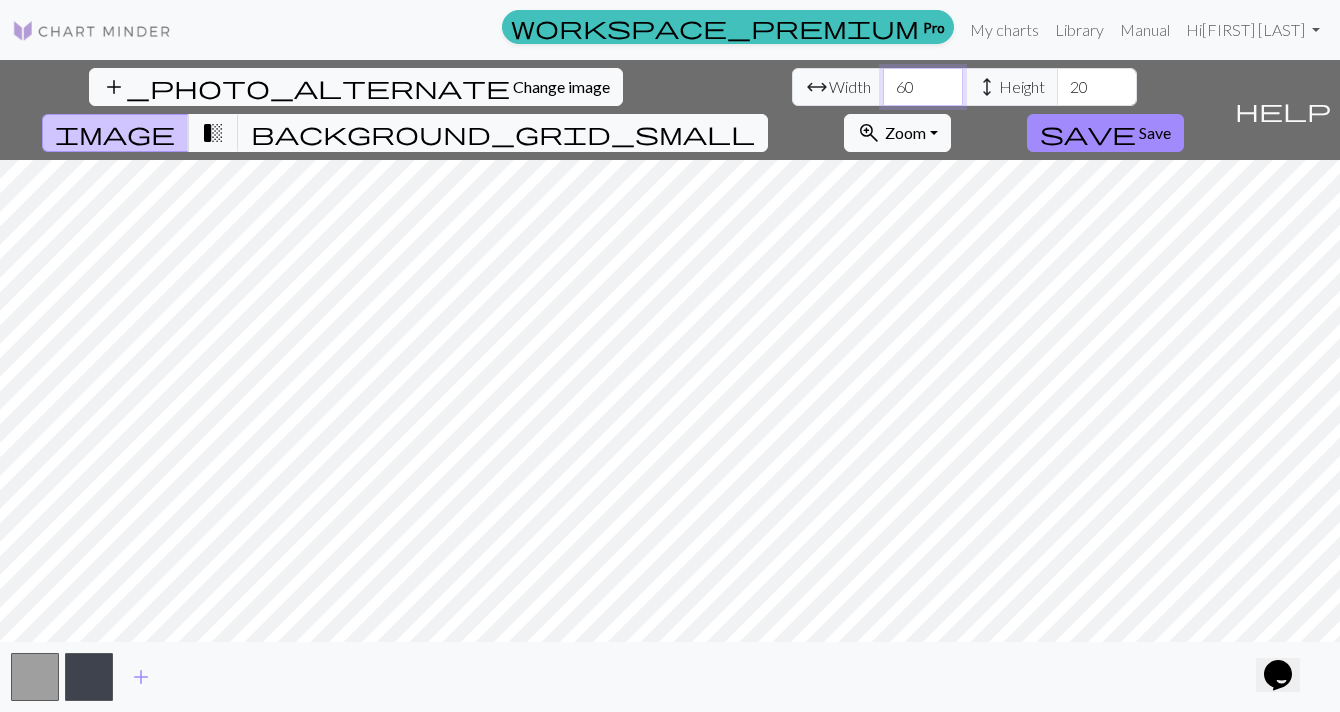 click on "60" at bounding box center [923, 87] 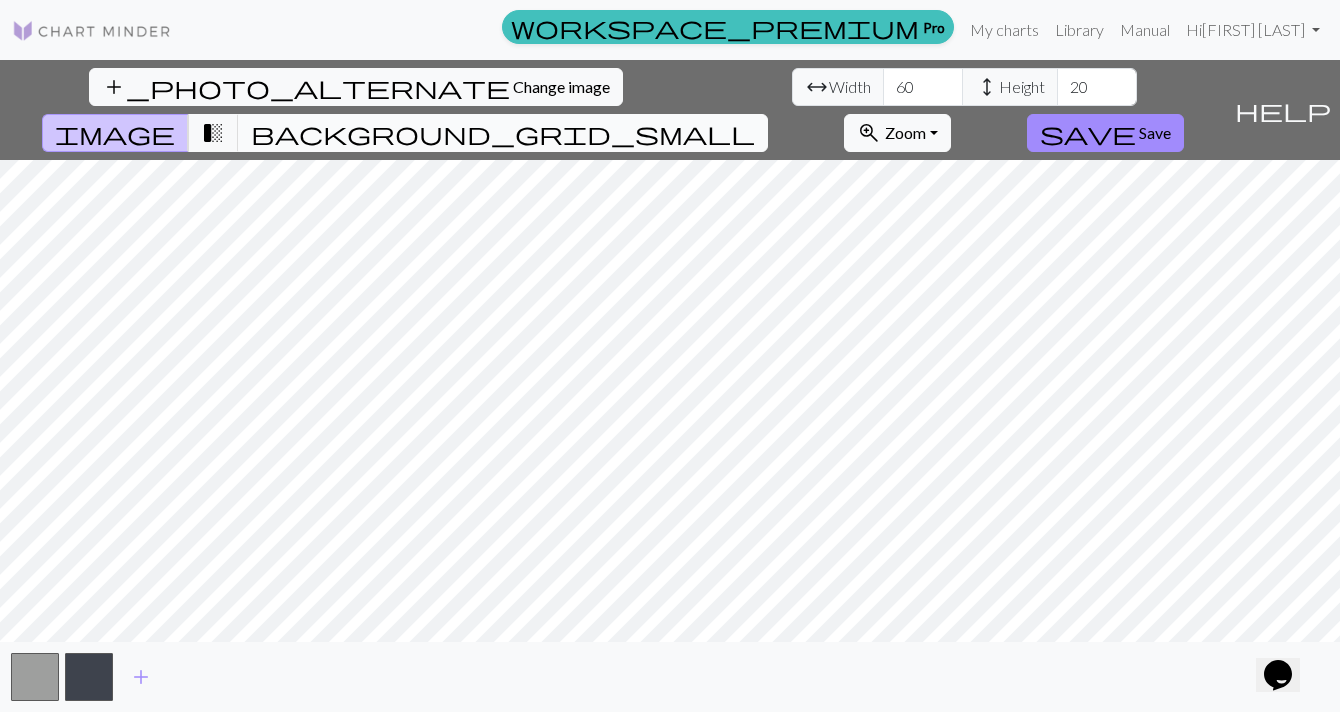 click on "background_grid_small" at bounding box center [503, 133] 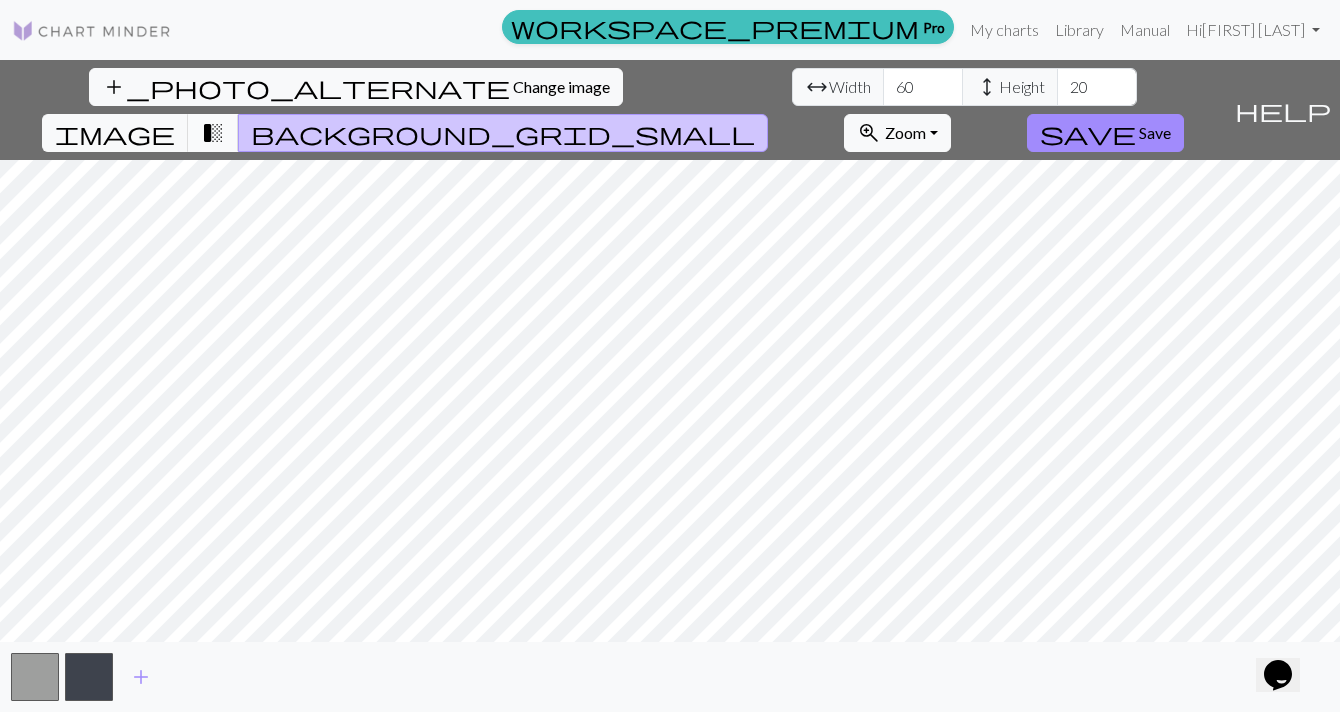 click on "transition_fade" at bounding box center (213, 133) 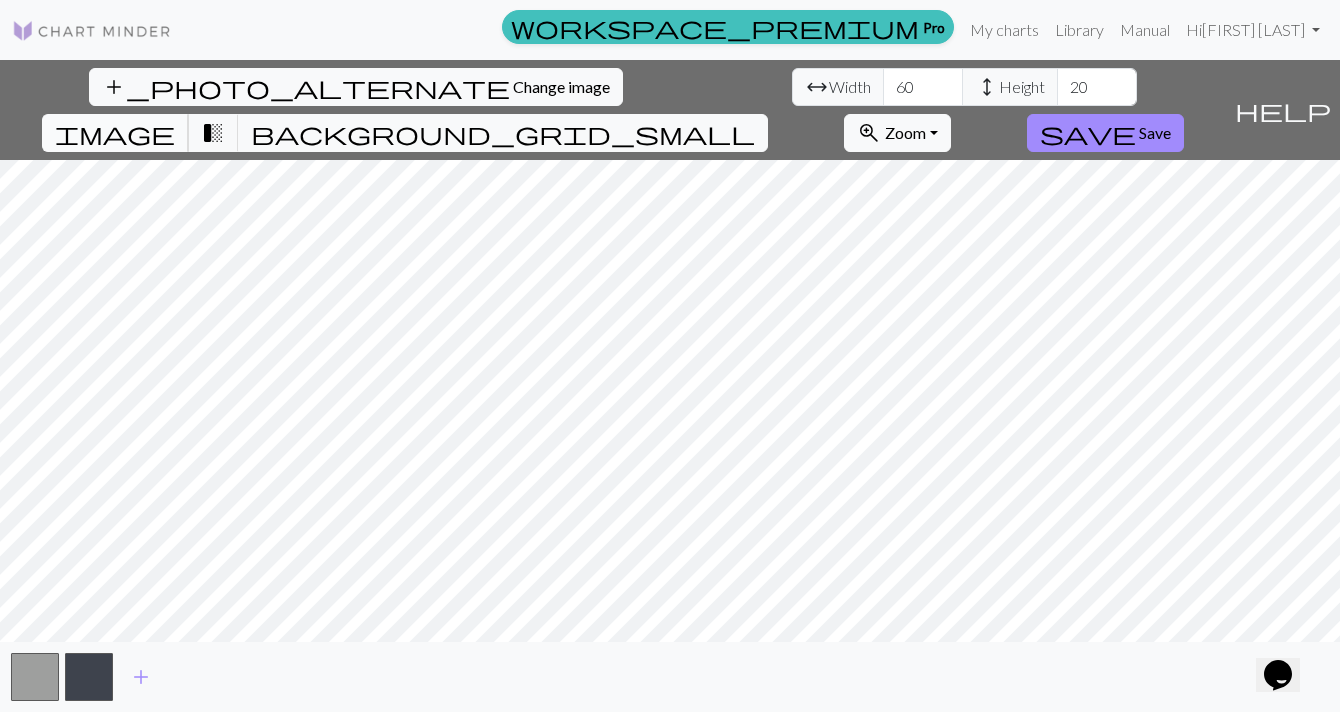 click on "image" at bounding box center [115, 133] 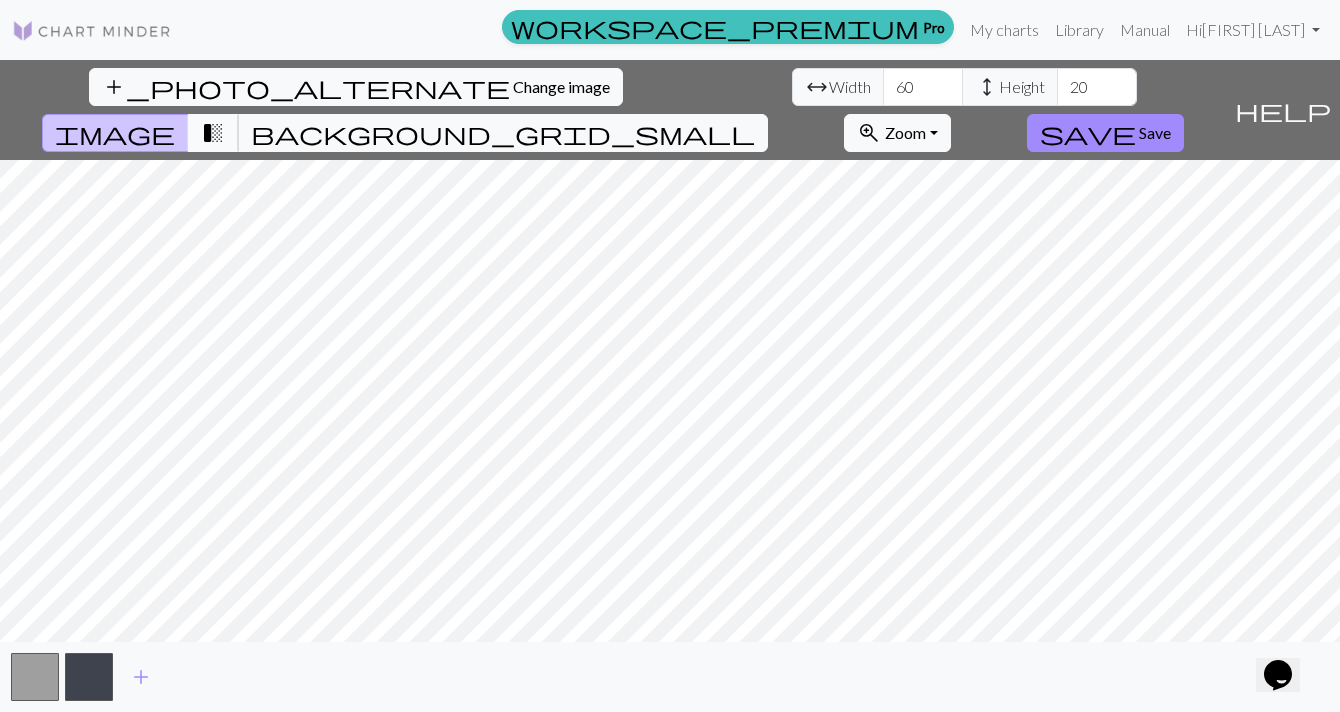 click on "transition_fade" at bounding box center (213, 133) 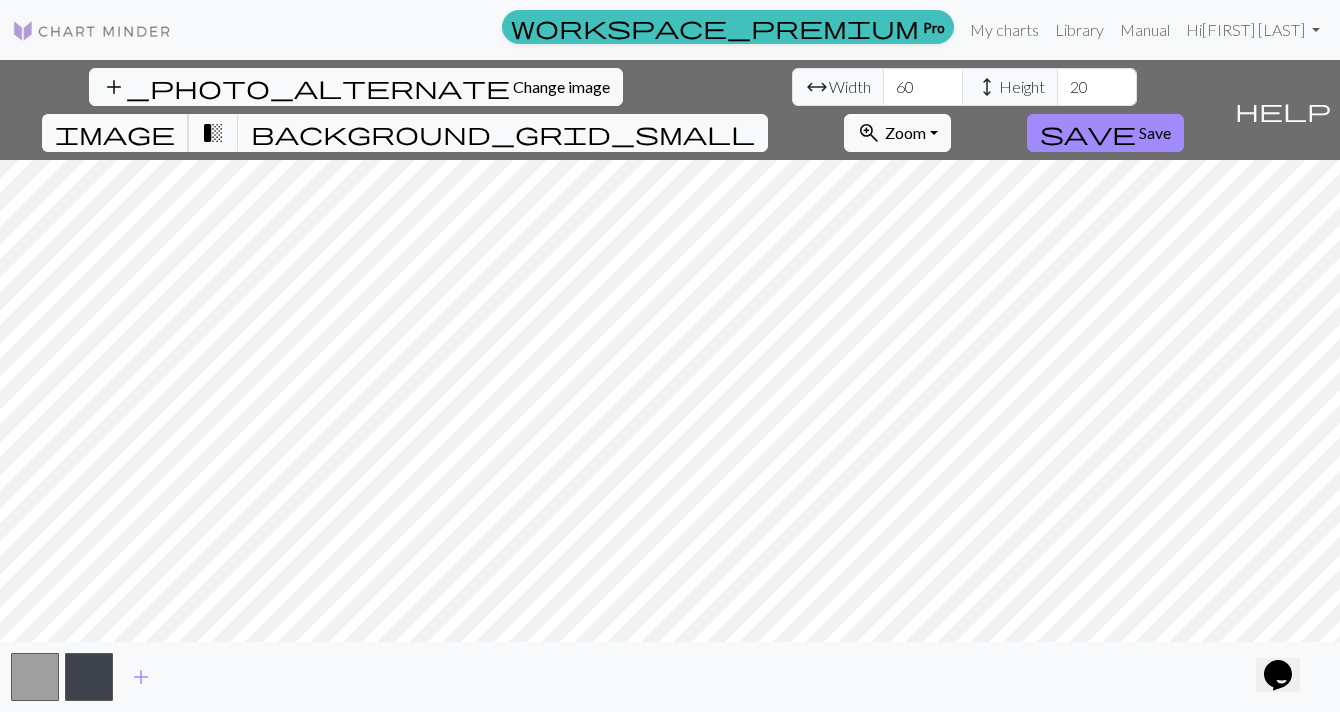 click on "image" at bounding box center (115, 133) 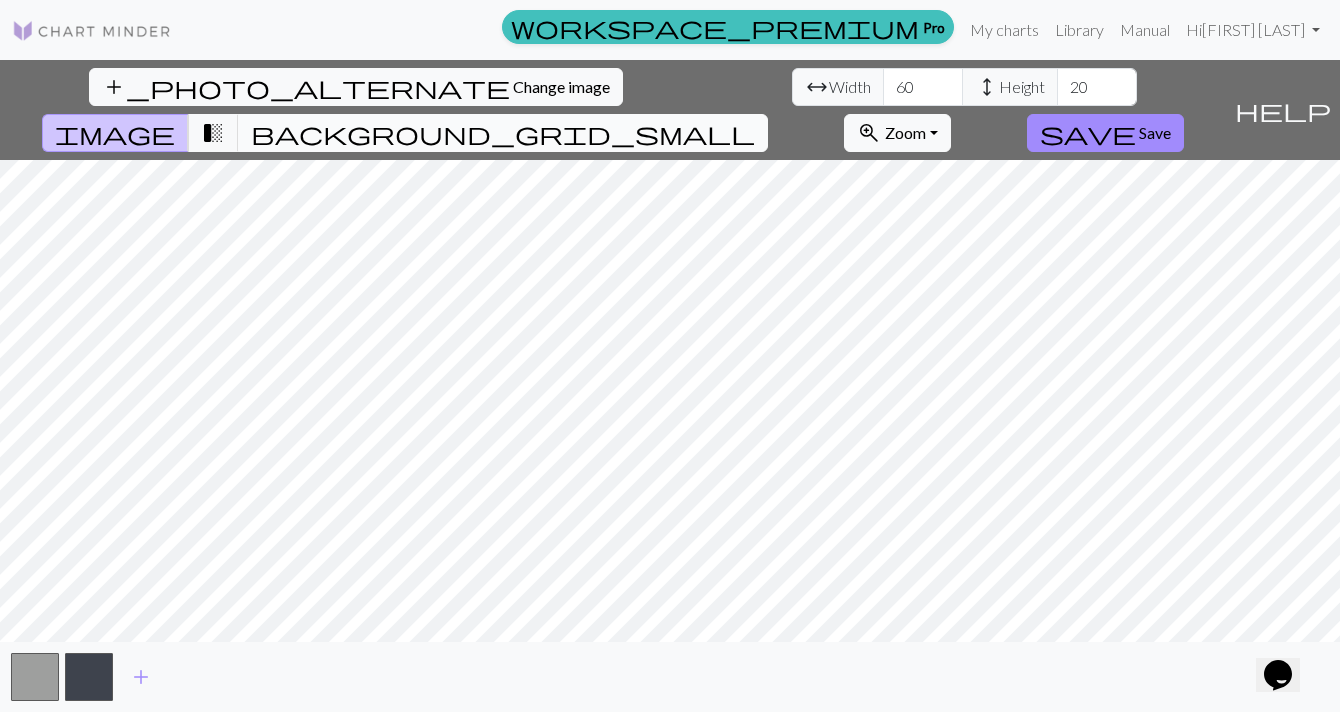 click on "background_grid_small" at bounding box center (503, 133) 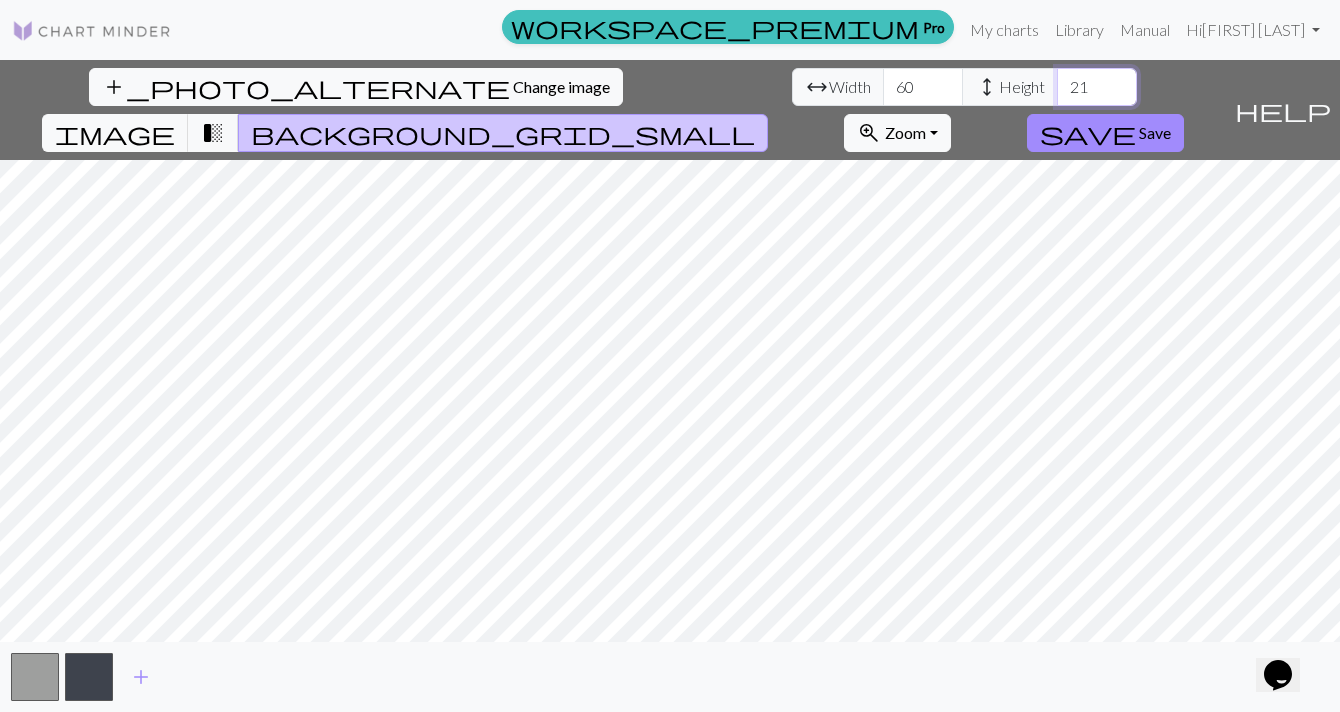 click on "21" at bounding box center (1097, 87) 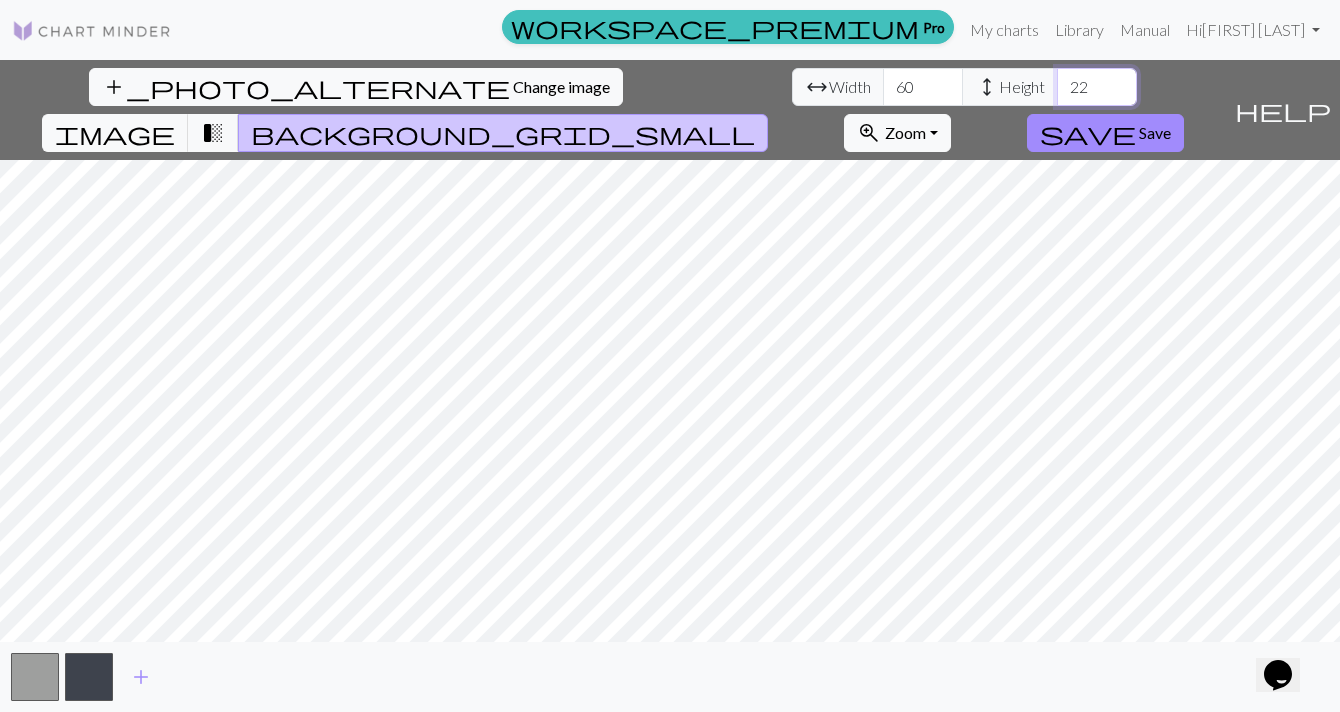 click on "23" at bounding box center [1097, 87] 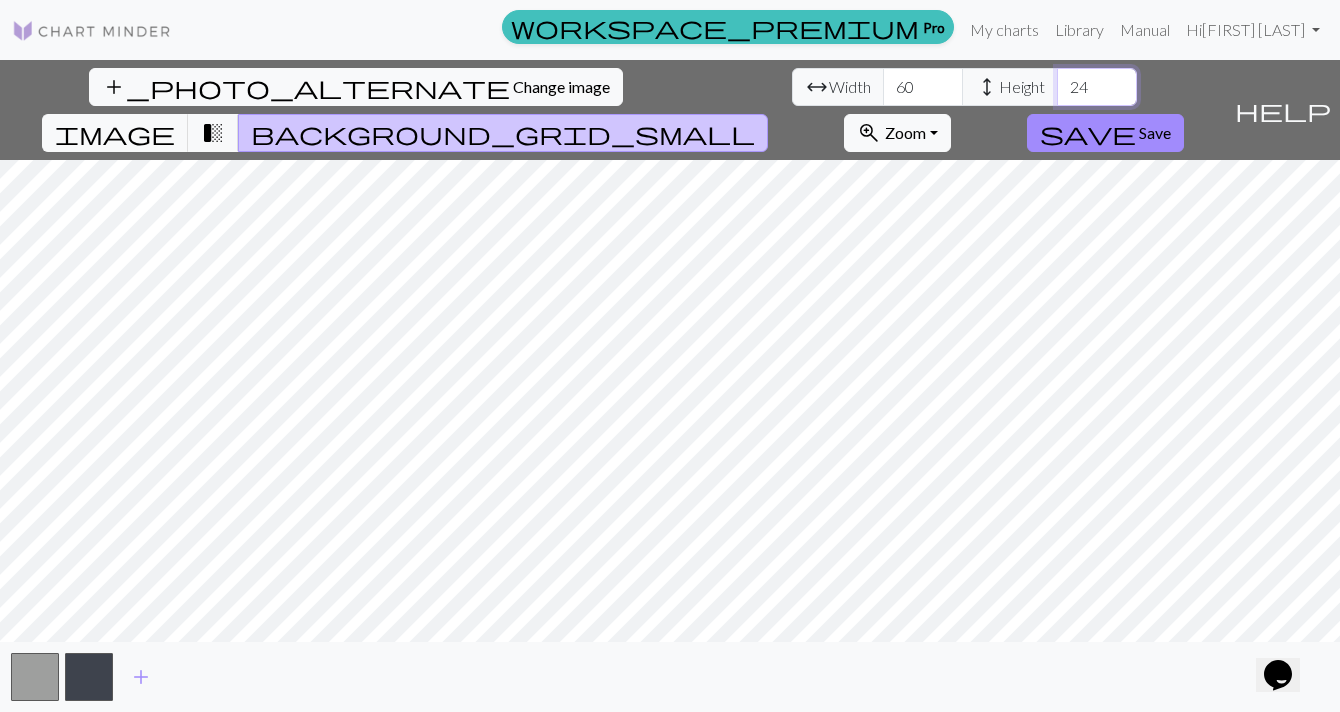 click on "24" at bounding box center (1097, 87) 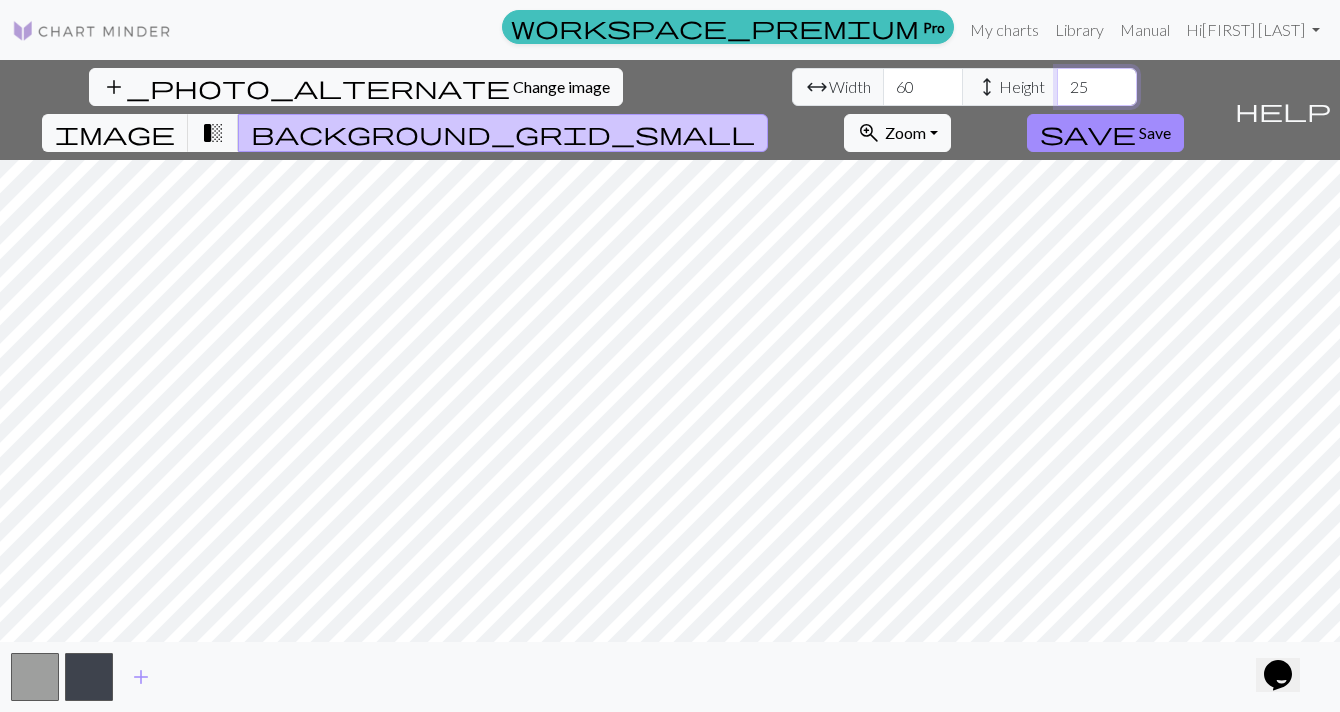 click on "25" at bounding box center (1097, 87) 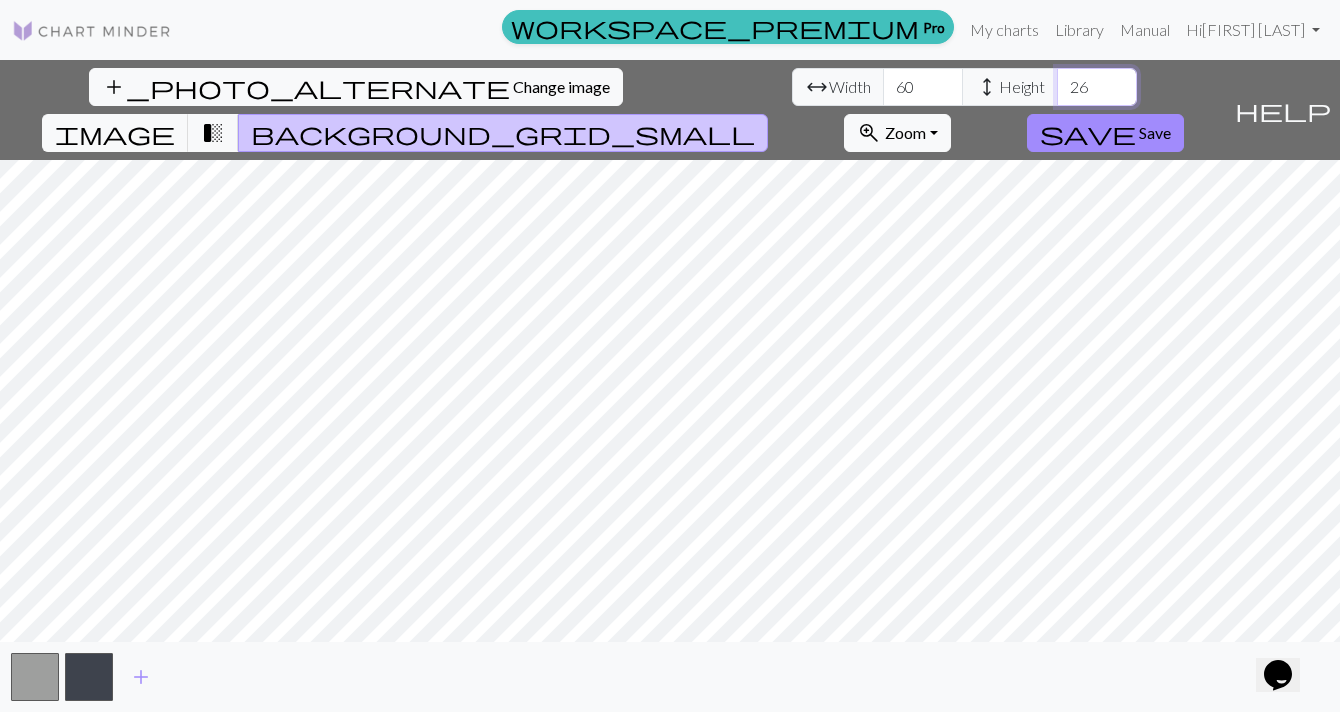 click on "26" at bounding box center [1097, 87] 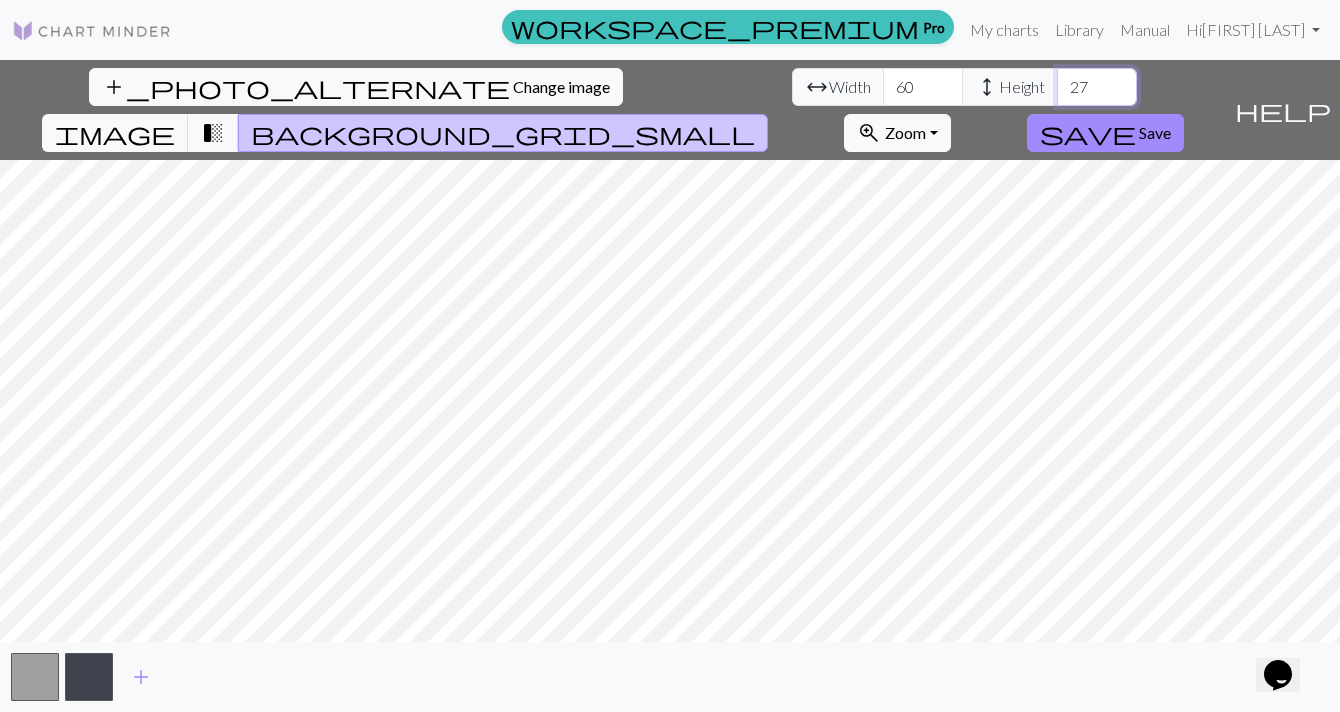 click on "27" at bounding box center [1097, 87] 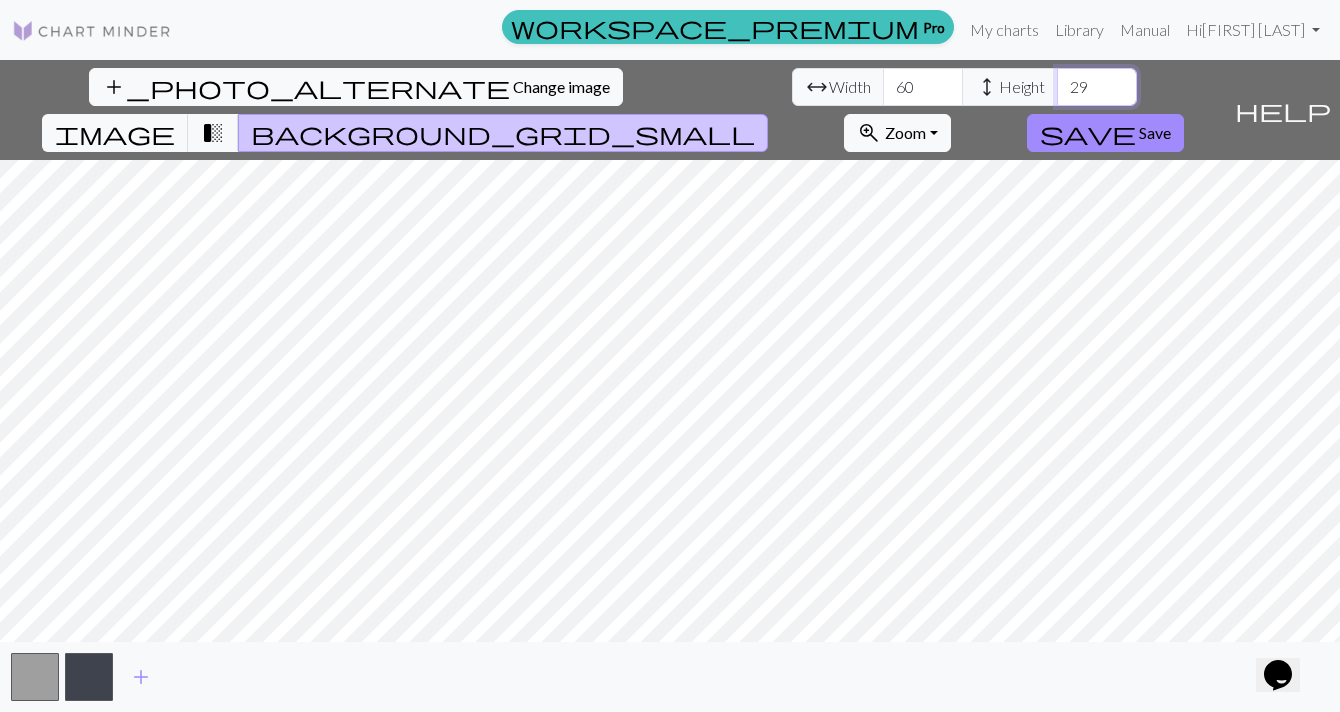 click on "29" at bounding box center [1097, 87] 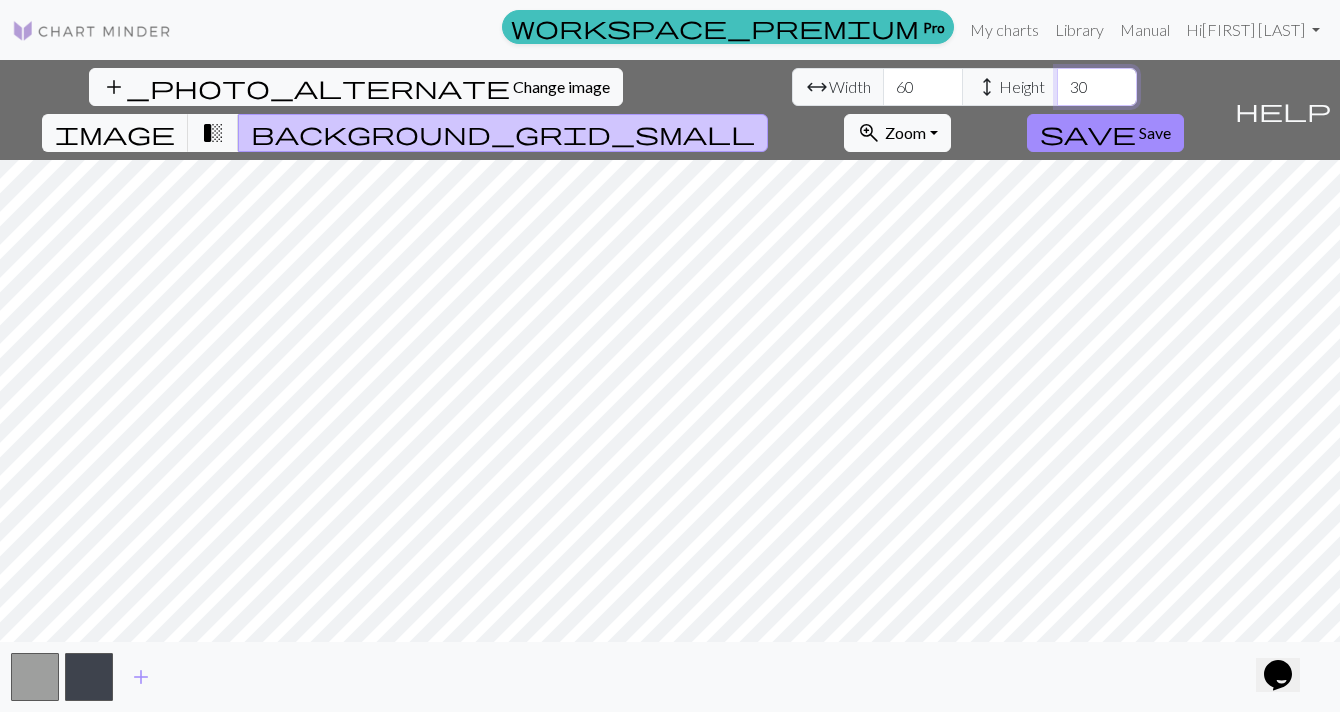 click on "30" at bounding box center (1097, 87) 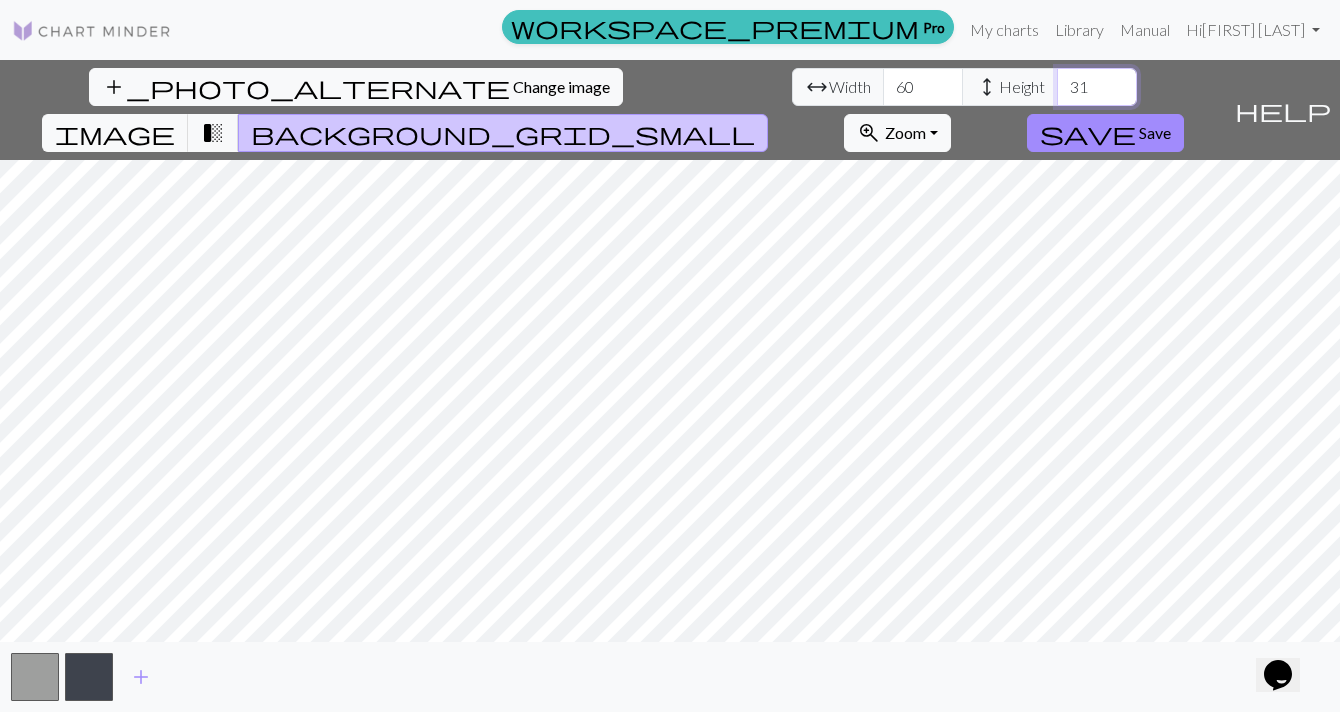 click on "32" at bounding box center [1097, 87] 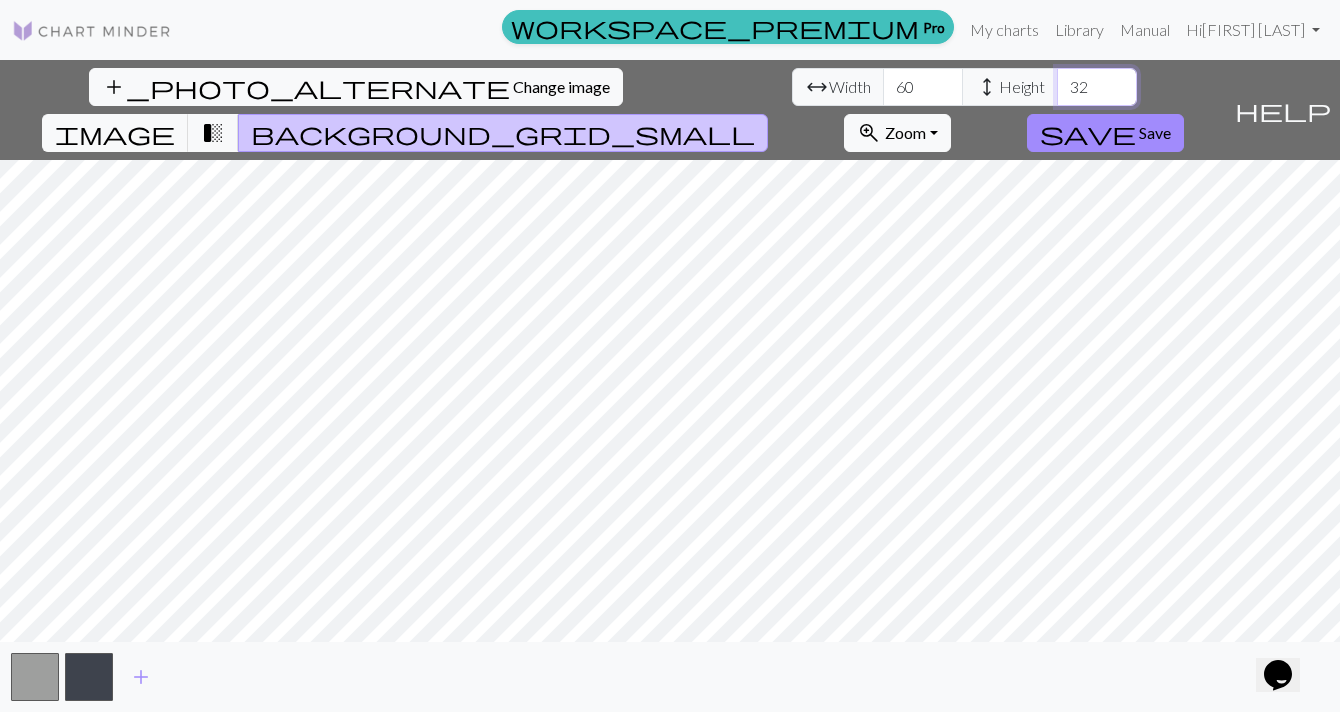 click on "33" at bounding box center [1097, 87] 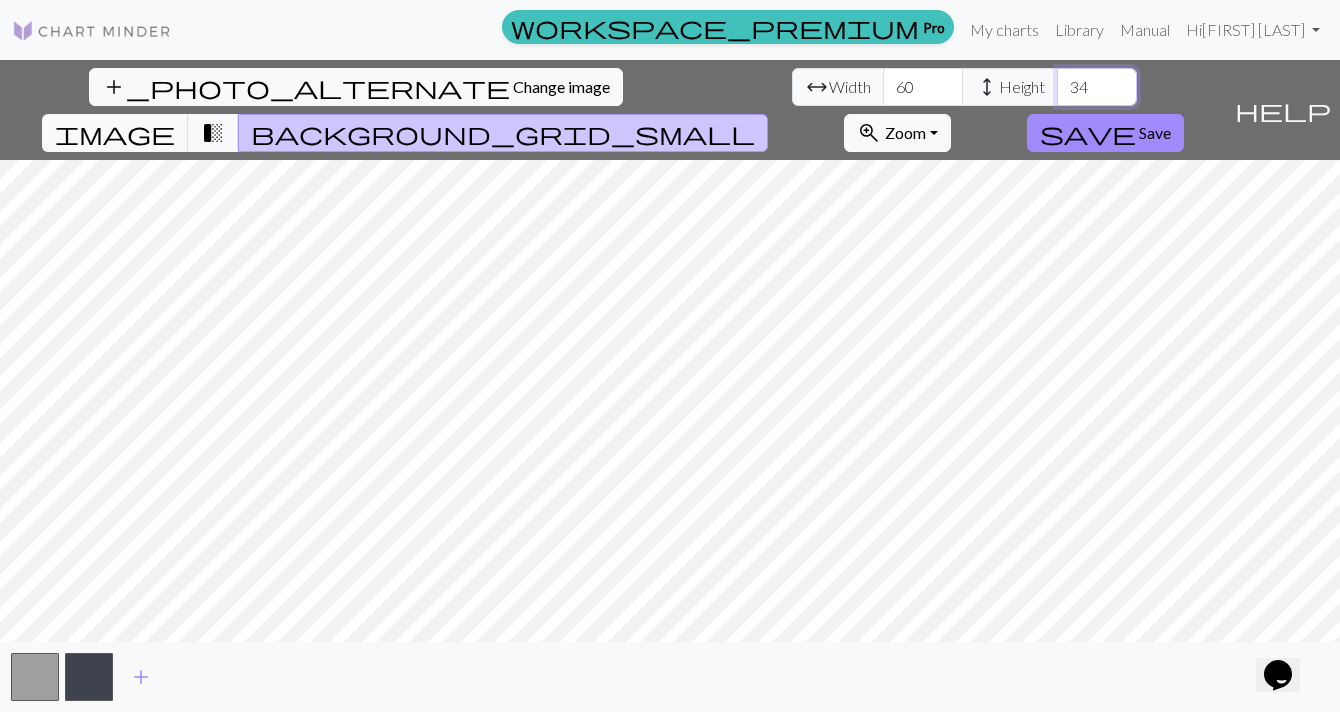 click on "34" at bounding box center [1097, 87] 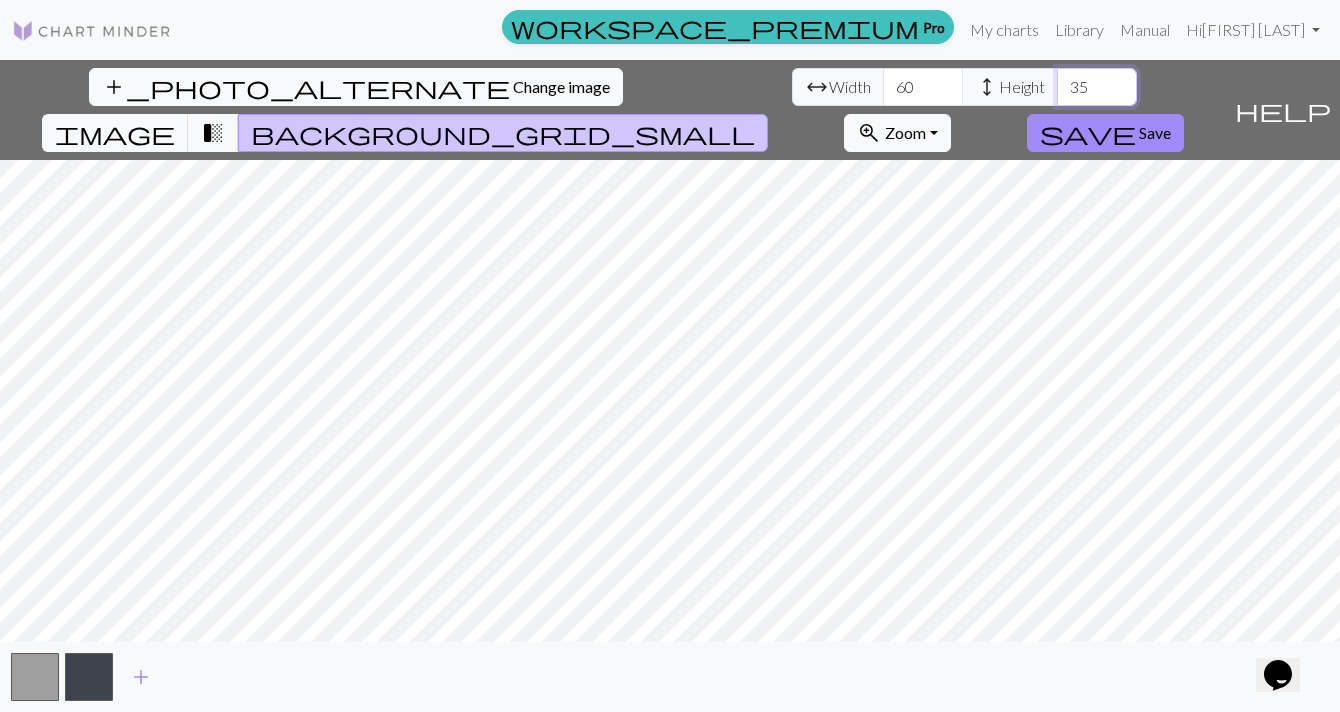 click on "36" at bounding box center [1097, 87] 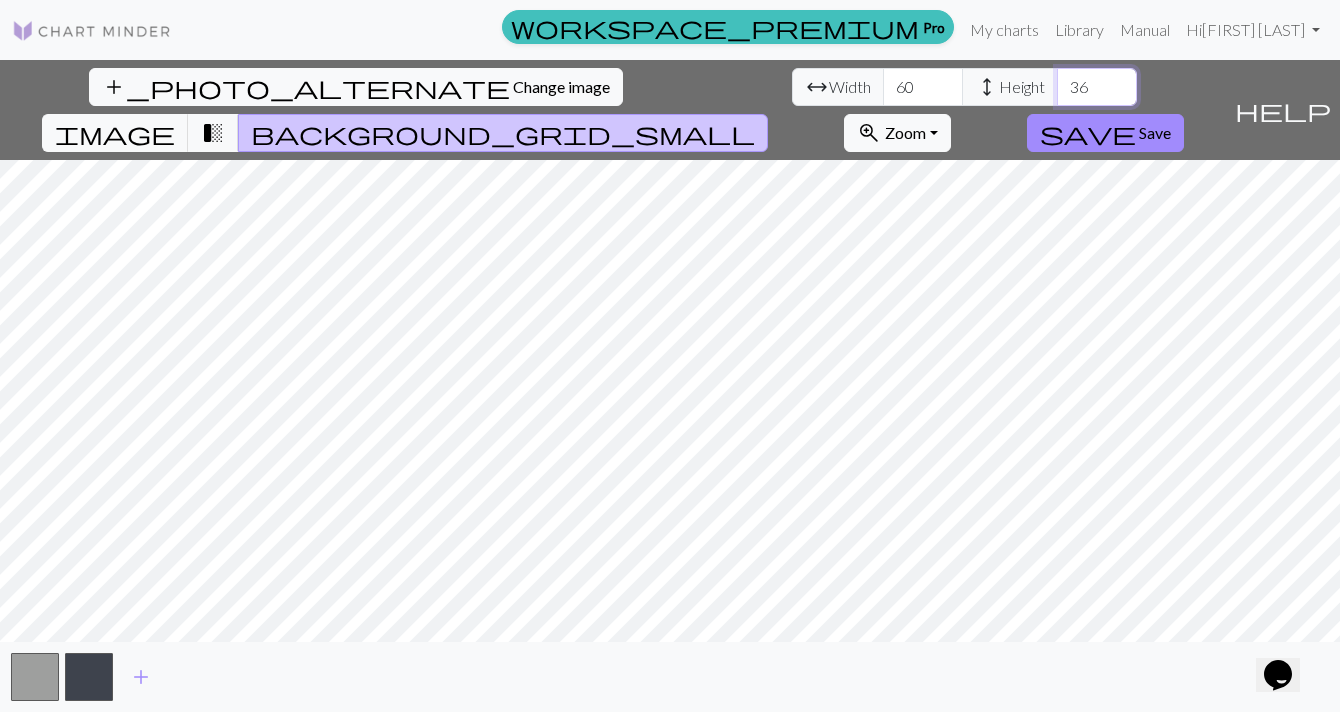 click on "37" at bounding box center [1097, 87] 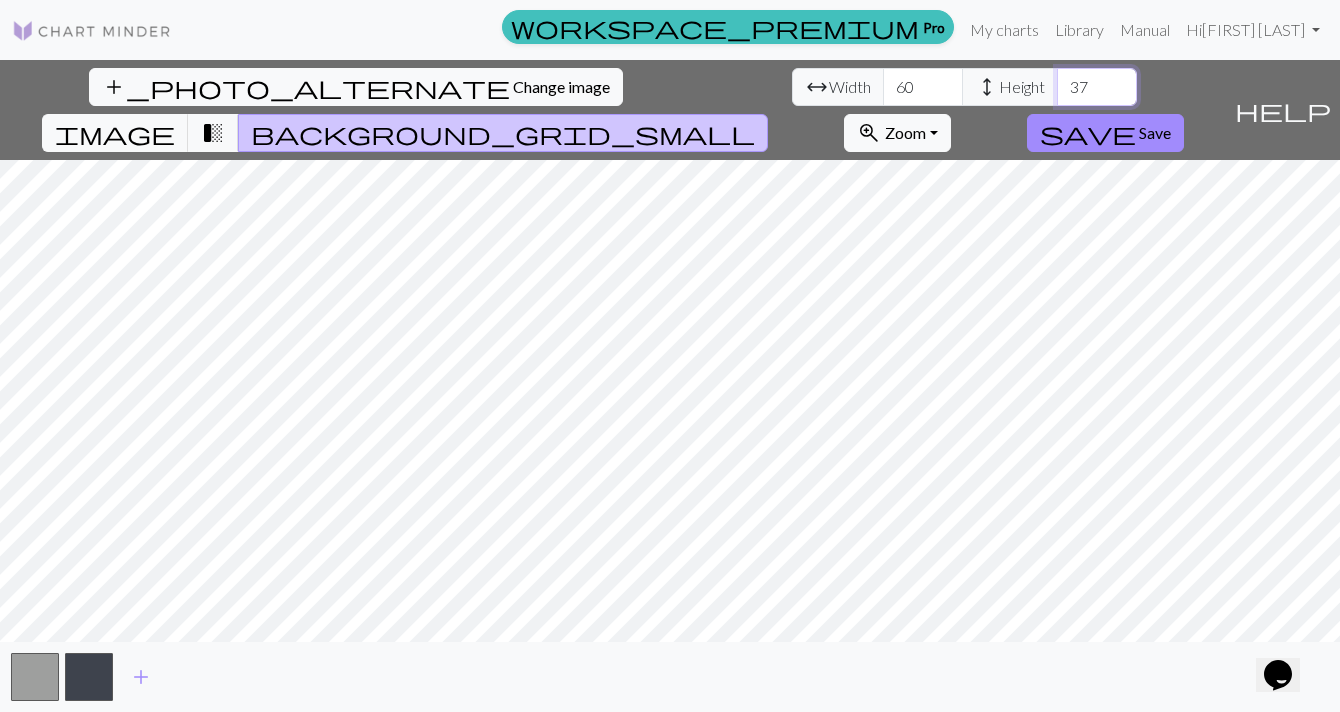 click on "38" at bounding box center (1097, 87) 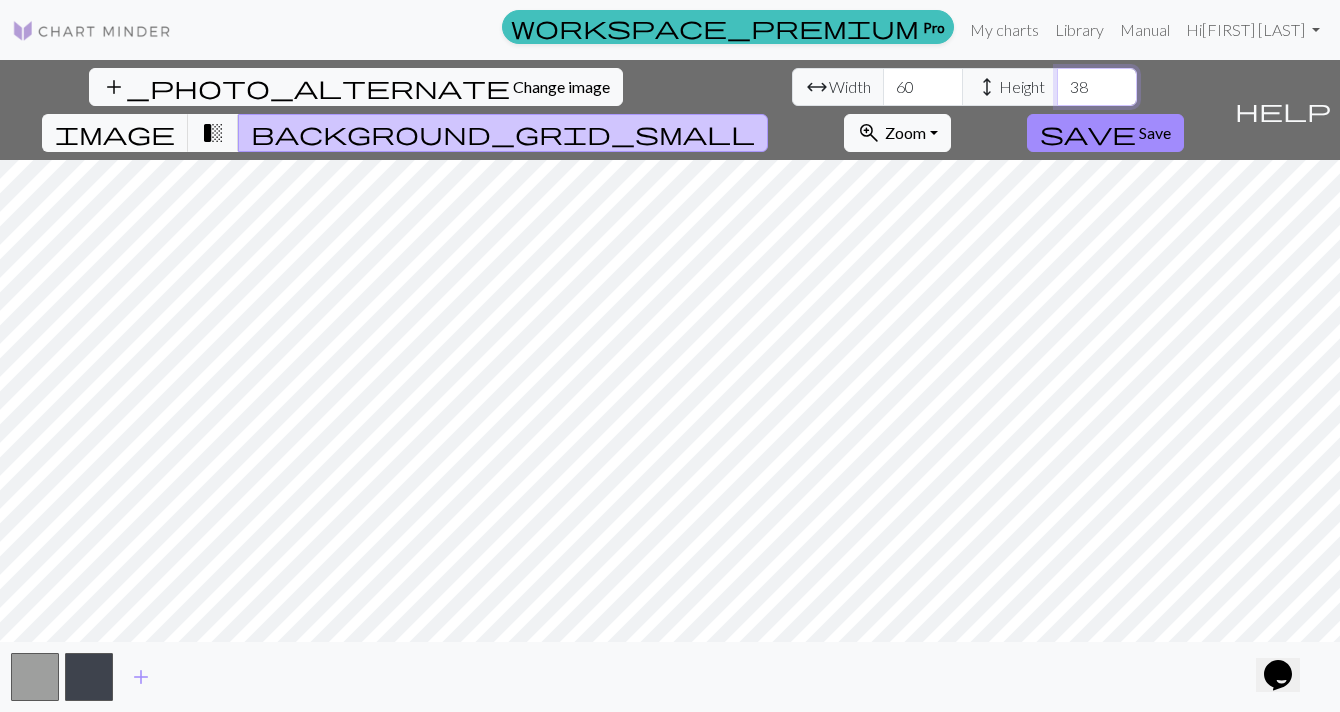 click on "39" at bounding box center (1097, 87) 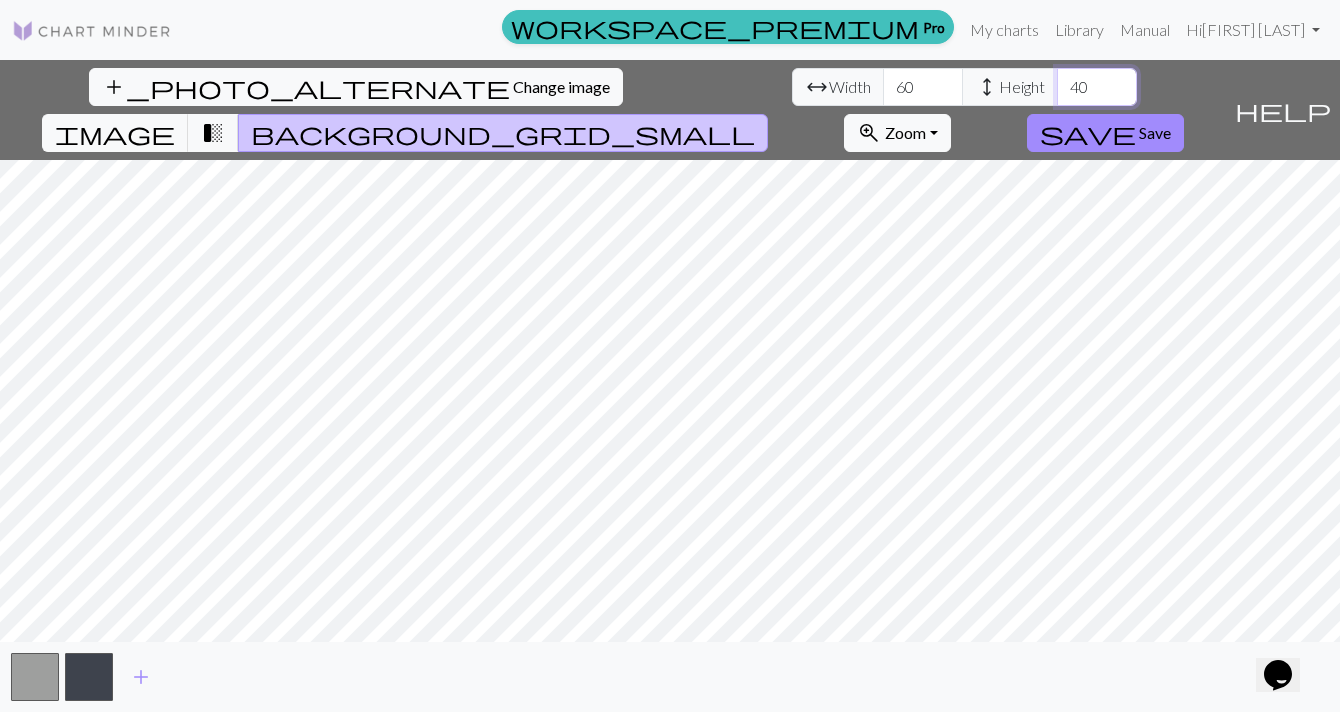 click on "40" at bounding box center (1097, 87) 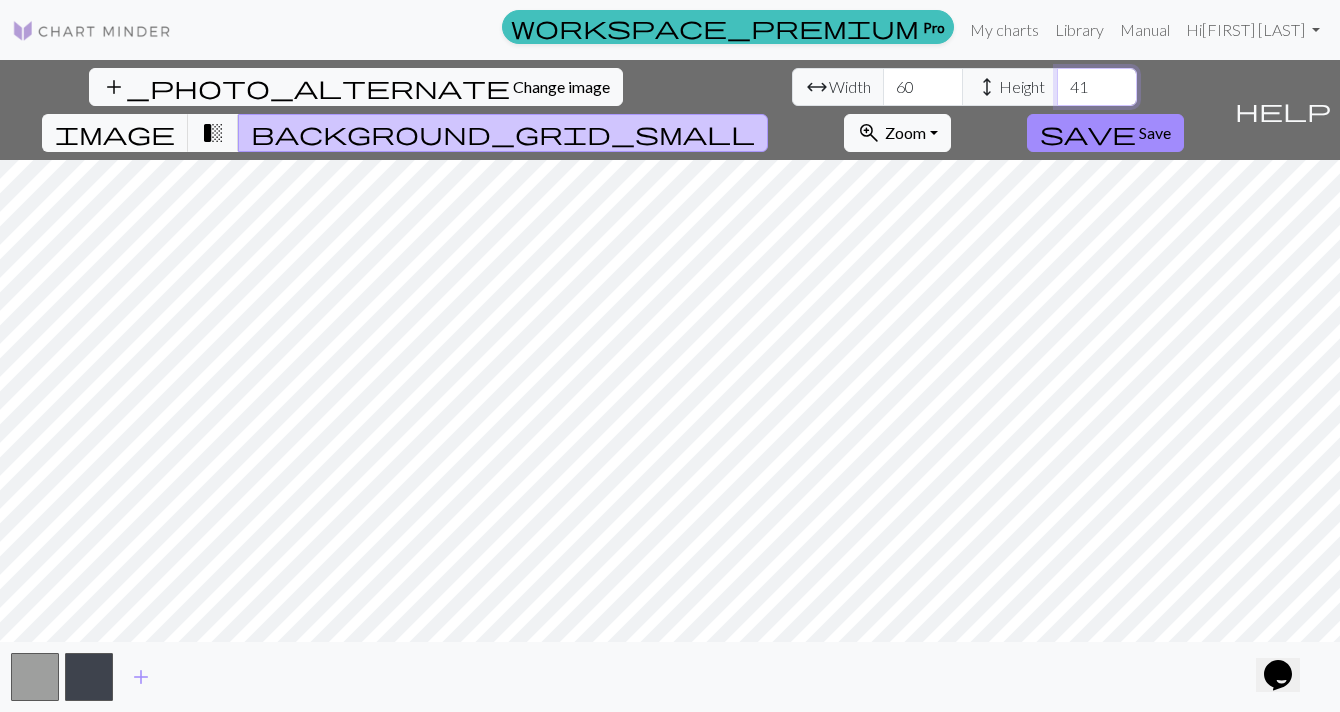 click on "42" at bounding box center (1097, 87) 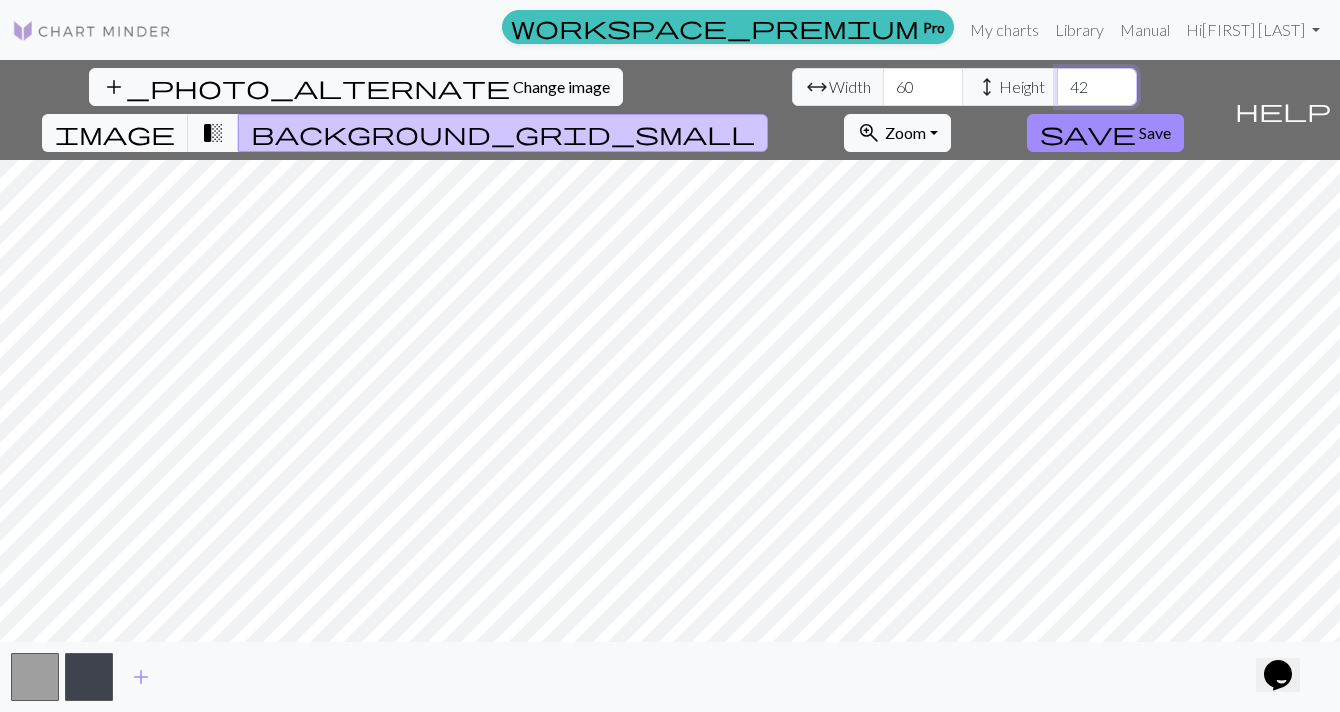 click on "43" at bounding box center [1097, 87] 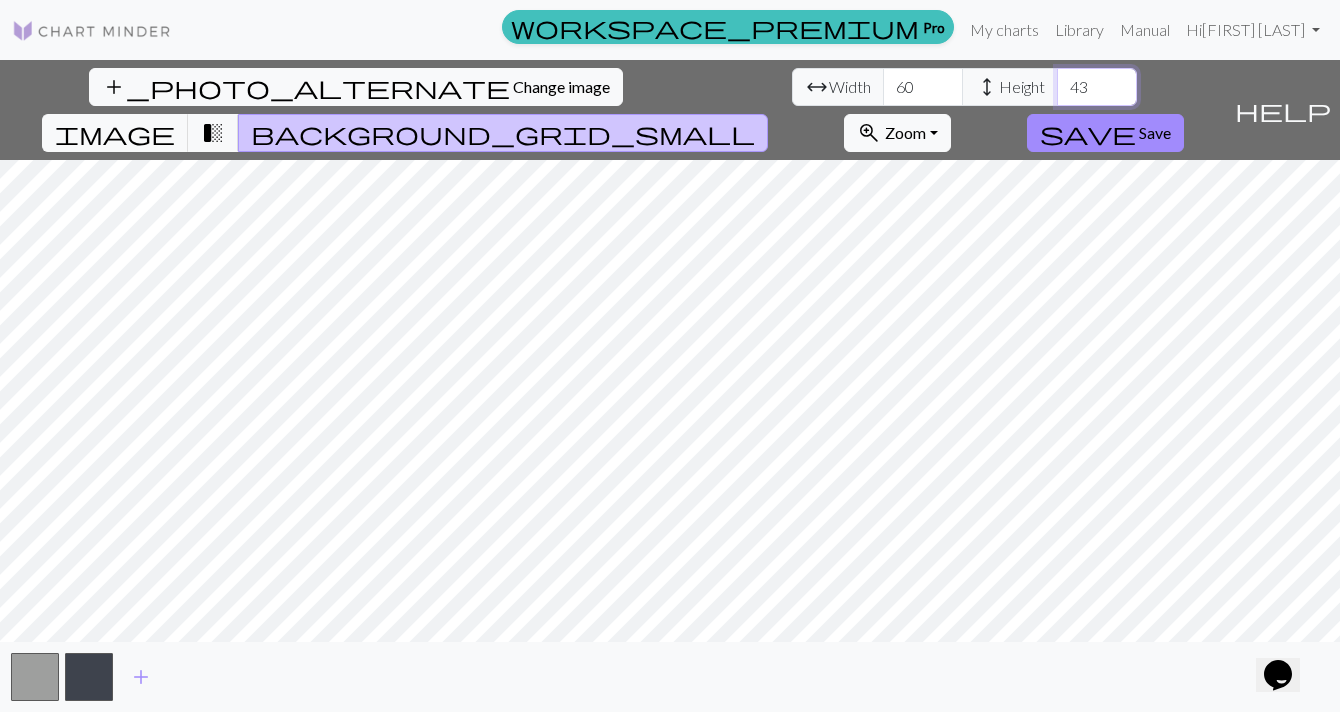 click on "44" at bounding box center [1097, 87] 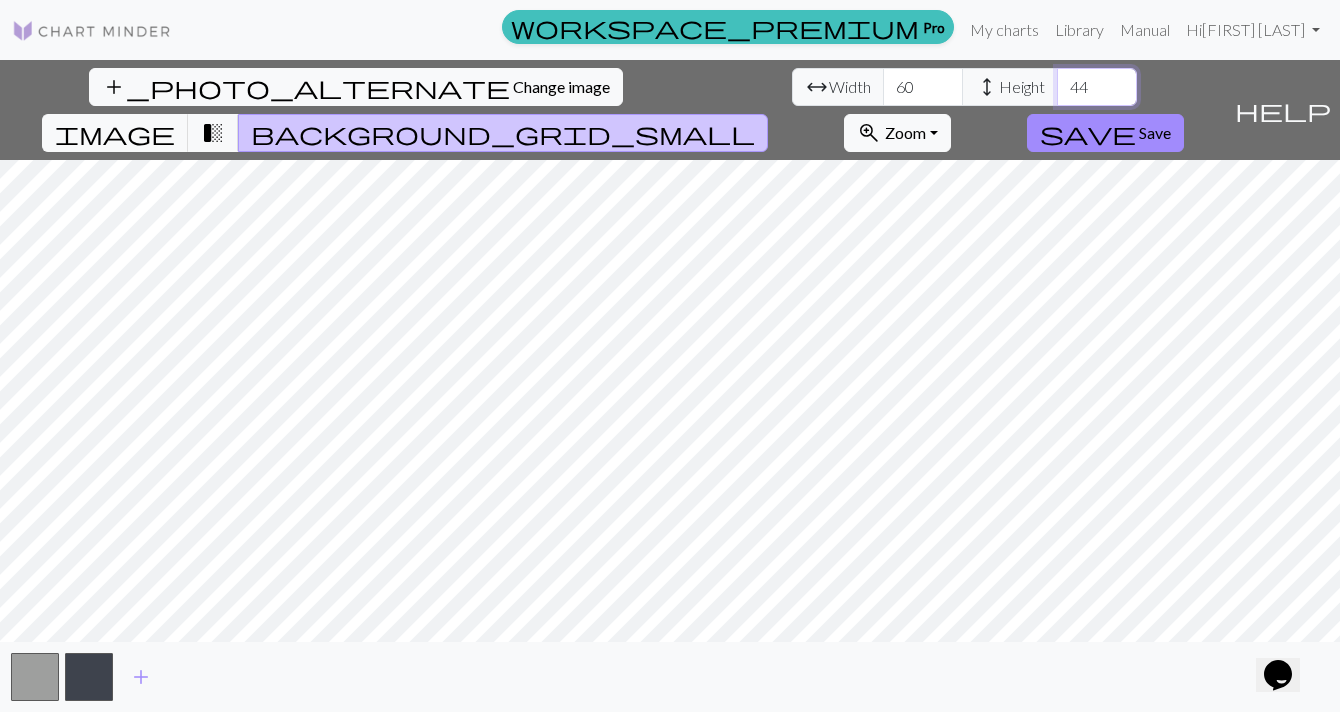 click on "45" at bounding box center (1097, 87) 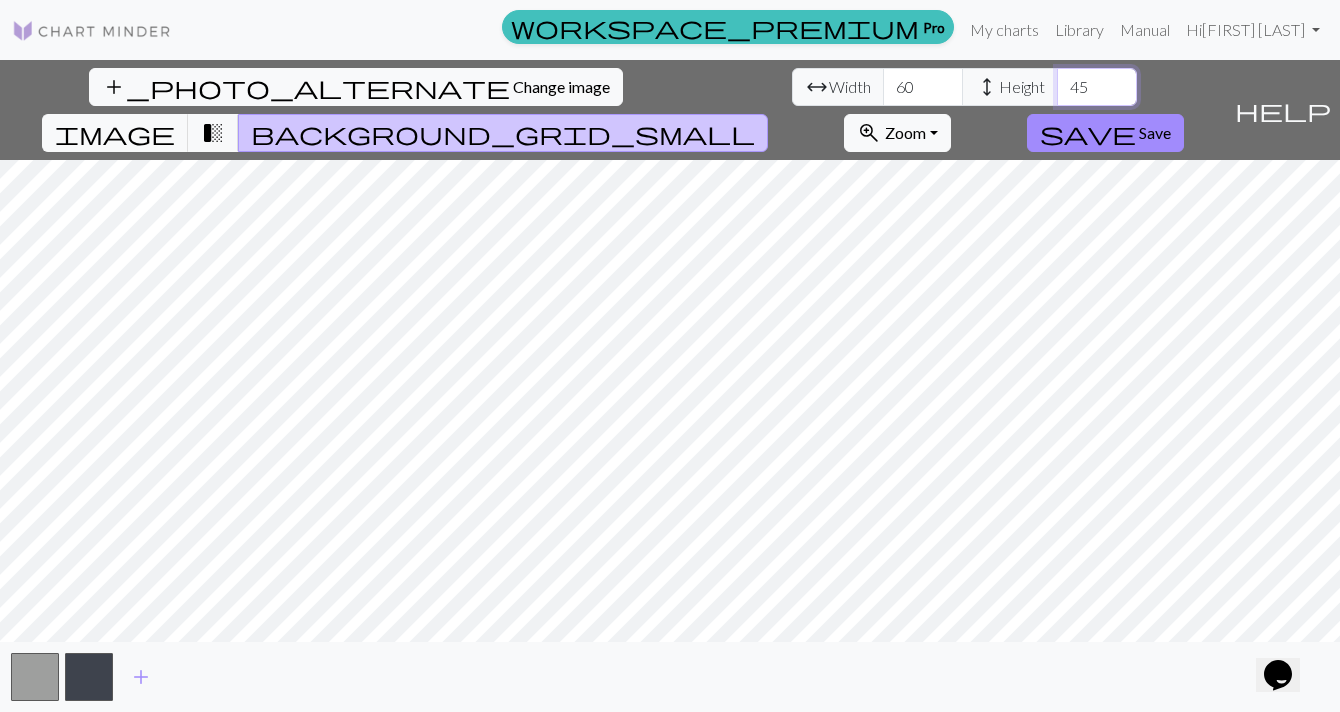 click on "46" at bounding box center (1097, 87) 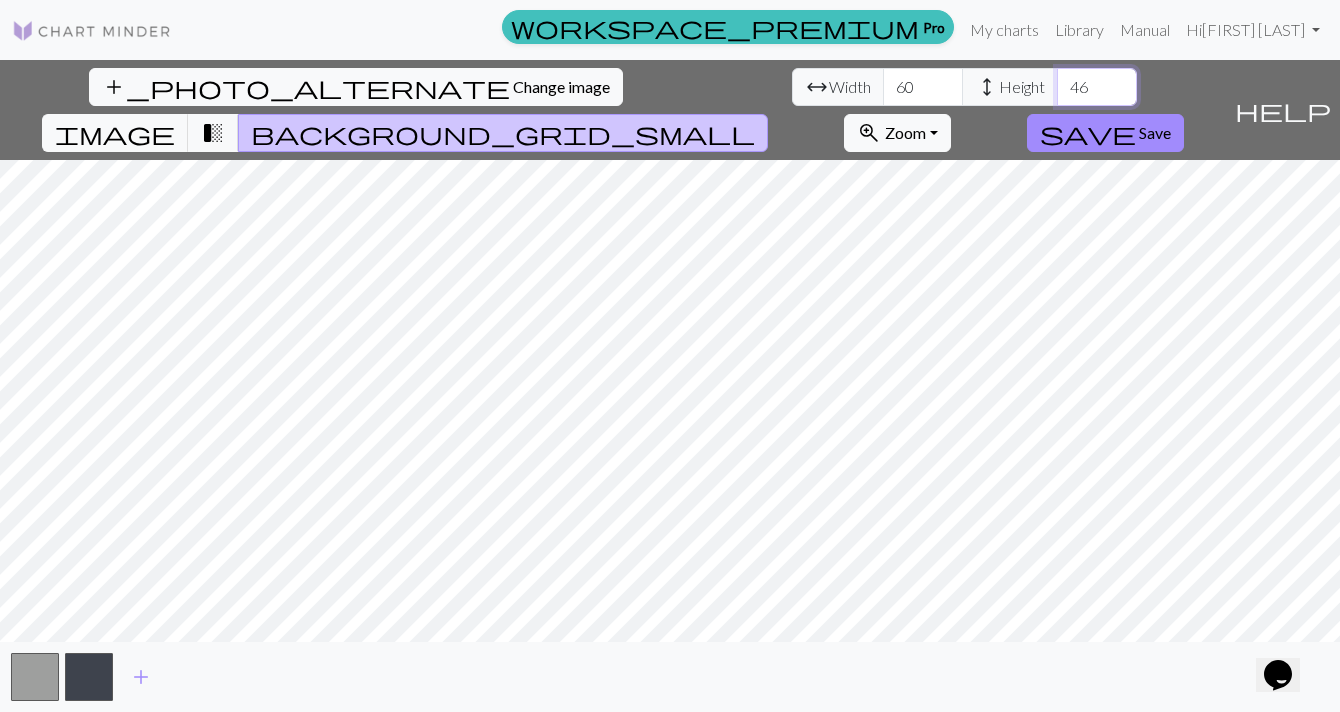 click on "47" at bounding box center (1097, 87) 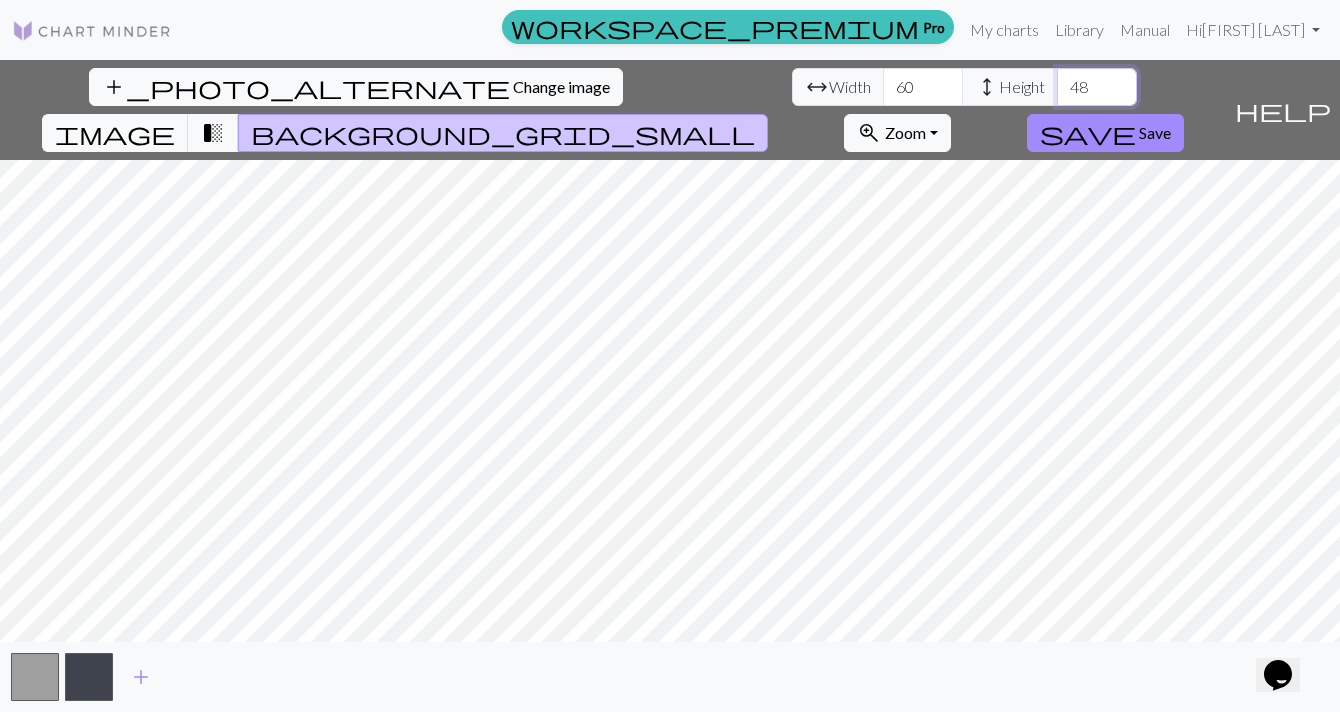 click on "48" at bounding box center [1097, 87] 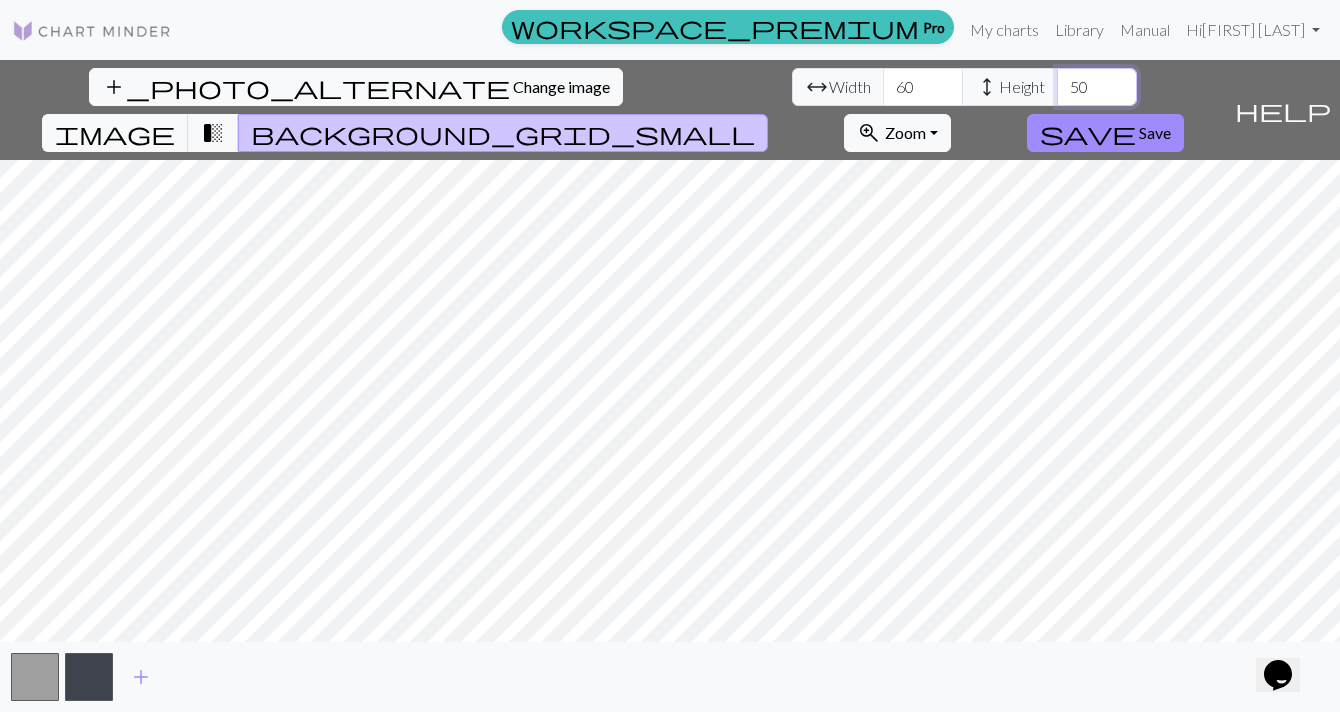 click on "50" at bounding box center [1097, 87] 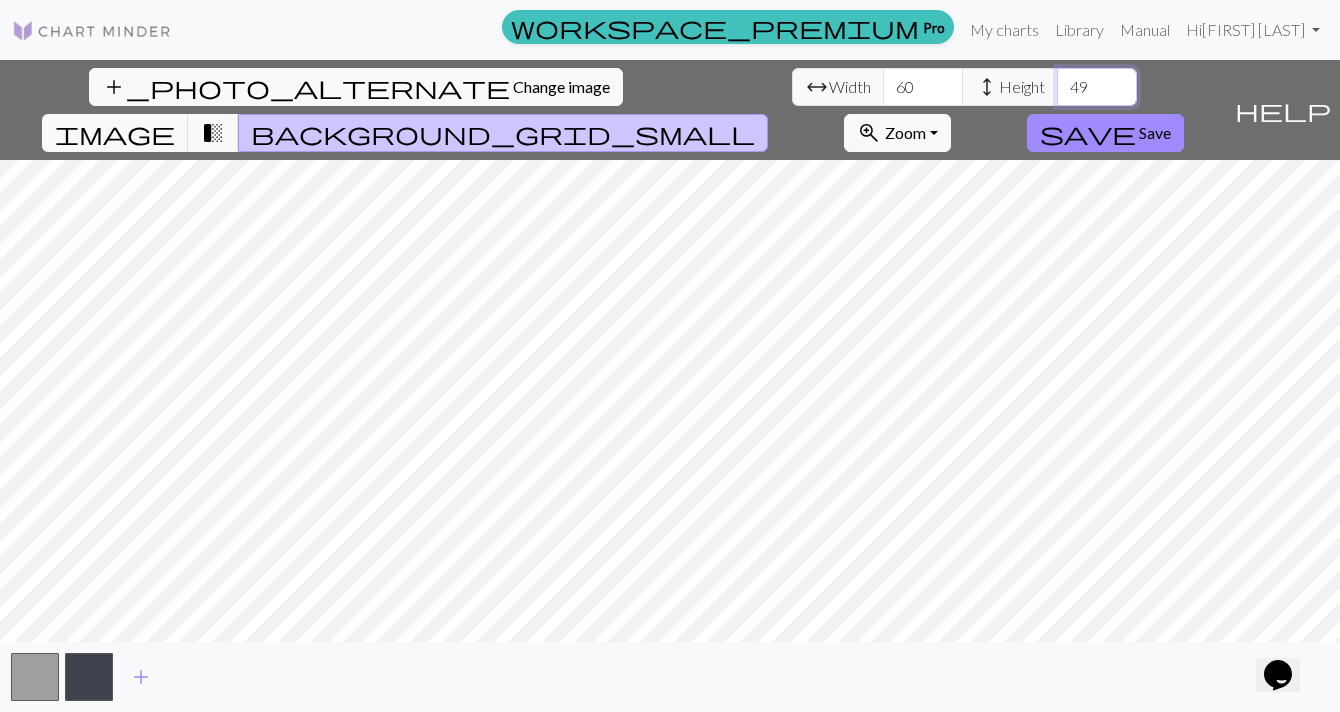 click on "49" at bounding box center (1097, 87) 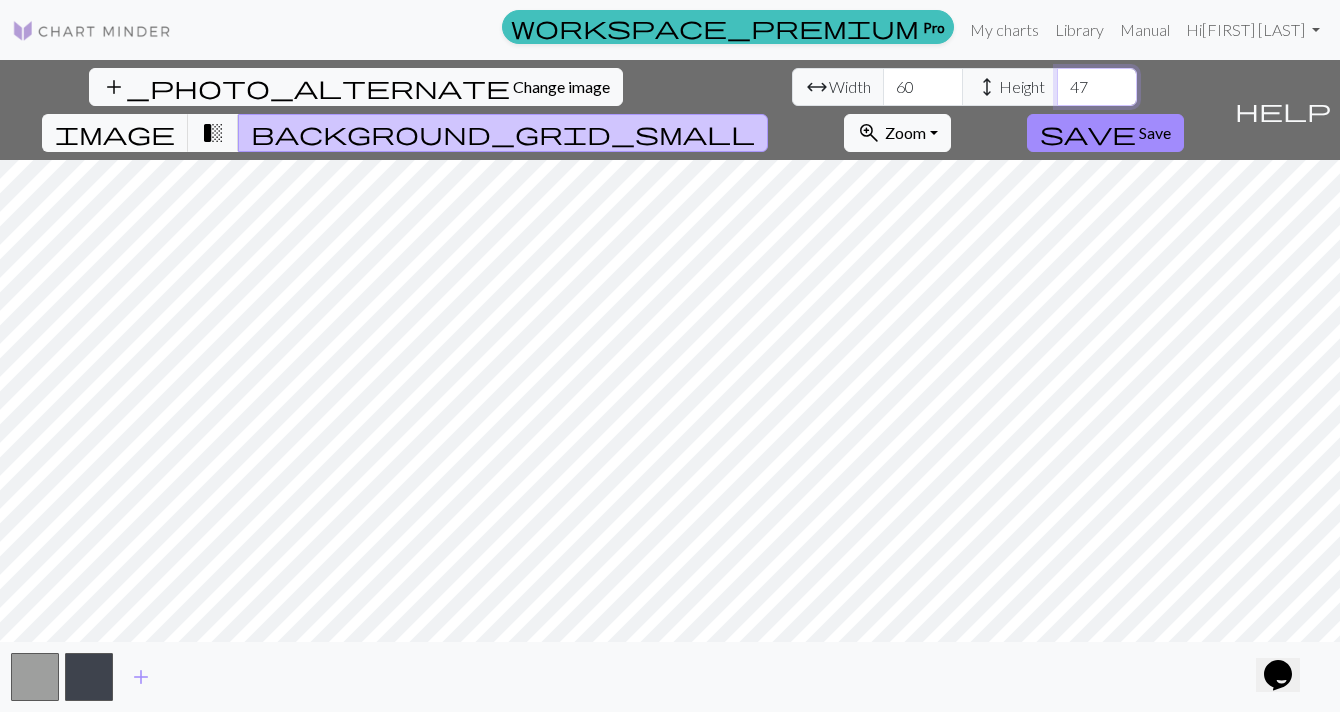 click on "47" at bounding box center (1097, 87) 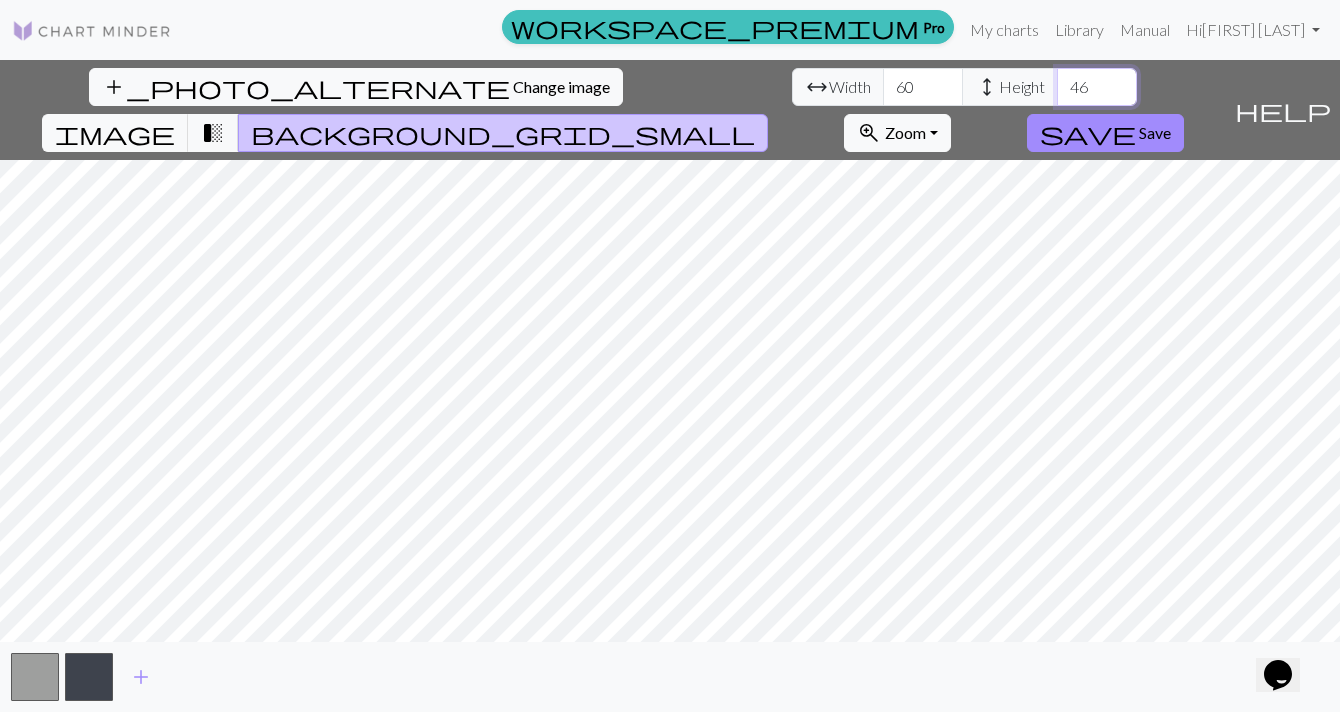 click on "45" at bounding box center [1097, 87] 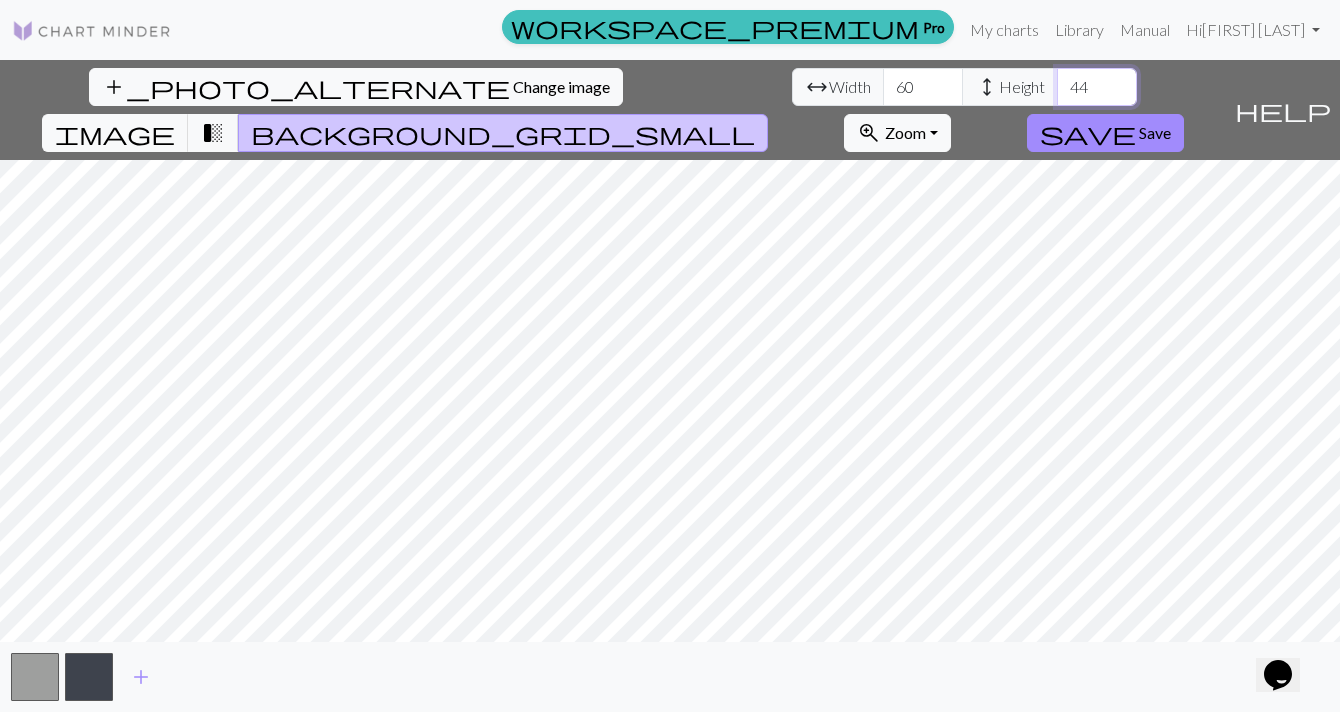 click on "44" at bounding box center [1097, 87] 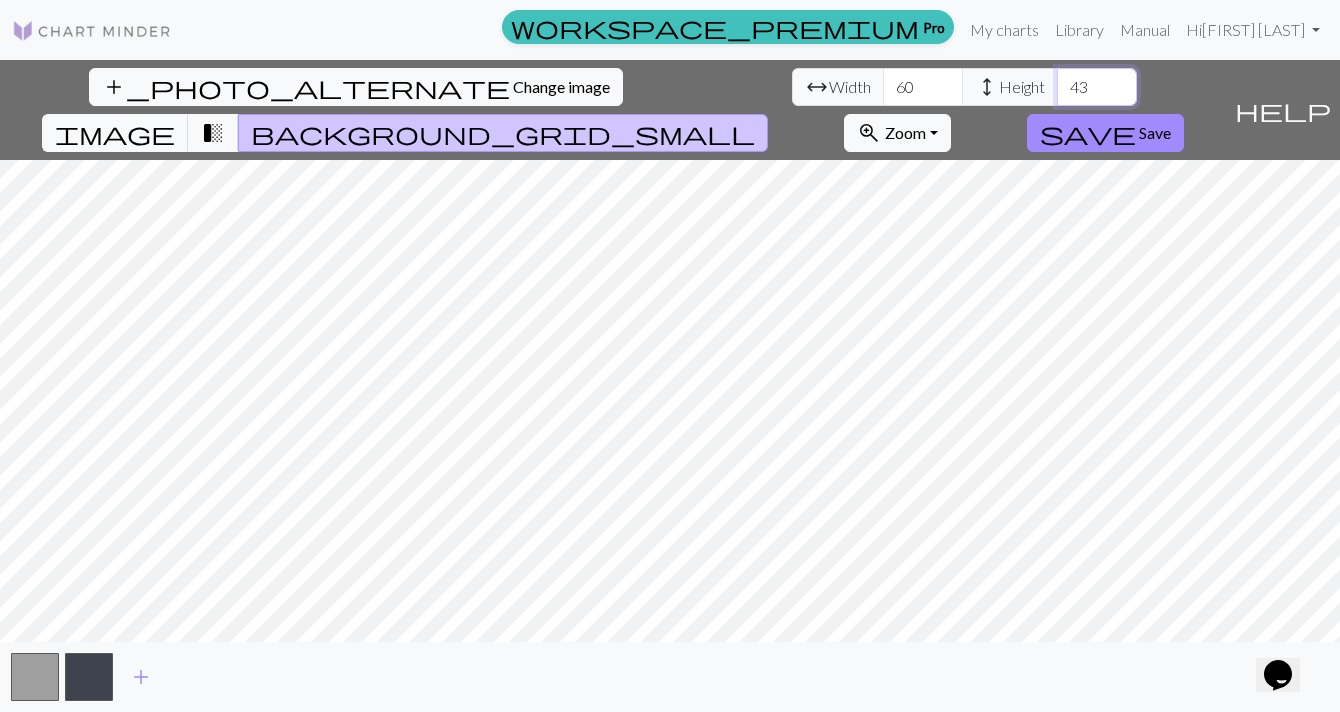 click on "43" at bounding box center (1097, 87) 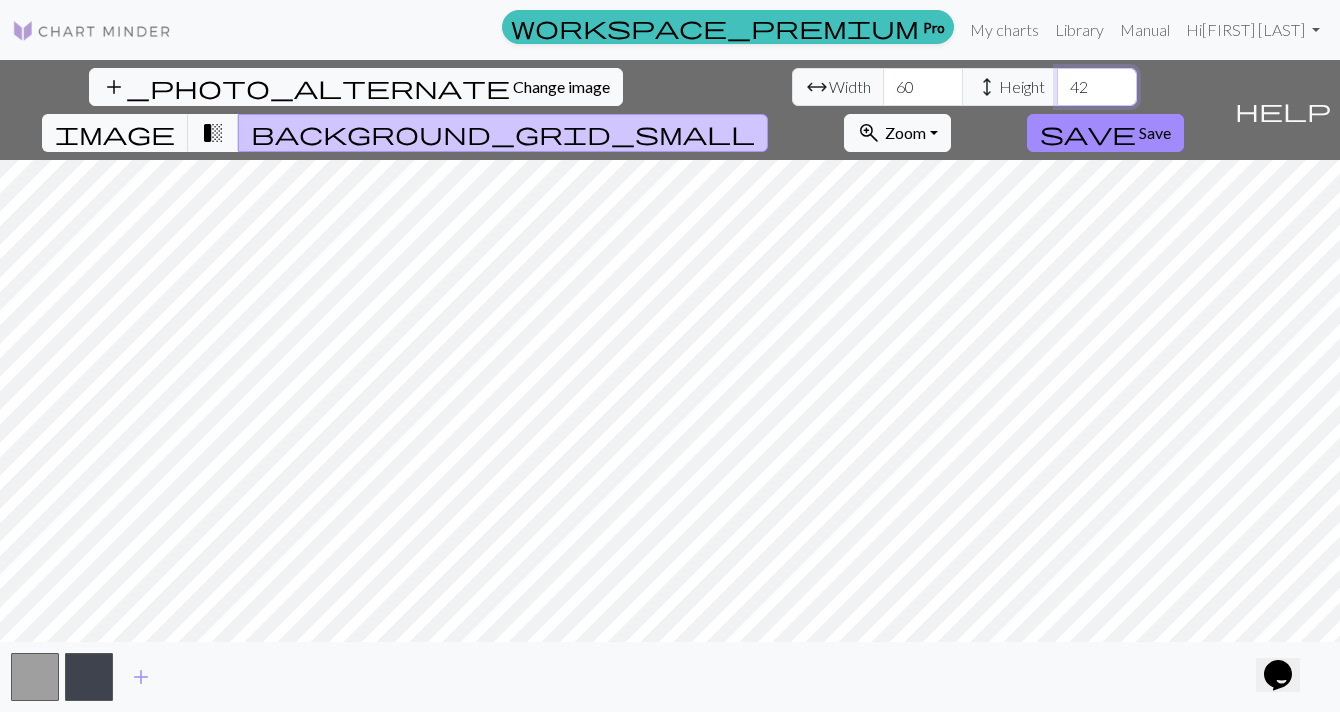 click on "41" at bounding box center (1097, 87) 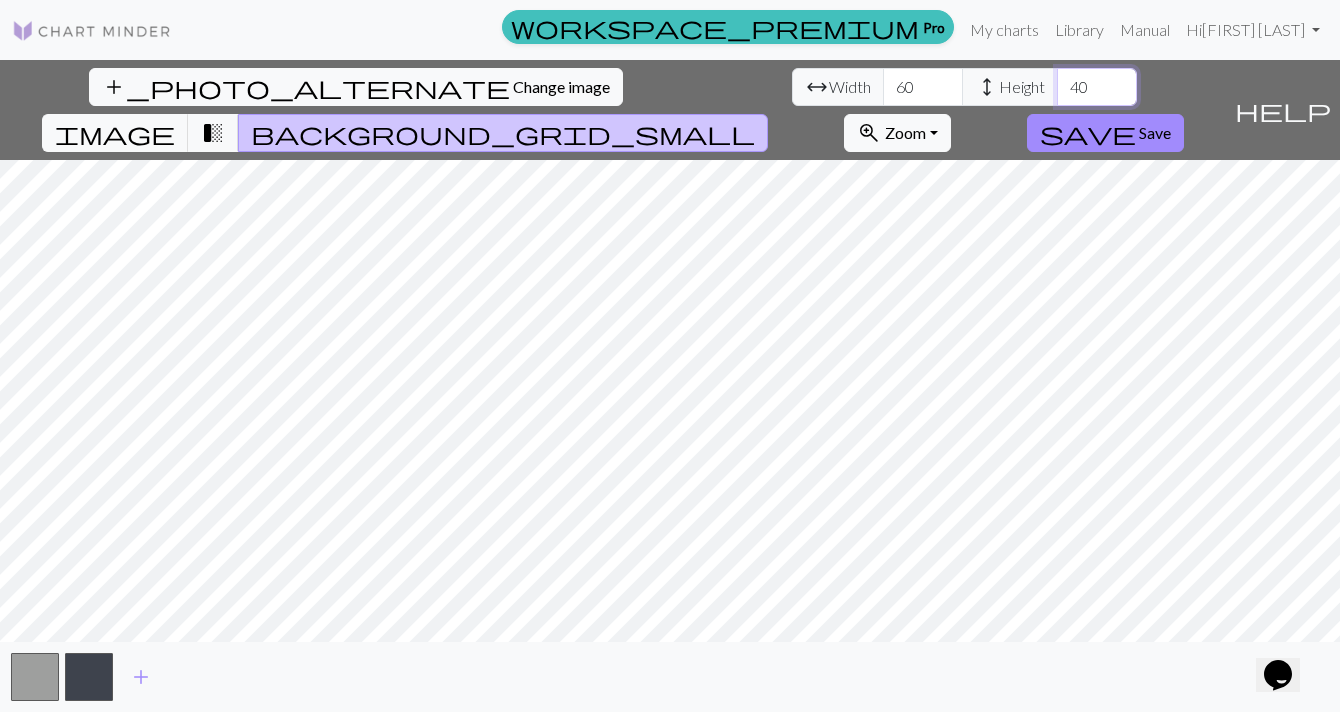 click on "40" at bounding box center [1097, 87] 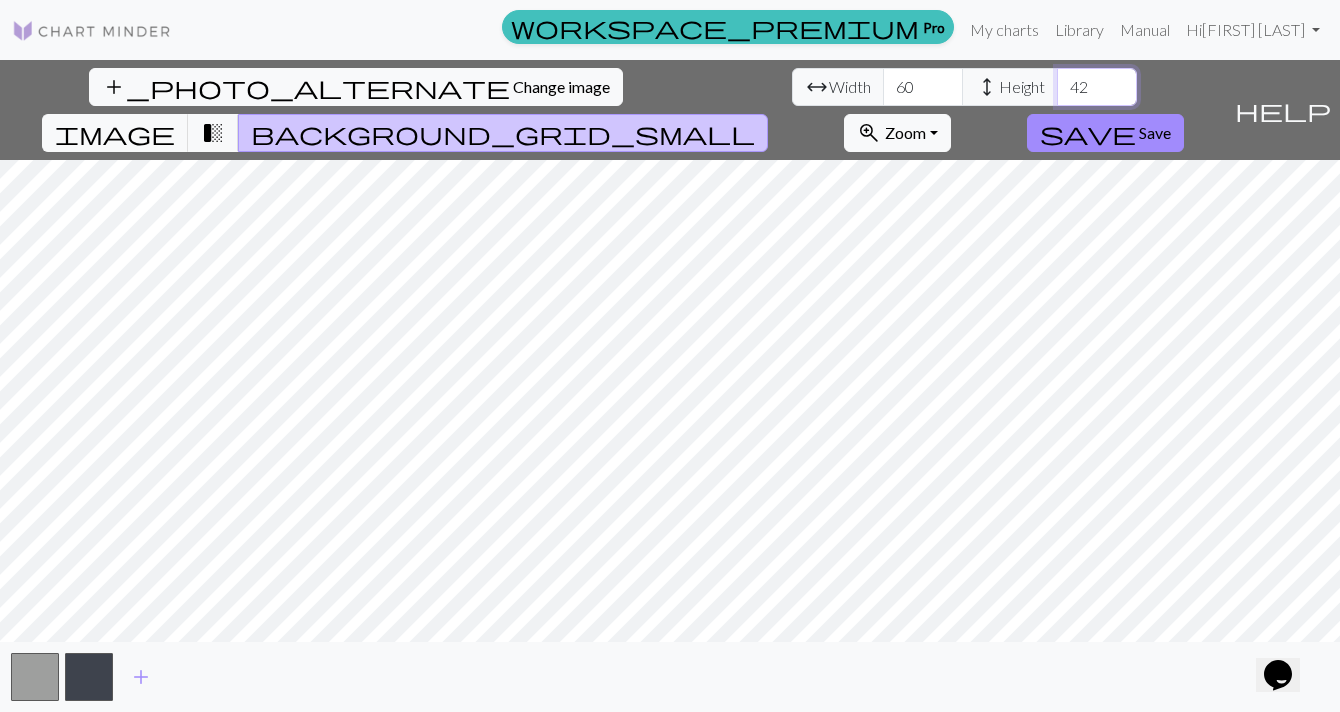 click on "42" at bounding box center [1097, 87] 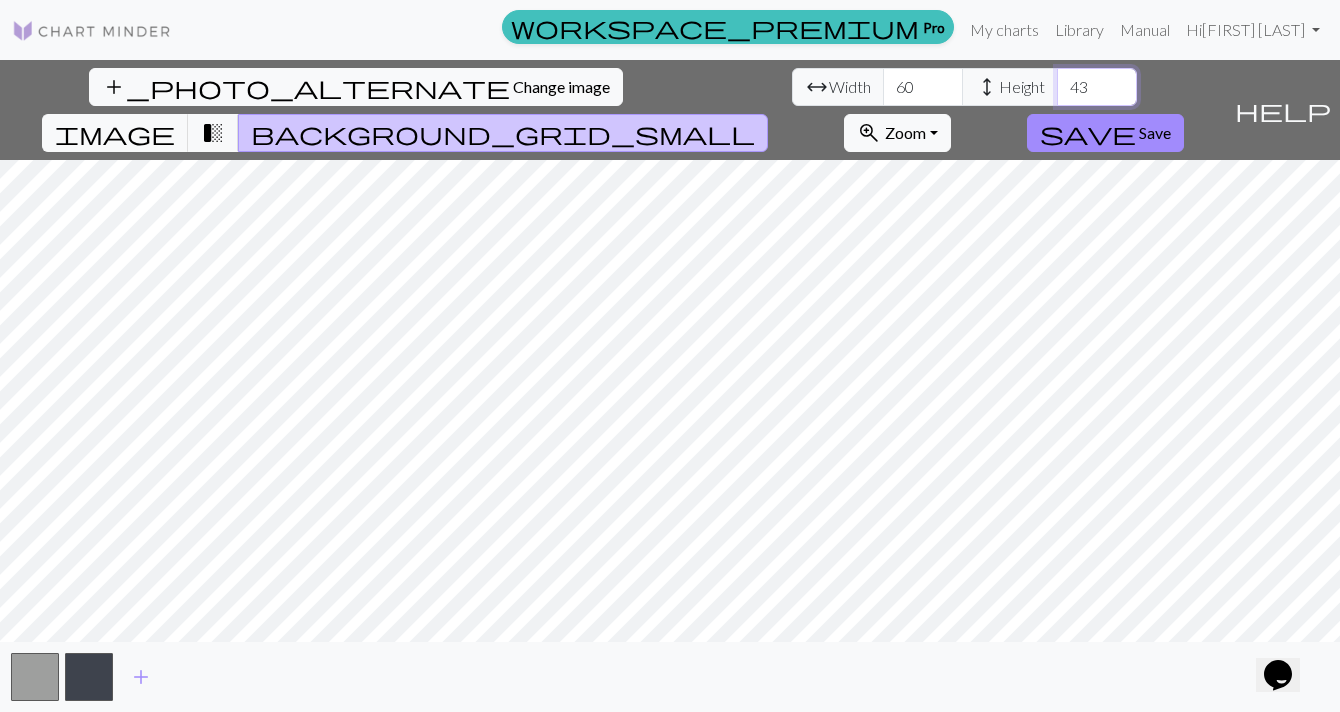 click on "43" at bounding box center (1097, 87) 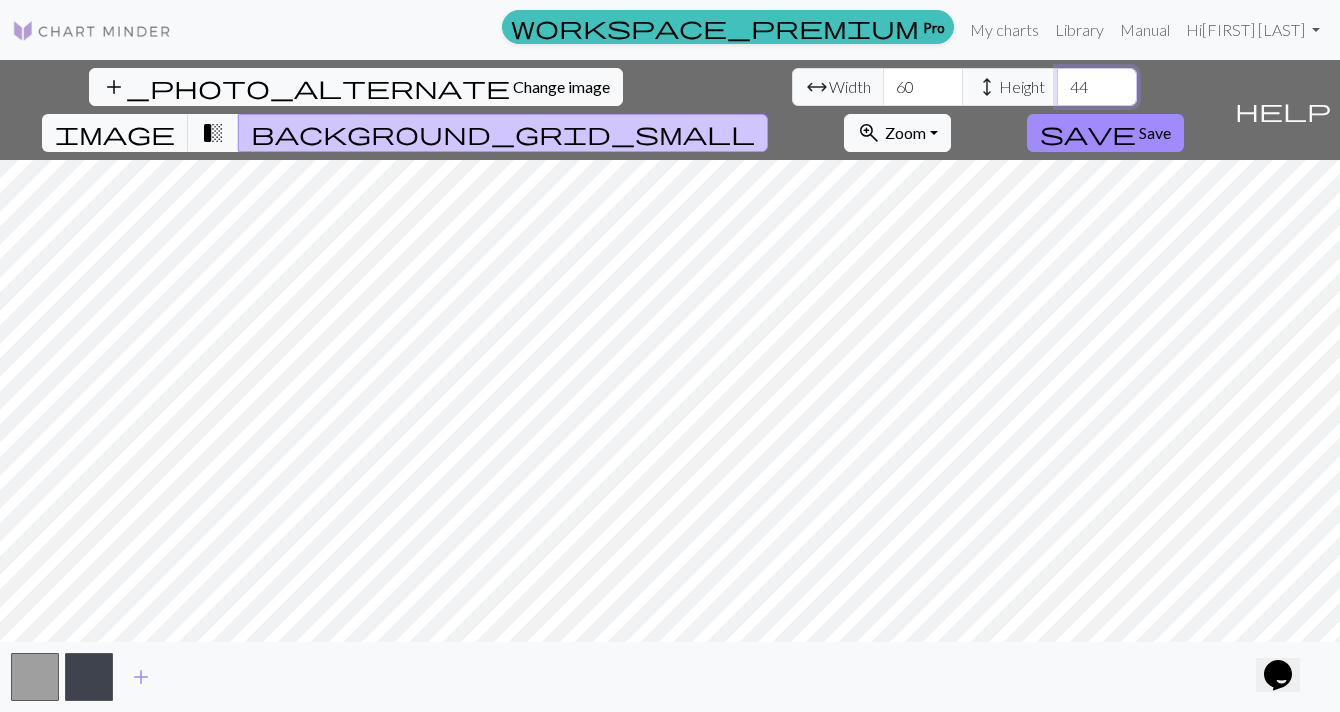 click on "44" at bounding box center (1097, 87) 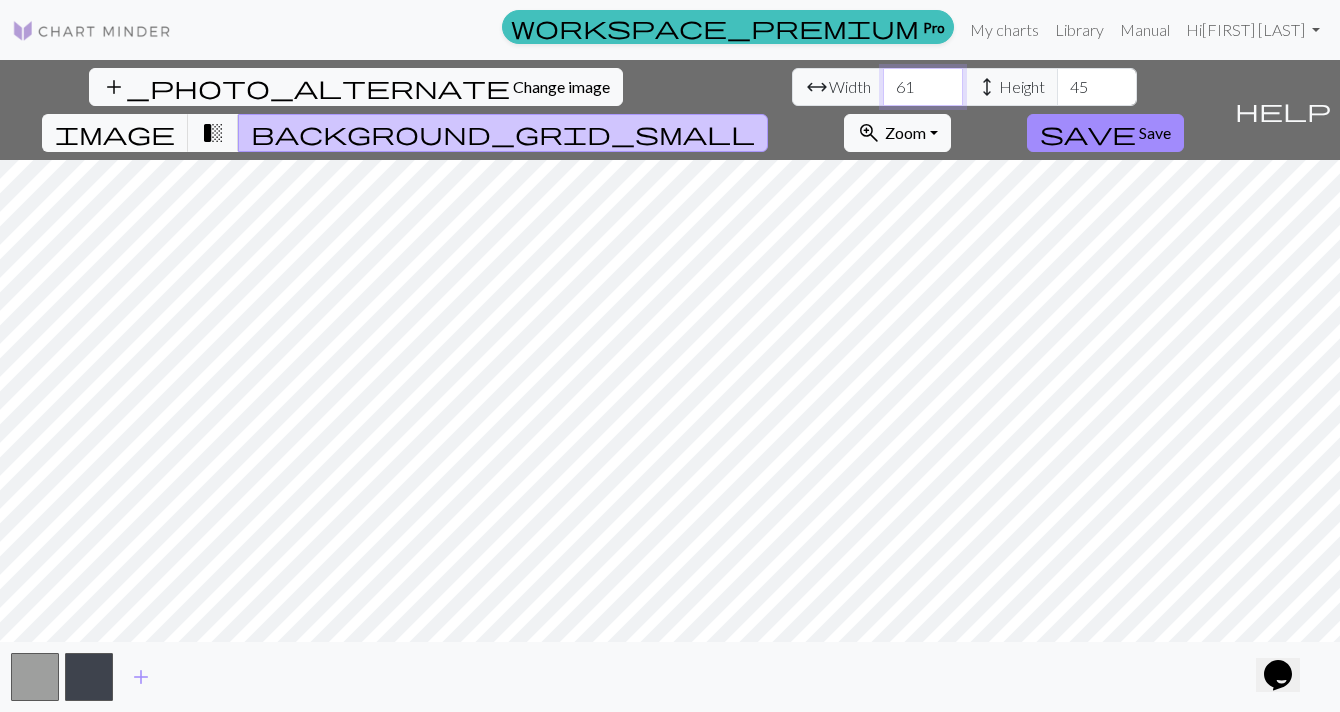 click on "61" at bounding box center (923, 87) 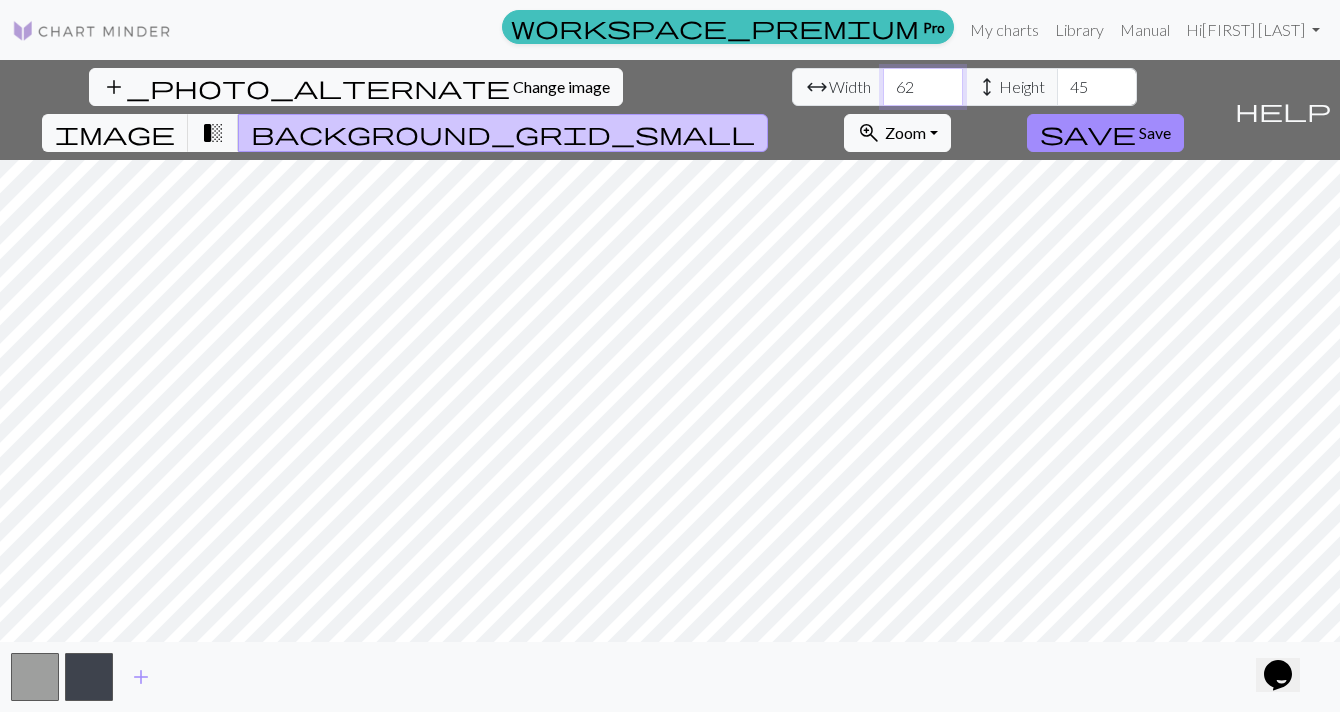 click on "63" at bounding box center [923, 87] 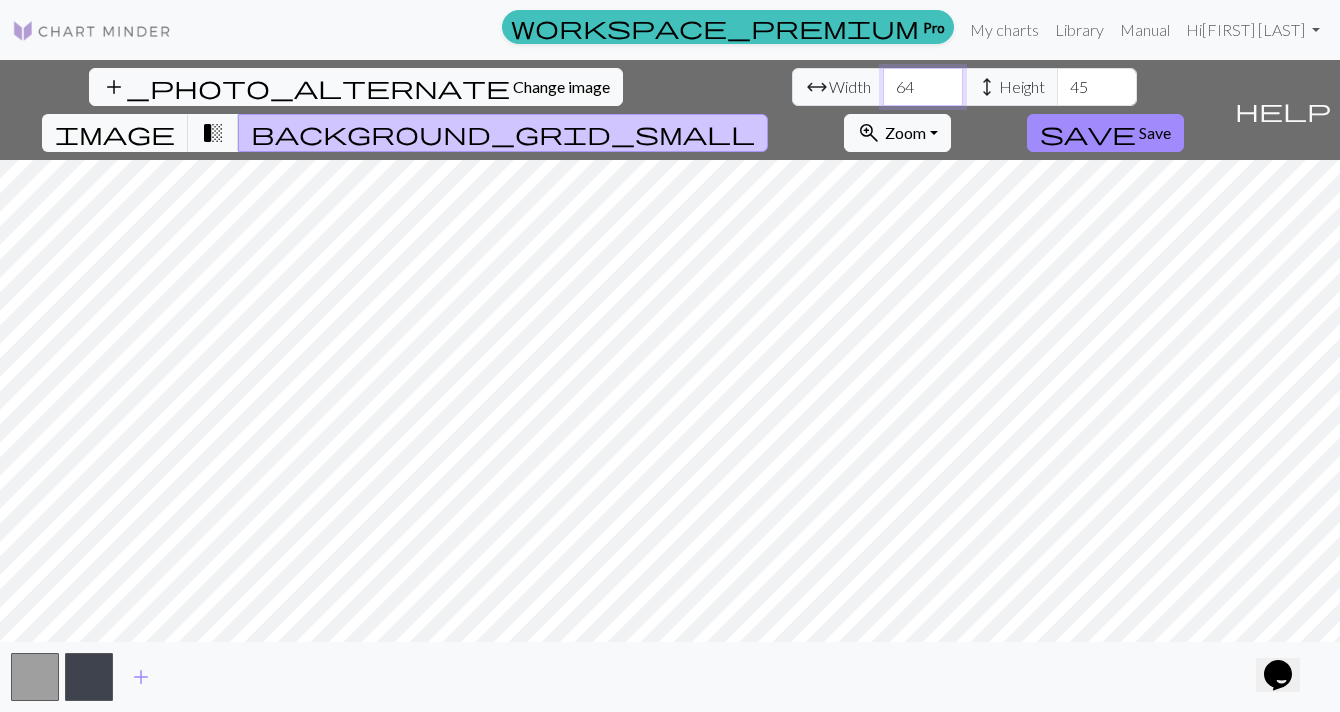 click on "64" at bounding box center (923, 87) 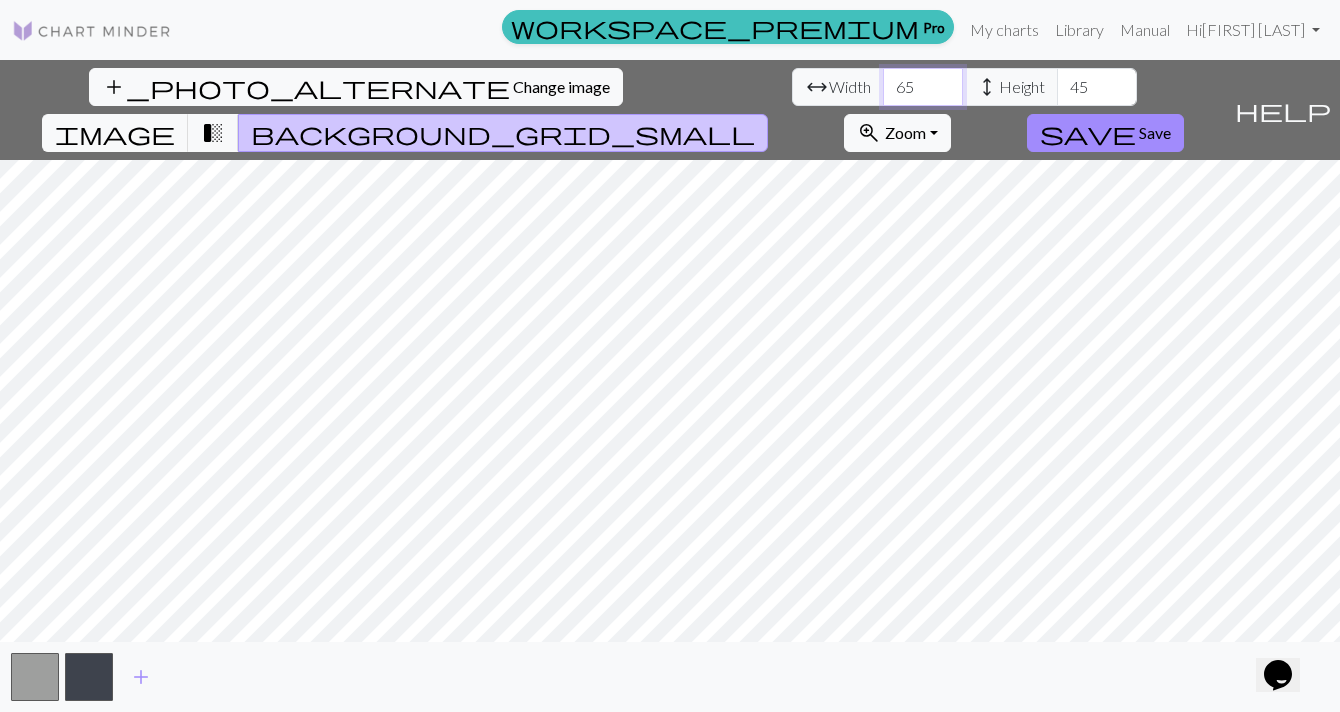 click on "65" at bounding box center (923, 87) 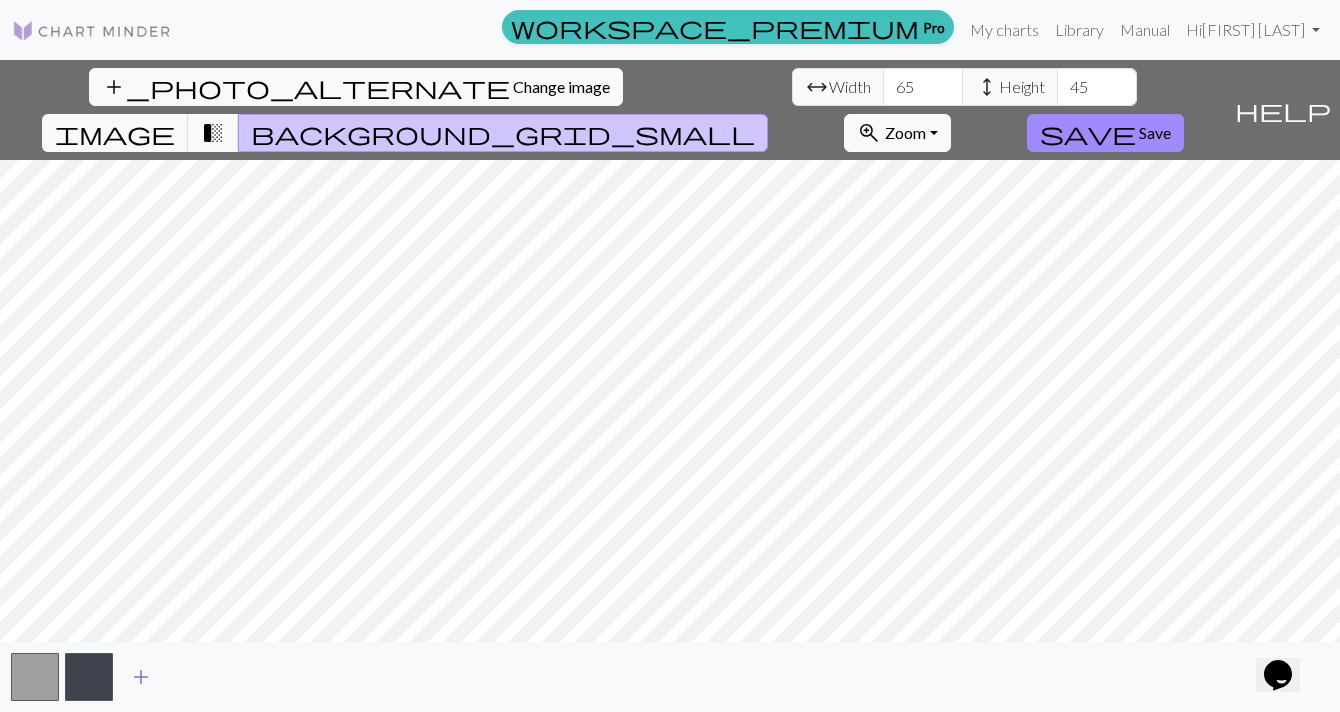 click on "add" at bounding box center [141, 677] 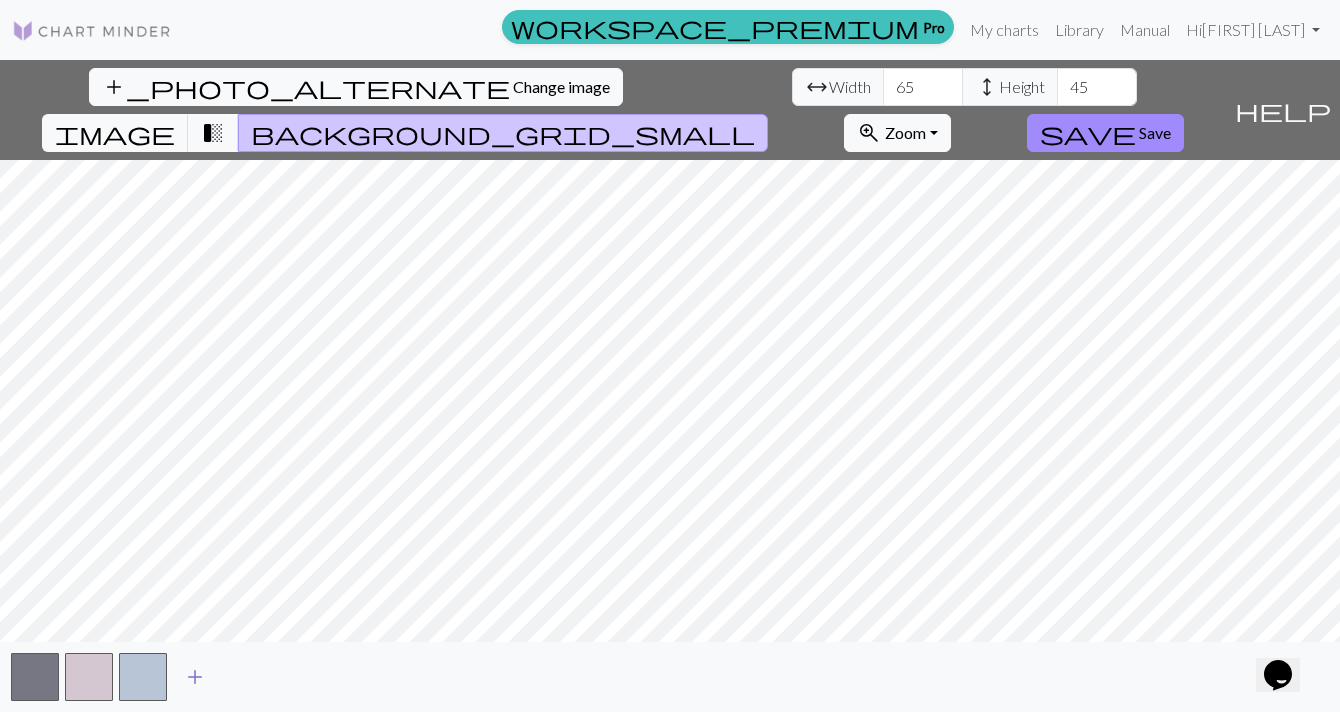 click on "add" at bounding box center [195, 677] 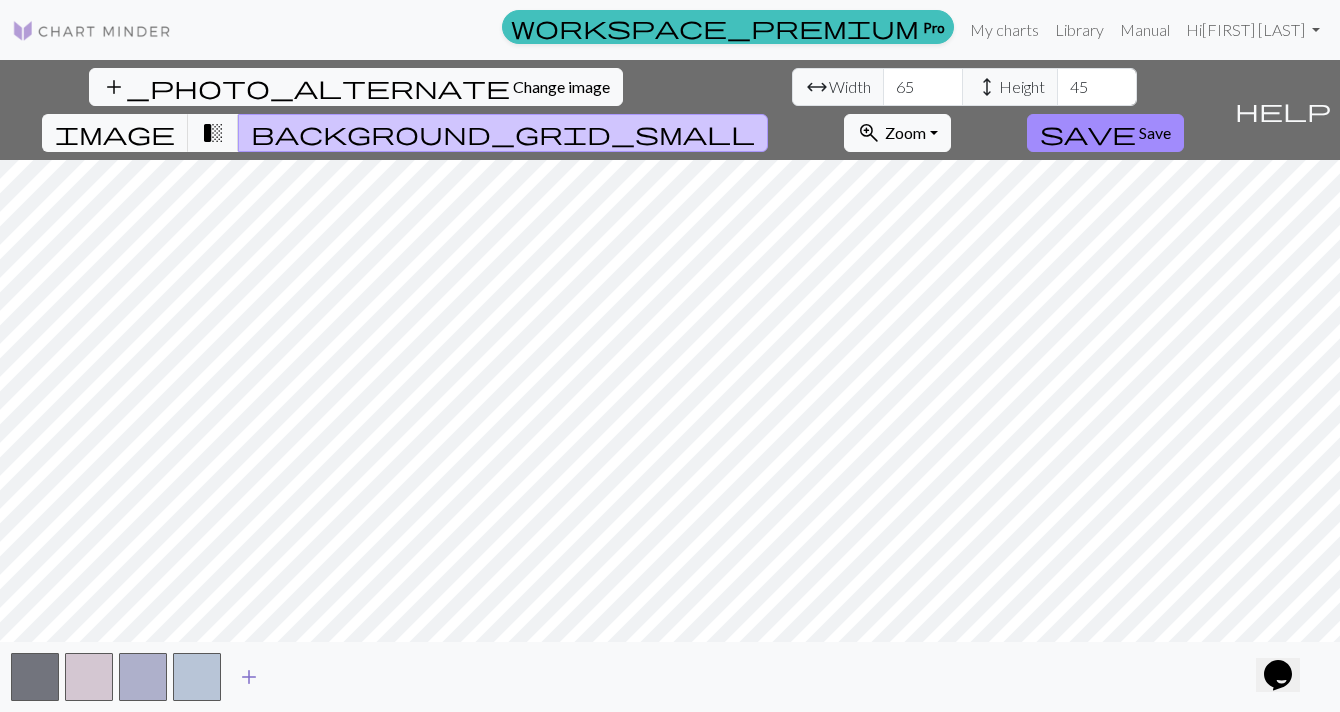 click on "add" at bounding box center [249, 677] 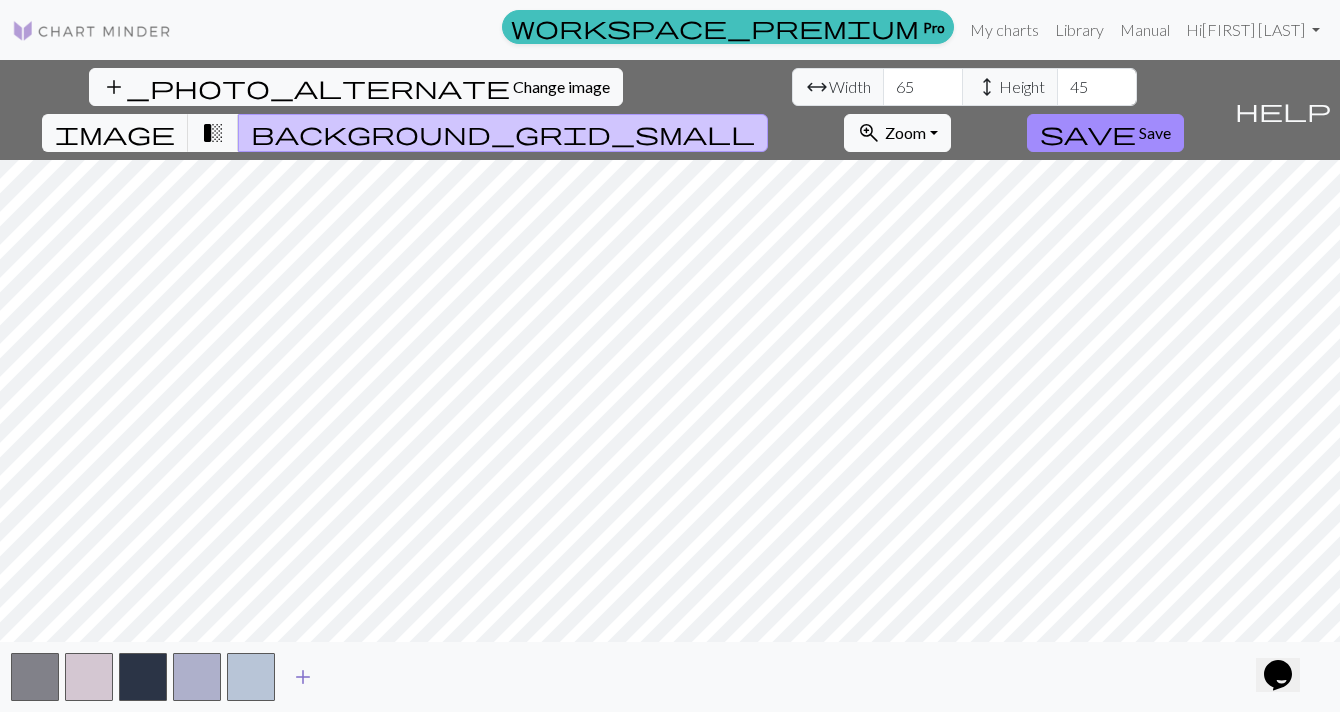 click at bounding box center [251, 677] 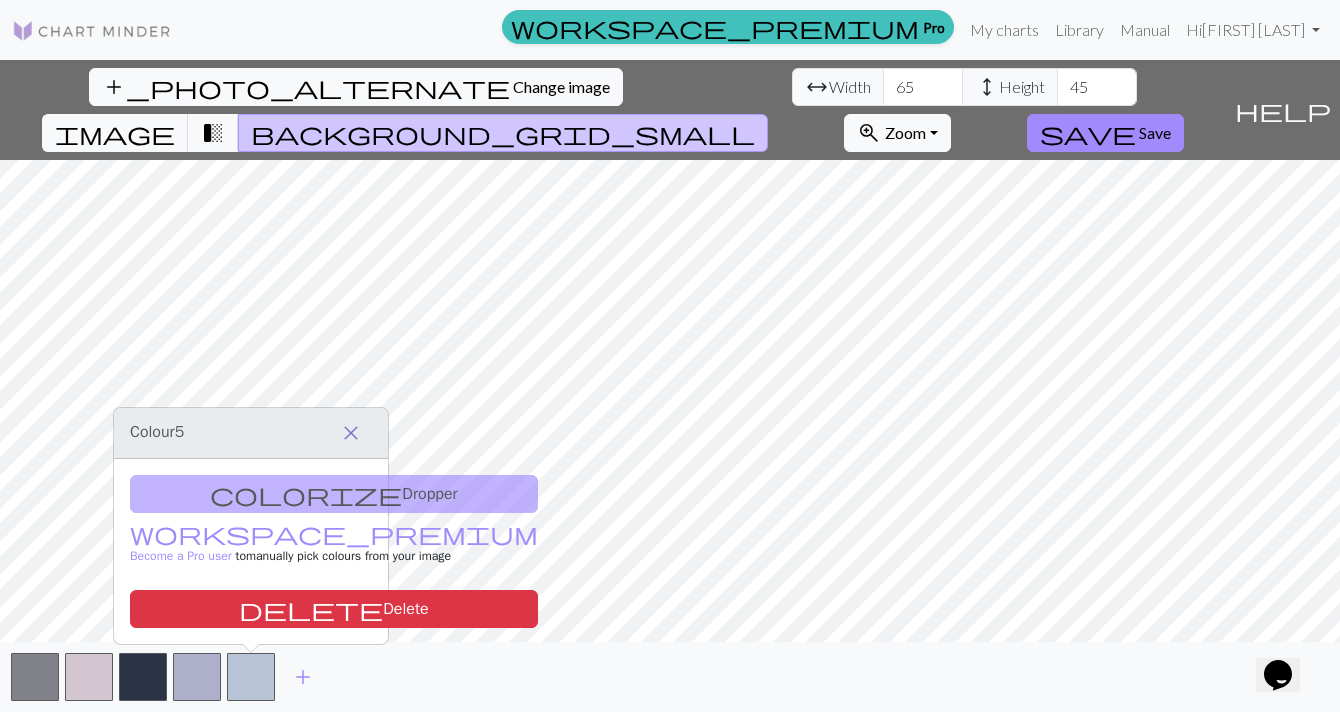 click on "close" at bounding box center (351, 433) 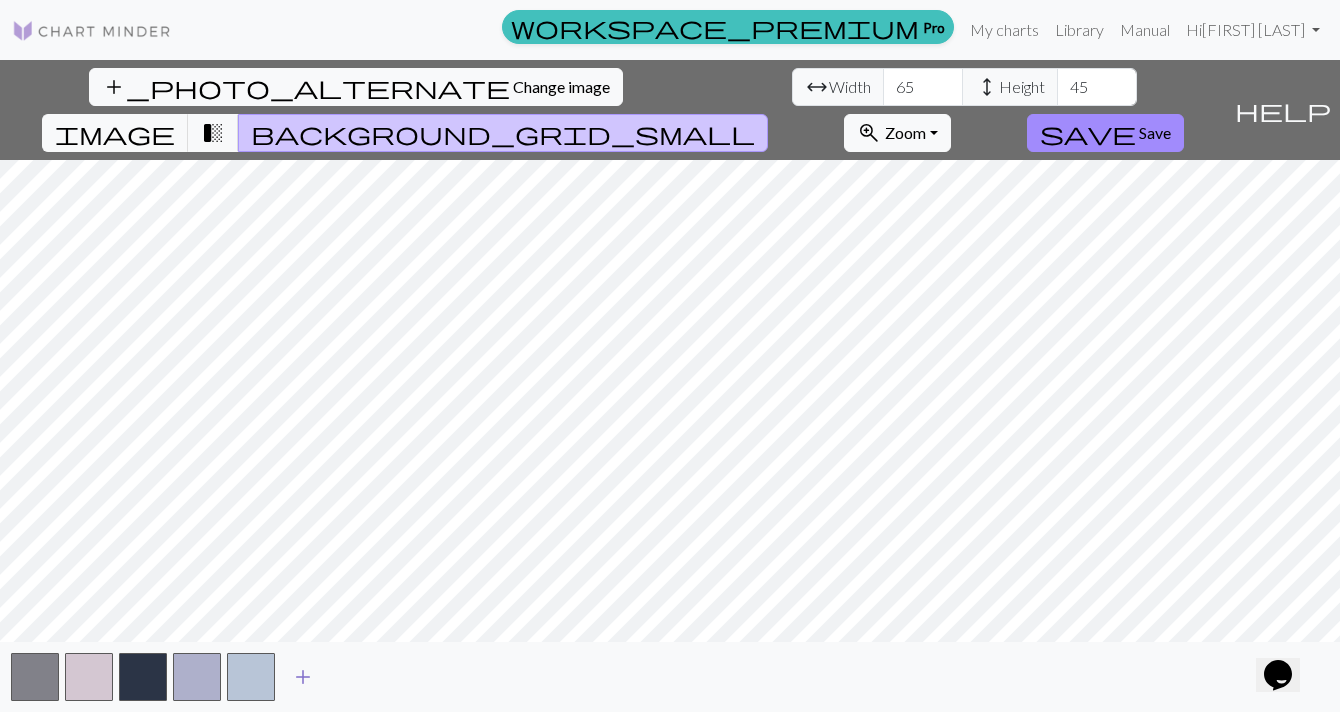 click on "add" at bounding box center (303, 677) 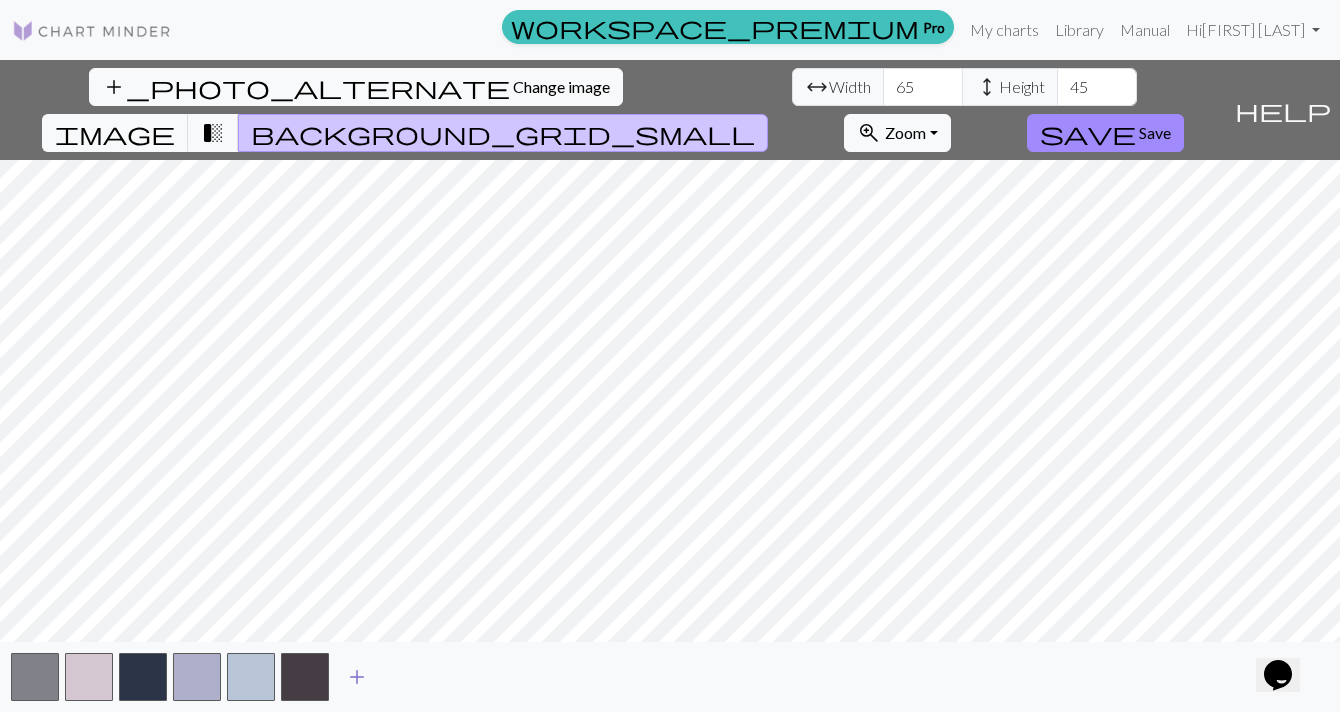click on "add" at bounding box center [357, 677] 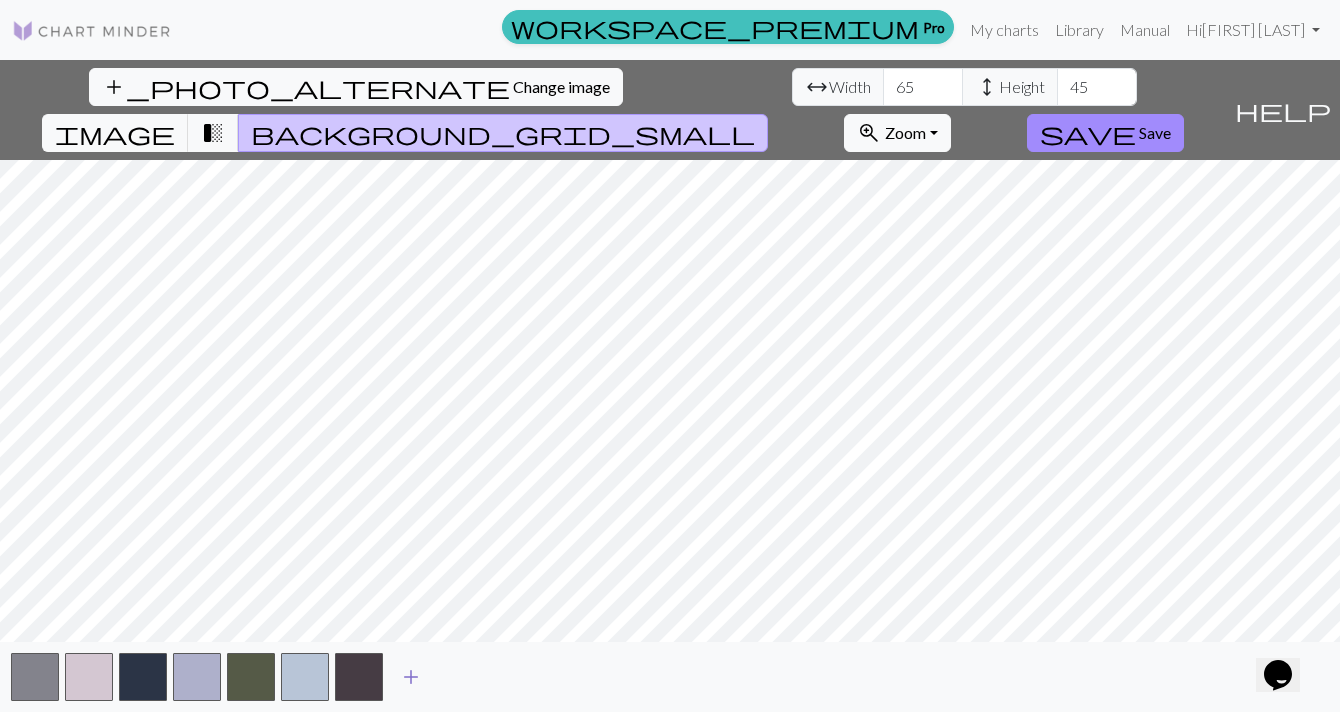 click on "add" at bounding box center (411, 677) 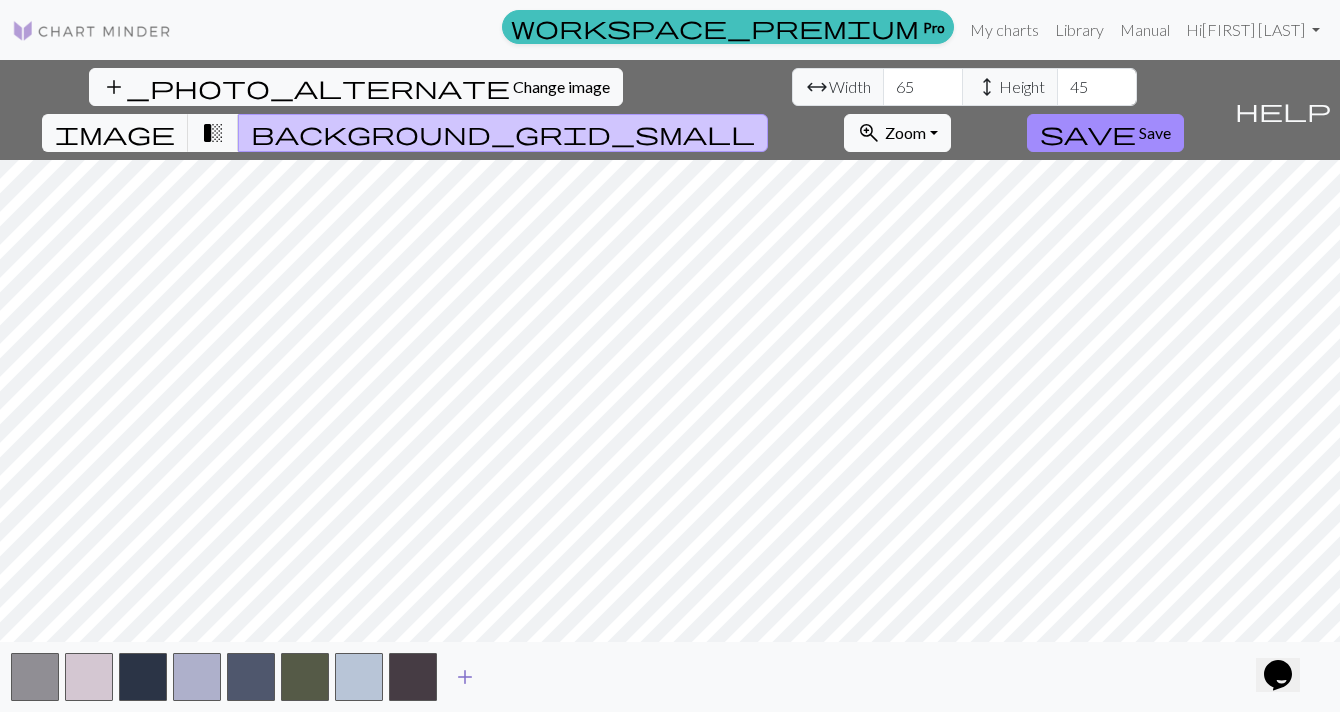 click on "add" at bounding box center (465, 677) 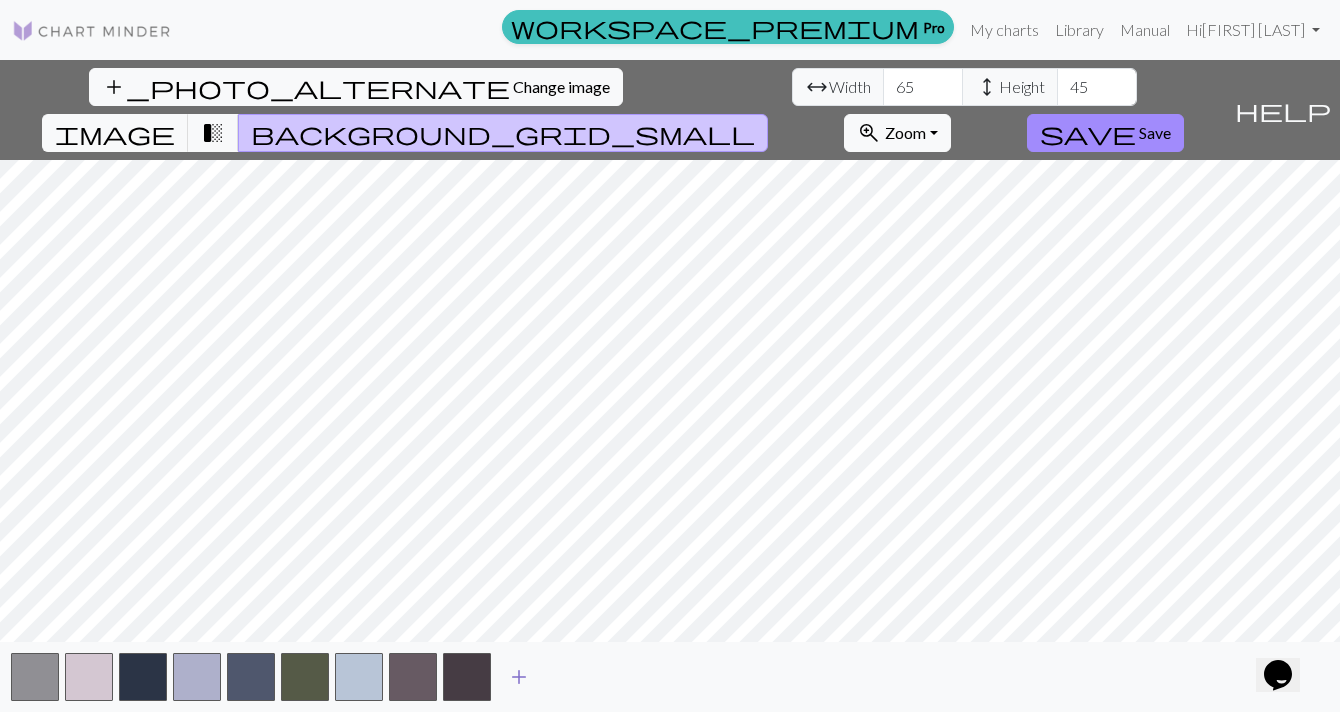 click on "add" at bounding box center (519, 677) 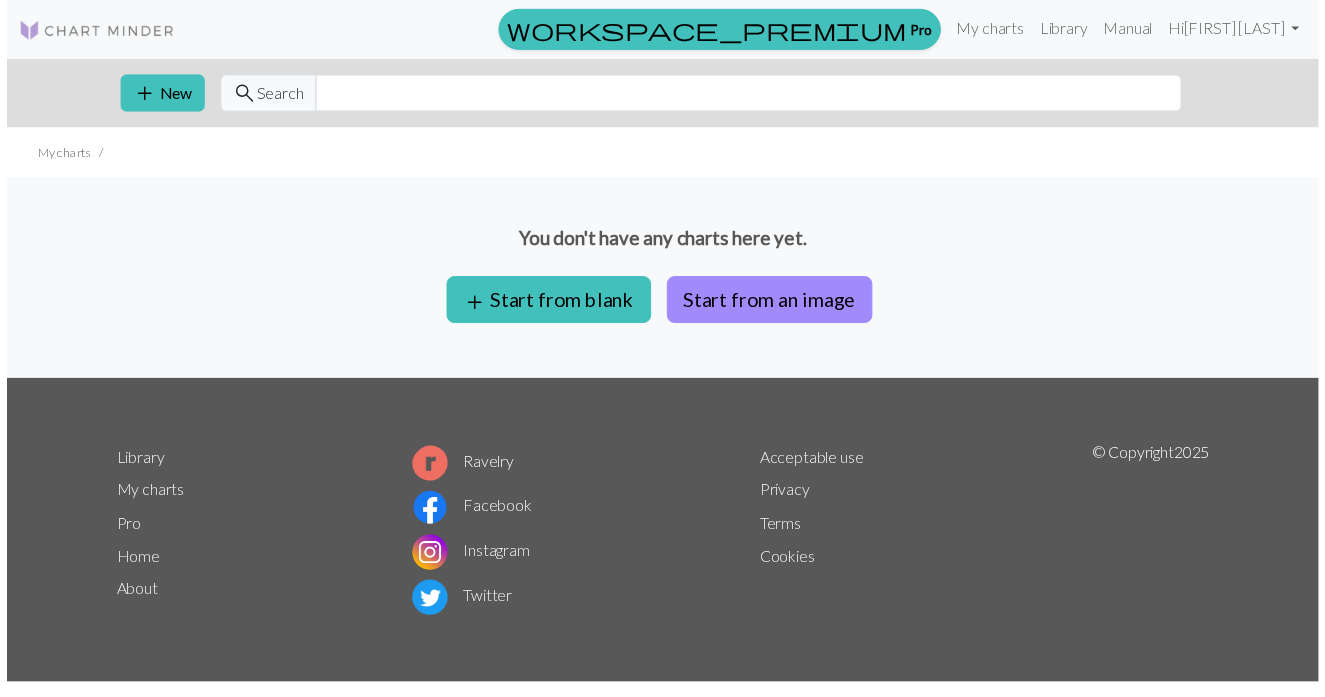 scroll, scrollTop: 0, scrollLeft: 0, axis: both 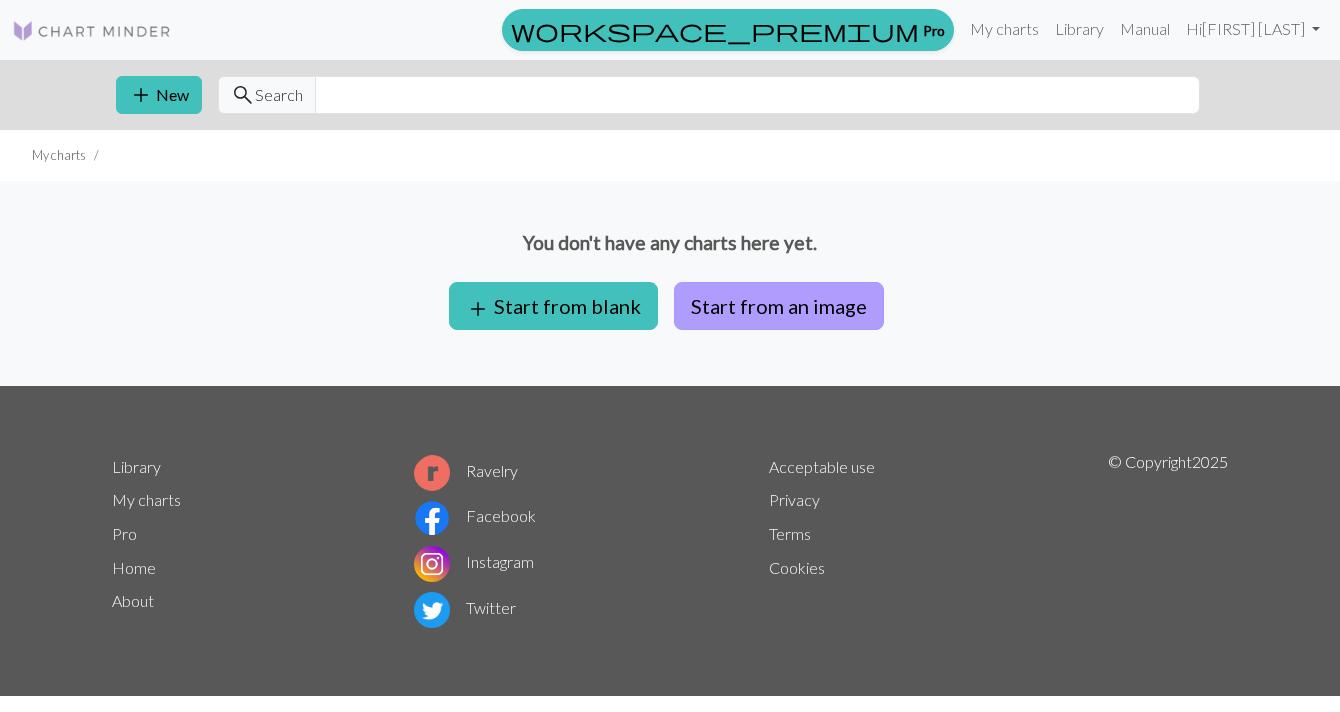 click on "Start from an image" at bounding box center (779, 306) 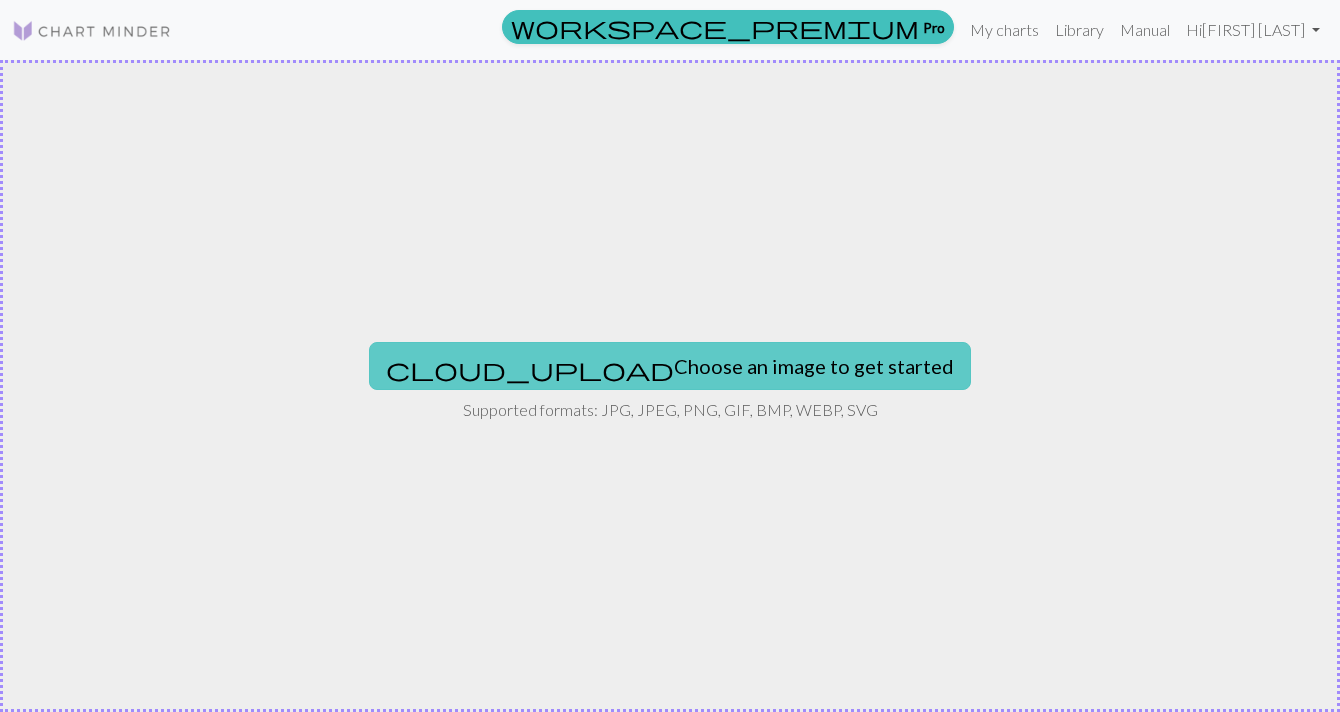click on "cloud_upload  Choose an image to get started" at bounding box center (670, 366) 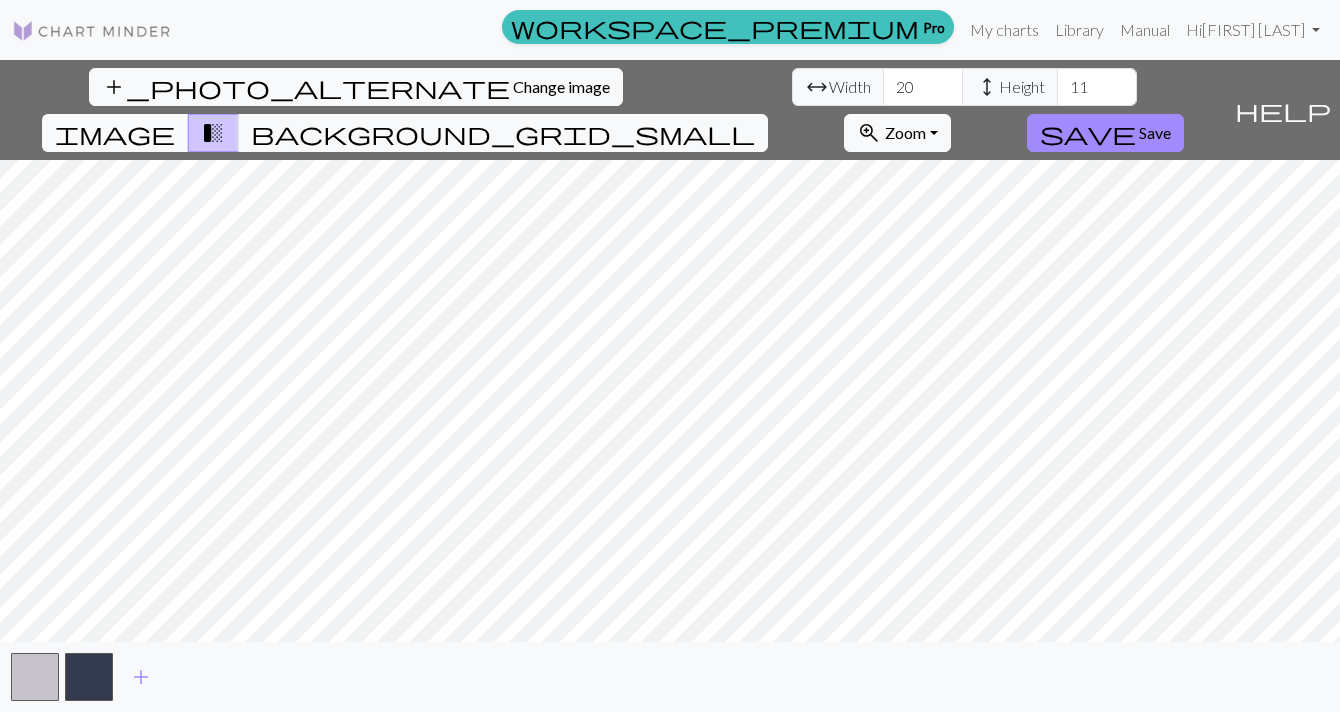 click on "image" at bounding box center [115, 133] 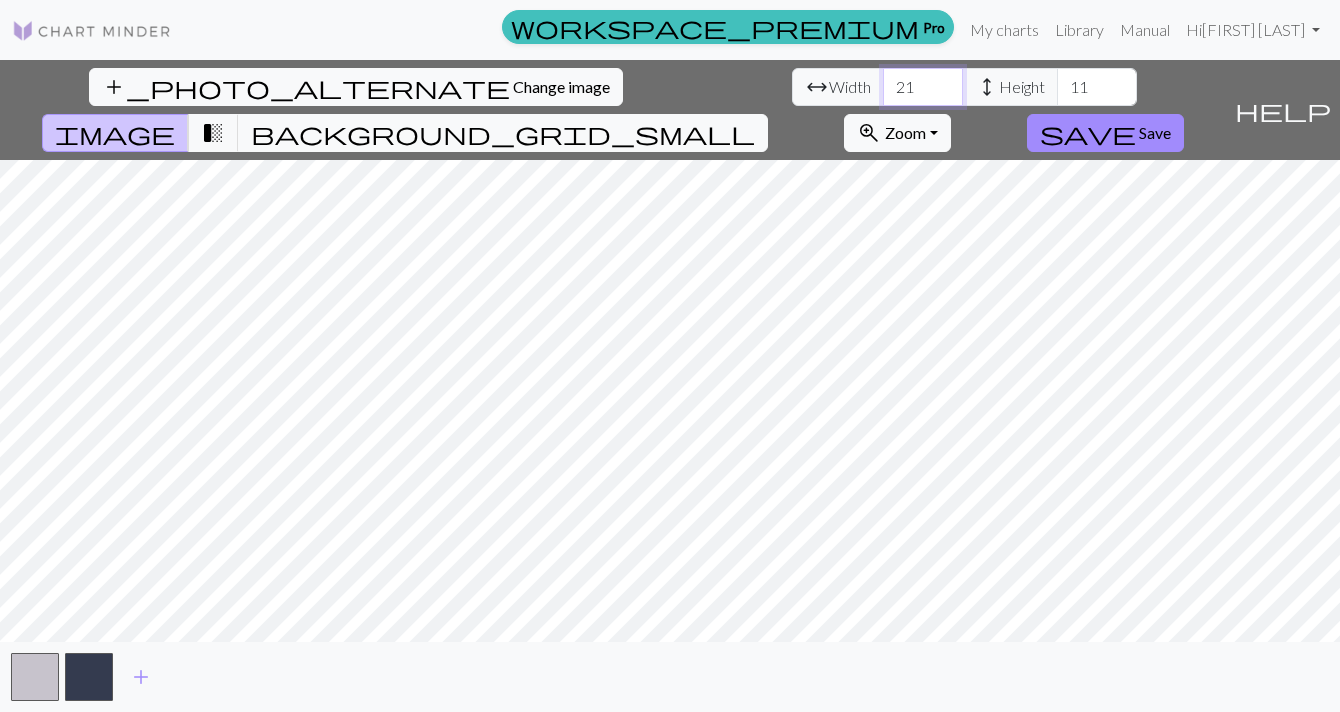 click on "21" at bounding box center (923, 87) 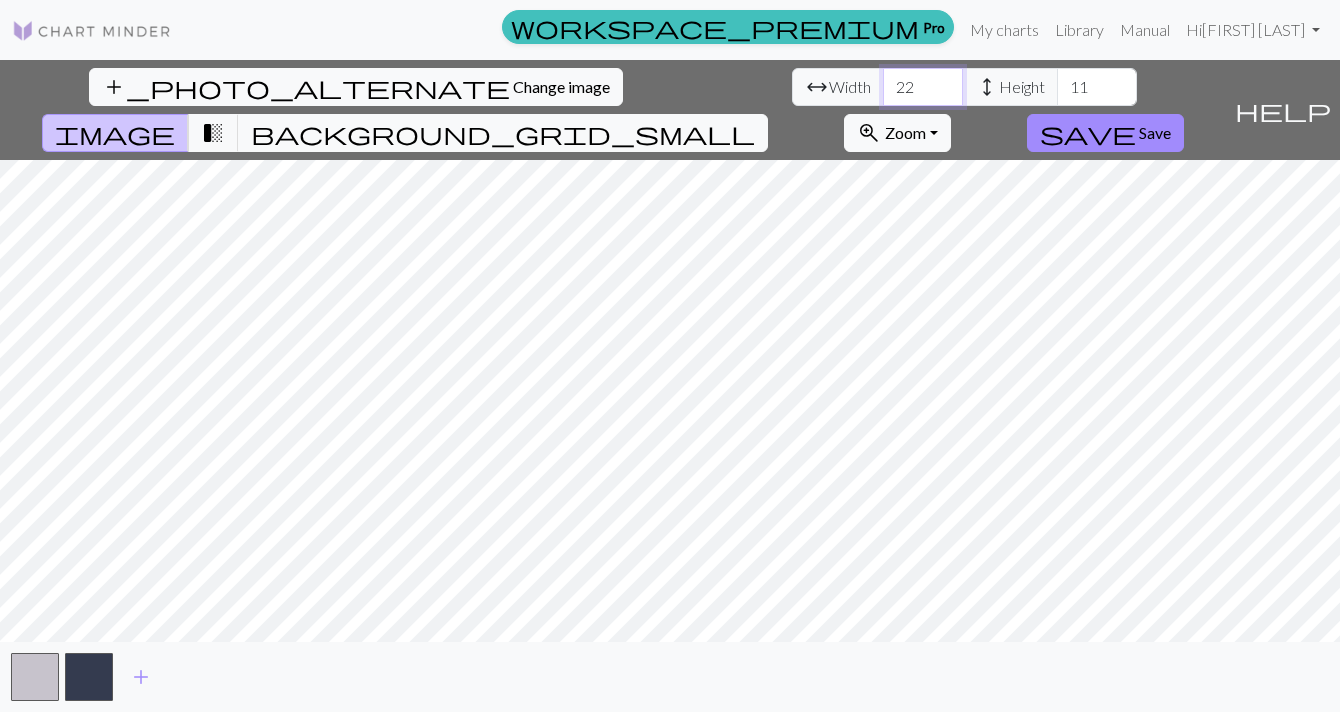 click on "22" at bounding box center (923, 87) 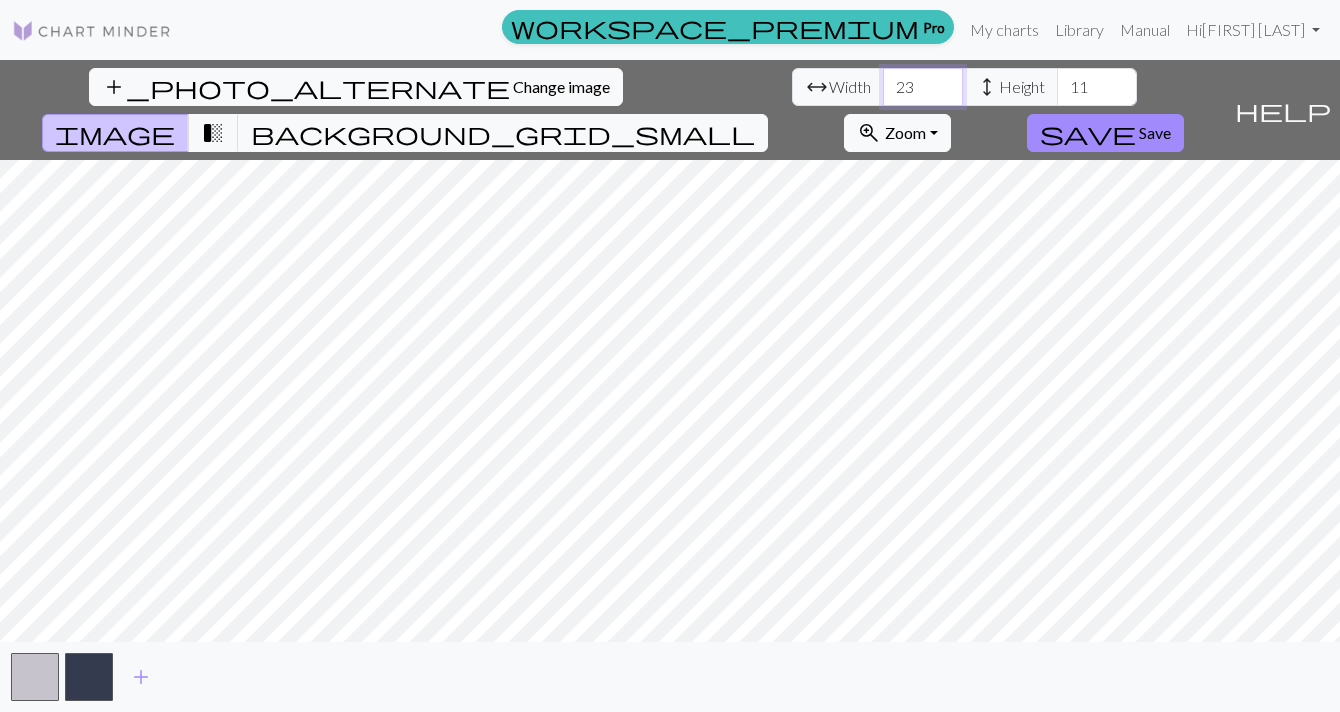 click on "23" at bounding box center [923, 87] 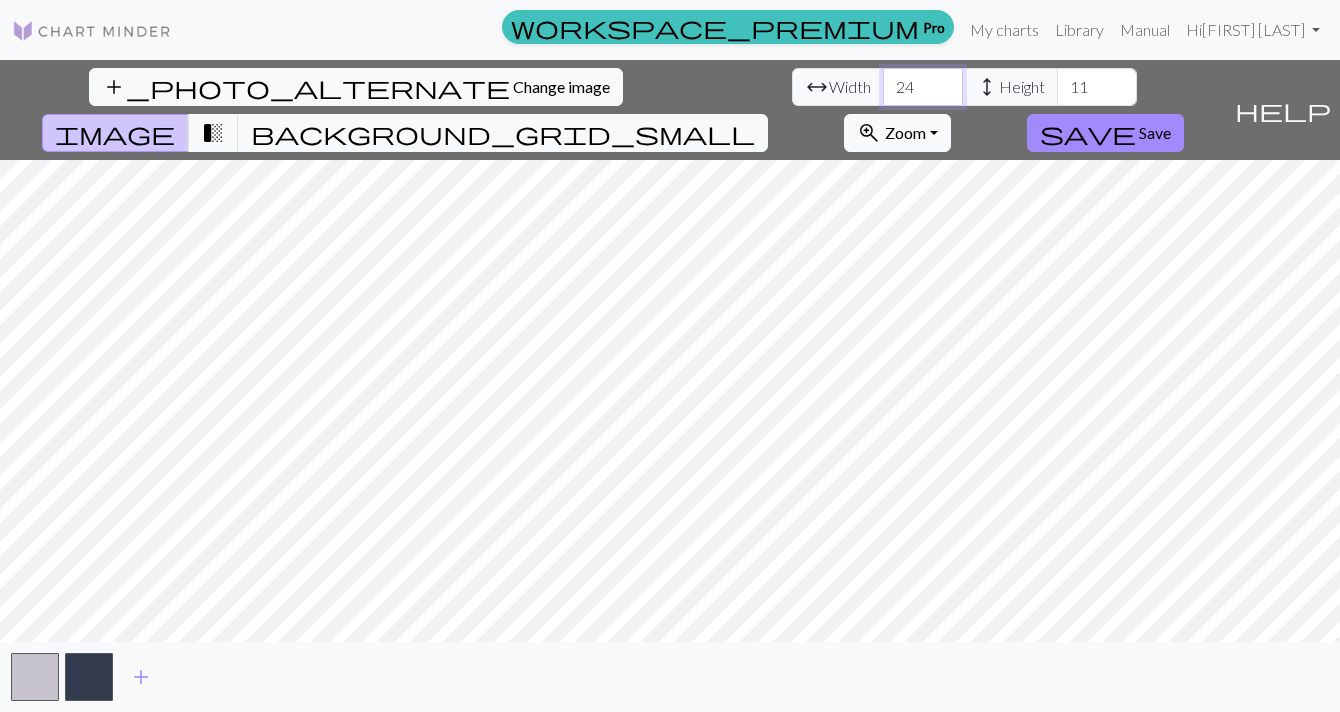 click on "25" at bounding box center (923, 87) 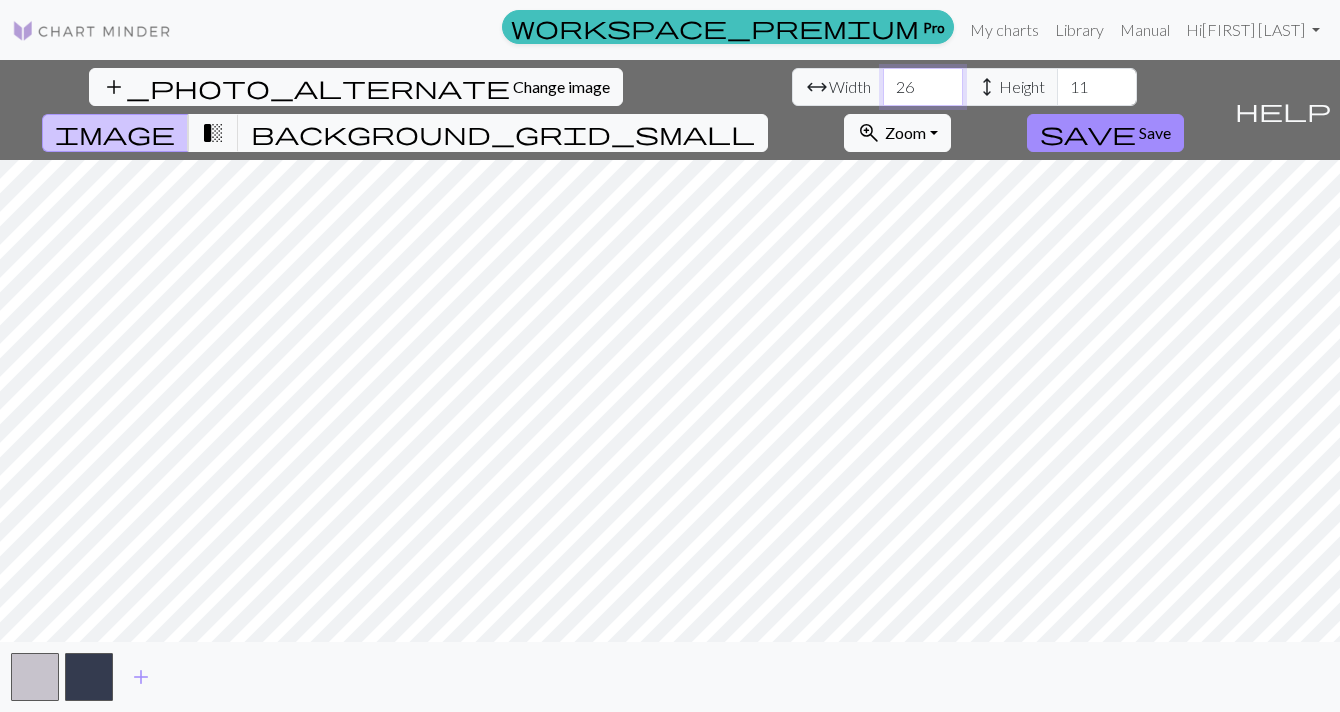click on "26" at bounding box center [923, 87] 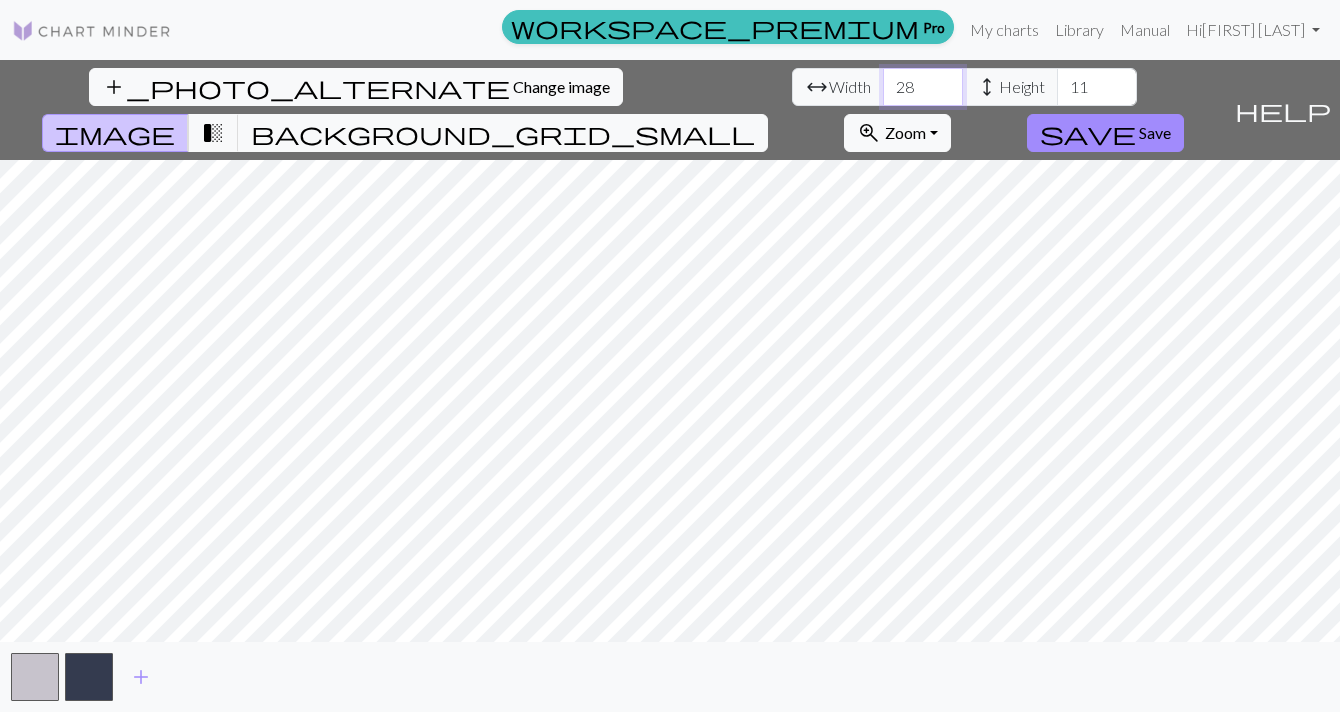 click on "28" at bounding box center (923, 87) 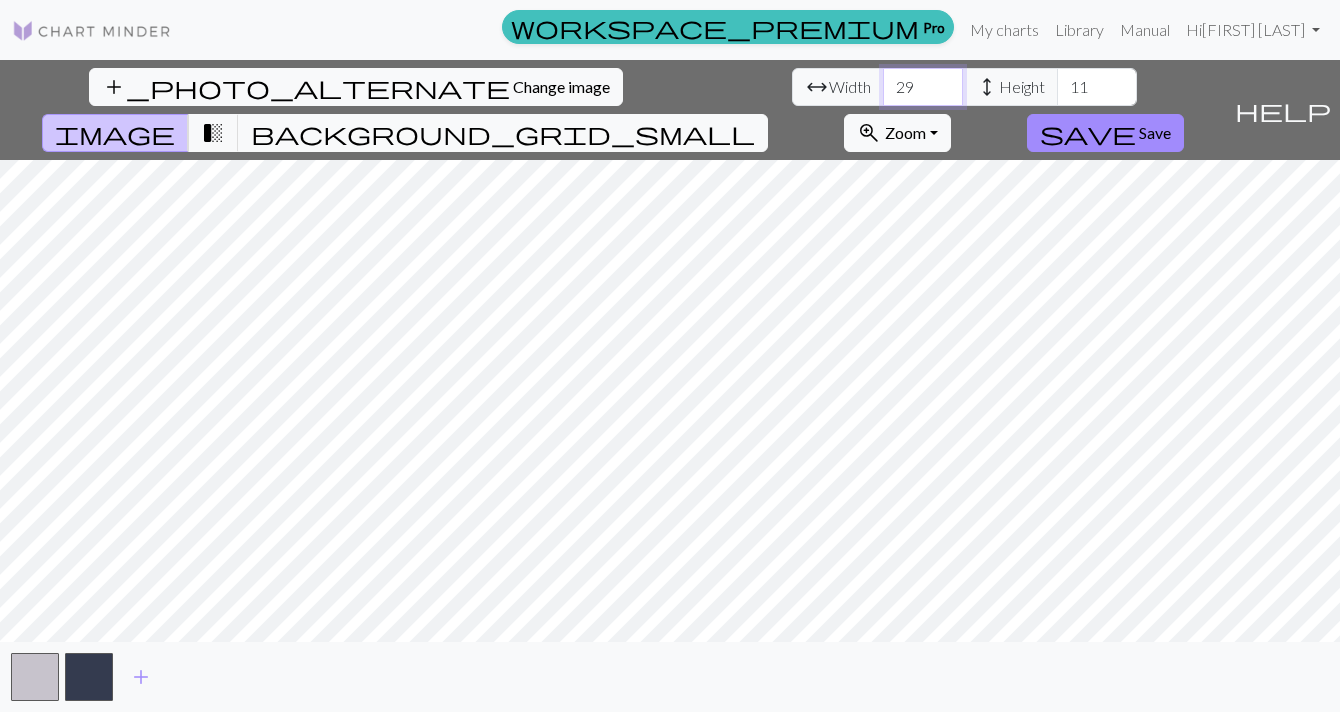click on "29" at bounding box center [923, 87] 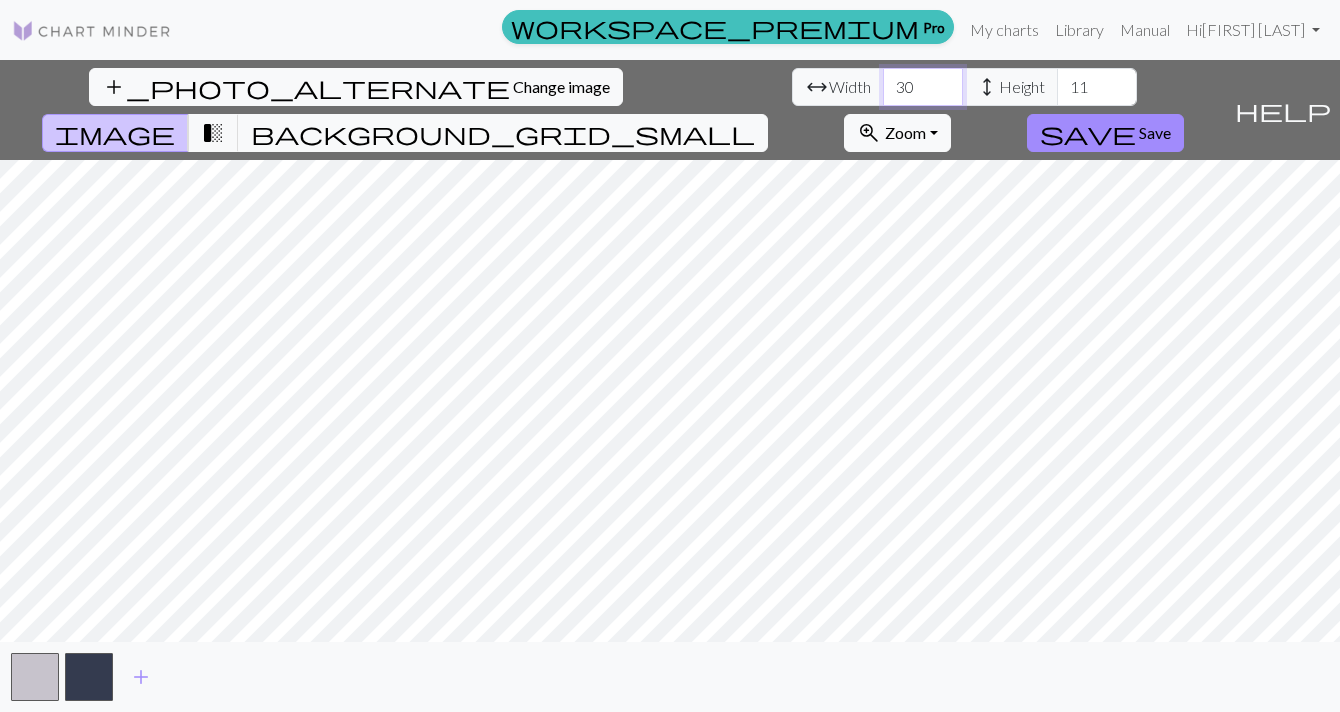 click on "30" at bounding box center [923, 87] 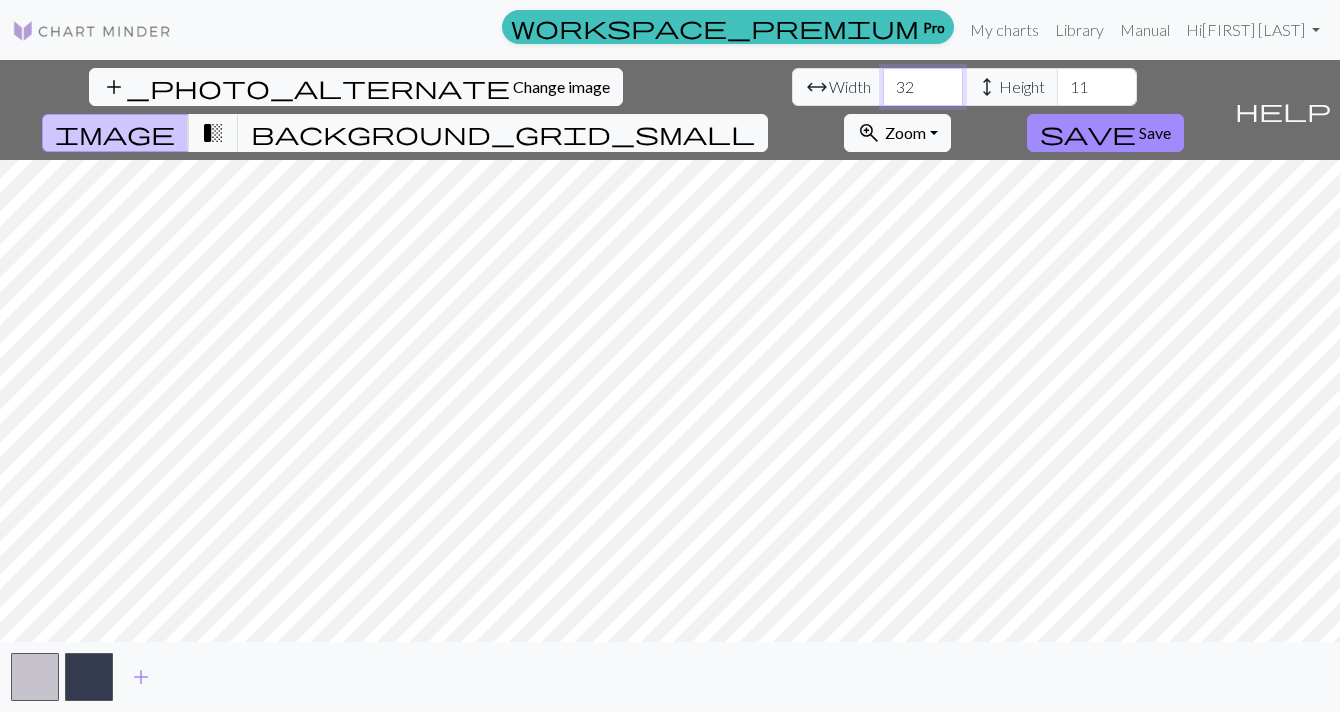 click on "32" at bounding box center (923, 87) 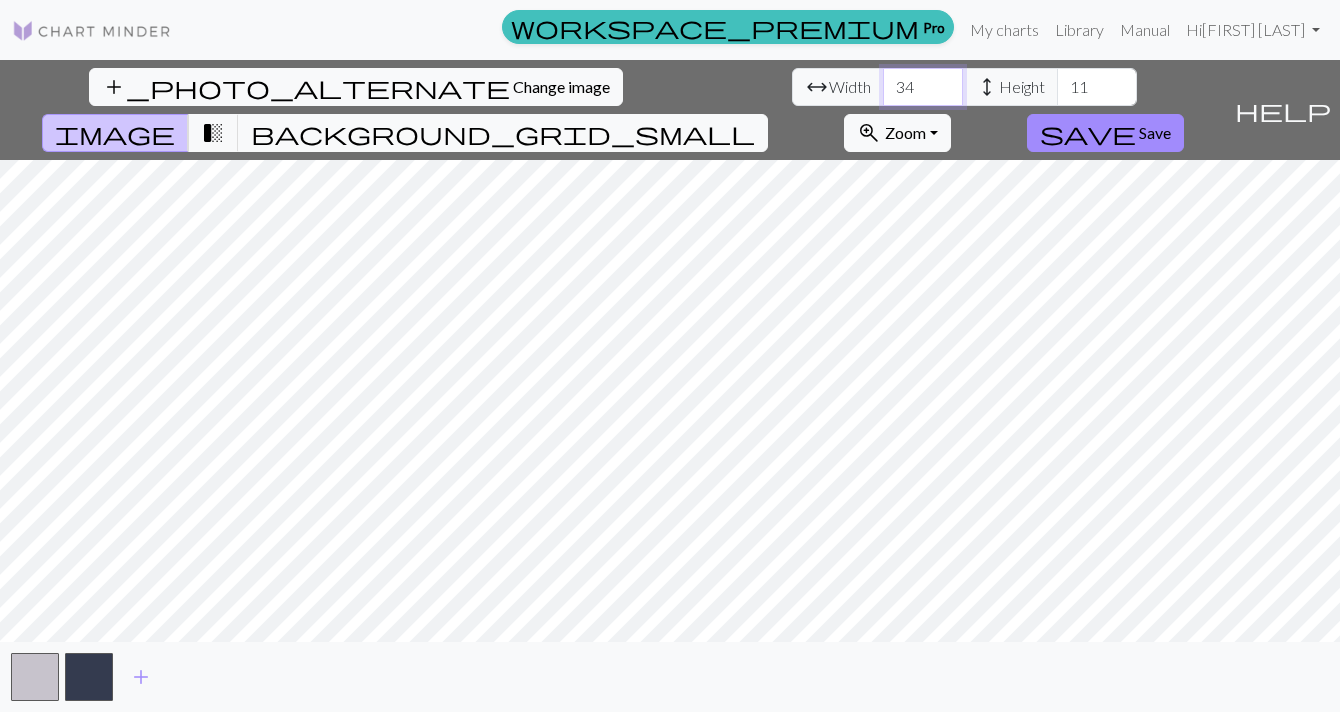 click on "34" at bounding box center (923, 87) 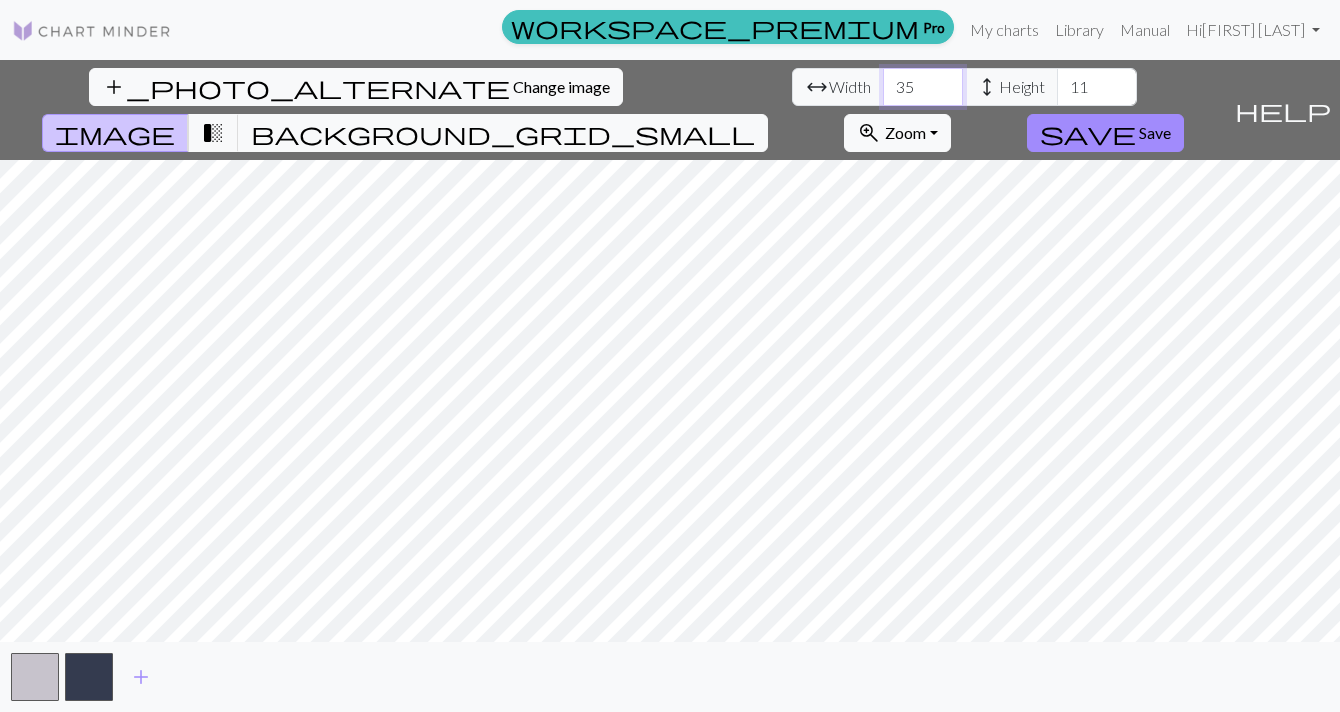 click on "36" at bounding box center (923, 87) 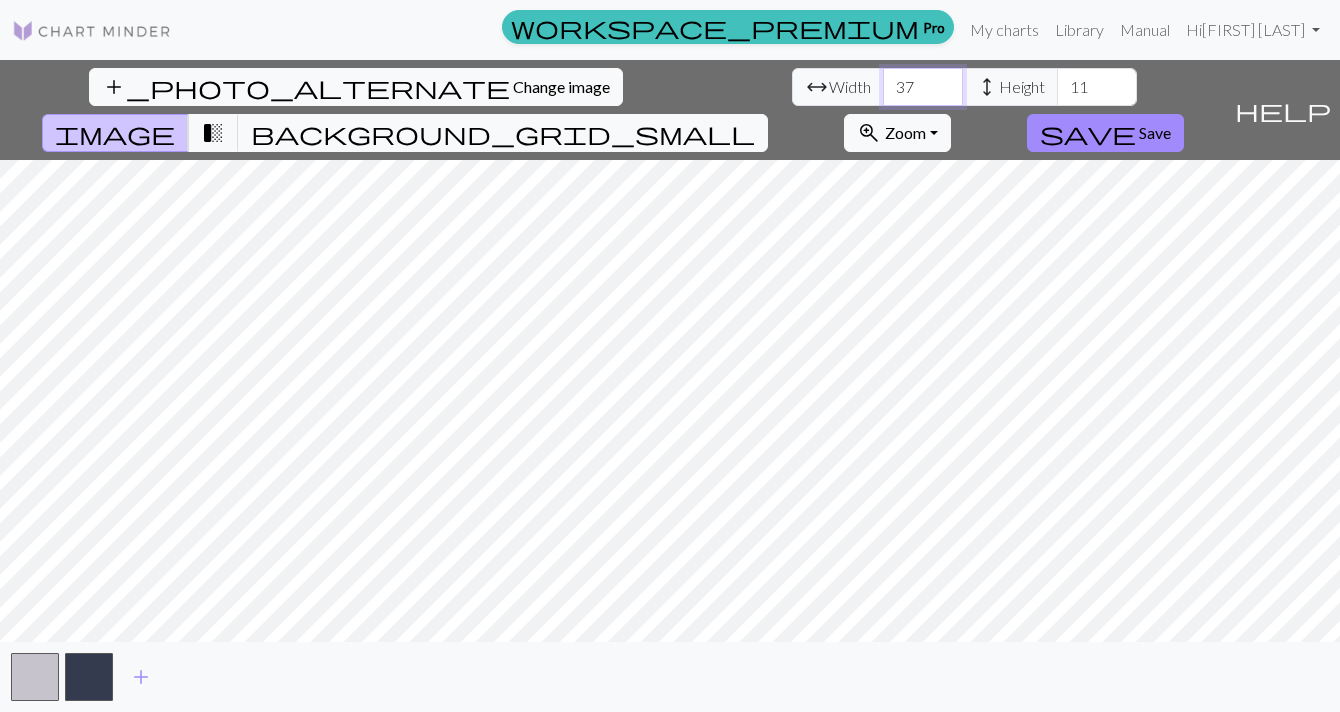 click on "37" at bounding box center (923, 87) 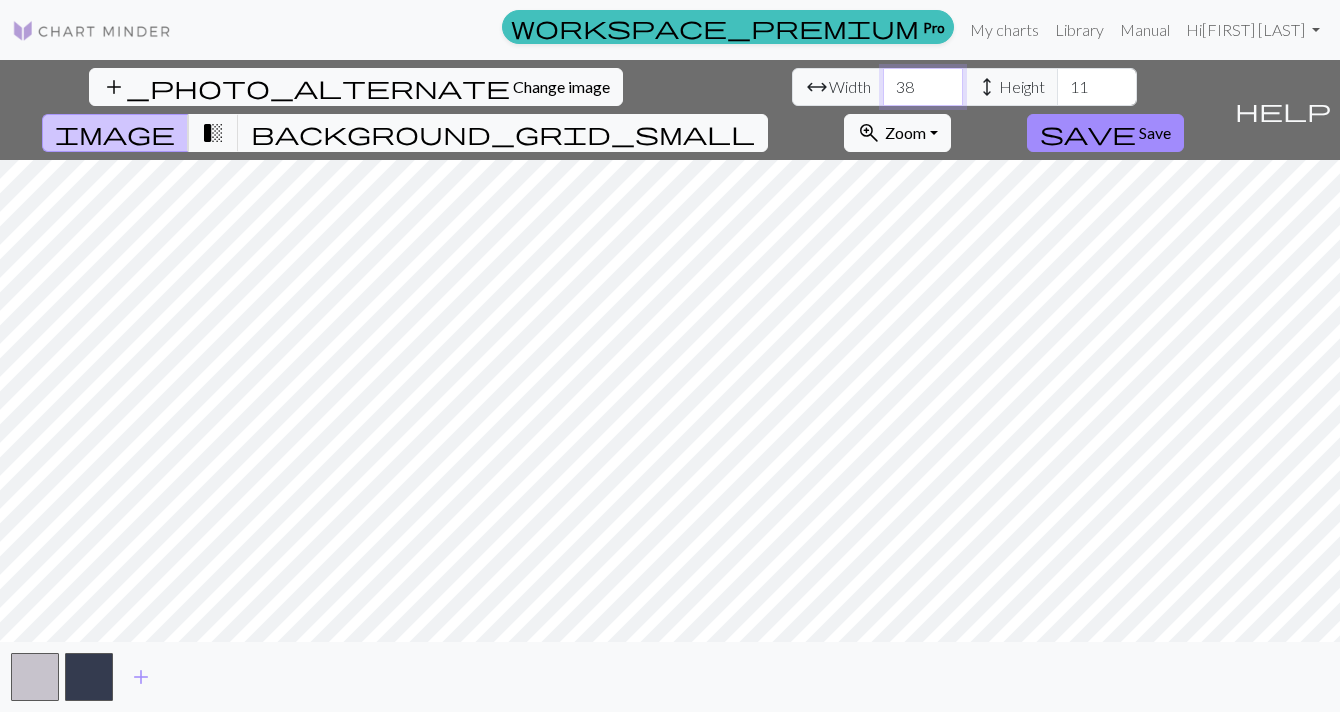 click on "38" at bounding box center (923, 87) 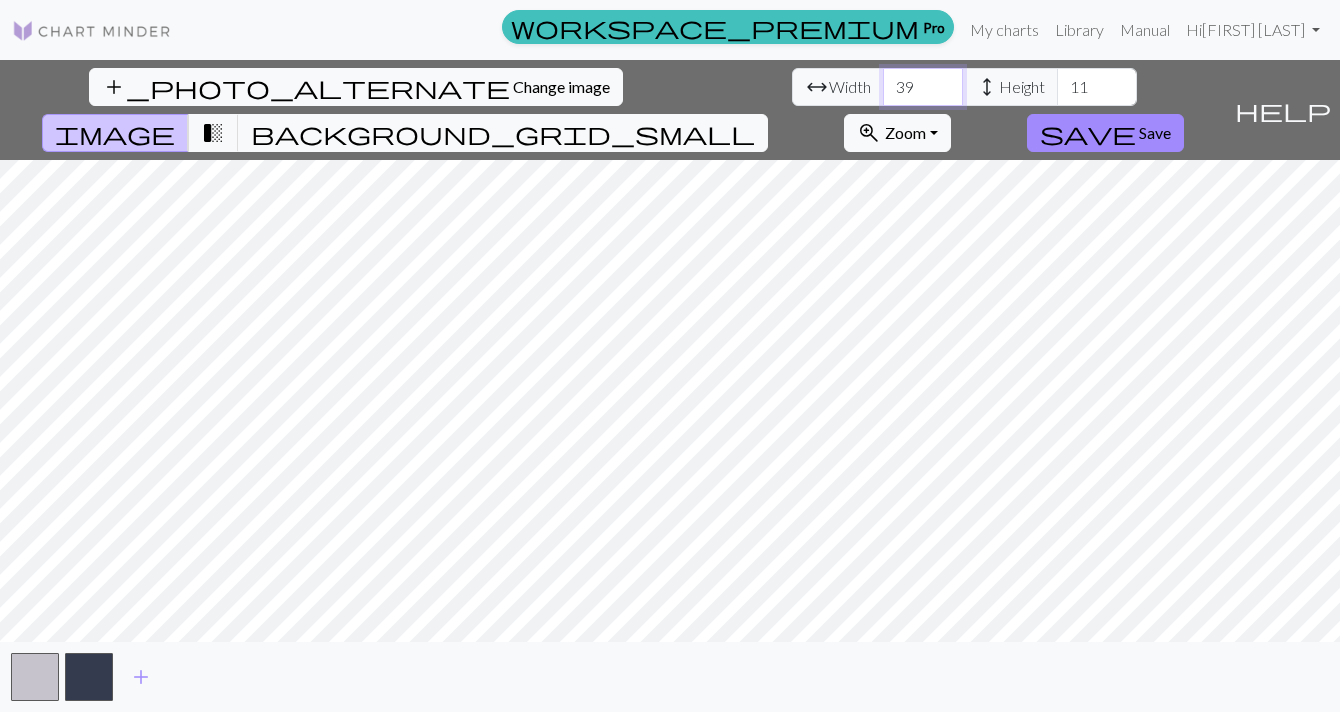 click on "39" at bounding box center [923, 87] 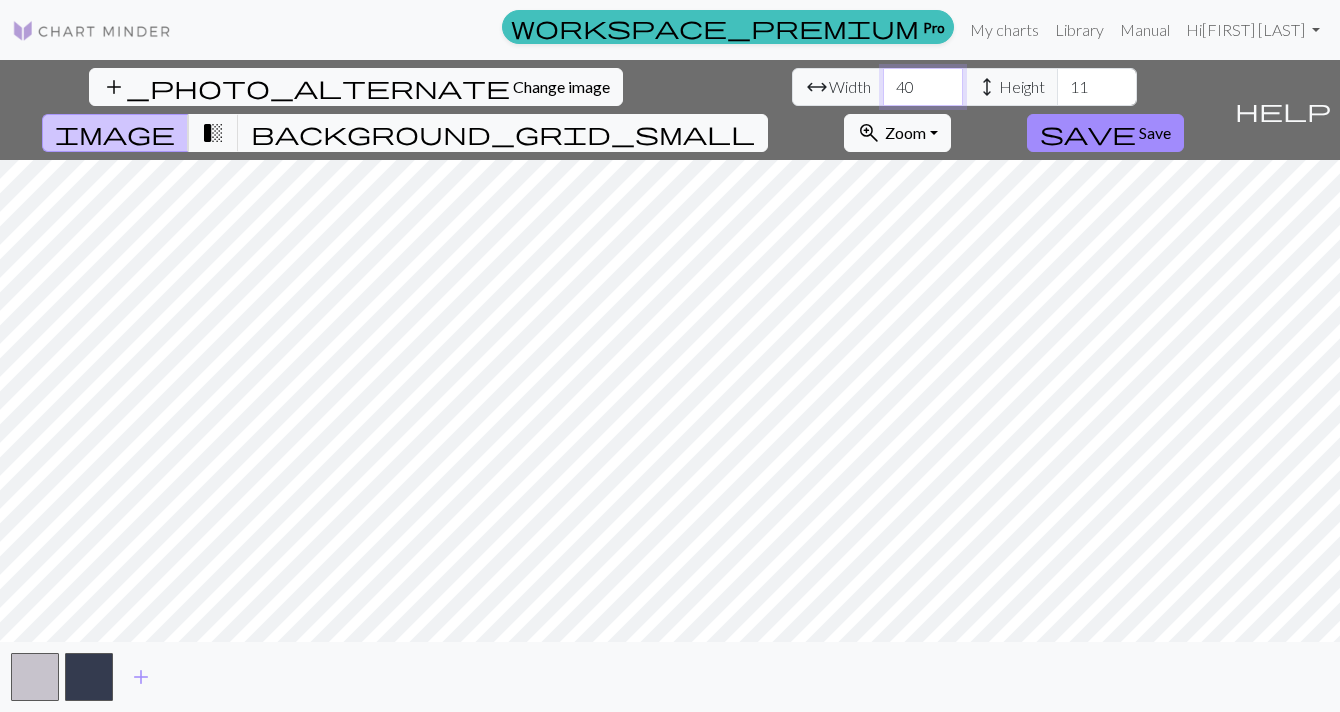 click on "40" at bounding box center (923, 87) 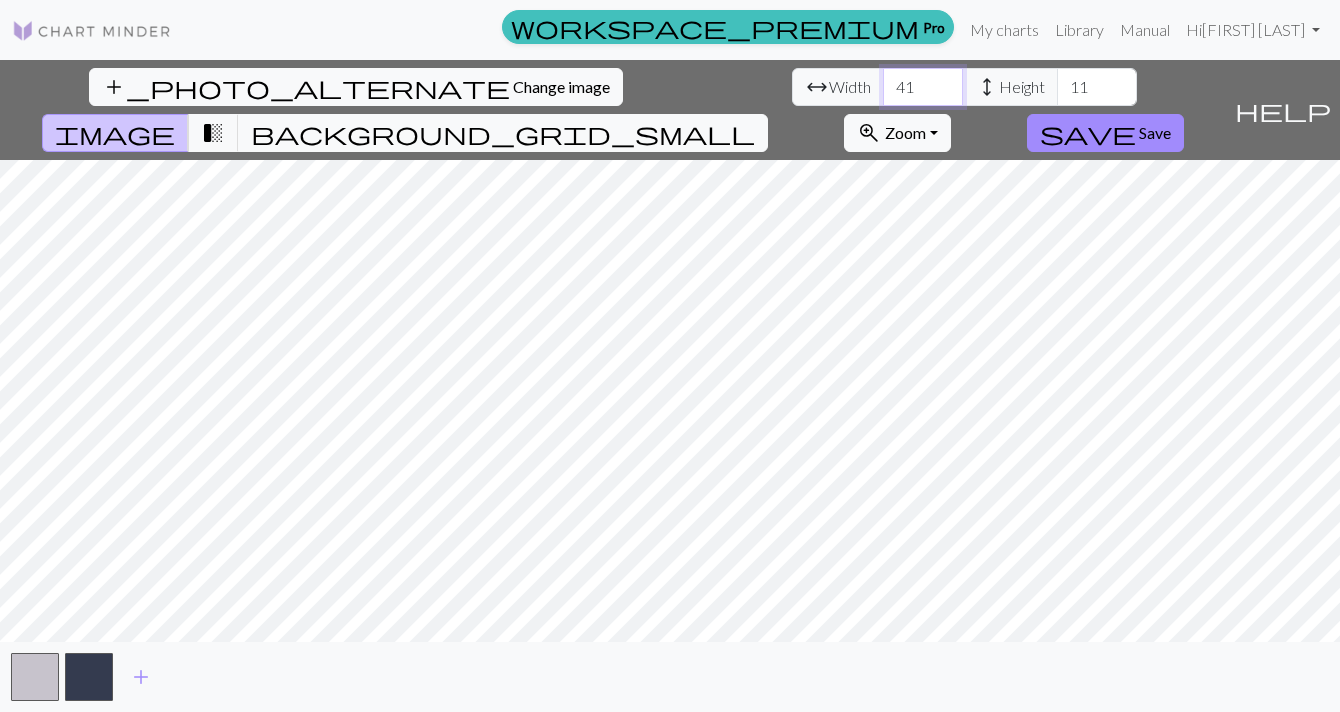 click on "41" at bounding box center (923, 87) 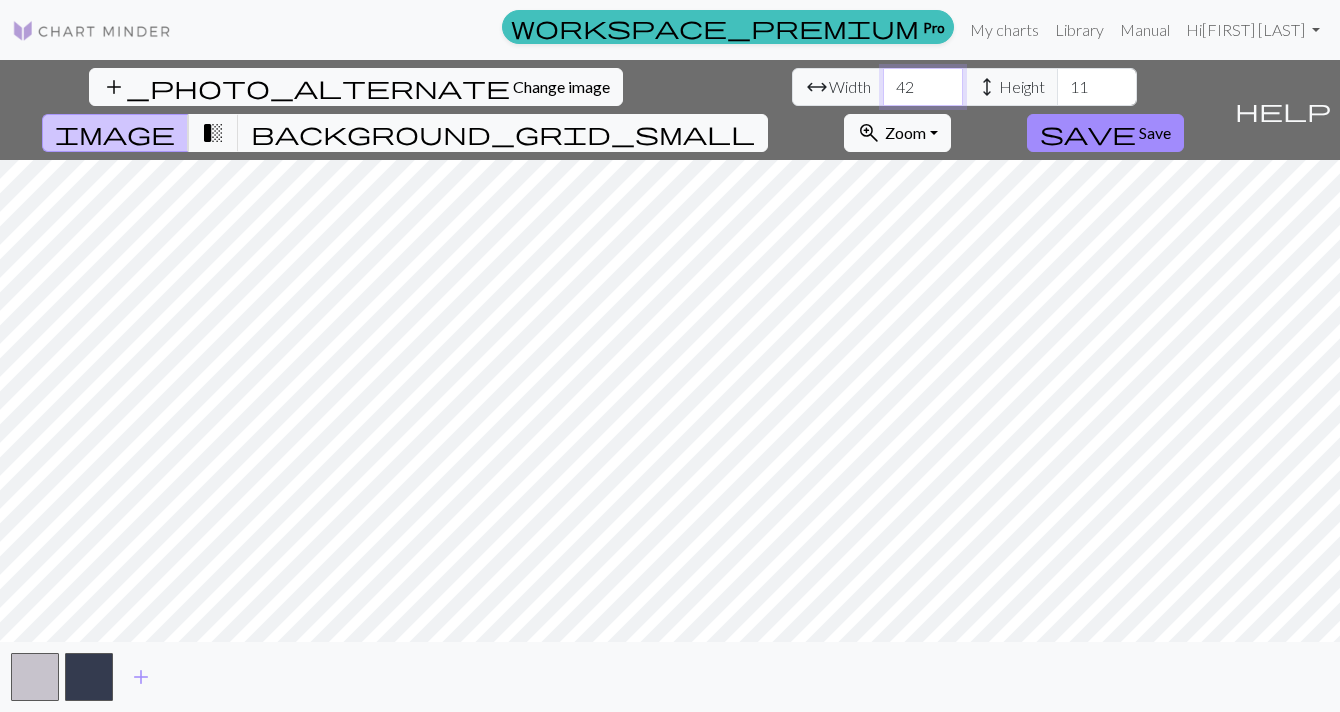 click on "42" at bounding box center (923, 87) 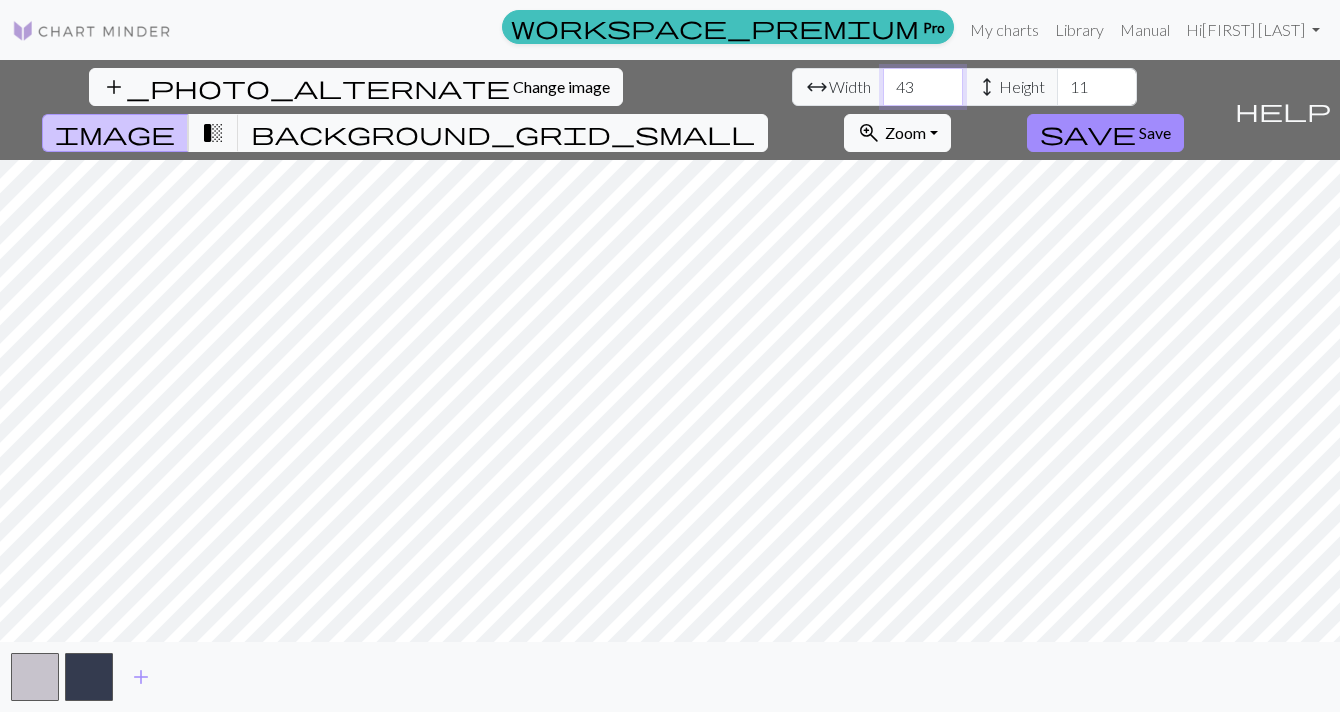 click on "43" at bounding box center [923, 87] 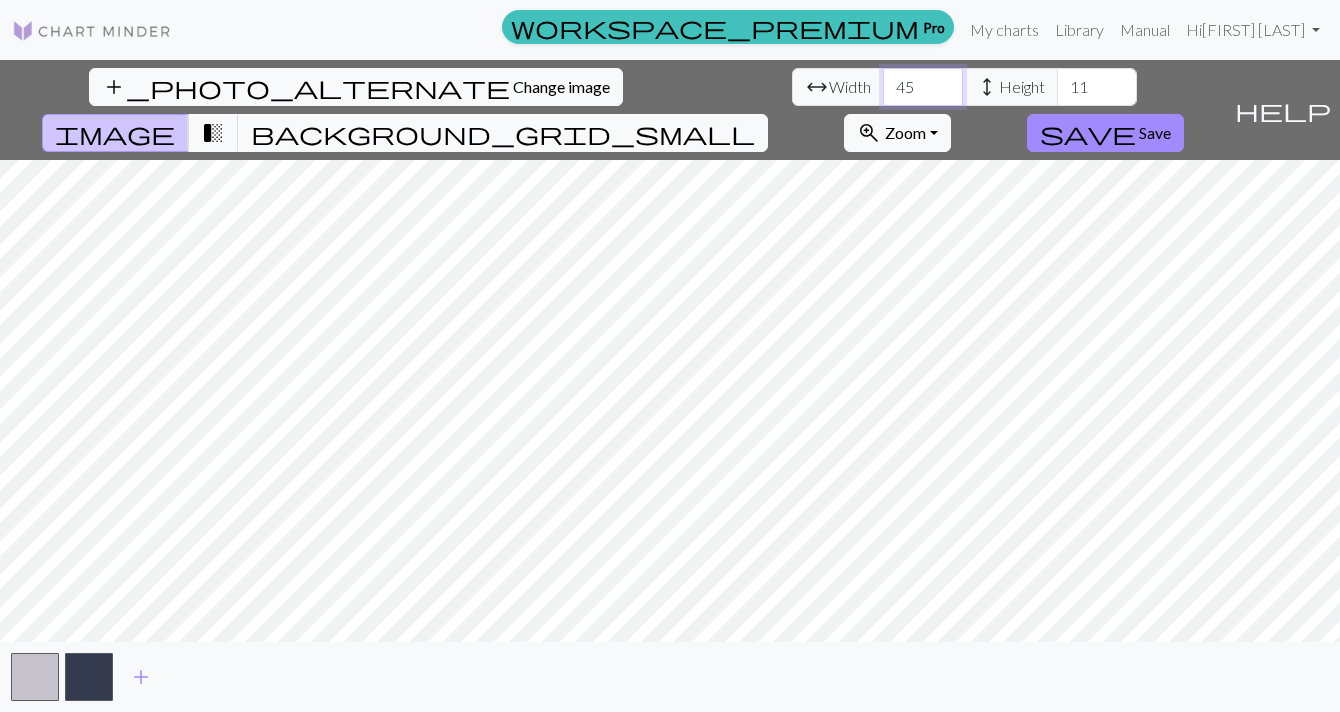 click on "45" at bounding box center (923, 87) 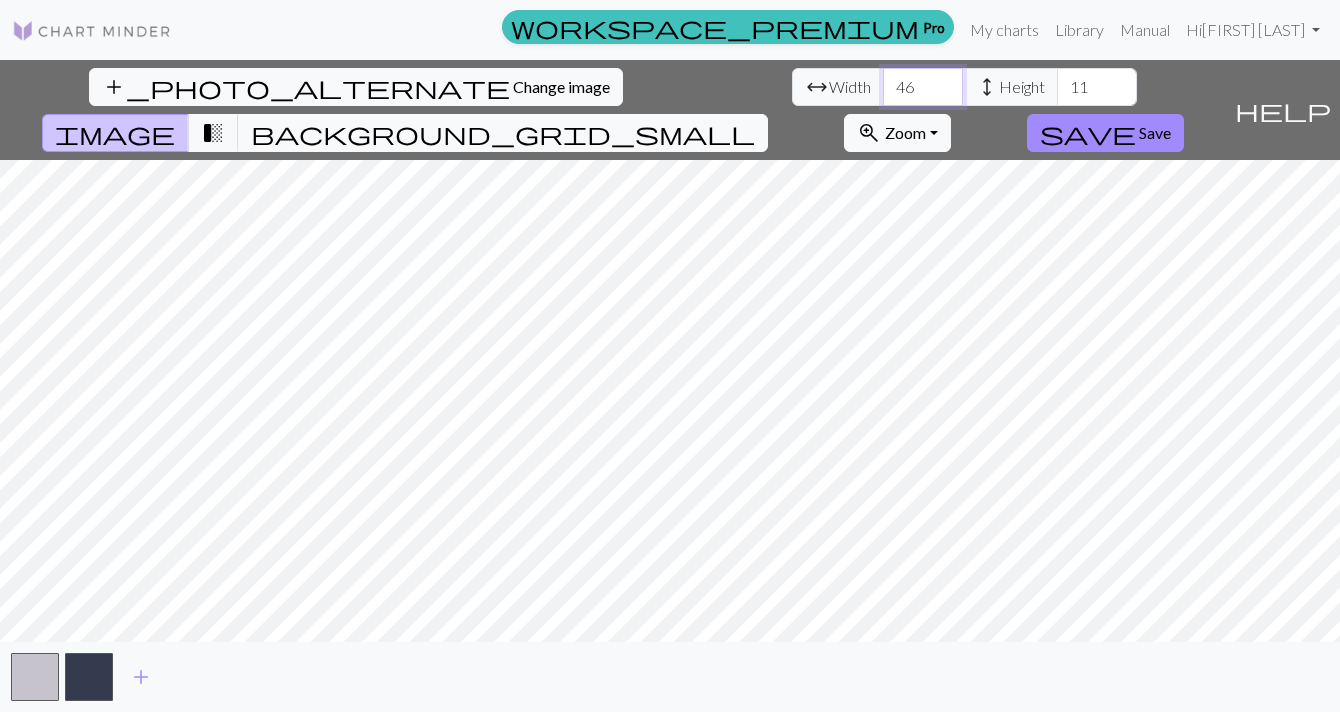 click on "47" at bounding box center [923, 87] 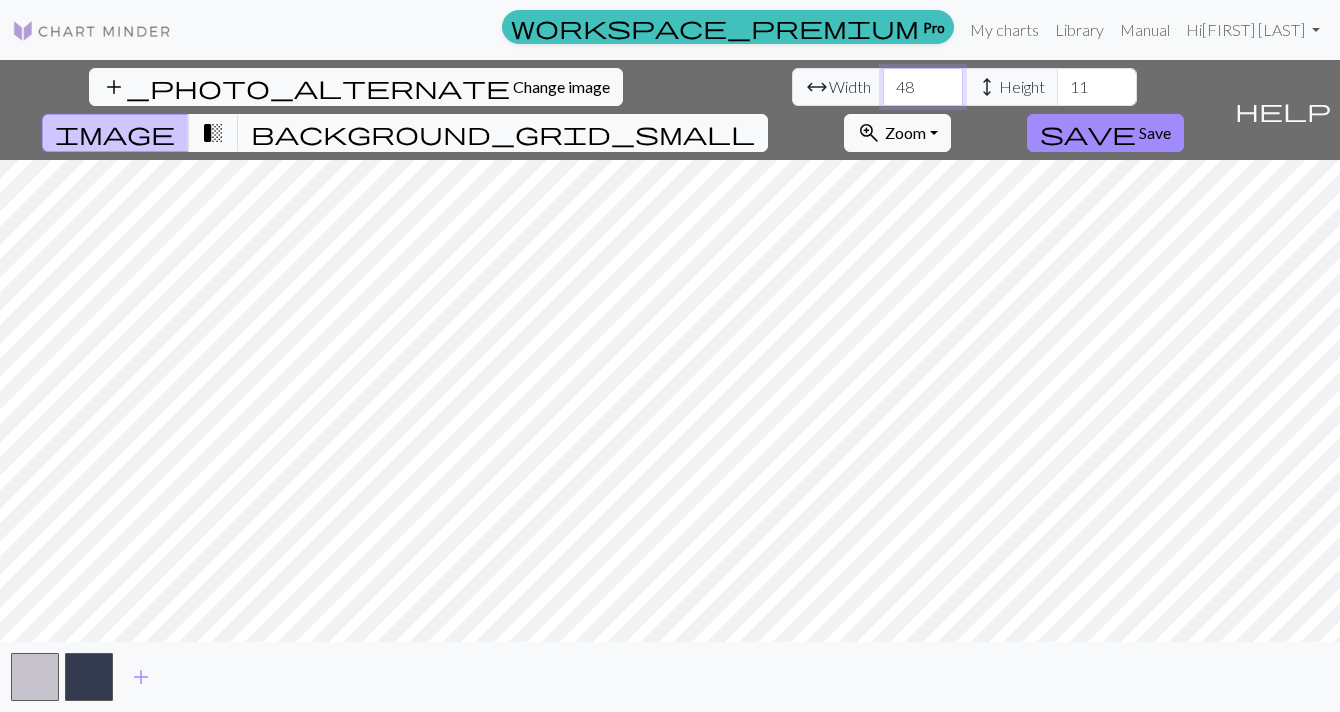 click on "48" at bounding box center [923, 87] 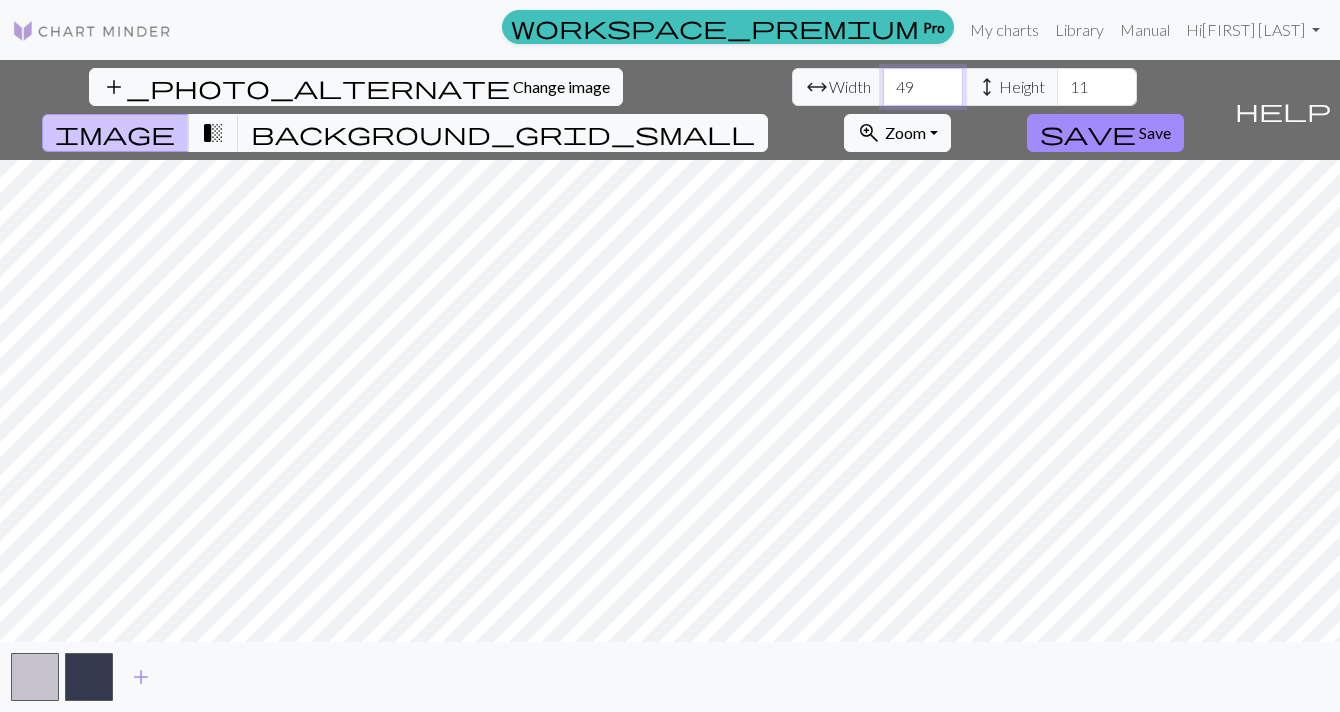 click on "49" at bounding box center (923, 87) 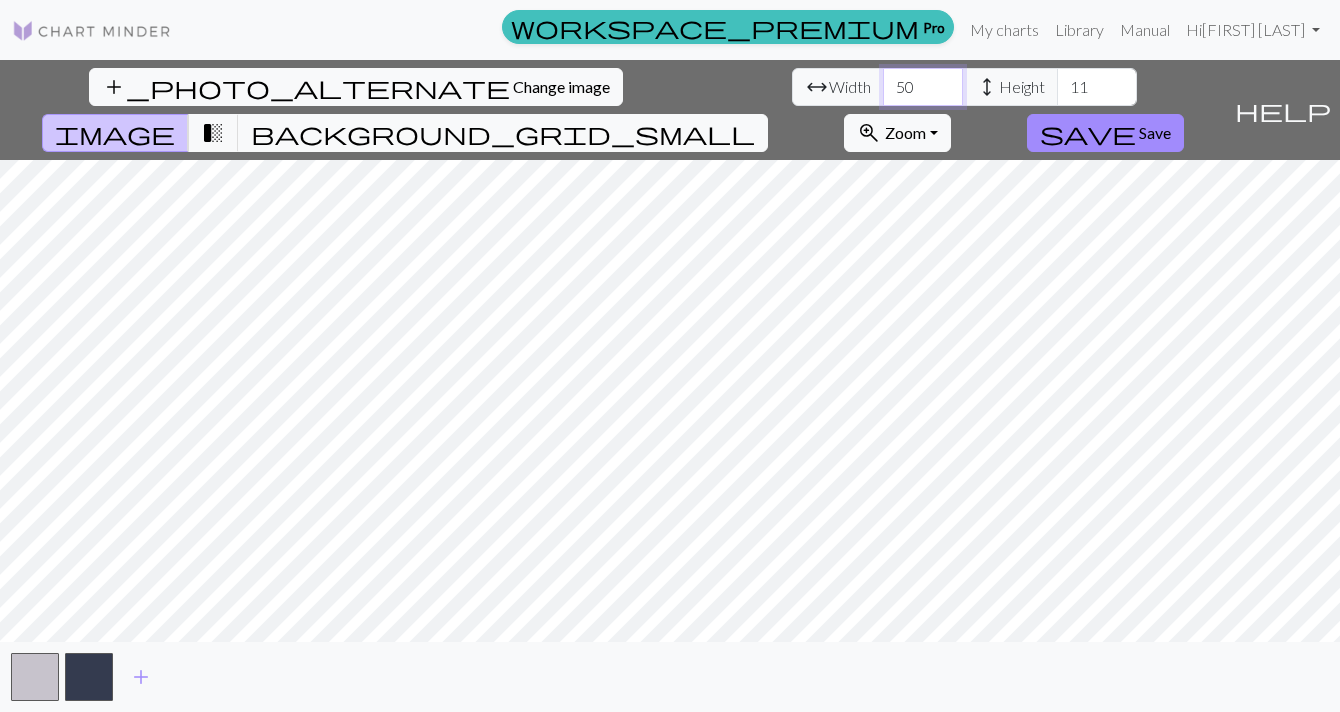 click on "50" at bounding box center (923, 87) 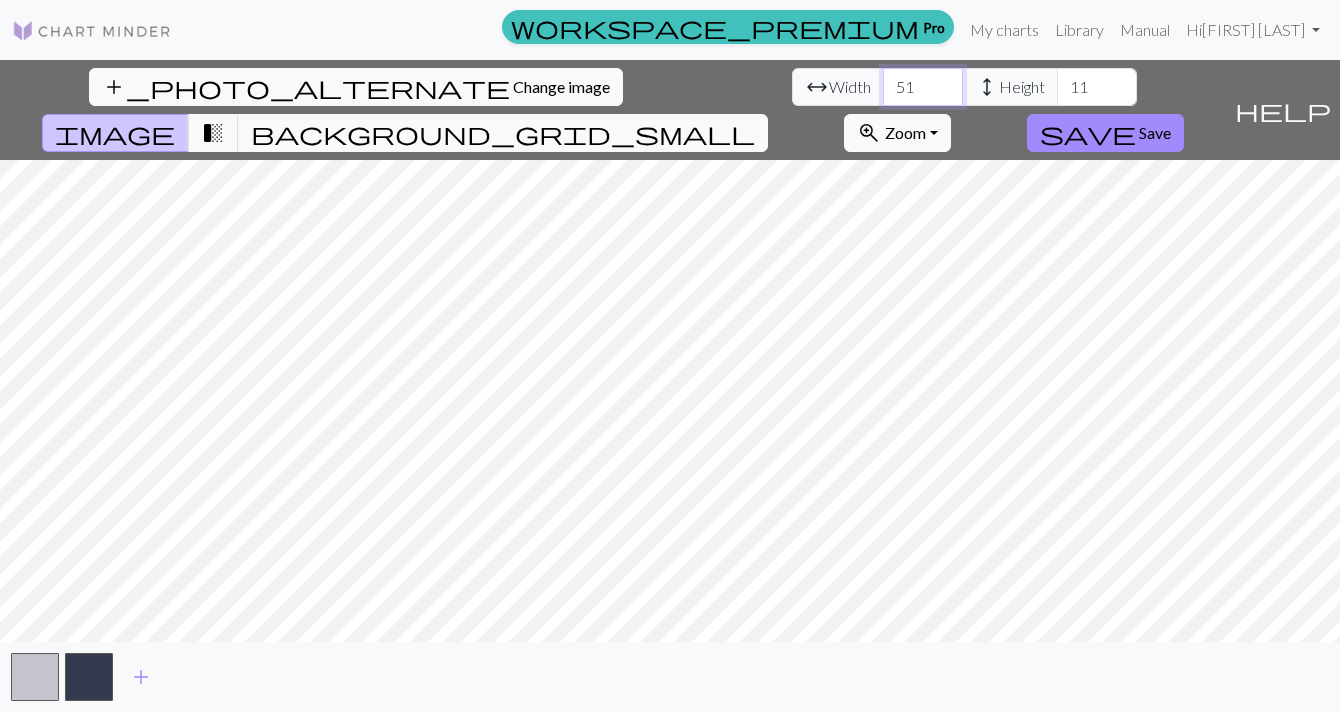 click on "51" at bounding box center (923, 87) 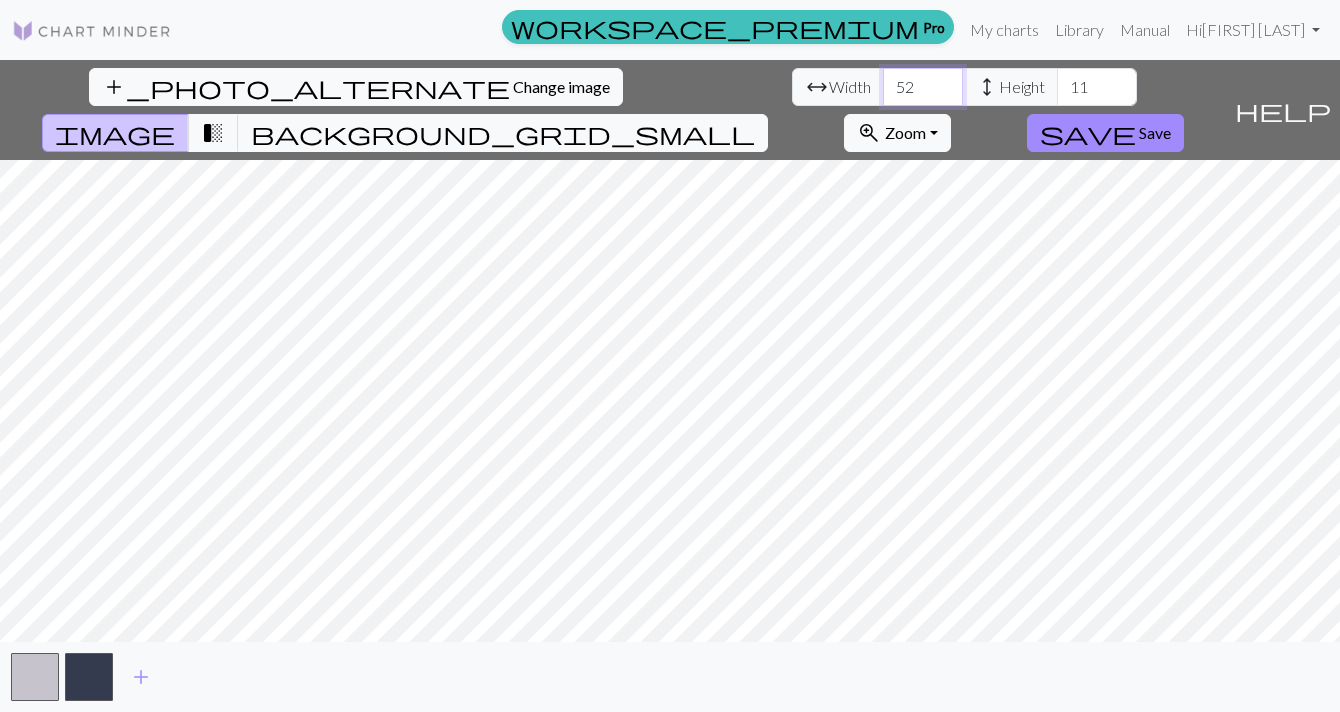 click on "52" at bounding box center (923, 87) 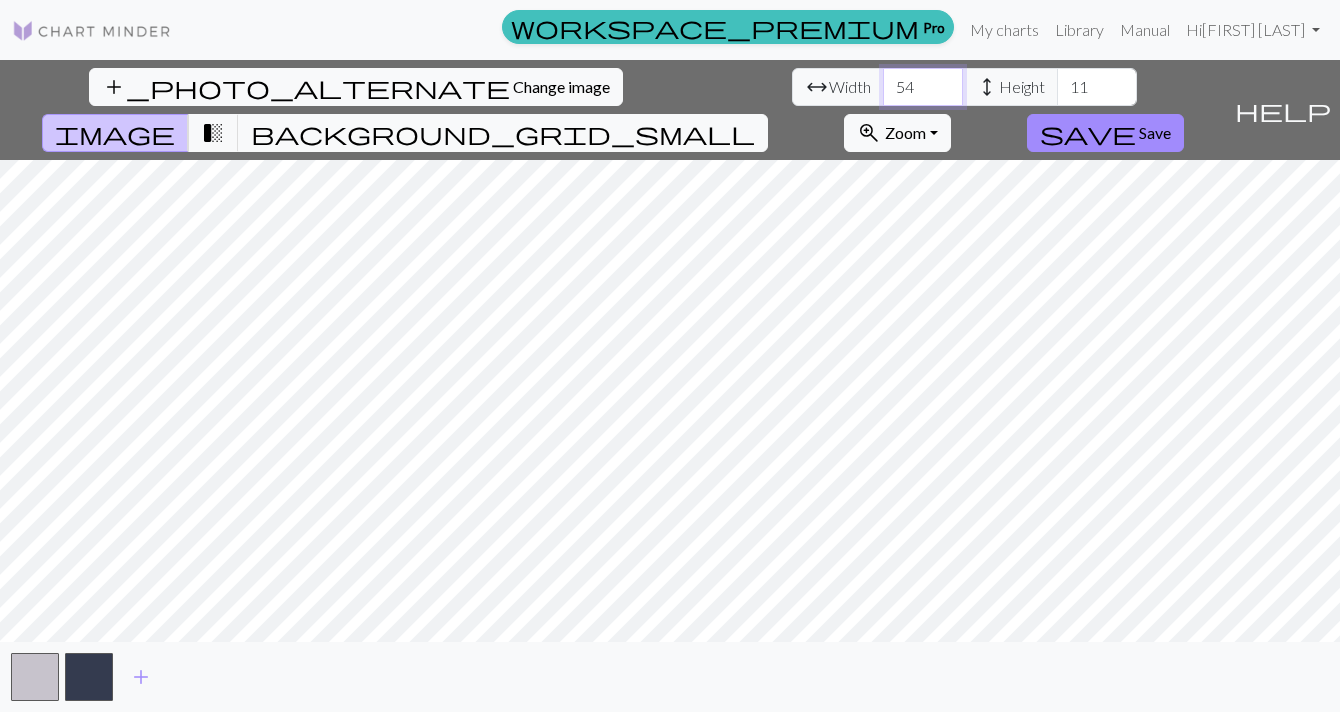 click on "54" at bounding box center [923, 87] 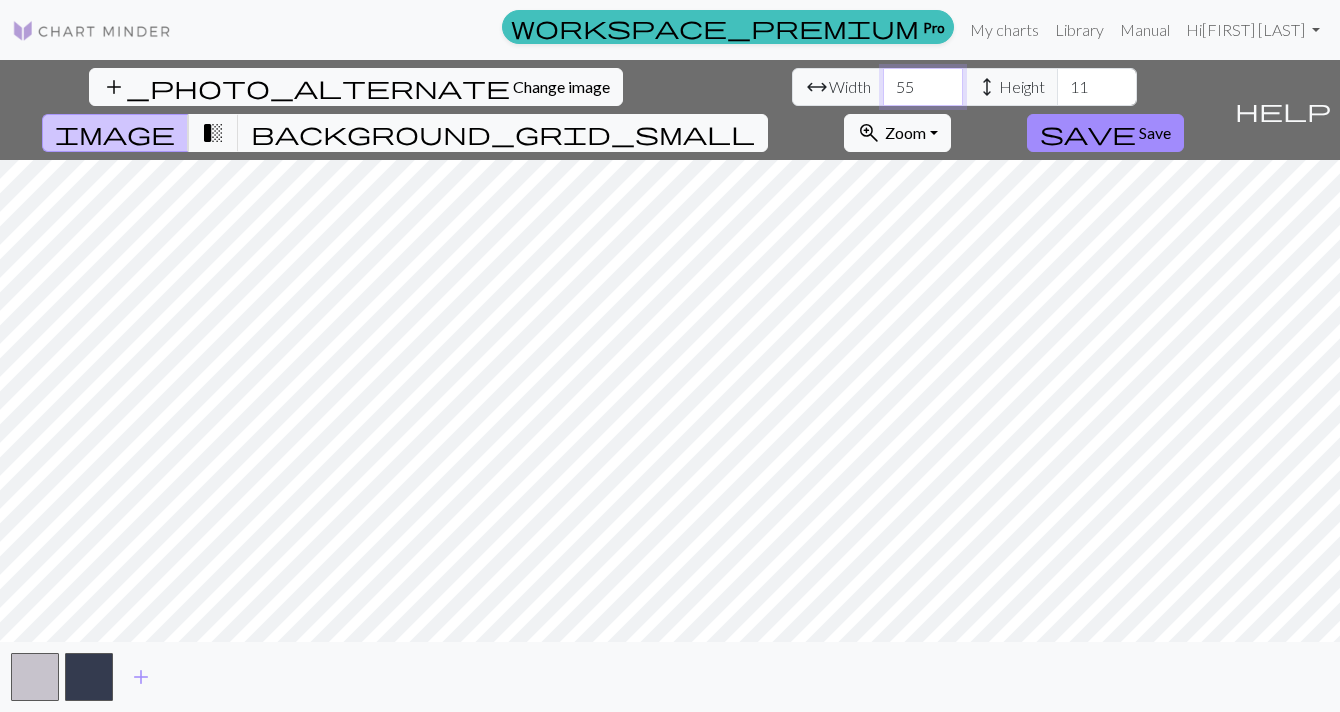 click on "55" at bounding box center (923, 87) 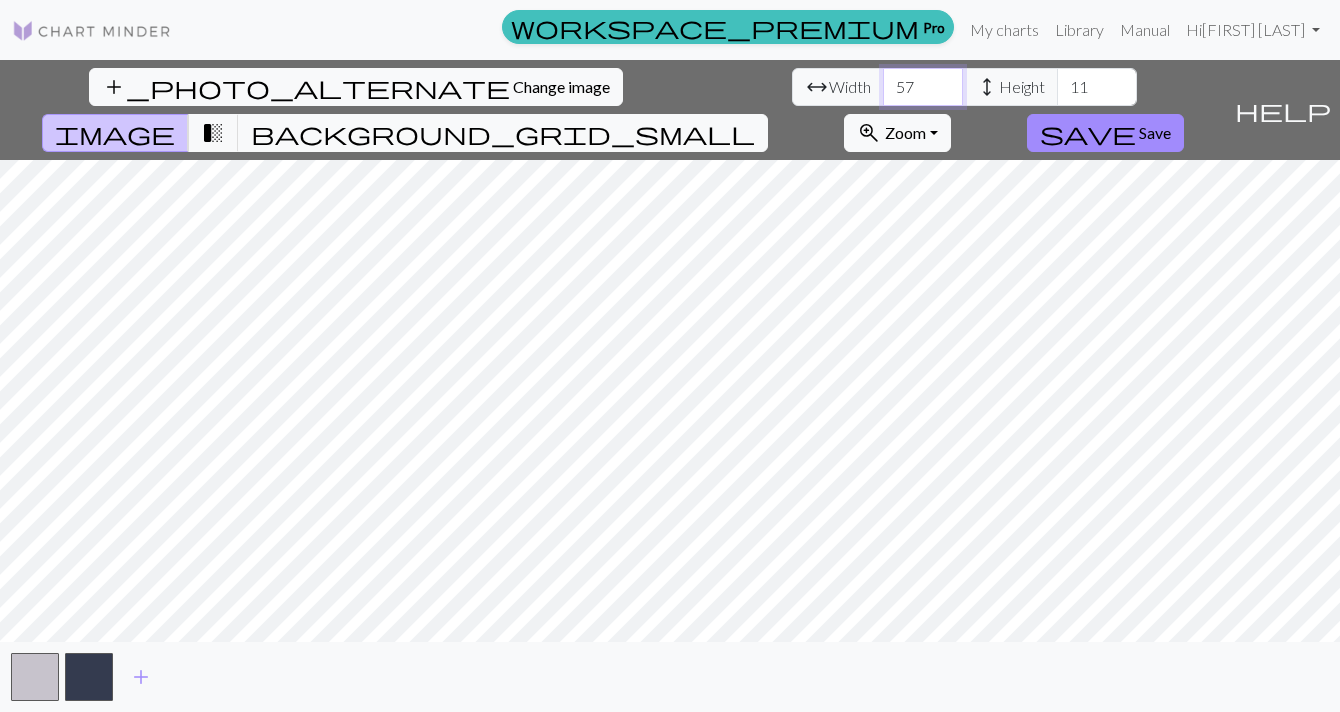 click on "57" at bounding box center (923, 87) 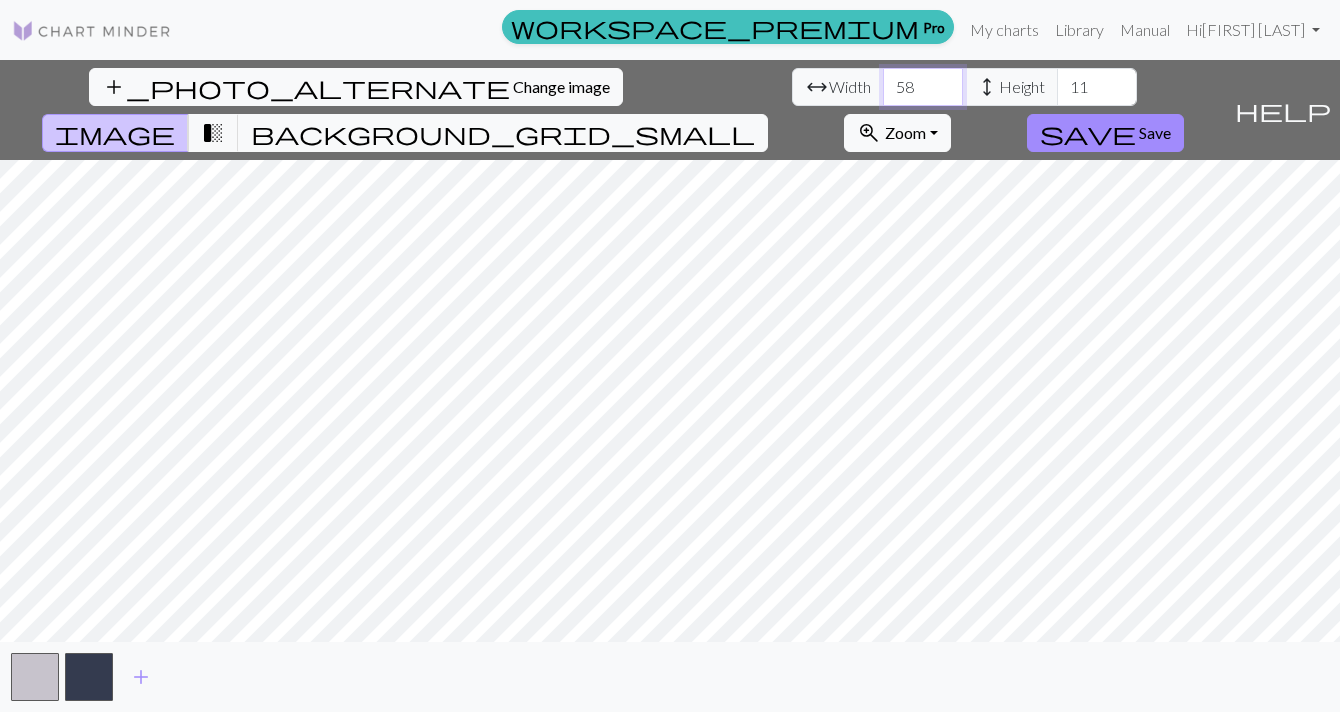 click on "59" at bounding box center [923, 87] 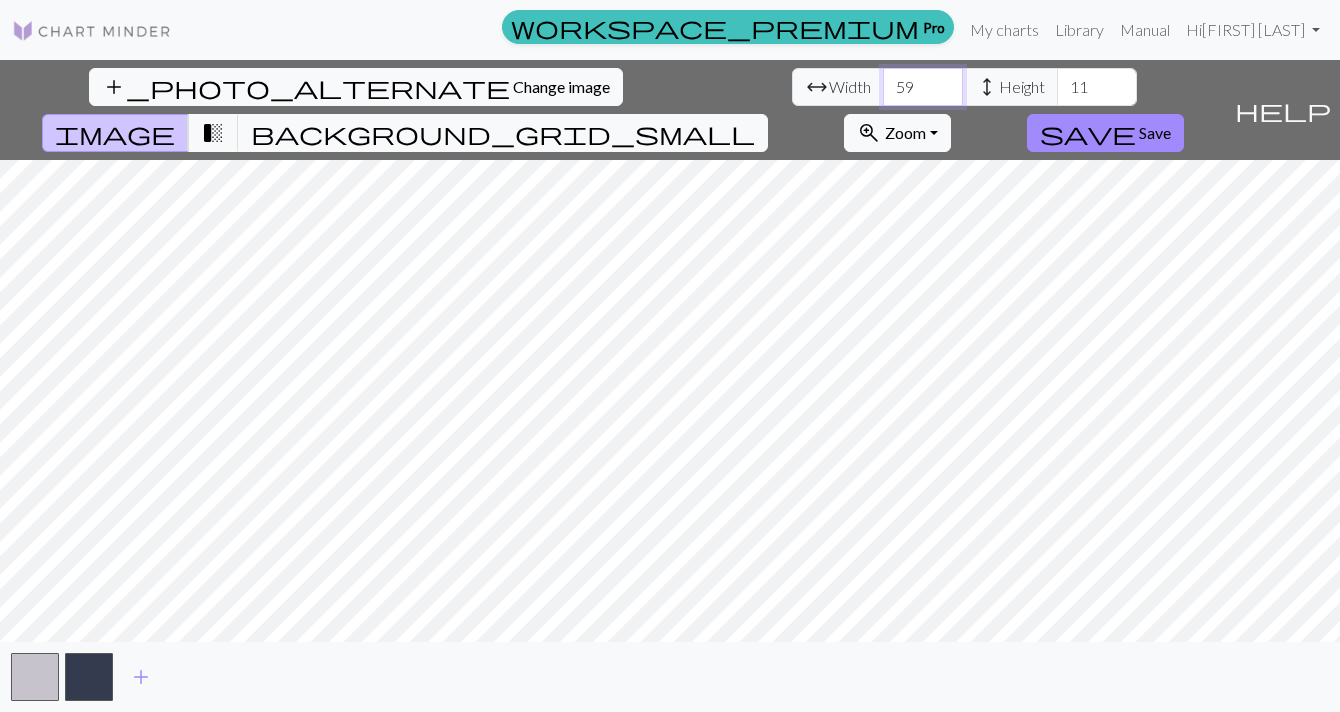 type on "60" 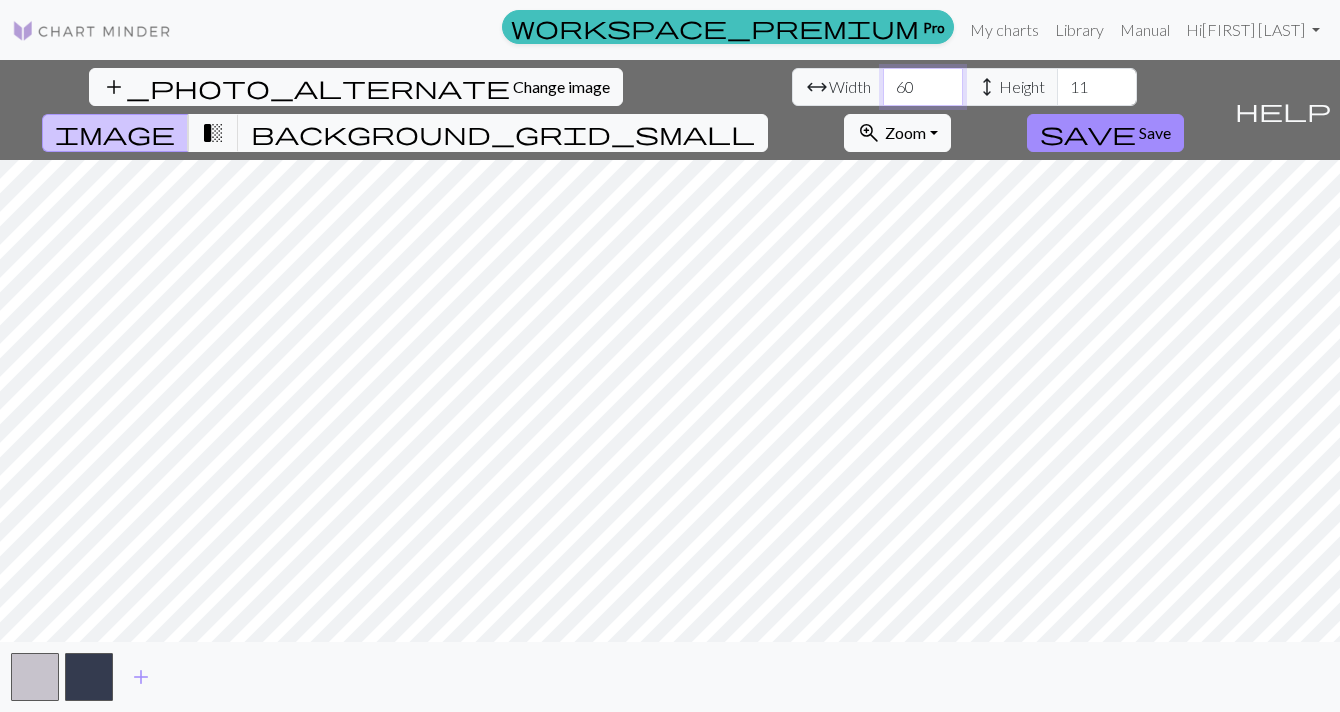 click on "60" at bounding box center (923, 87) 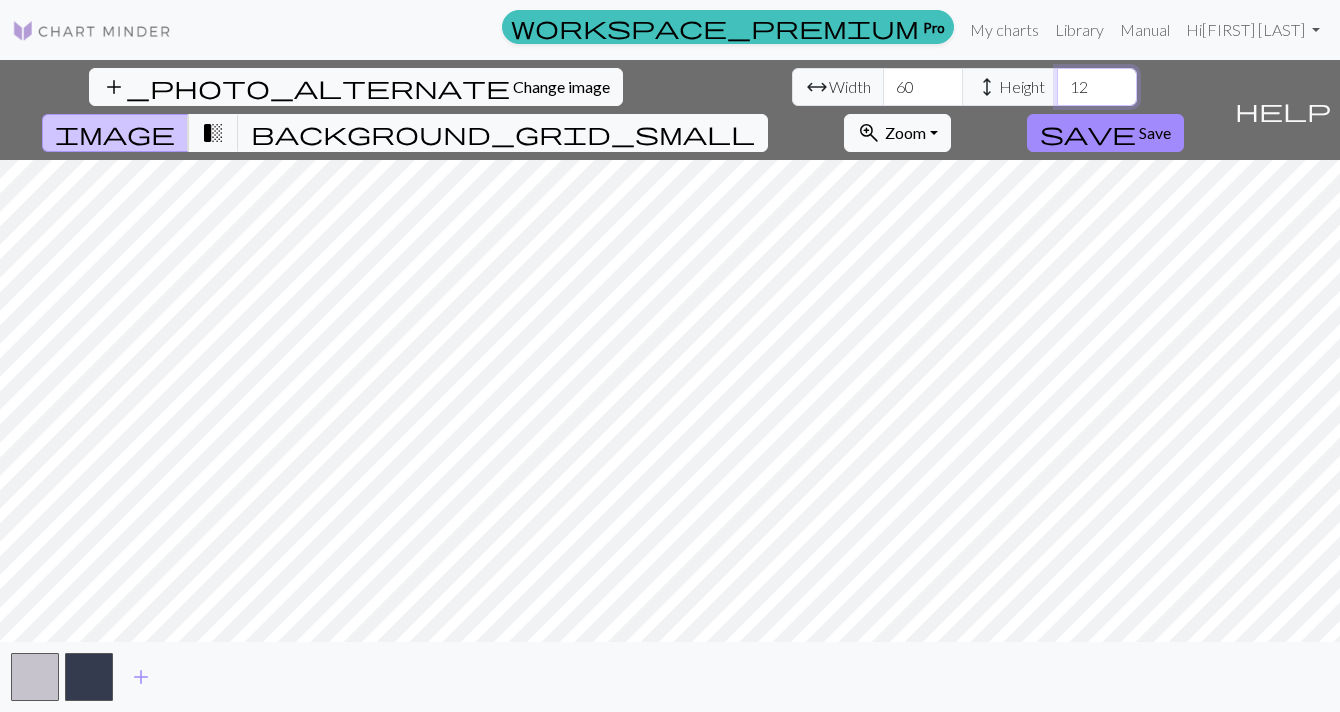 click on "12" at bounding box center (1097, 87) 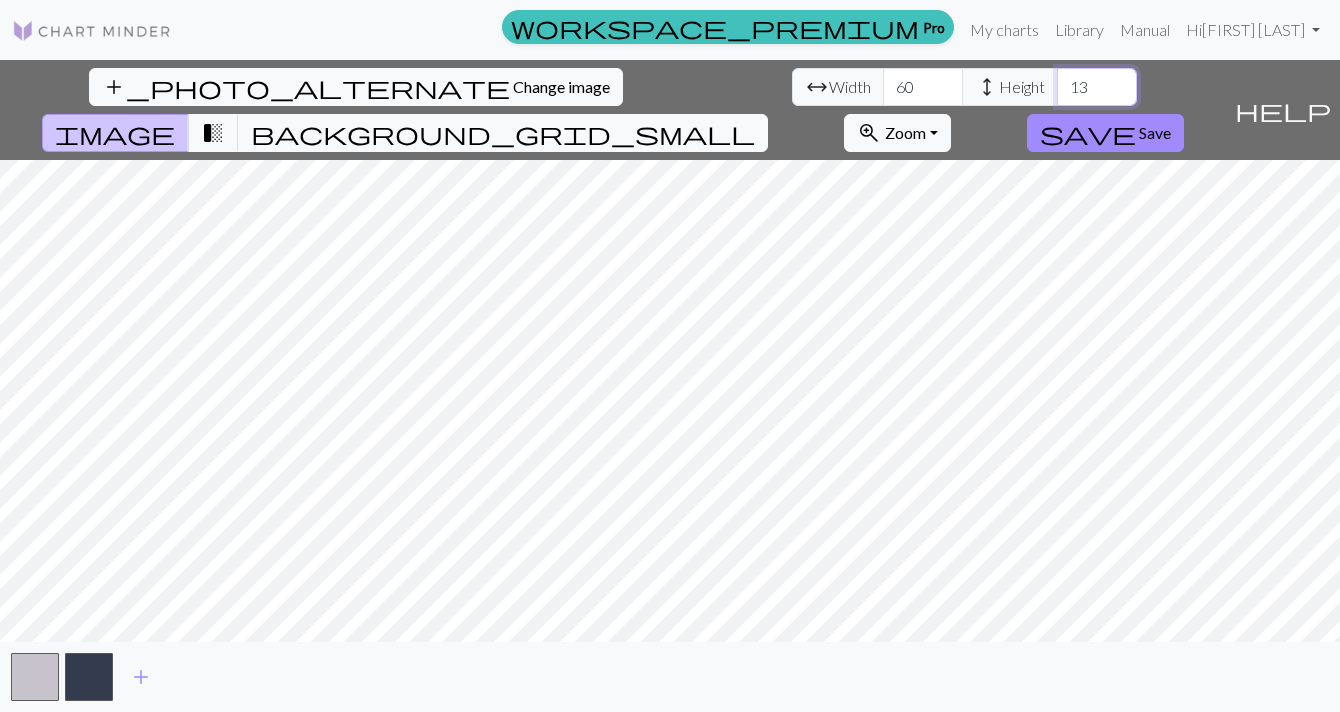 click on "13" at bounding box center (1097, 87) 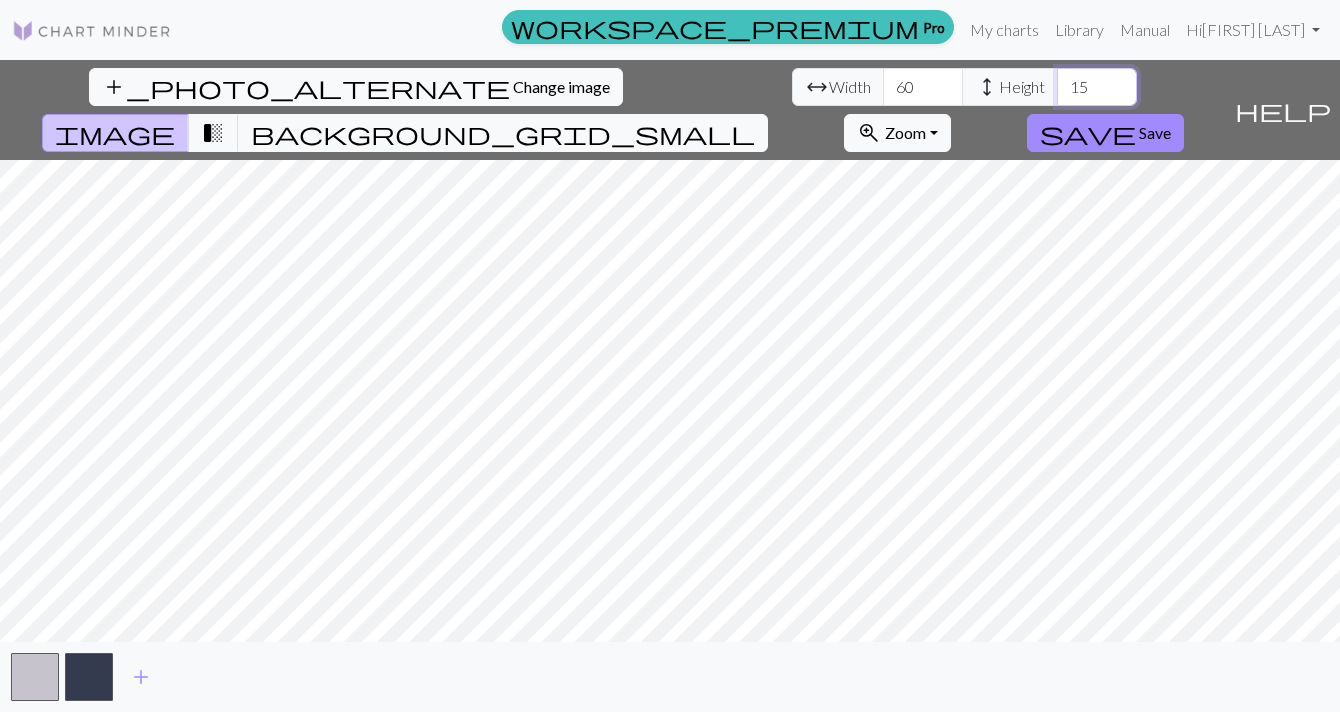 click on "15" at bounding box center (1097, 87) 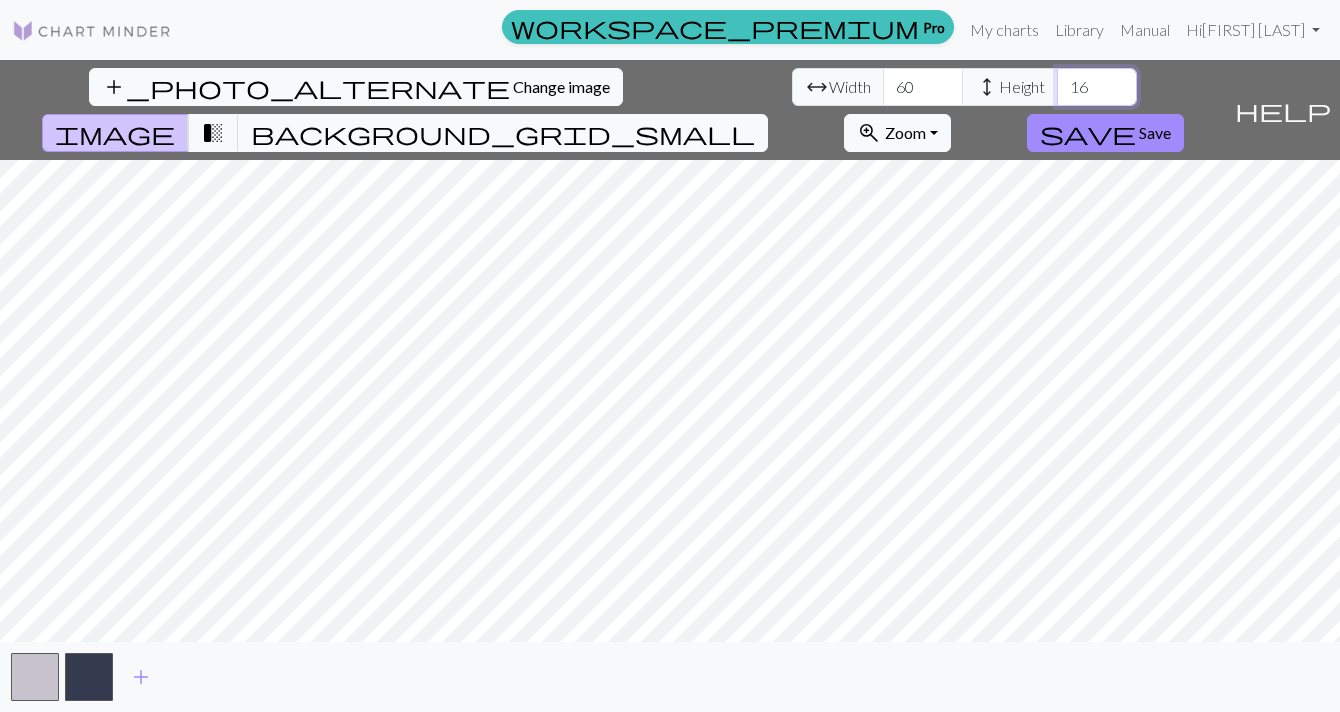 click on "16" at bounding box center (1097, 87) 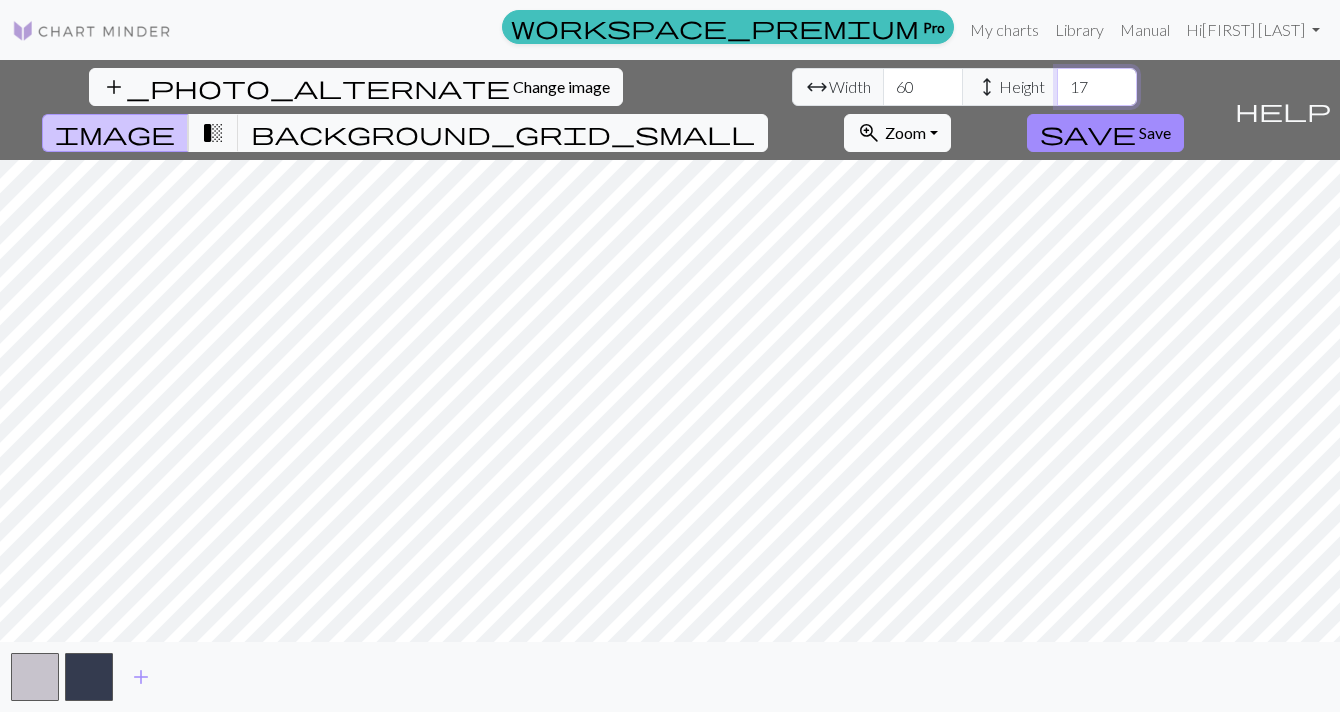 click on "17" at bounding box center [1097, 87] 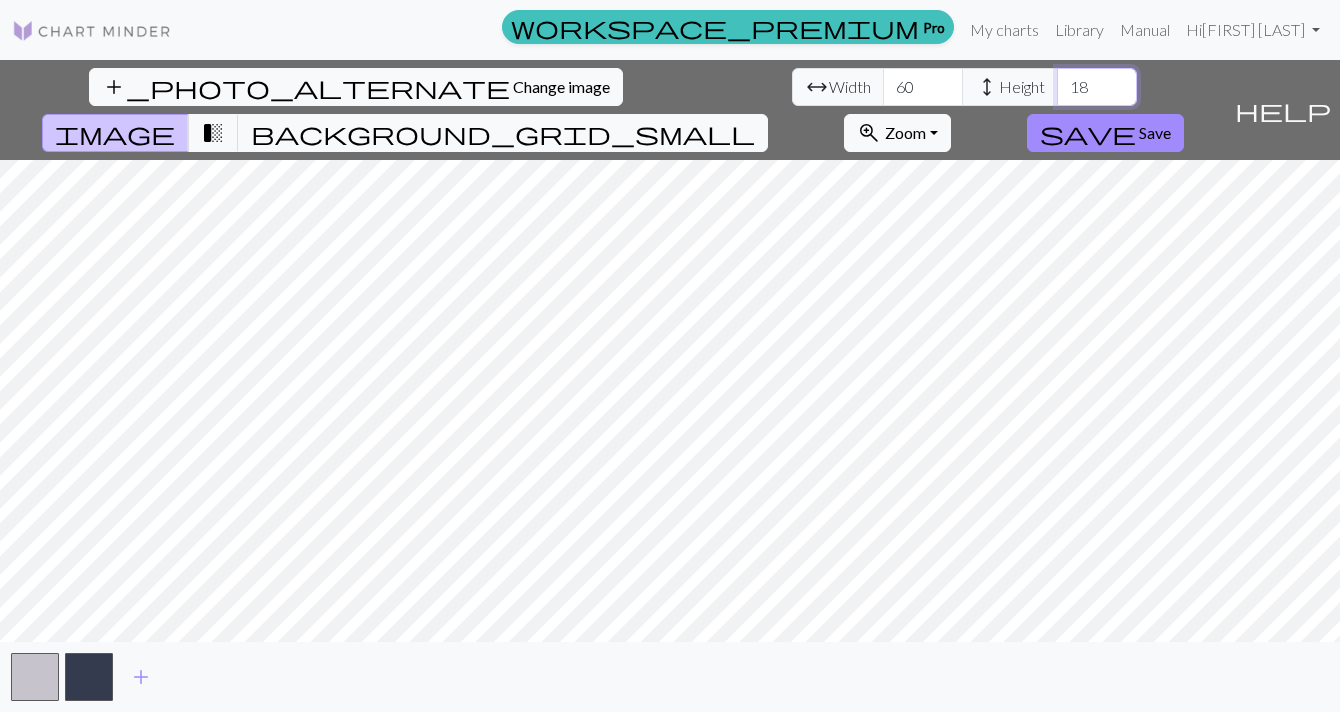 click on "18" at bounding box center [1097, 87] 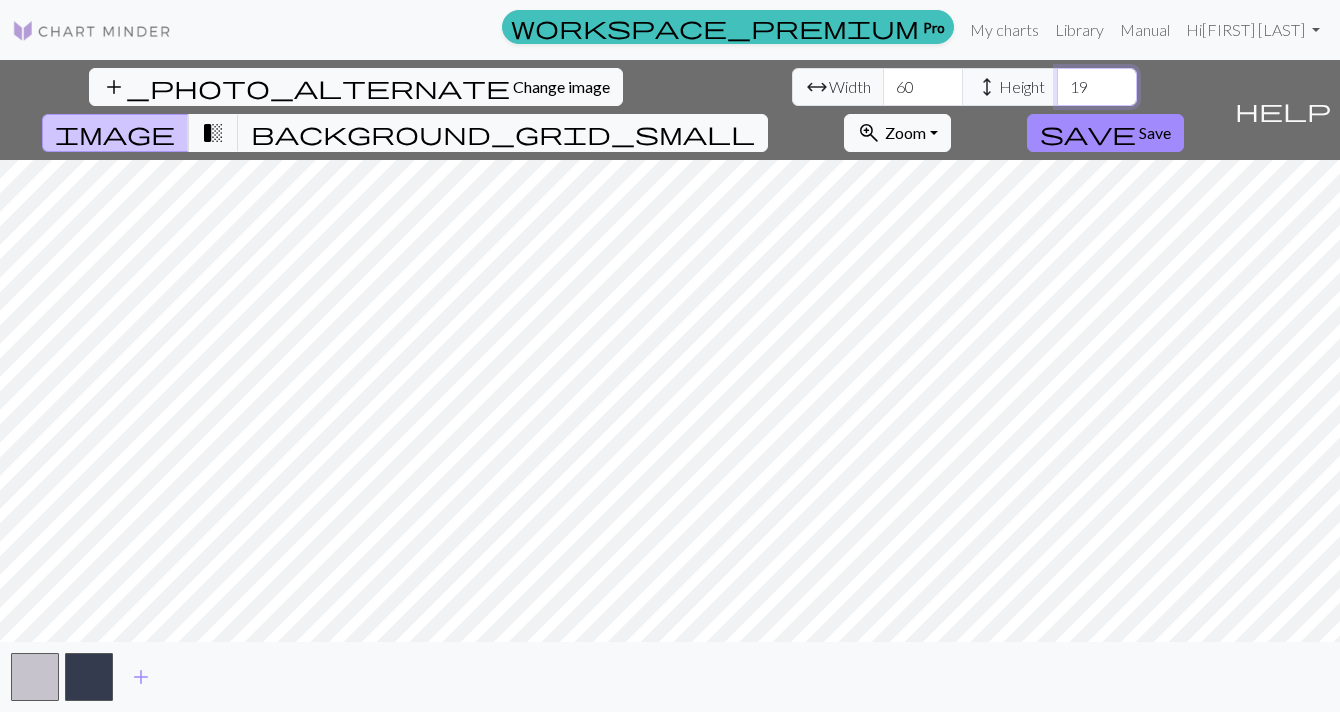 click on "20" at bounding box center (1097, 87) 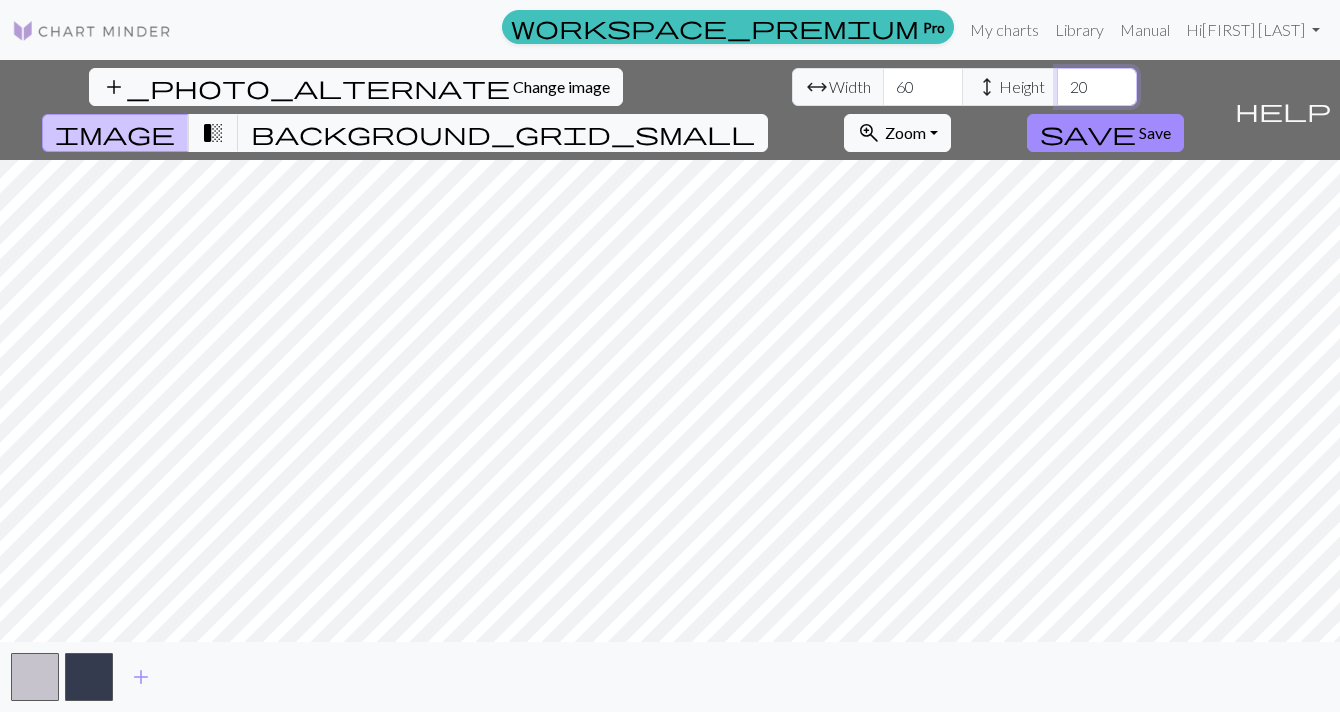 click on "21" at bounding box center [1097, 87] 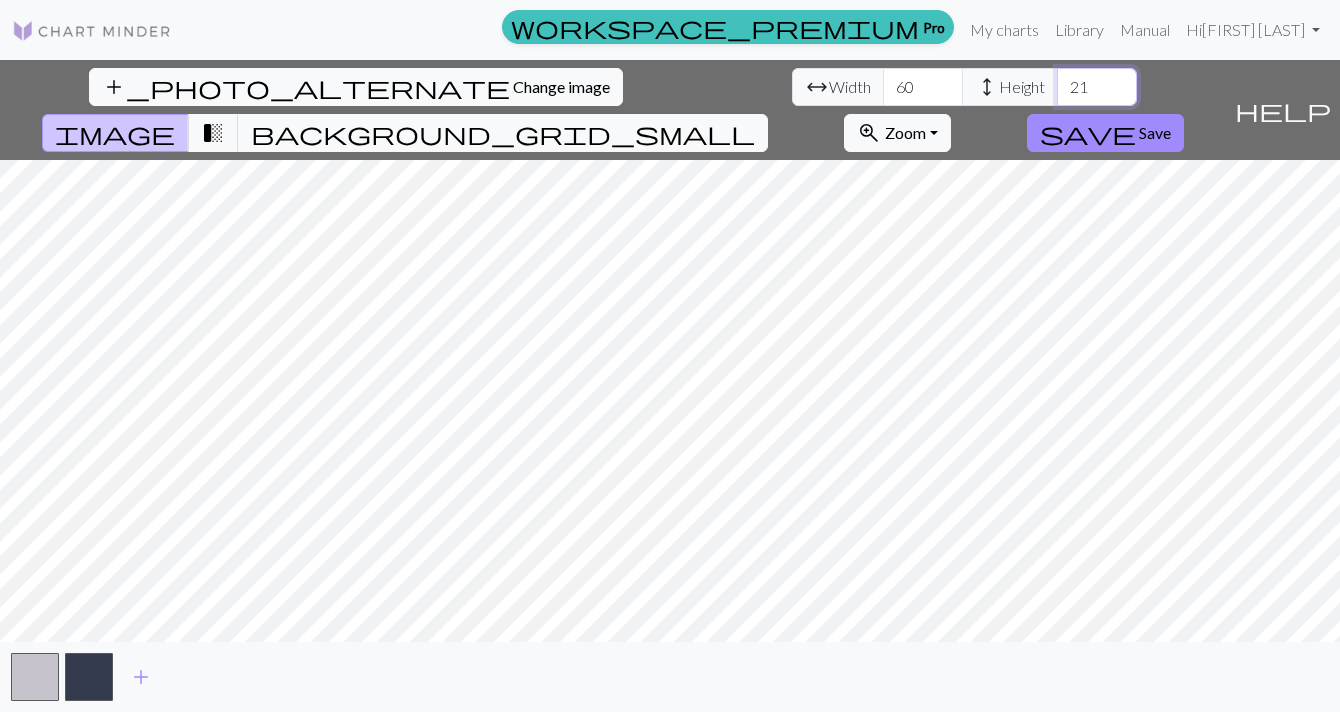 click on "22" at bounding box center (1097, 87) 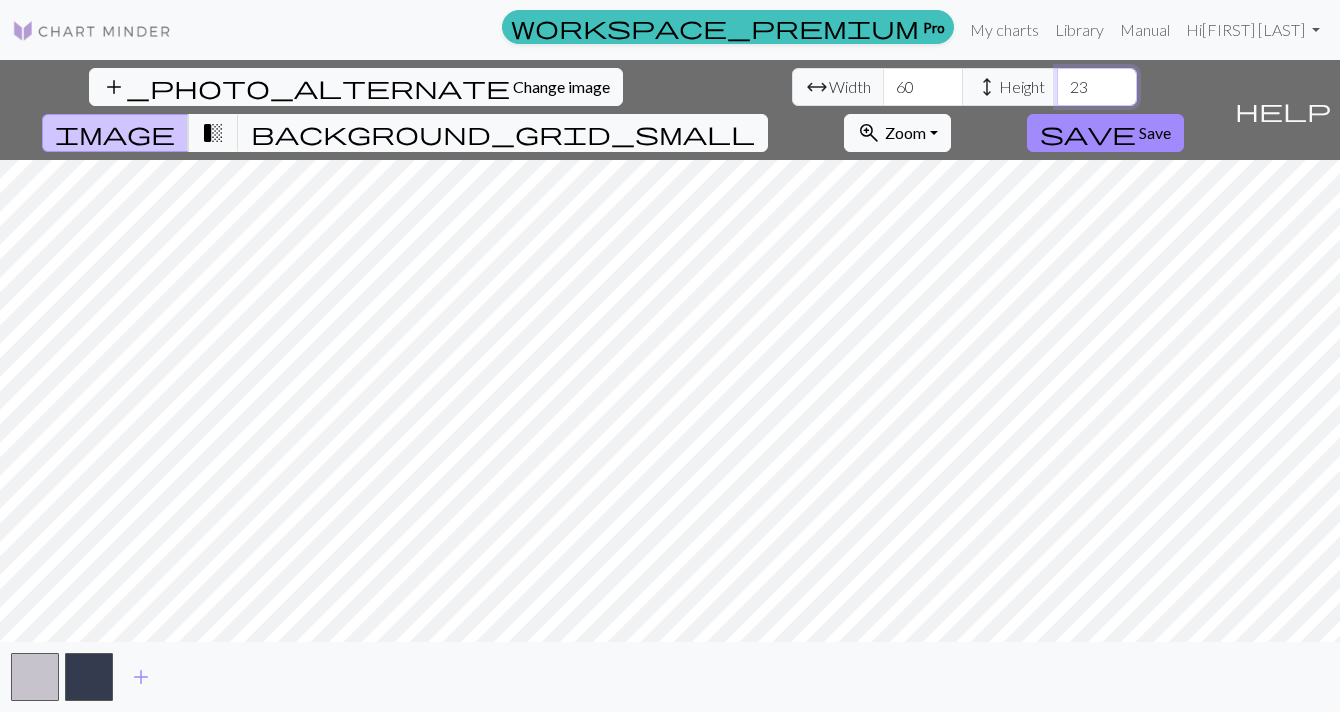 click on "23" at bounding box center [1097, 87] 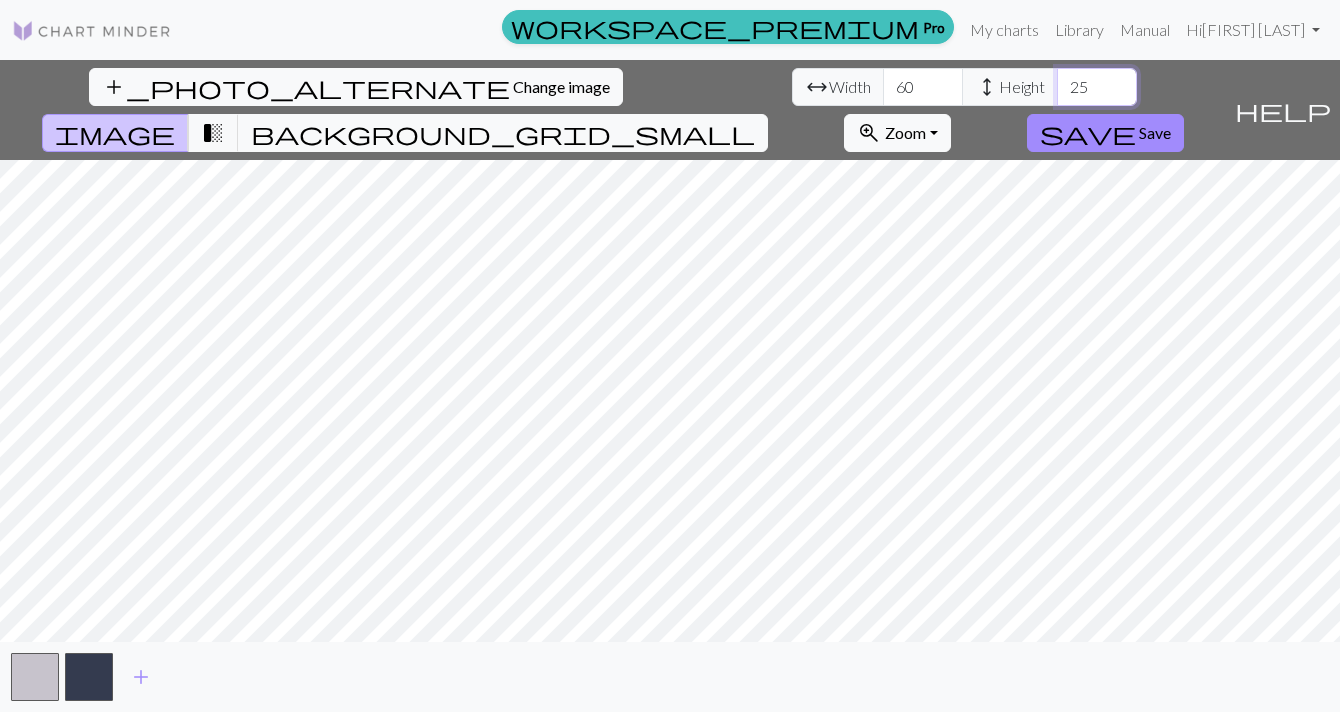 click on "25" at bounding box center (1097, 87) 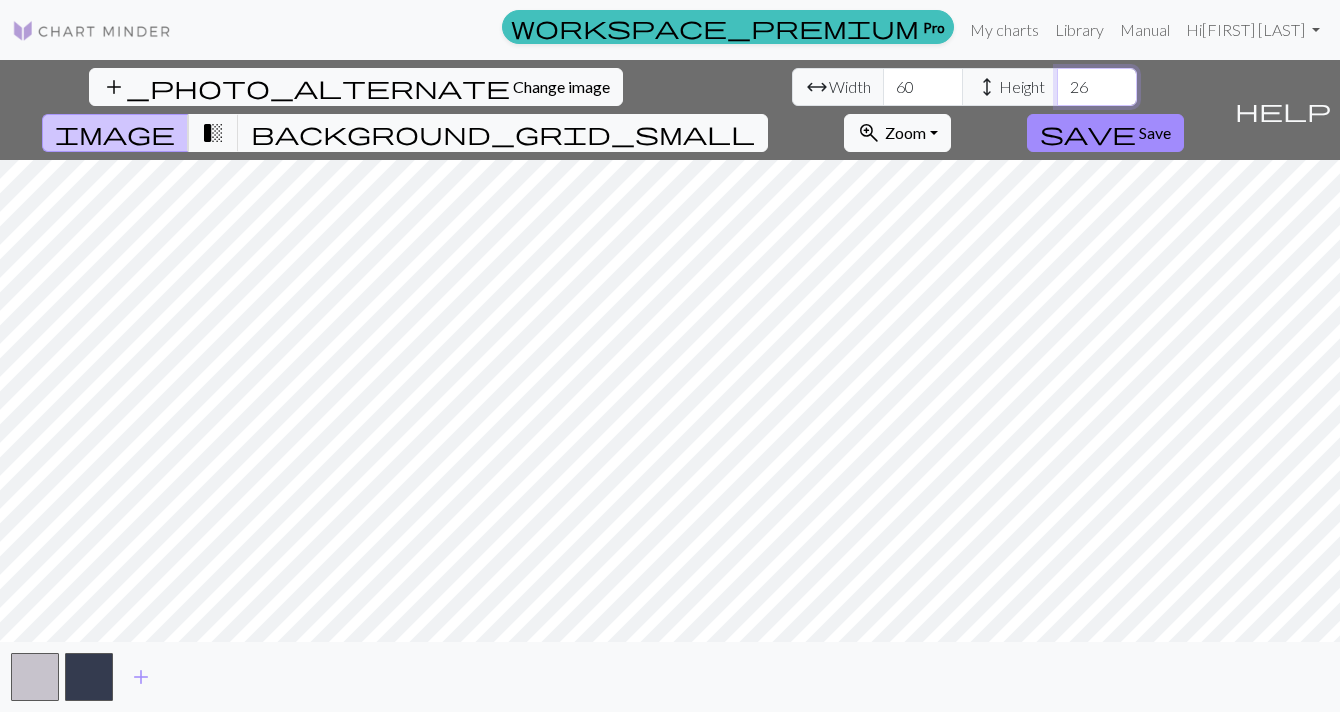 click on "27" at bounding box center [1097, 87] 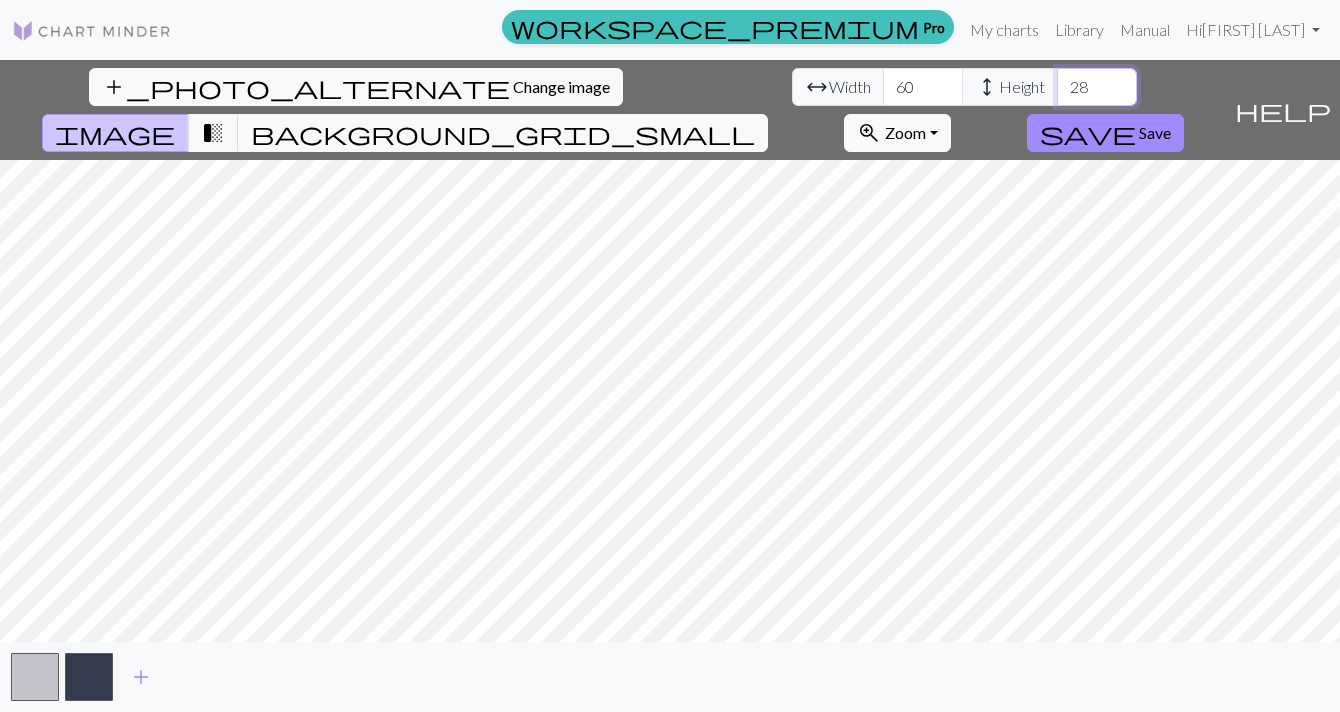 click on "28" at bounding box center [1097, 87] 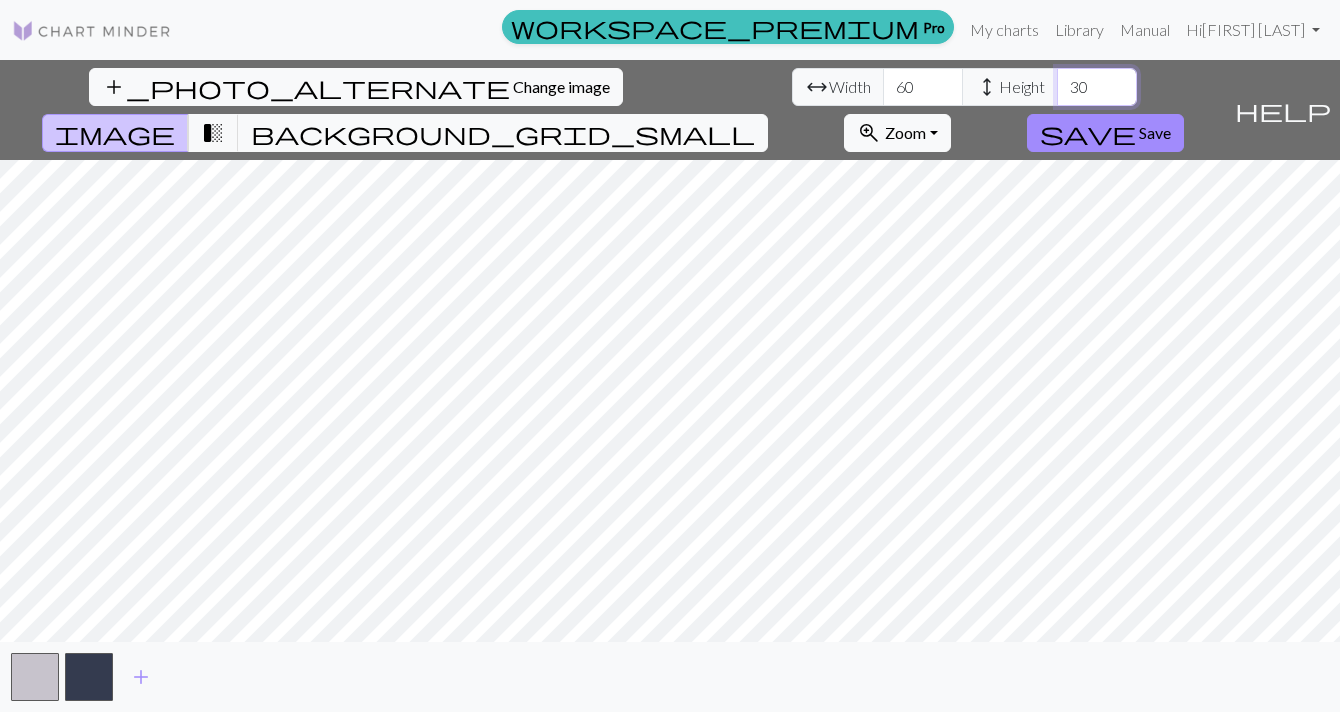click on "30" at bounding box center [1097, 87] 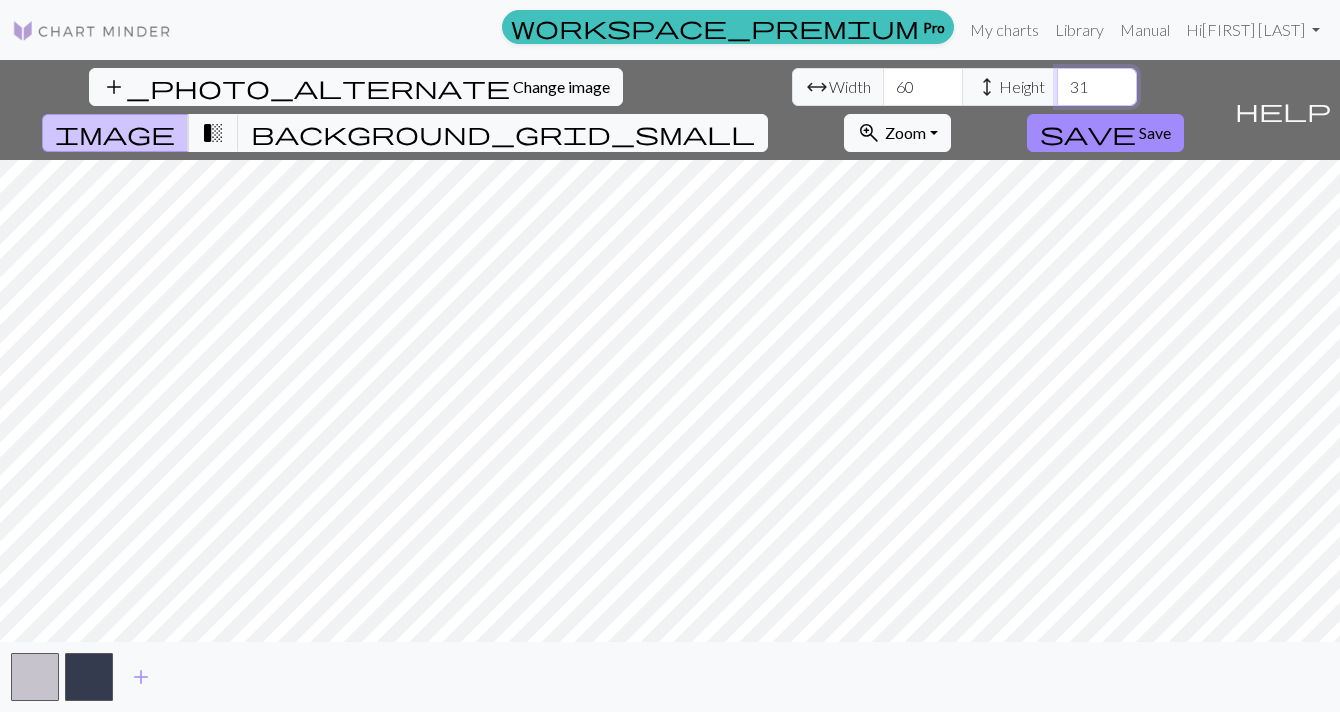 click on "31" at bounding box center [1097, 87] 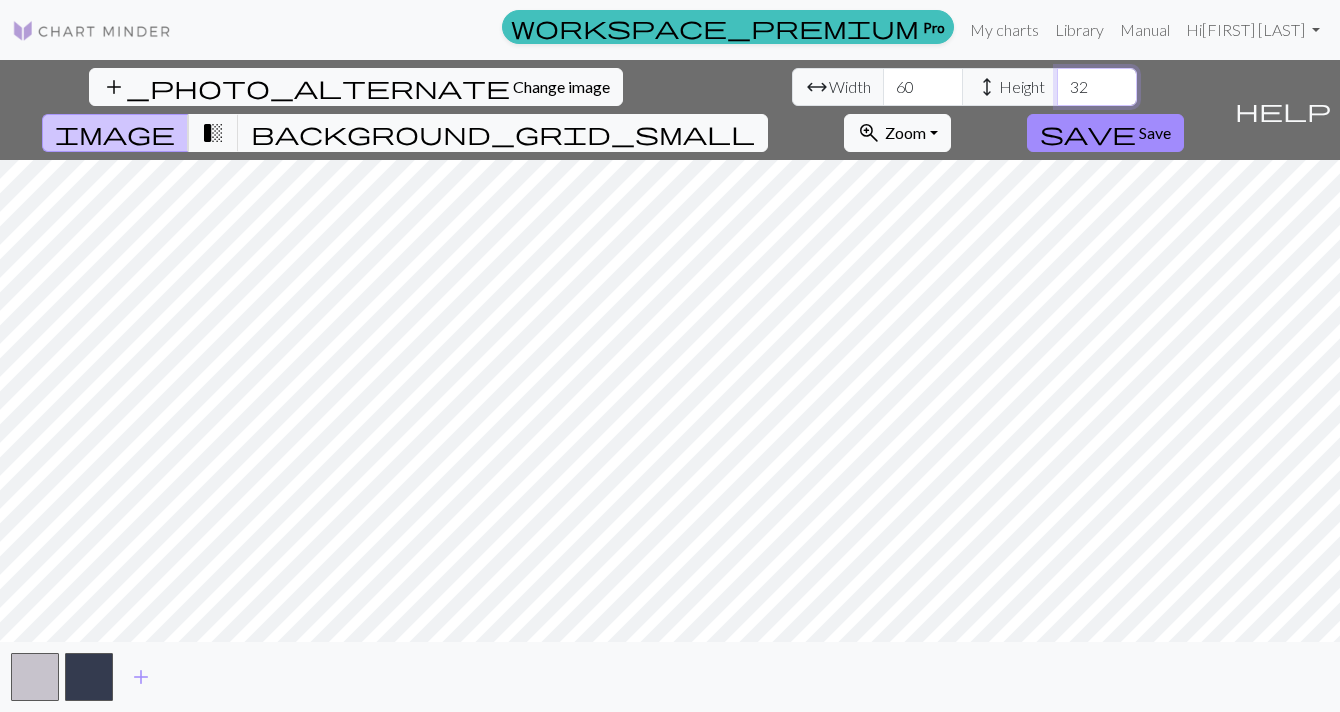click on "32" at bounding box center (1097, 87) 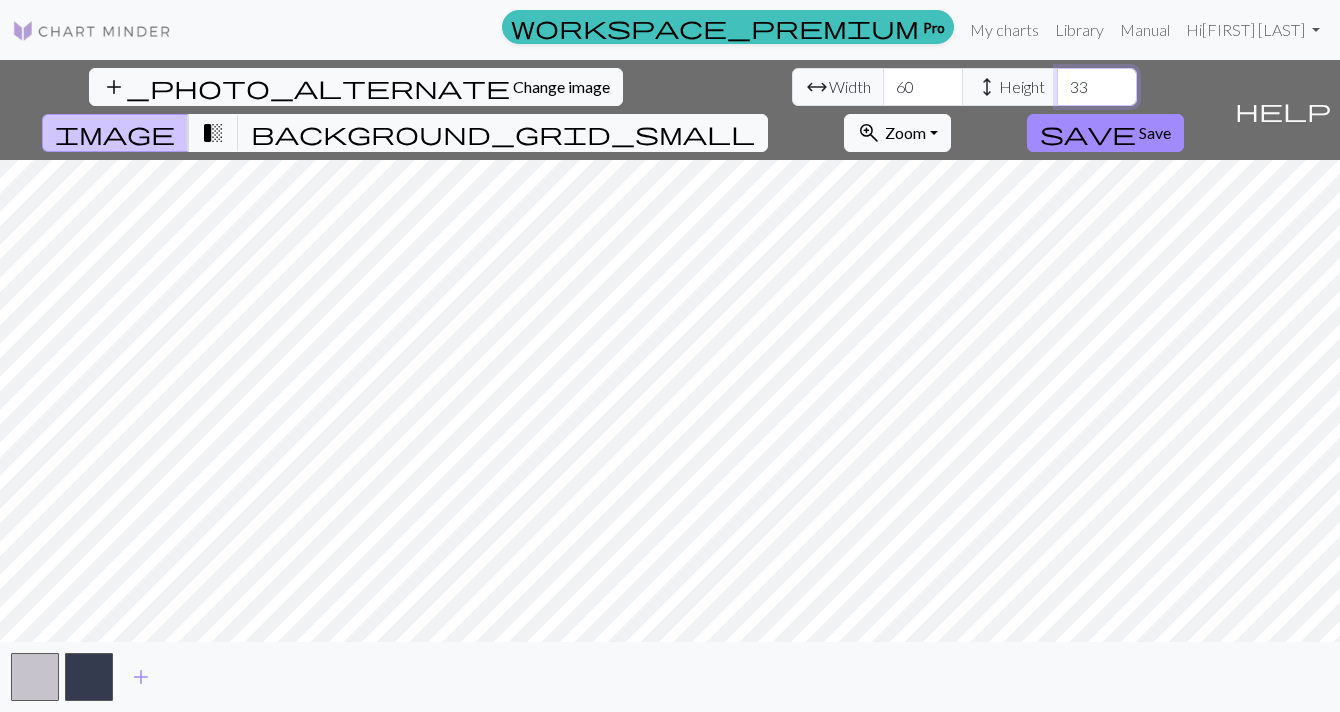 click on "33" at bounding box center (1097, 87) 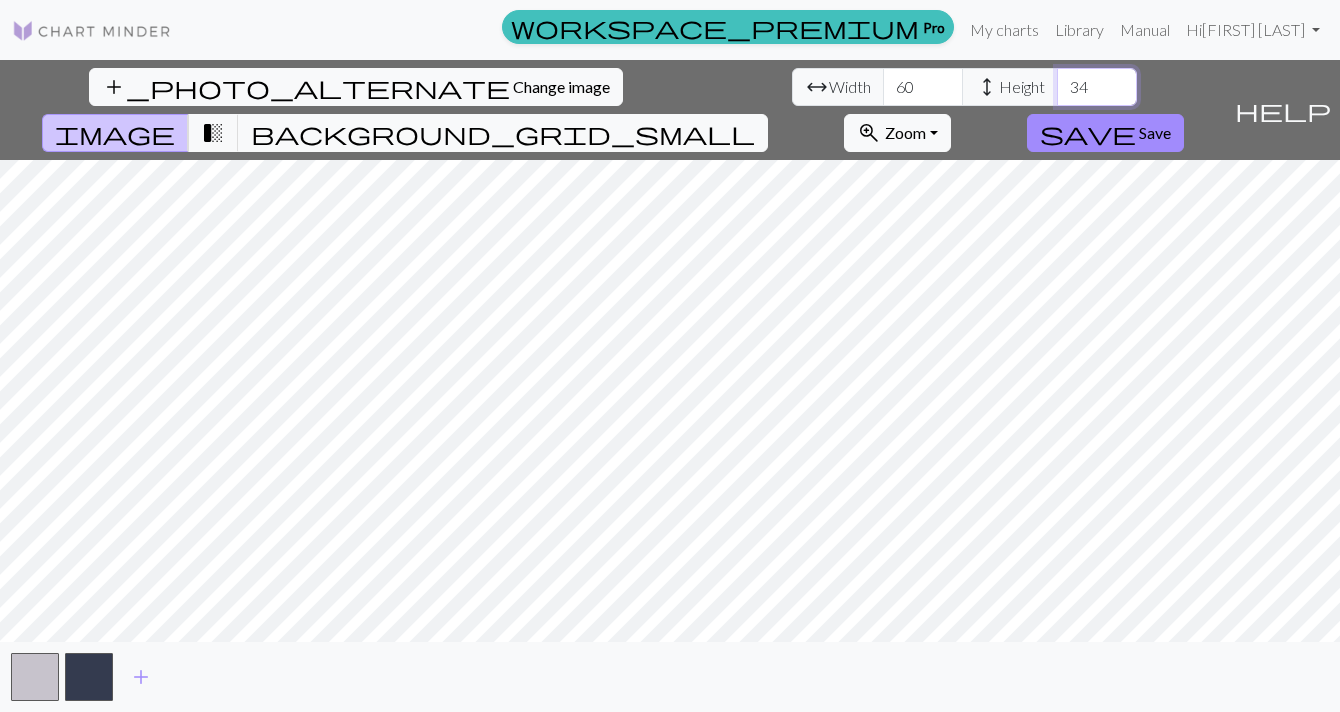 click on "35" at bounding box center (1097, 87) 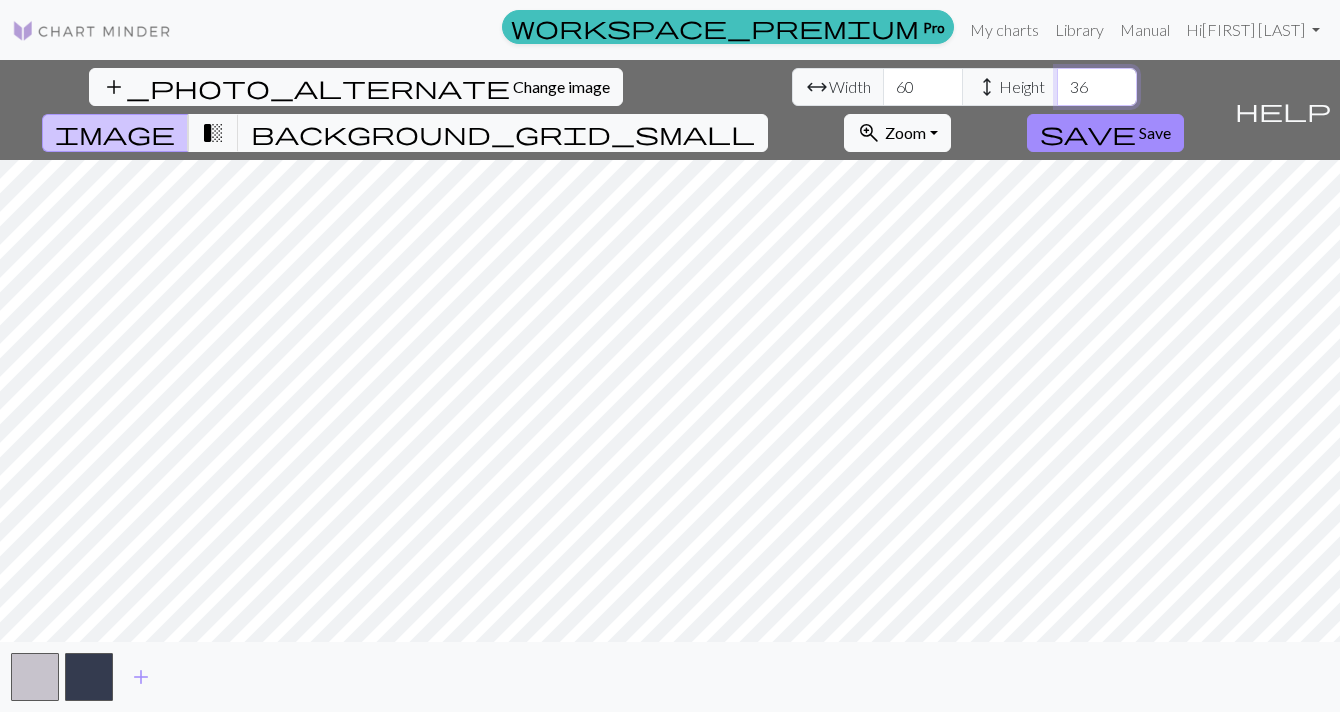 click on "36" at bounding box center (1097, 87) 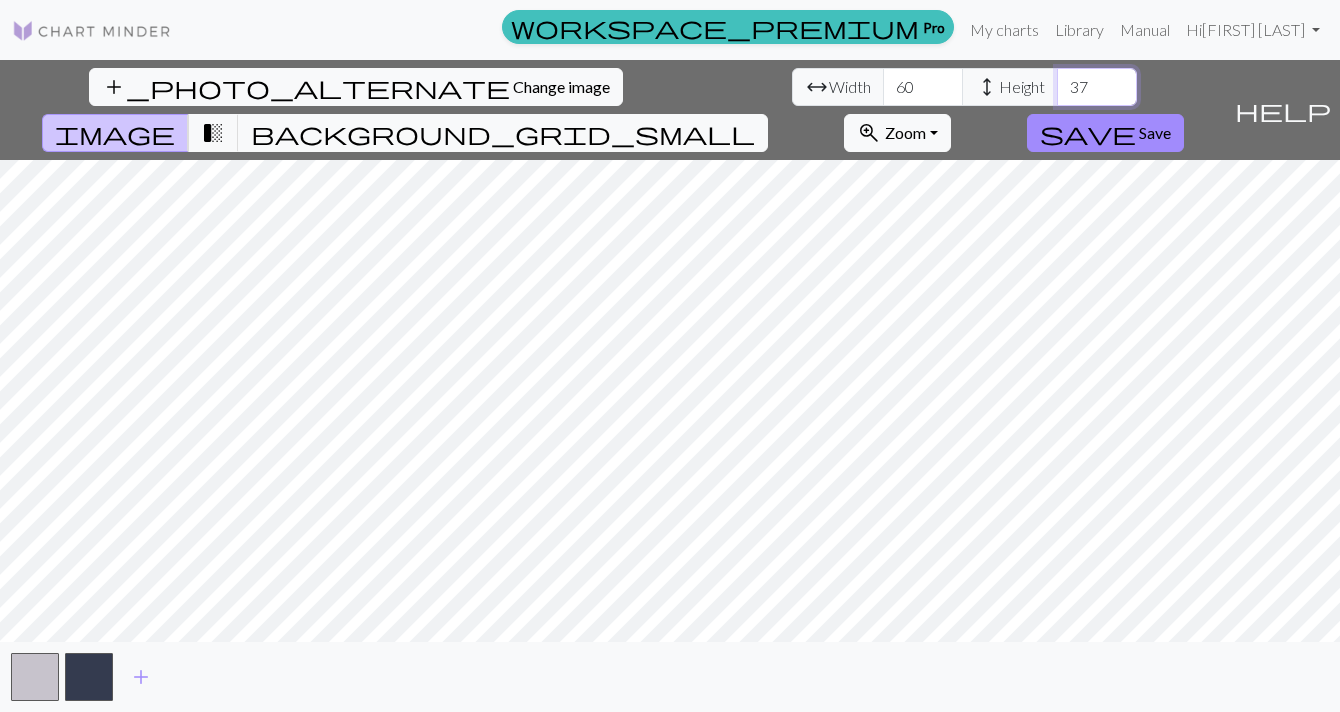 click on "37" at bounding box center [1097, 87] 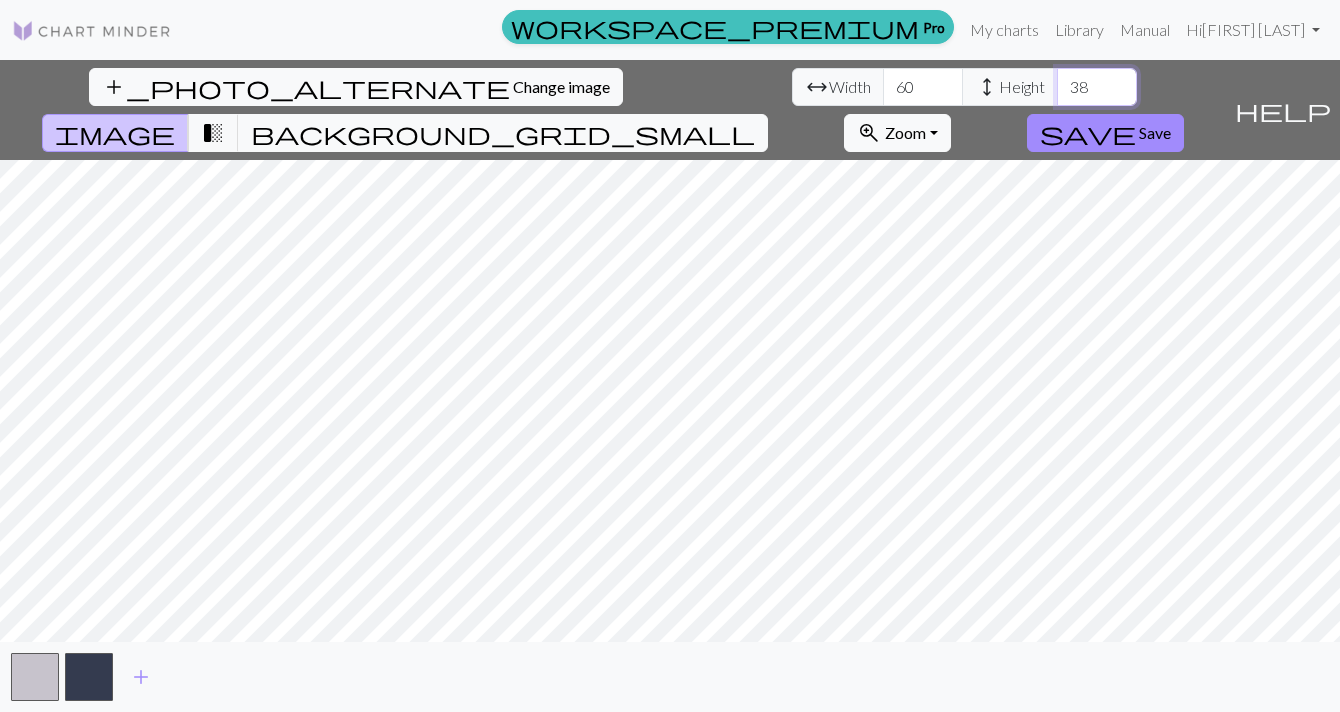 click on "38" at bounding box center [1097, 87] 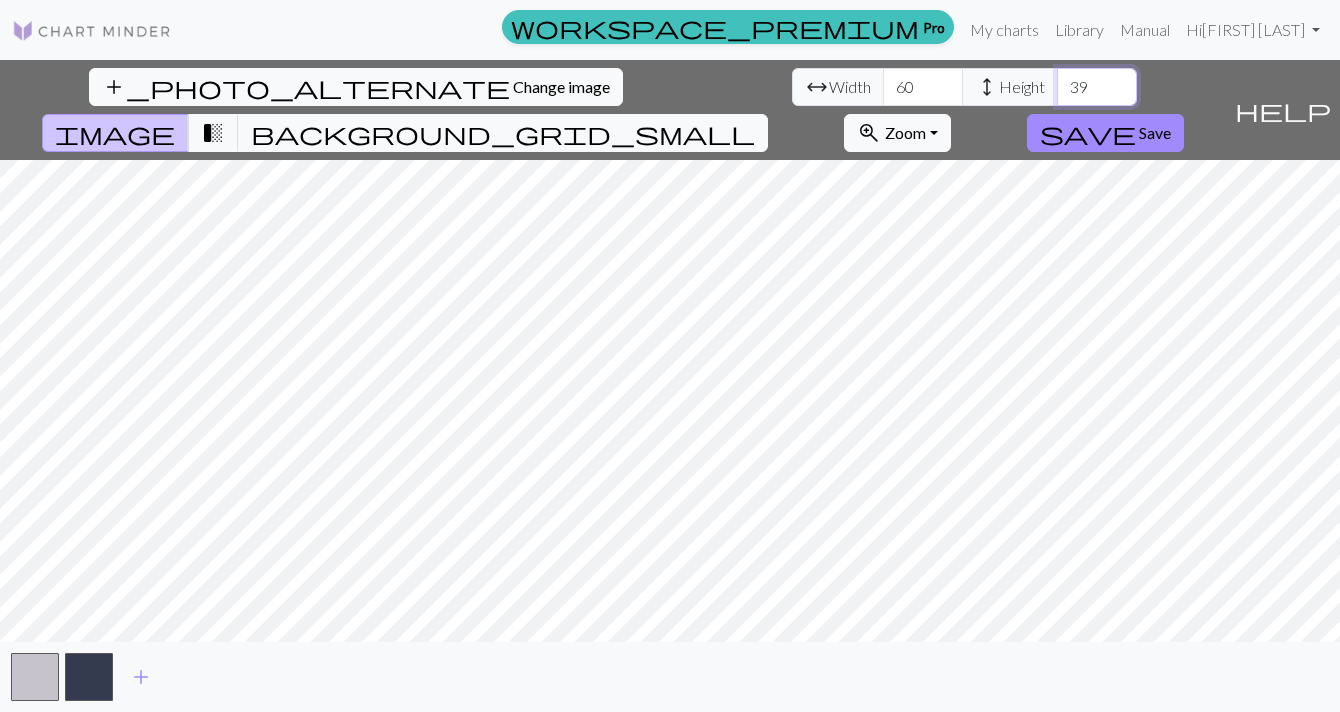 click on "40" at bounding box center [1097, 87] 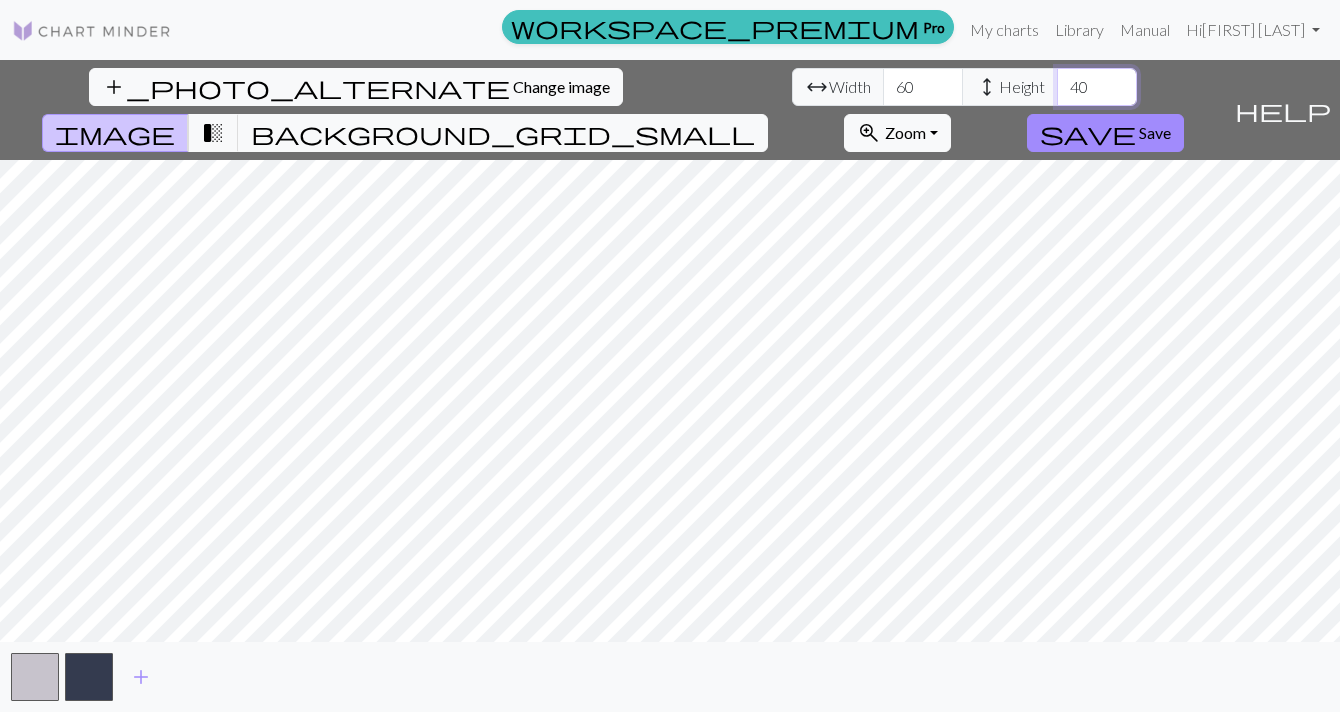 click on "41" at bounding box center (1097, 87) 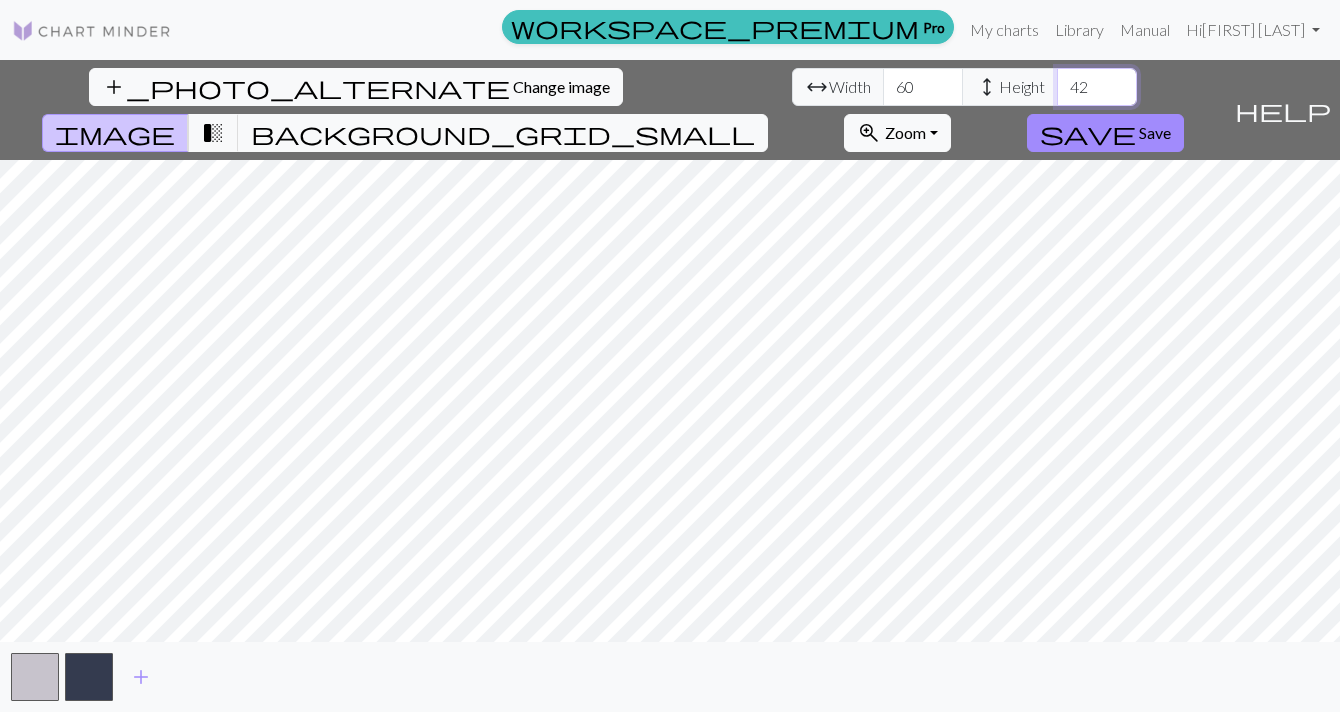 click on "42" at bounding box center [1097, 87] 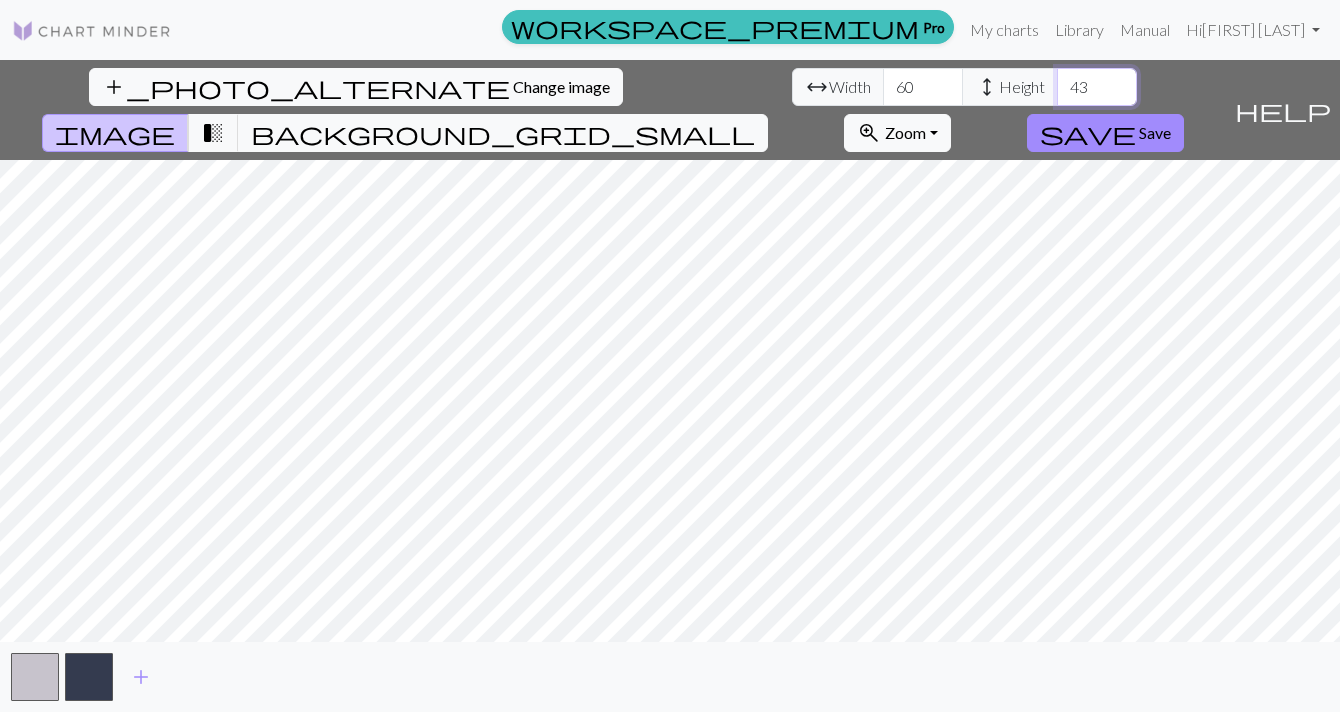click on "44" at bounding box center (1097, 87) 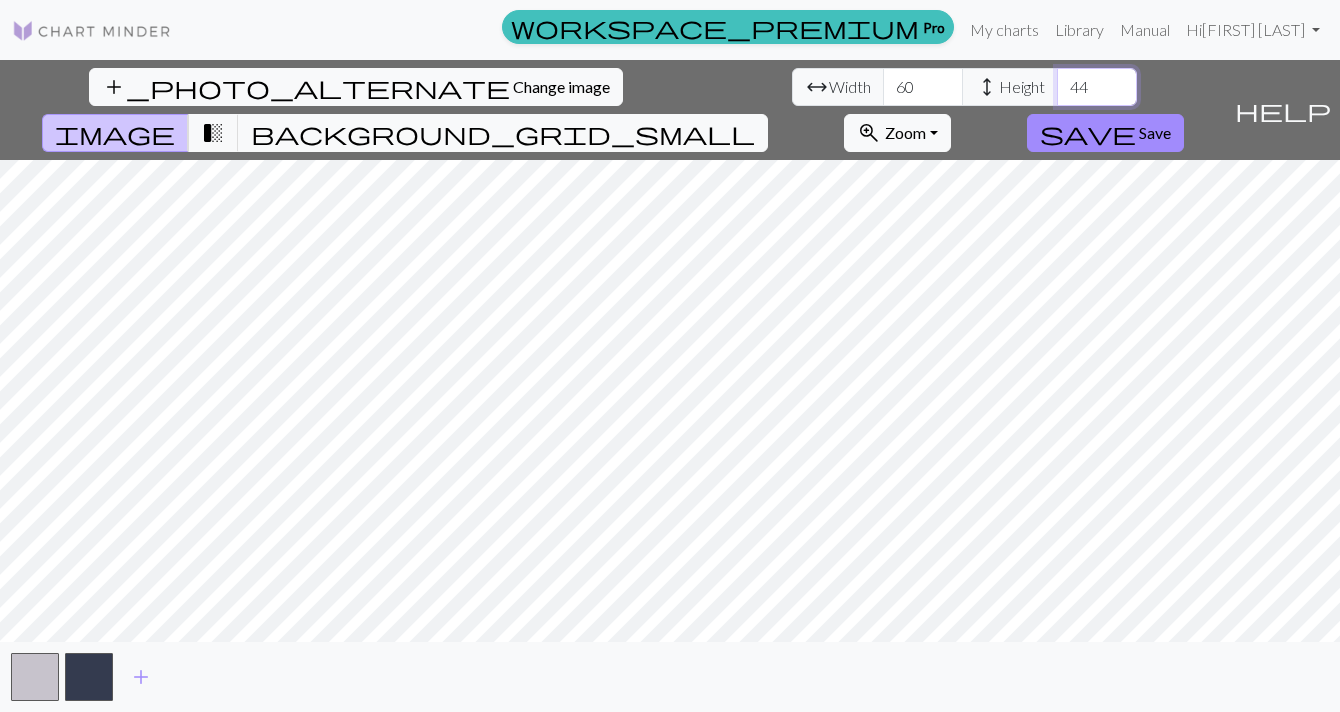 type on "45" 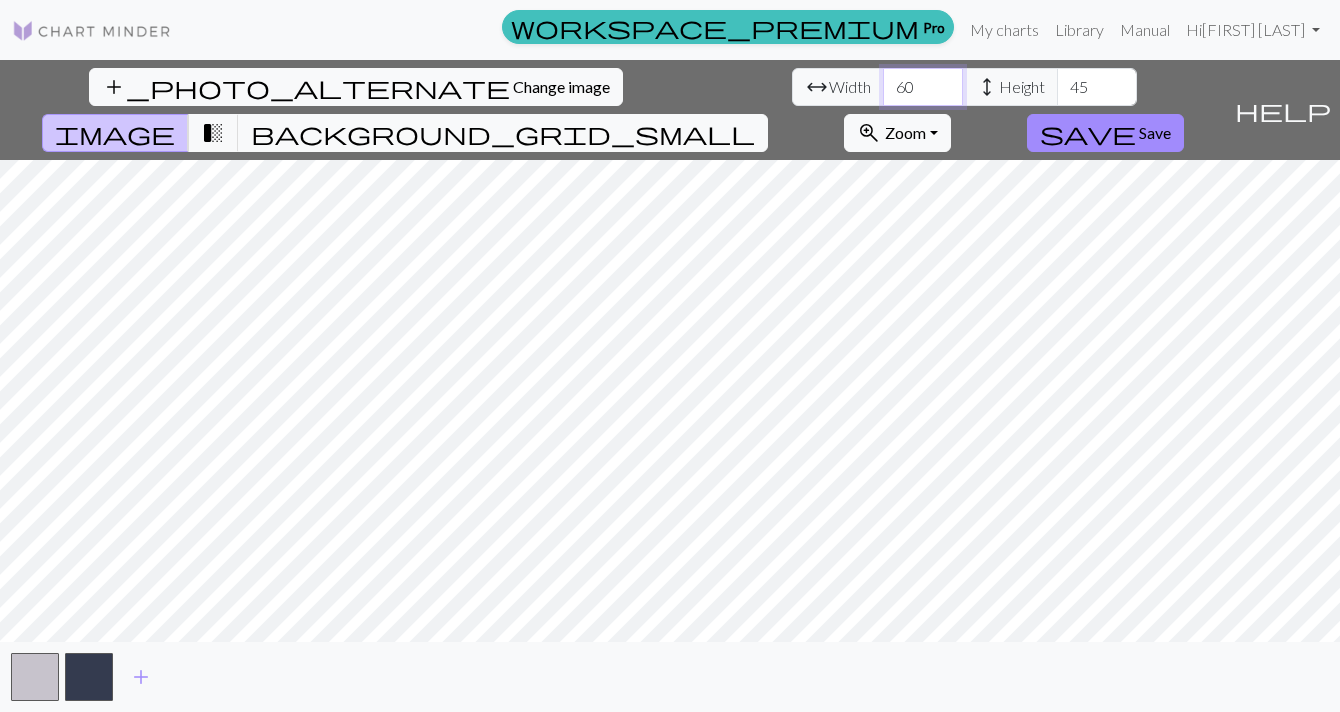 click on "61" at bounding box center [923, 87] 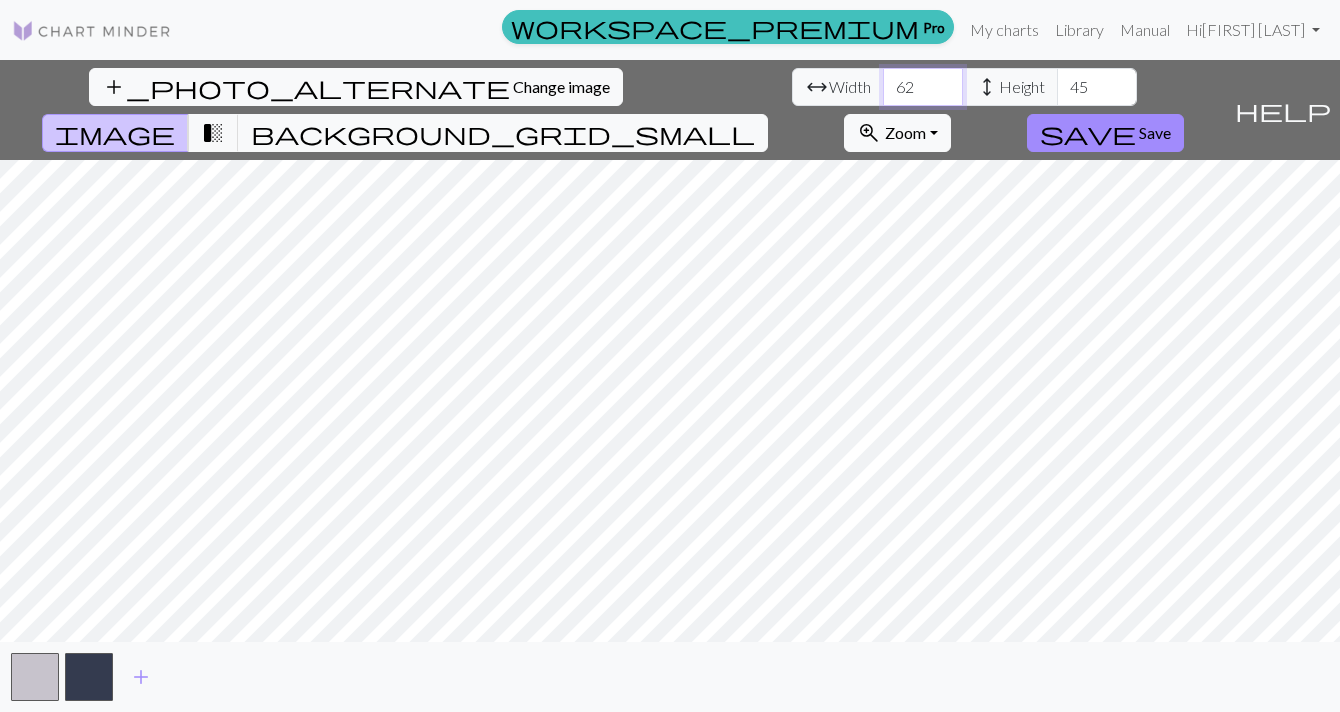 click on "62" at bounding box center (923, 87) 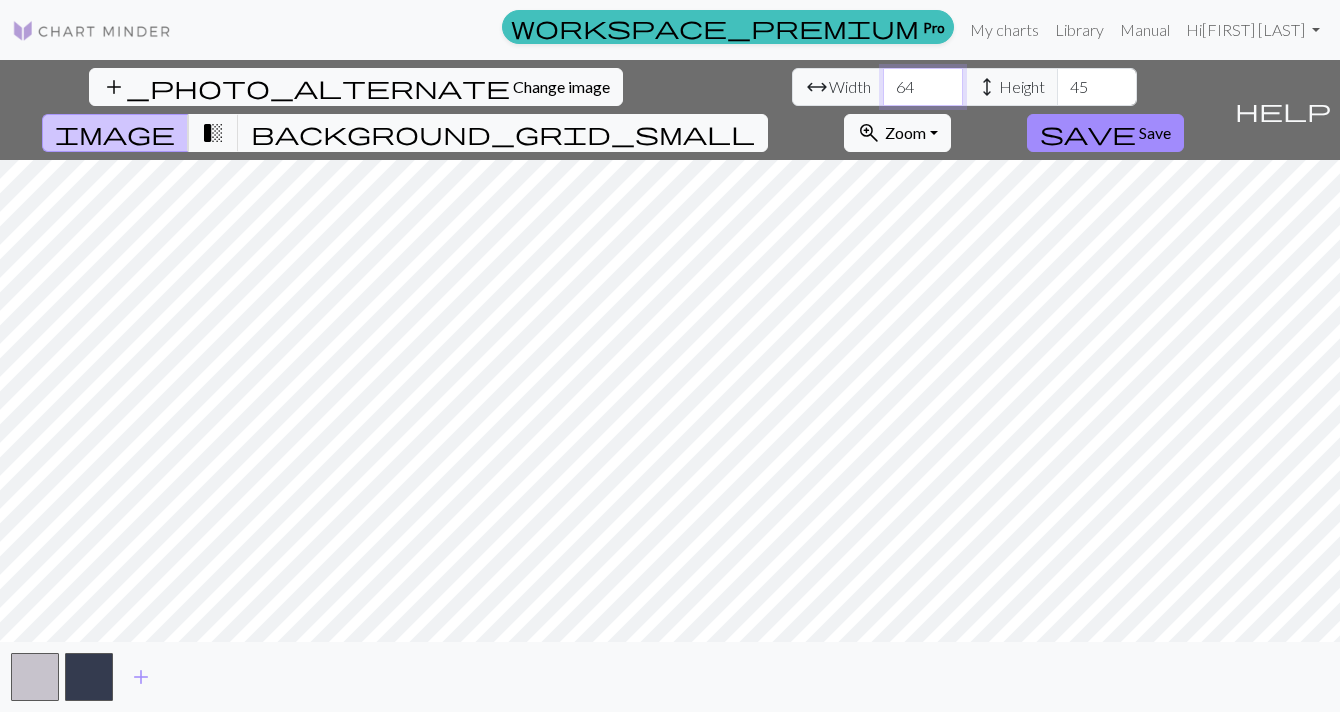 click on "64" at bounding box center (923, 87) 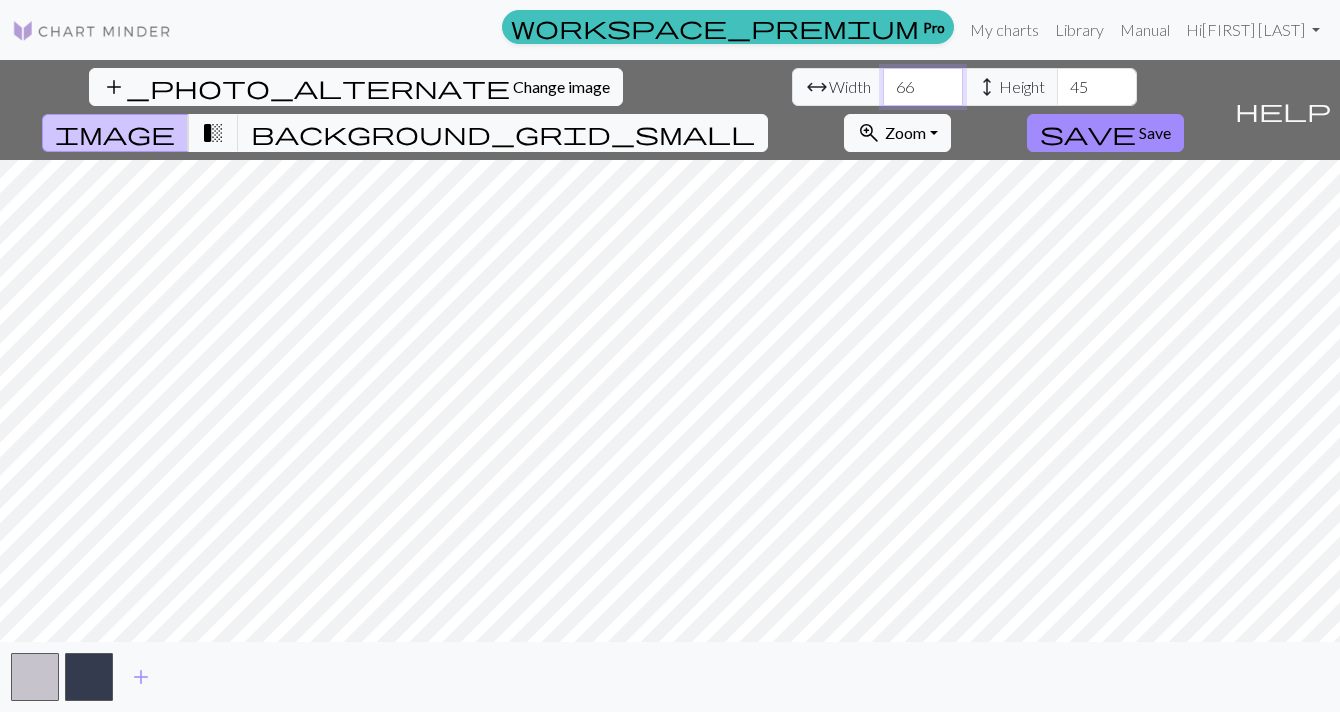 click on "66" at bounding box center (923, 87) 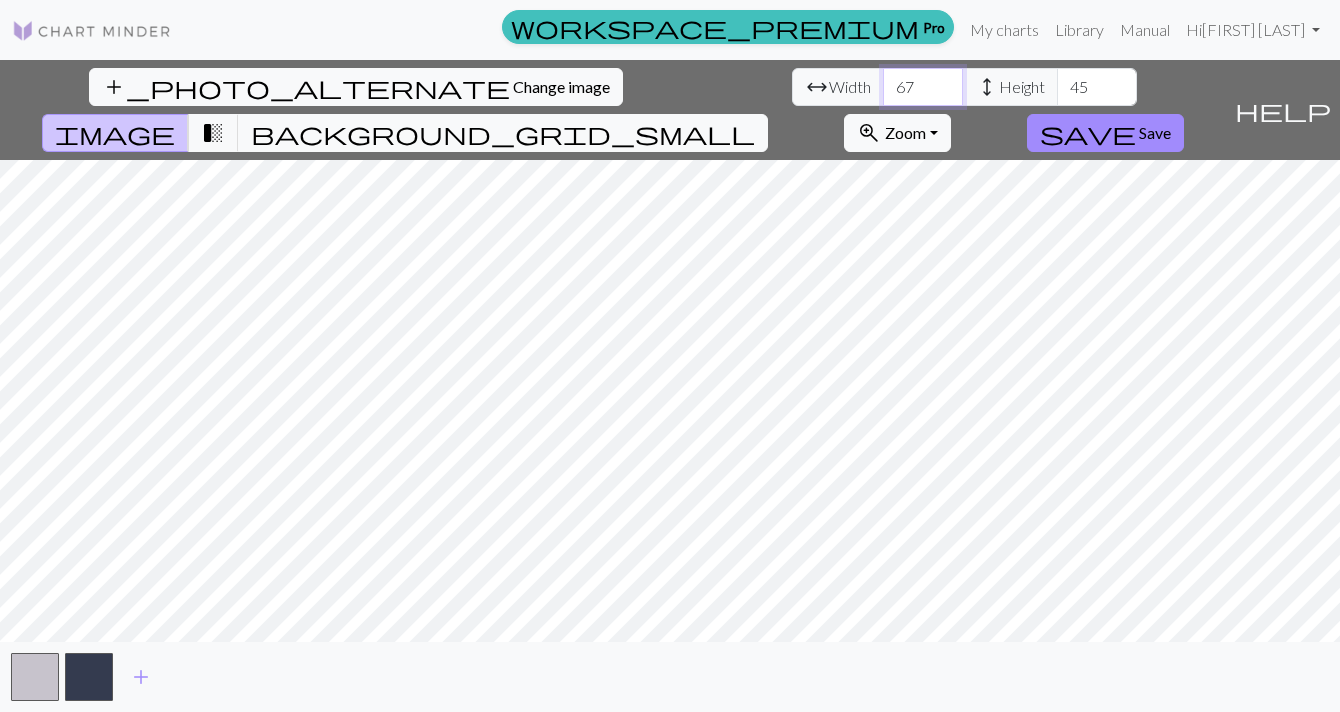click on "68" at bounding box center [923, 87] 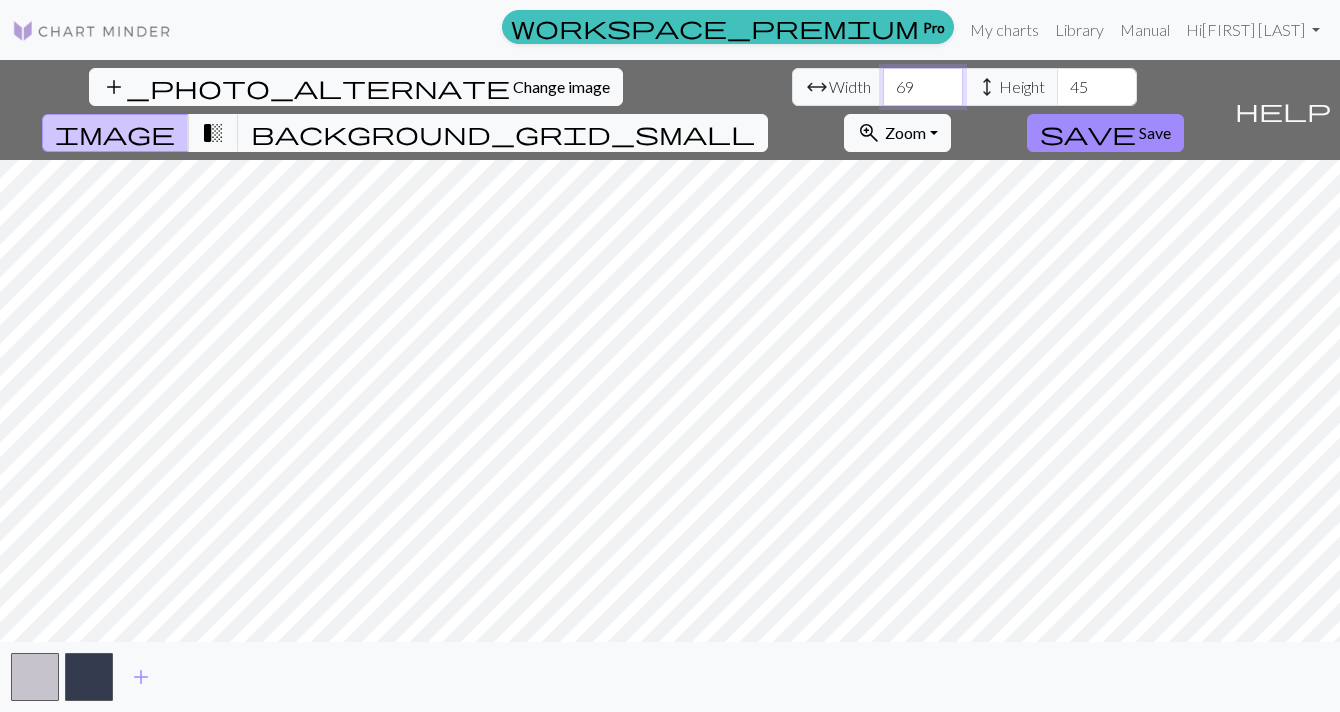 click on "69" at bounding box center (923, 87) 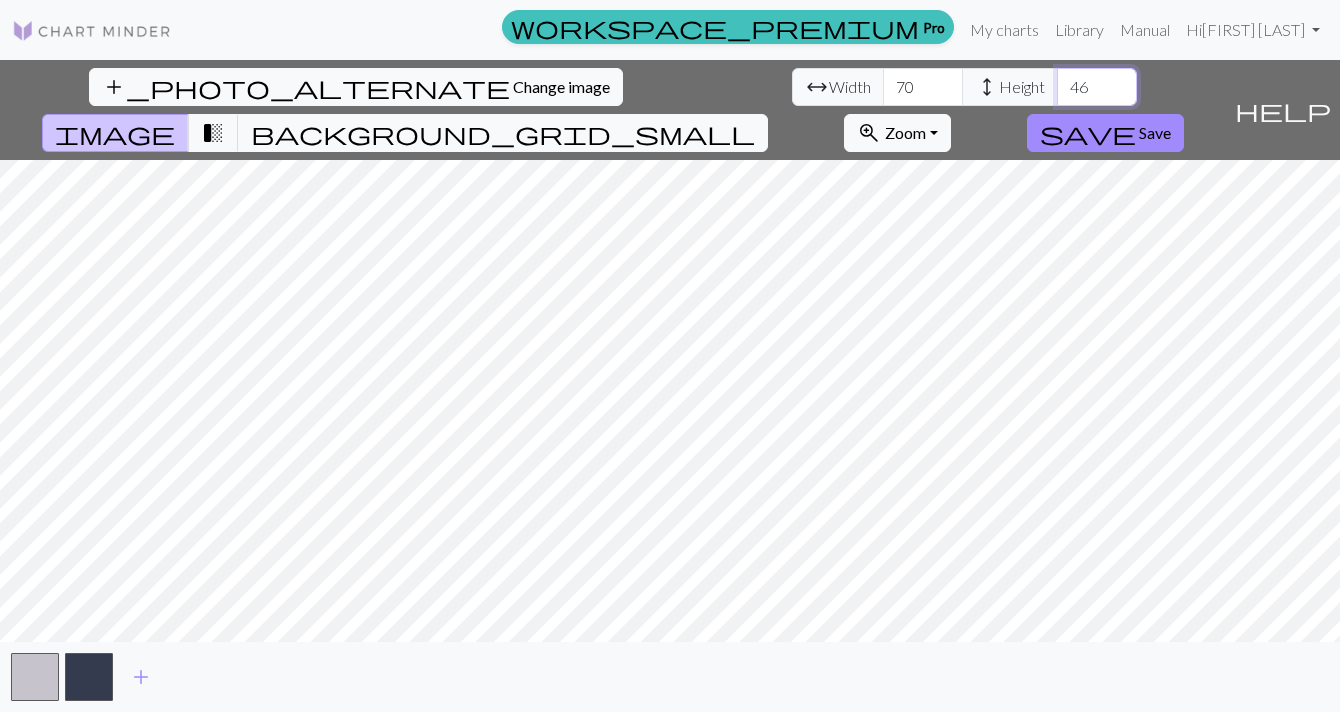 click on "46" at bounding box center [1097, 87] 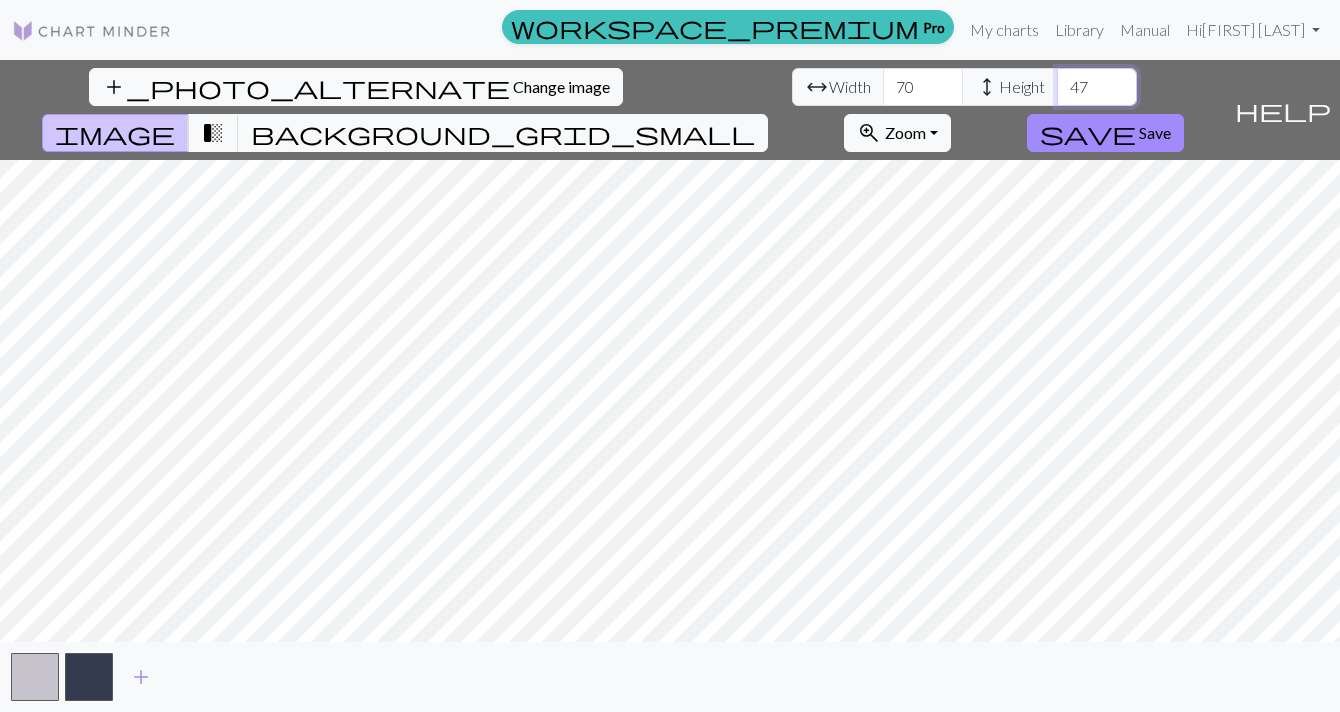 click on "47" at bounding box center (1097, 87) 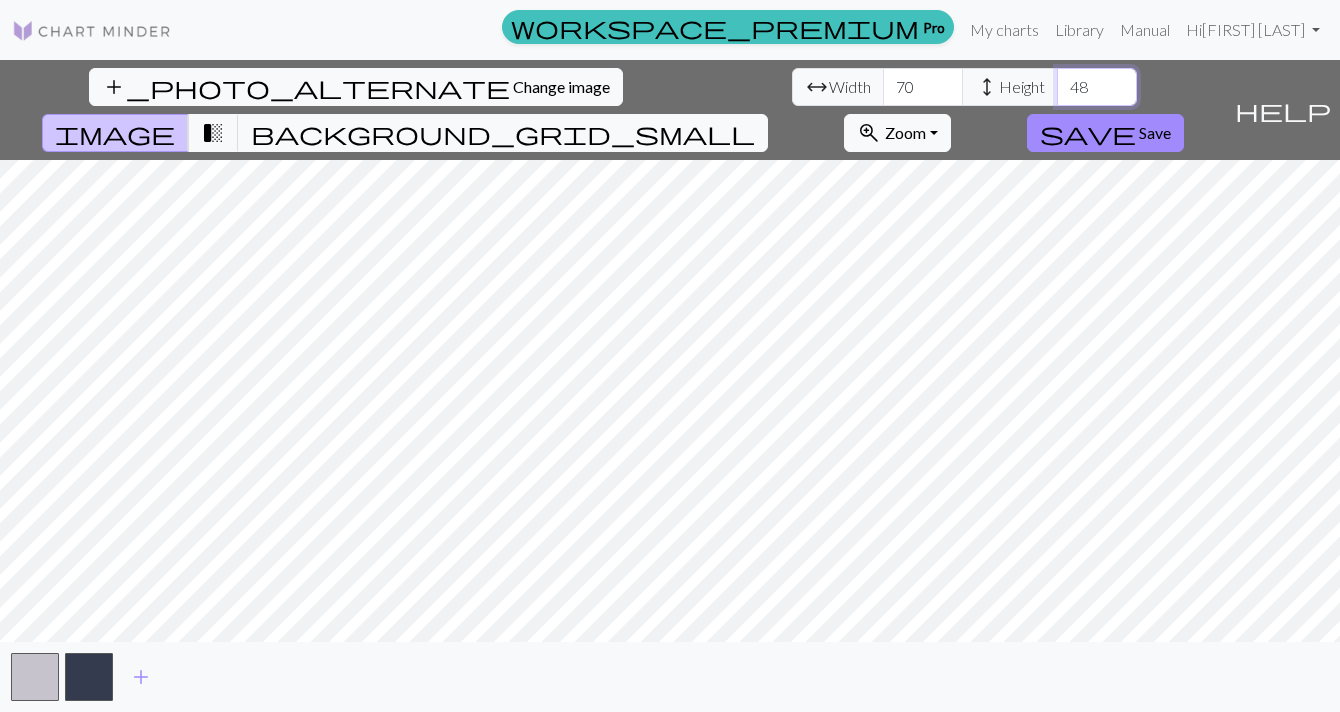 click on "48" at bounding box center [1097, 87] 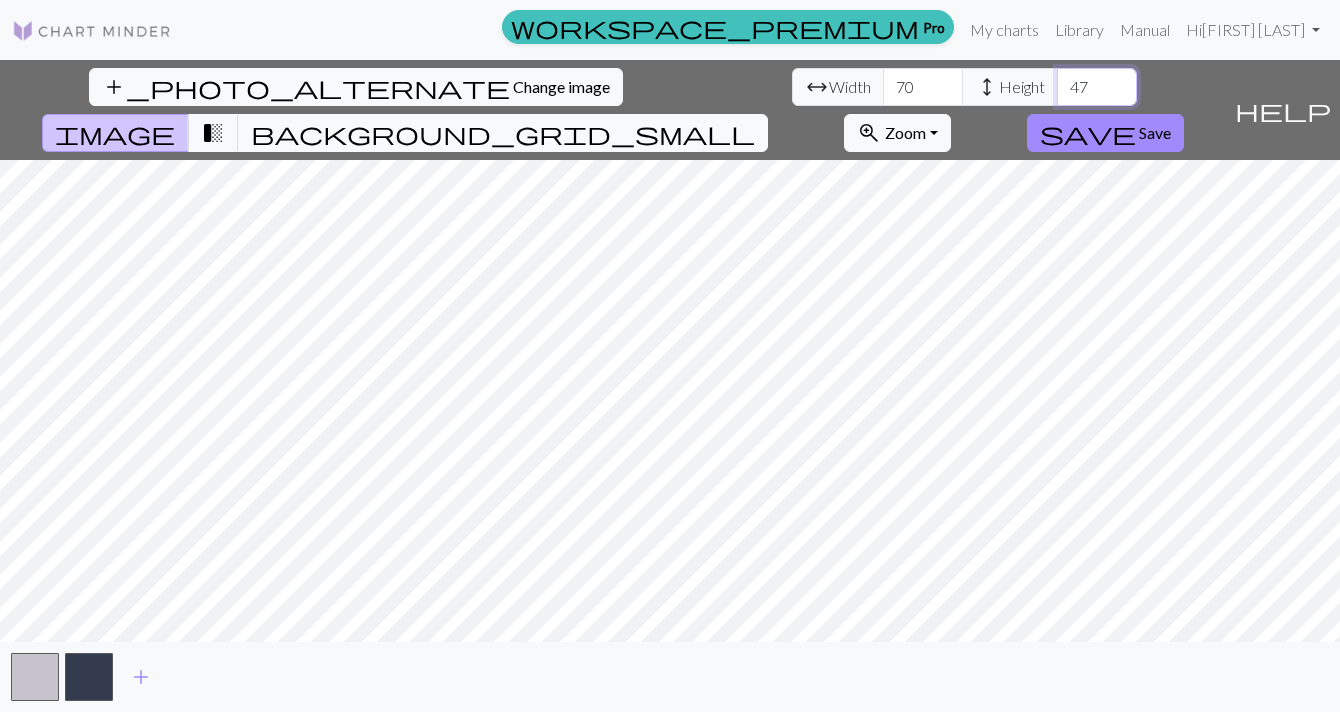 click on "46" at bounding box center (1097, 87) 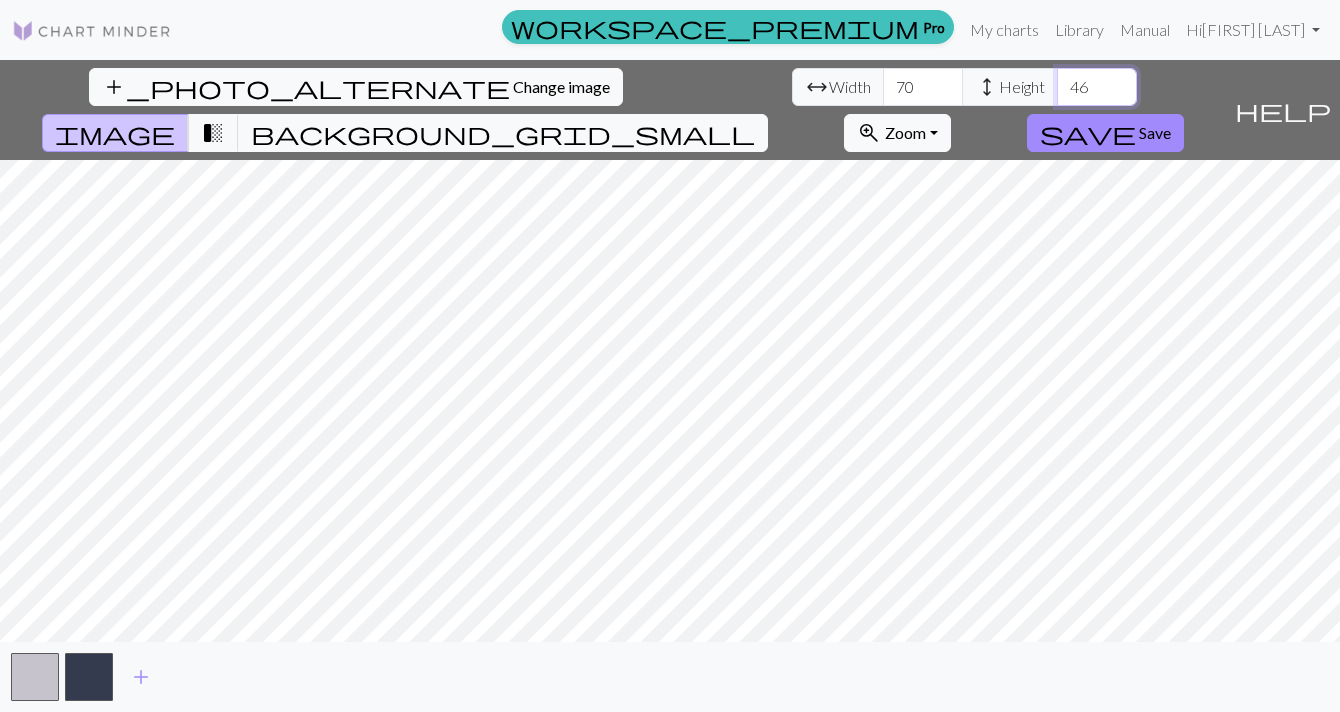 click on "45" at bounding box center (1097, 87) 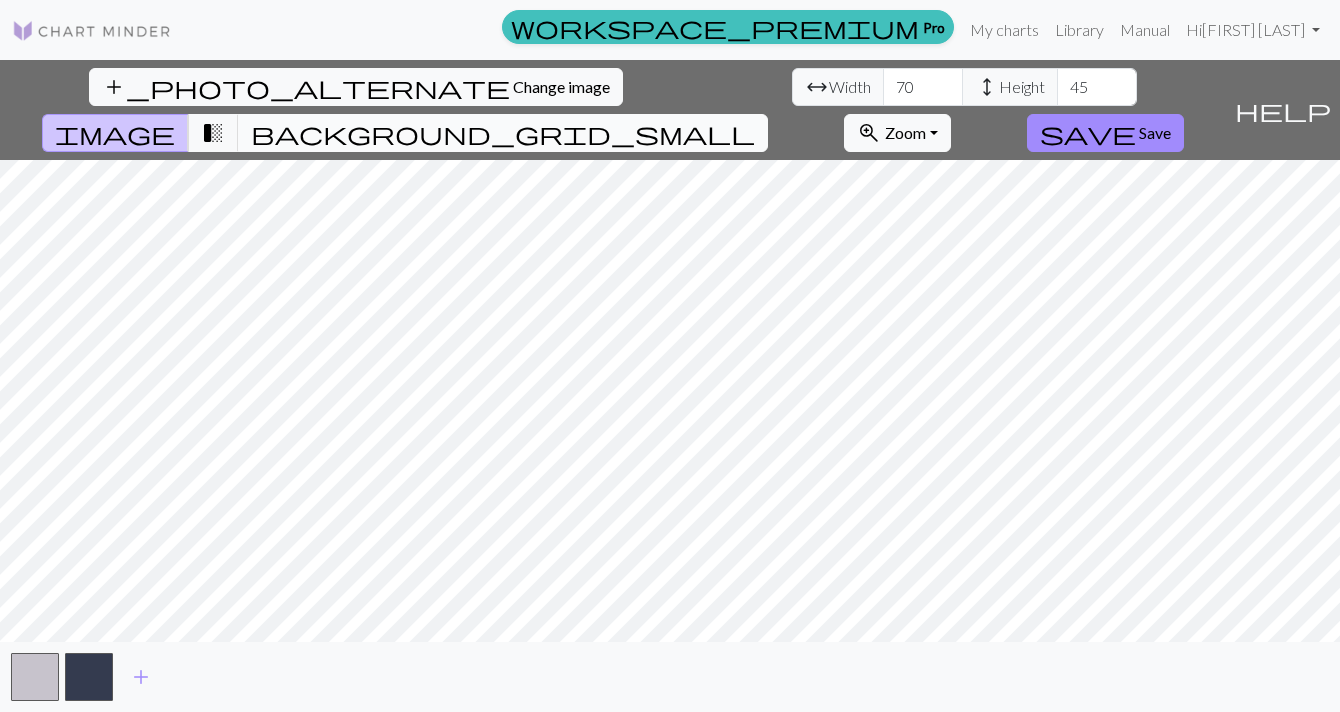 click on "background_grid_small" at bounding box center [503, 133] 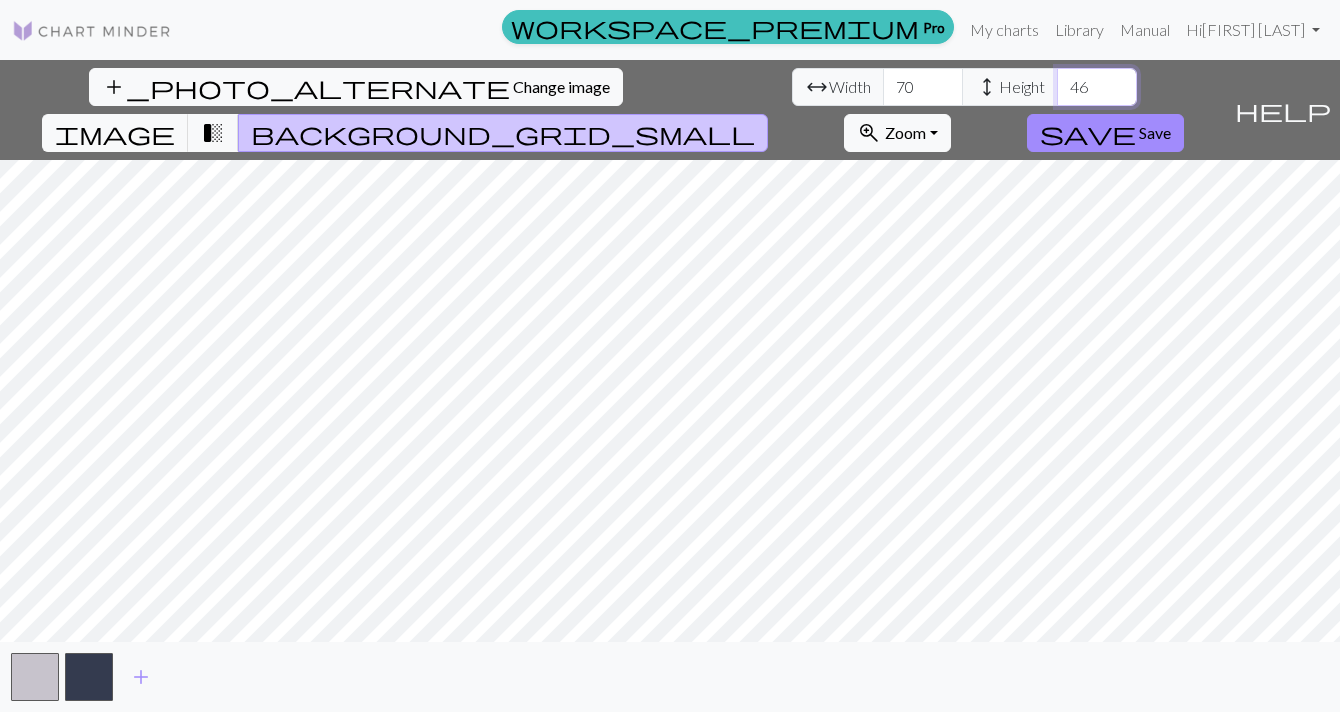 click on "46" at bounding box center [1097, 87] 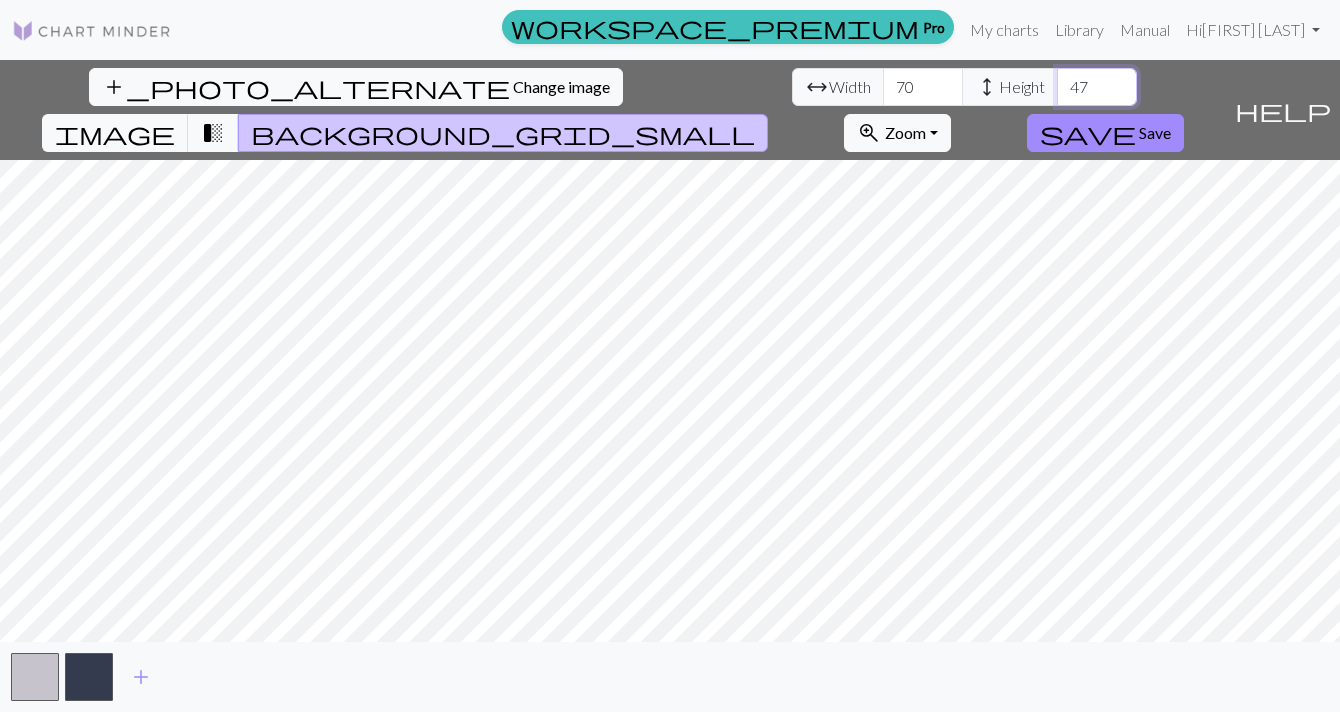 click on "47" at bounding box center (1097, 87) 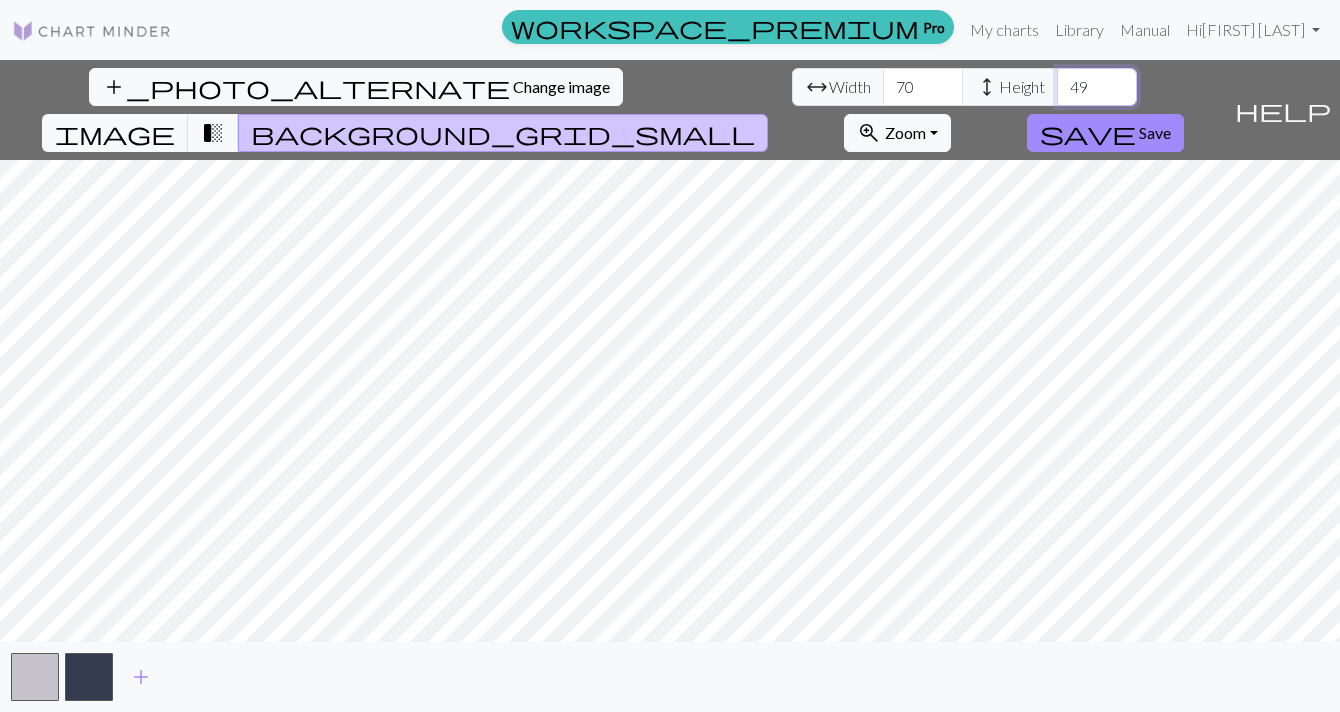 click on "49" at bounding box center (1097, 87) 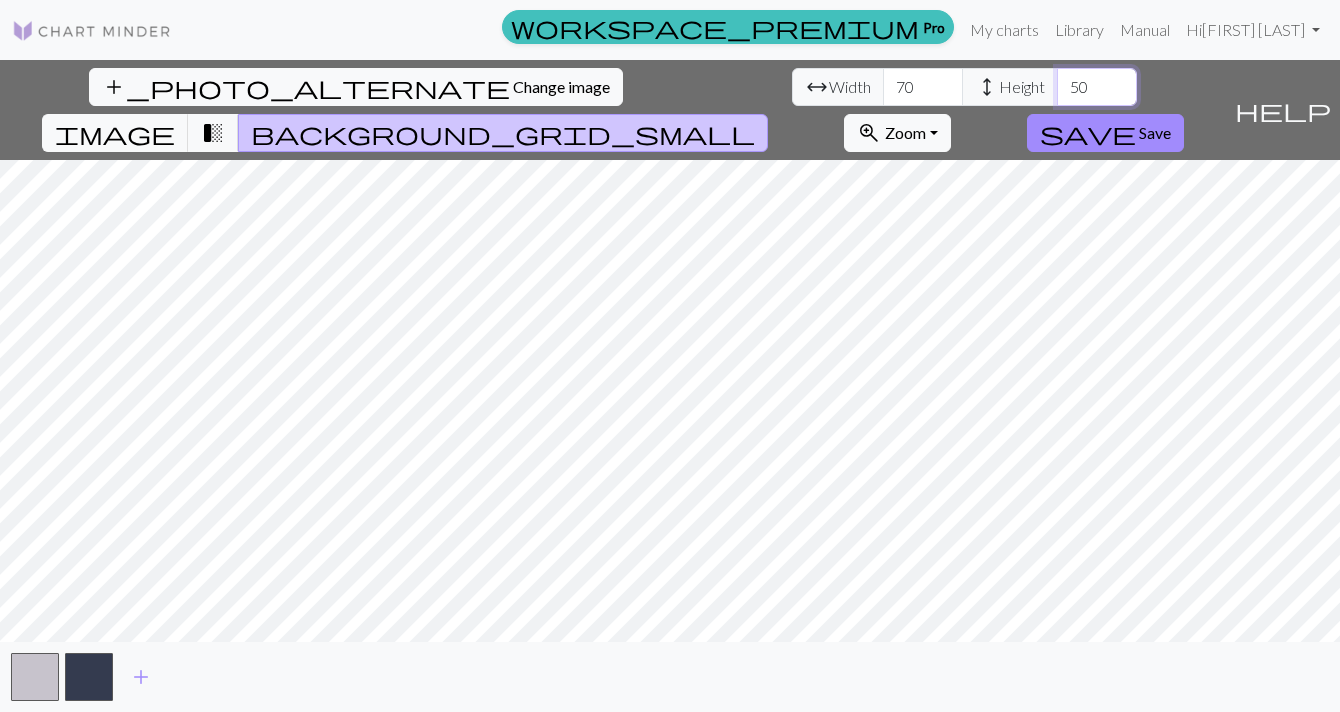 click on "50" at bounding box center (1097, 87) 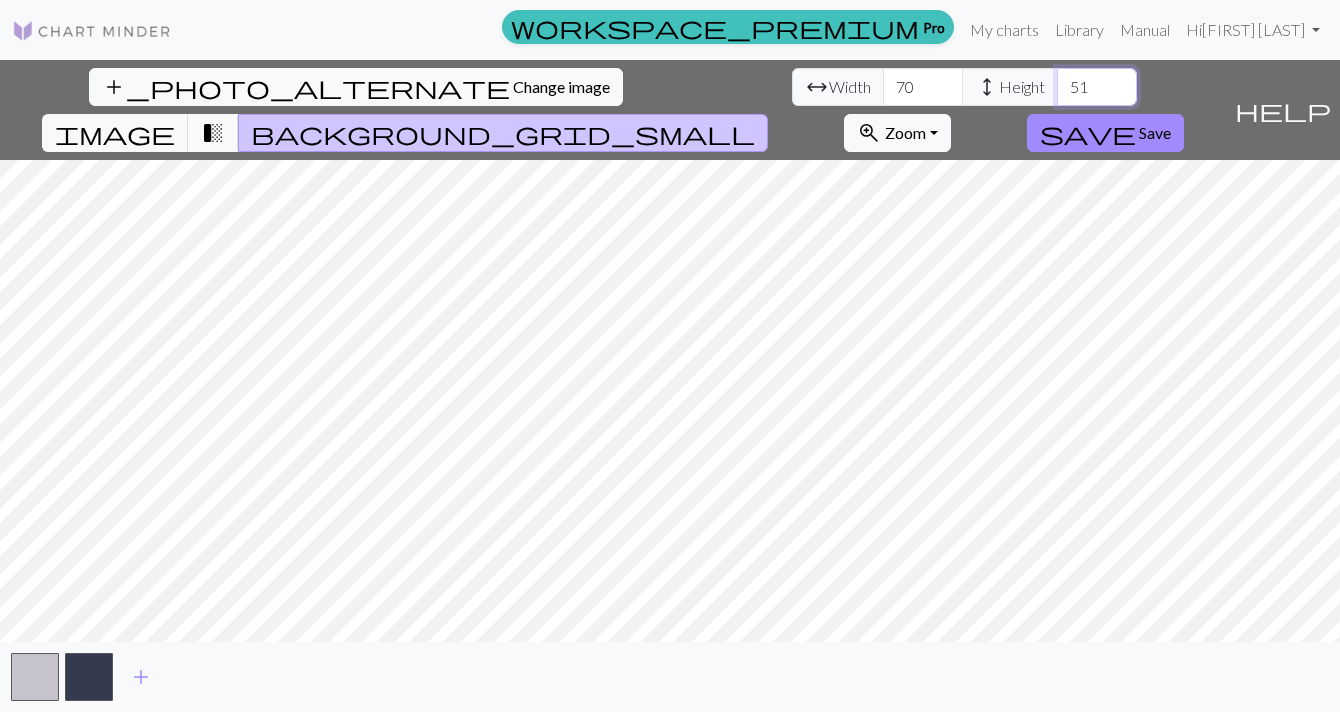 click on "52" at bounding box center [1097, 87] 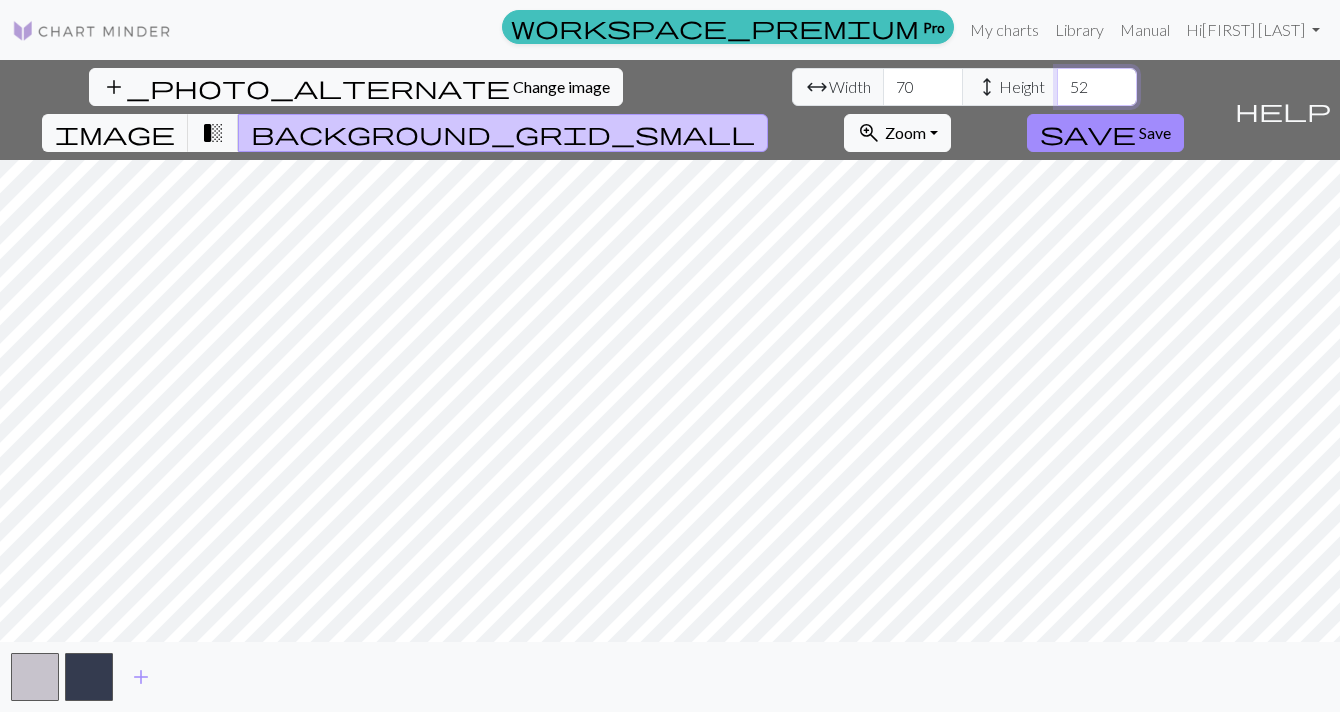 click on "53" at bounding box center [1097, 87] 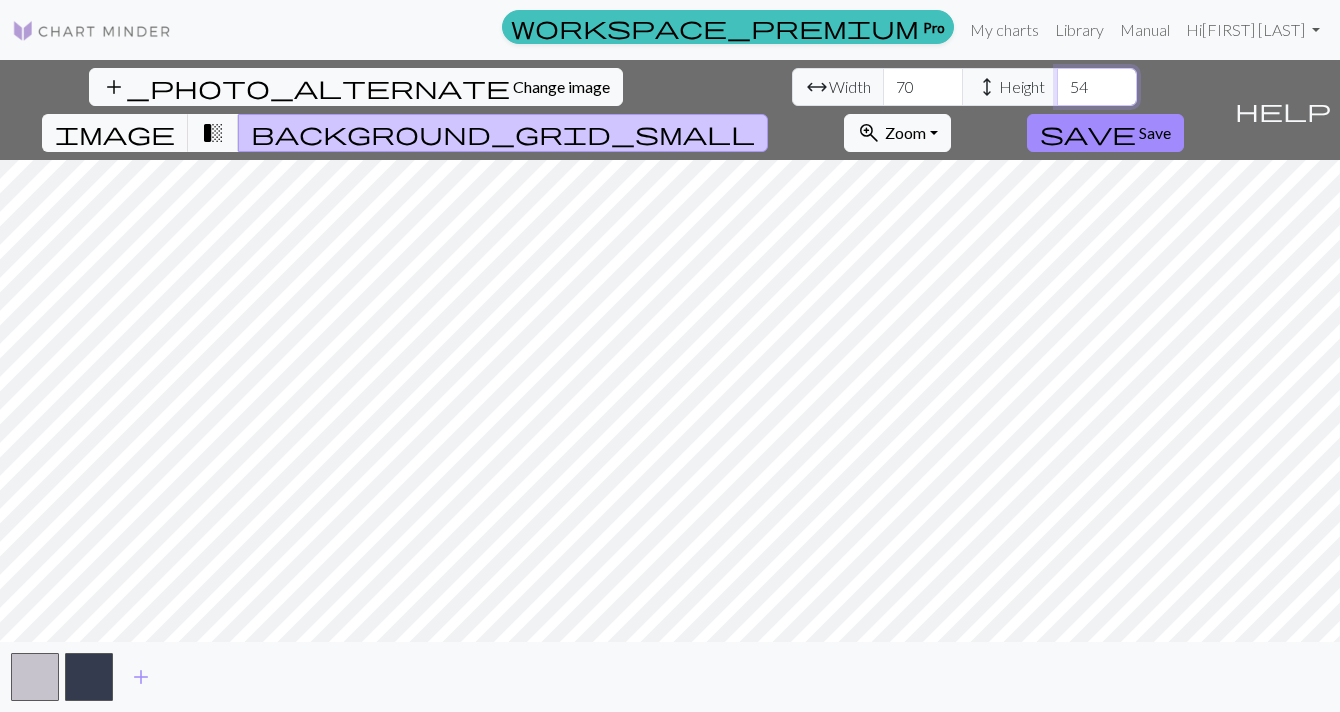 click on "54" at bounding box center [1097, 87] 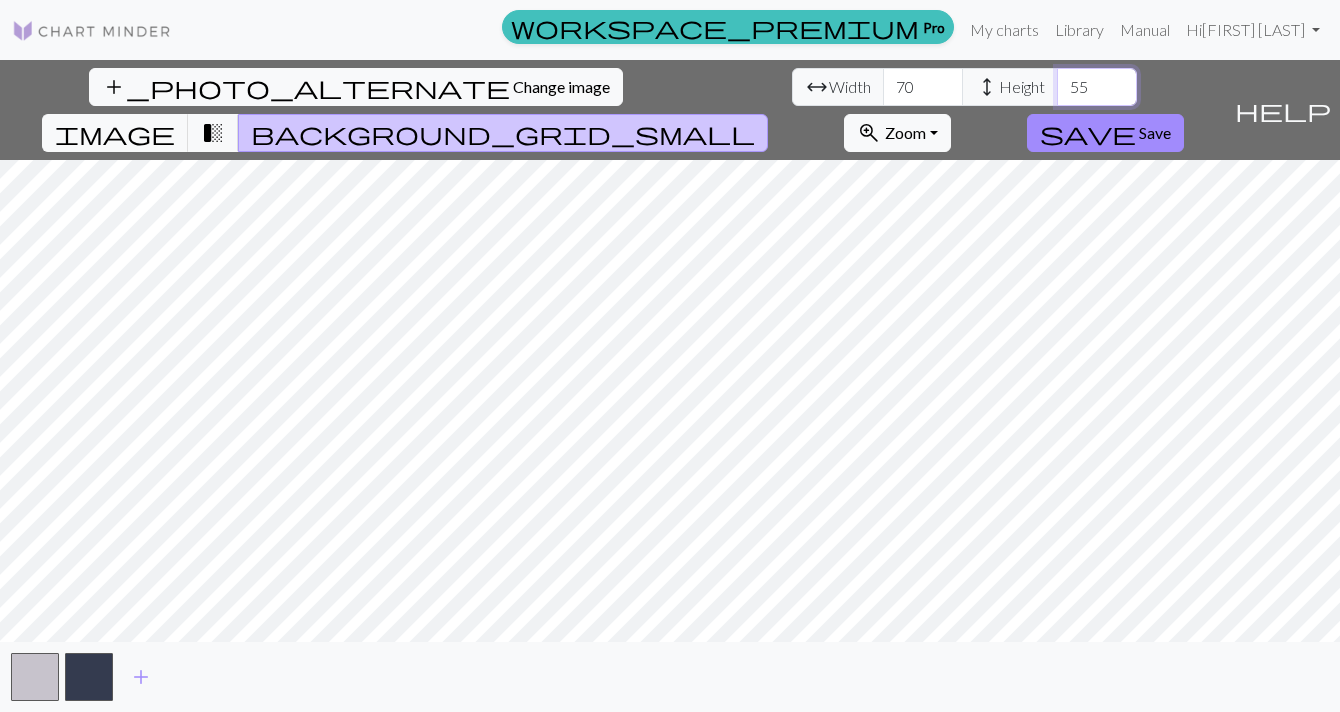 click on "56" at bounding box center [1097, 87] 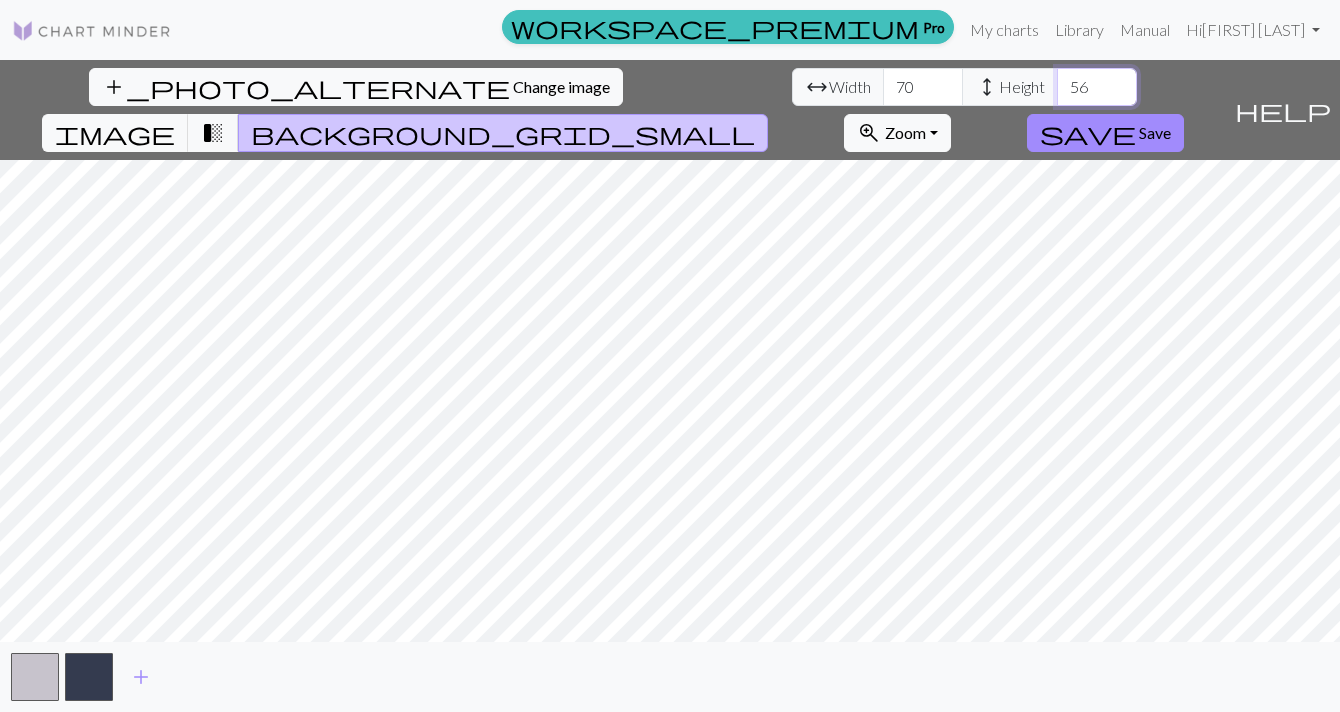 click on "57" at bounding box center [1097, 87] 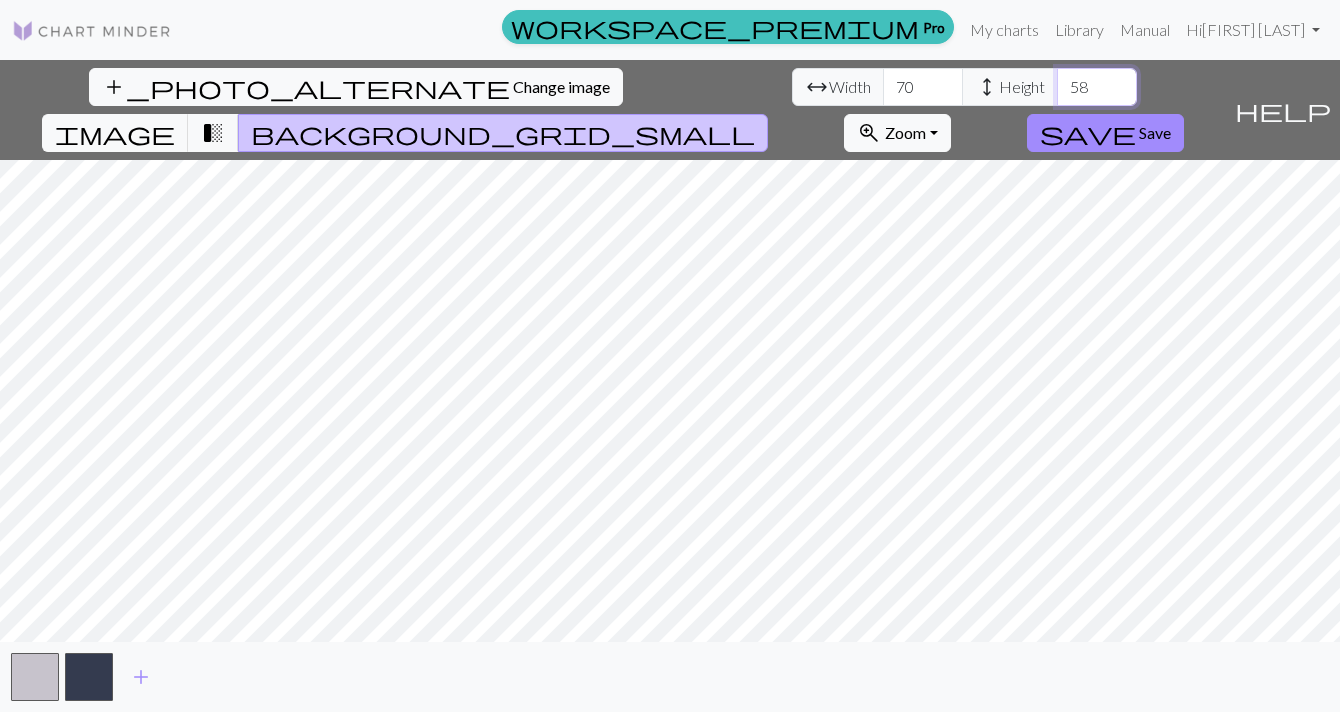 click on "58" at bounding box center (1097, 87) 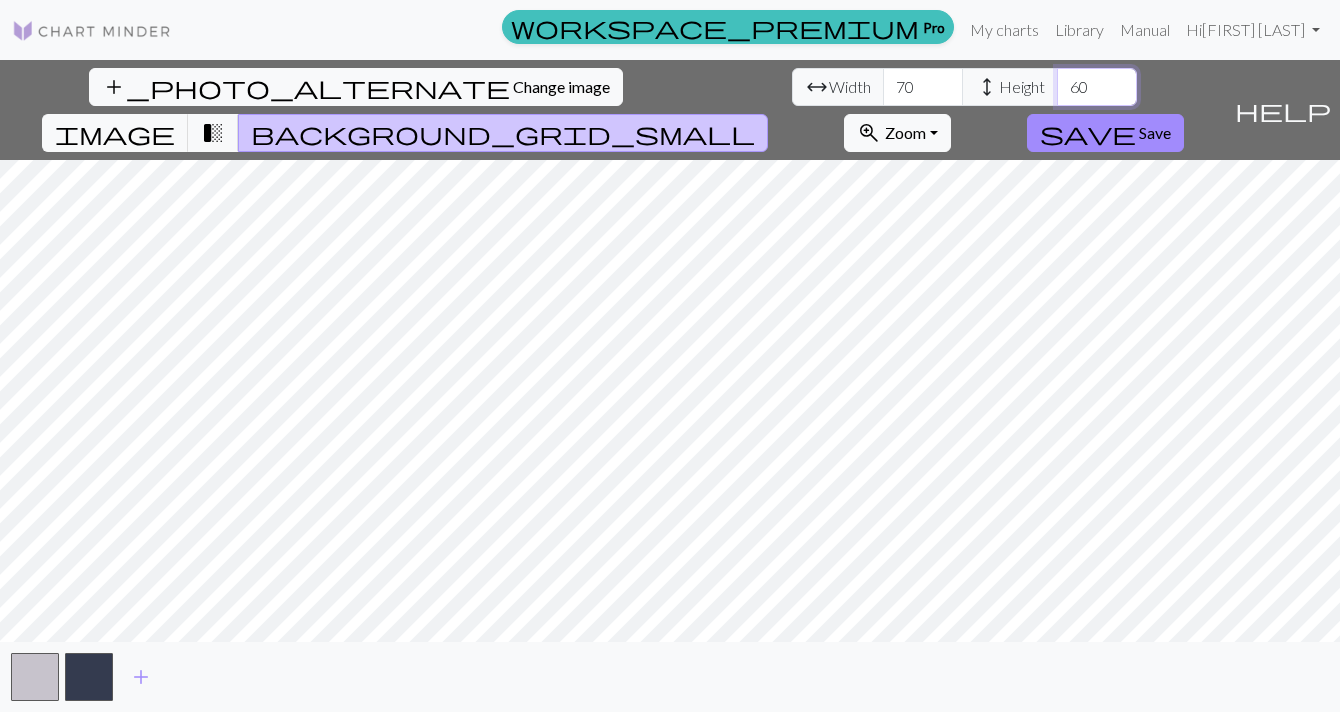 click on "60" at bounding box center [1097, 87] 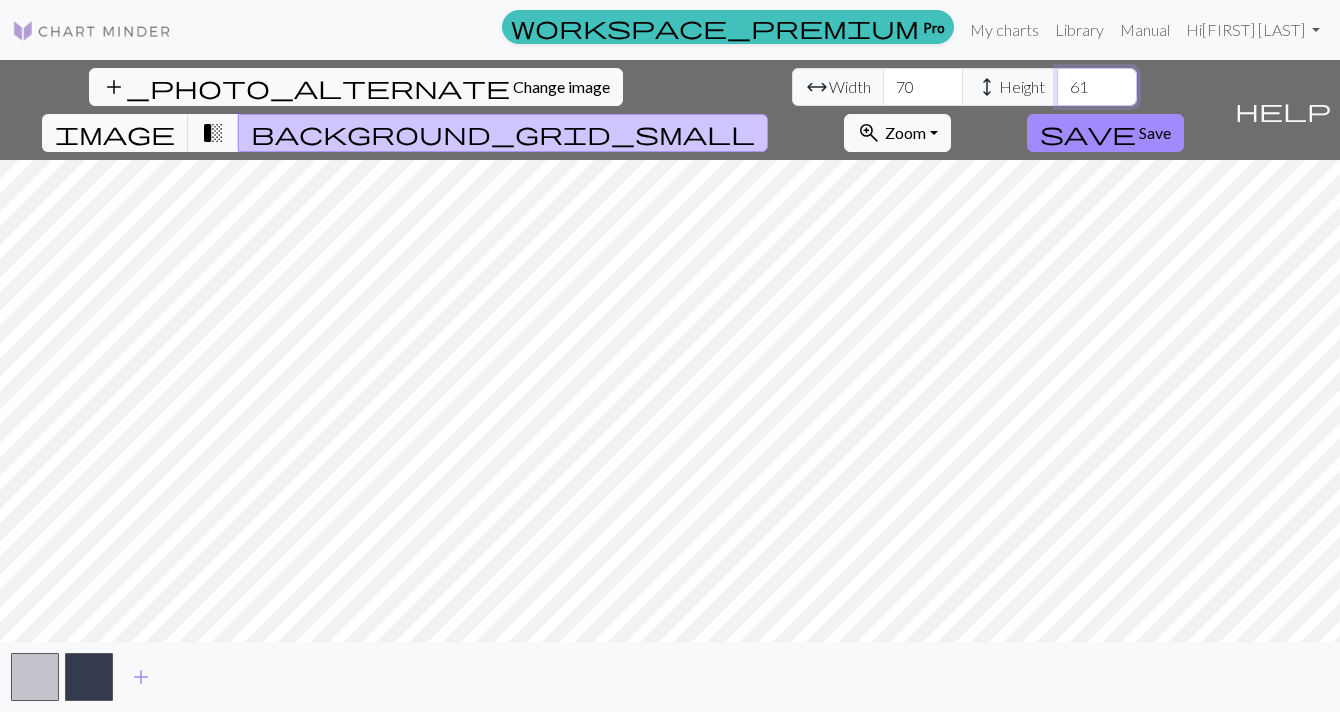 click on "62" at bounding box center (1097, 87) 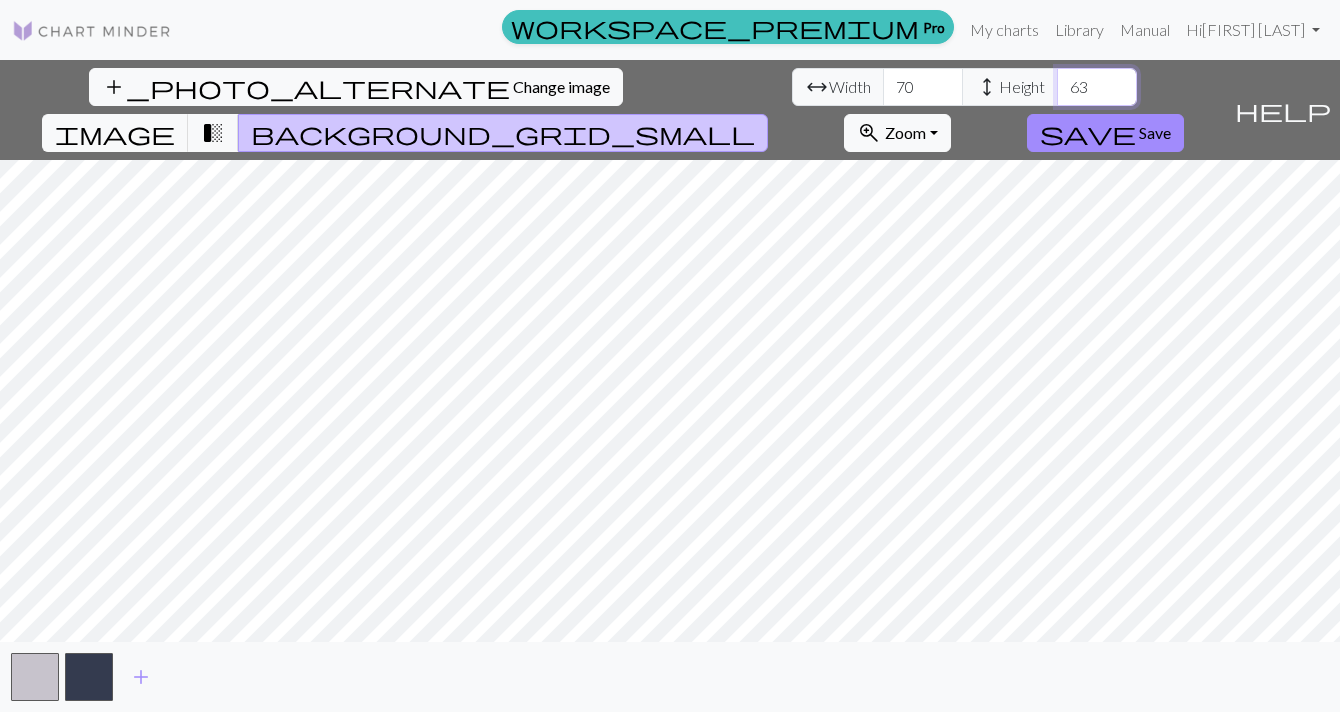 click on "63" at bounding box center [1097, 87] 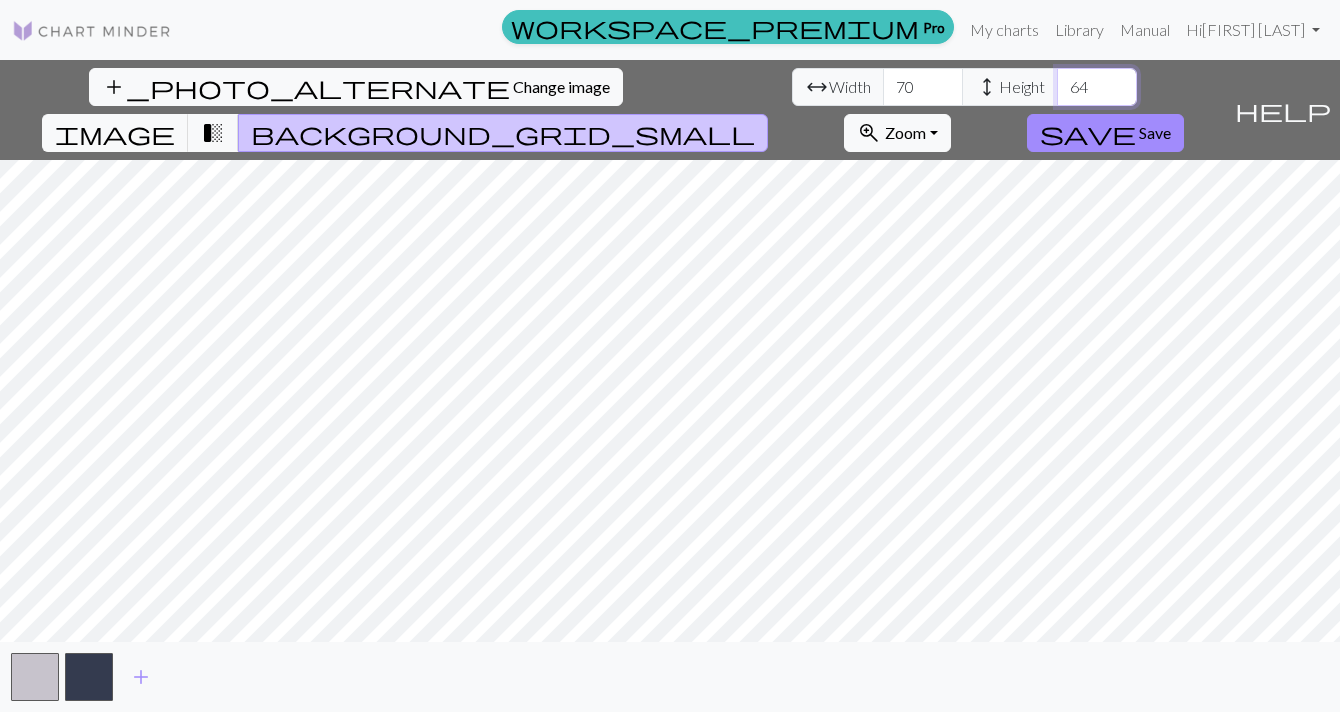 click on "64" at bounding box center (1097, 87) 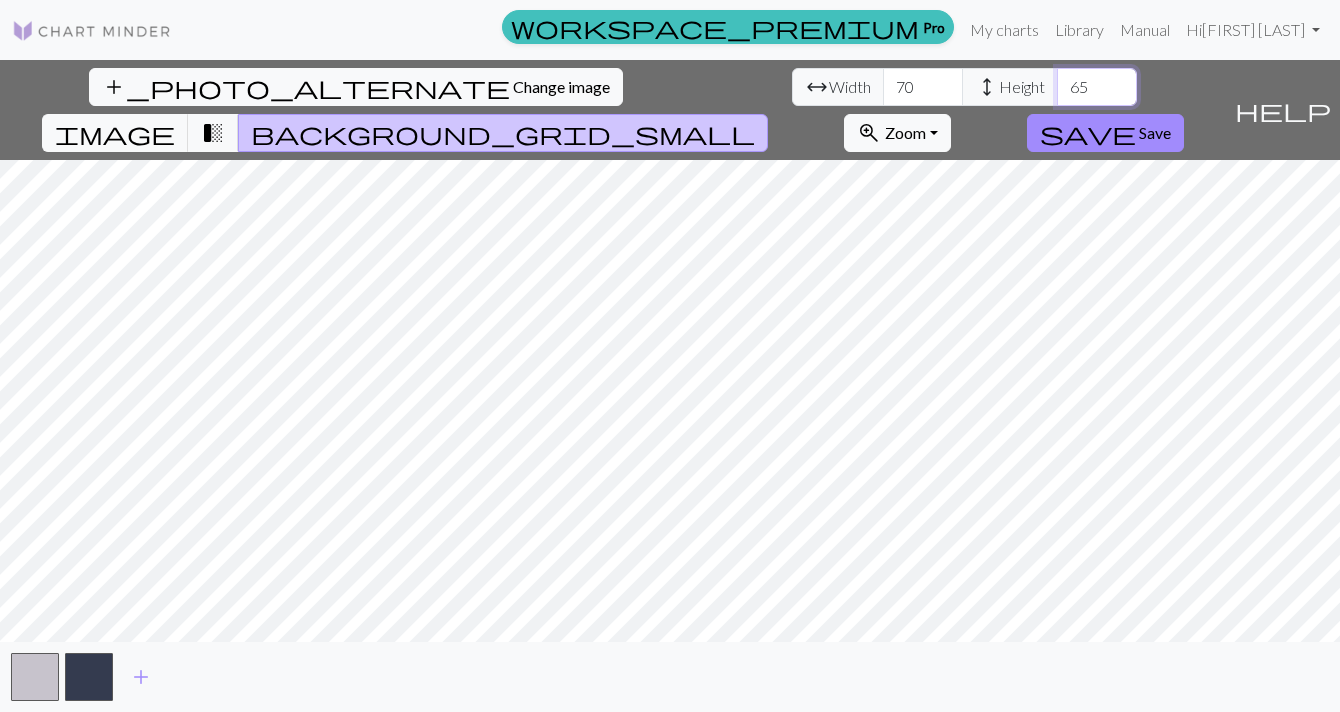 click on "65" at bounding box center [1097, 87] 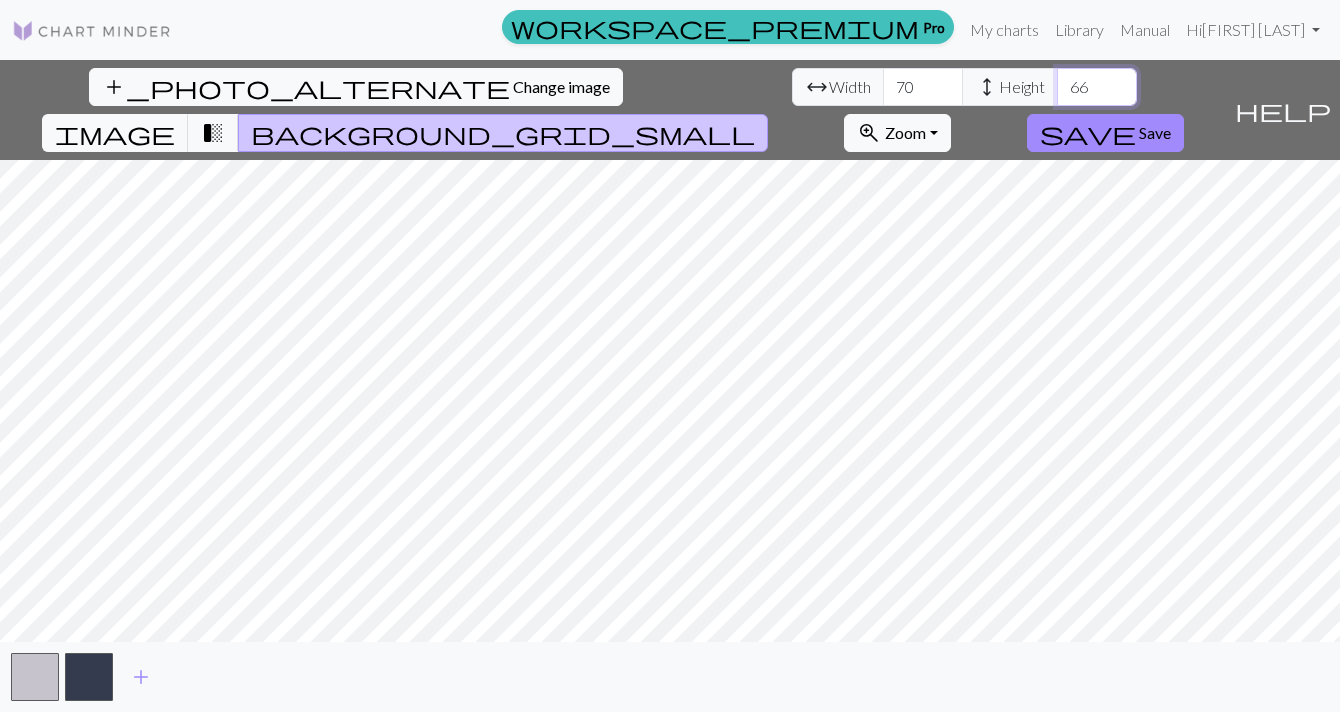 click on "66" at bounding box center (1097, 87) 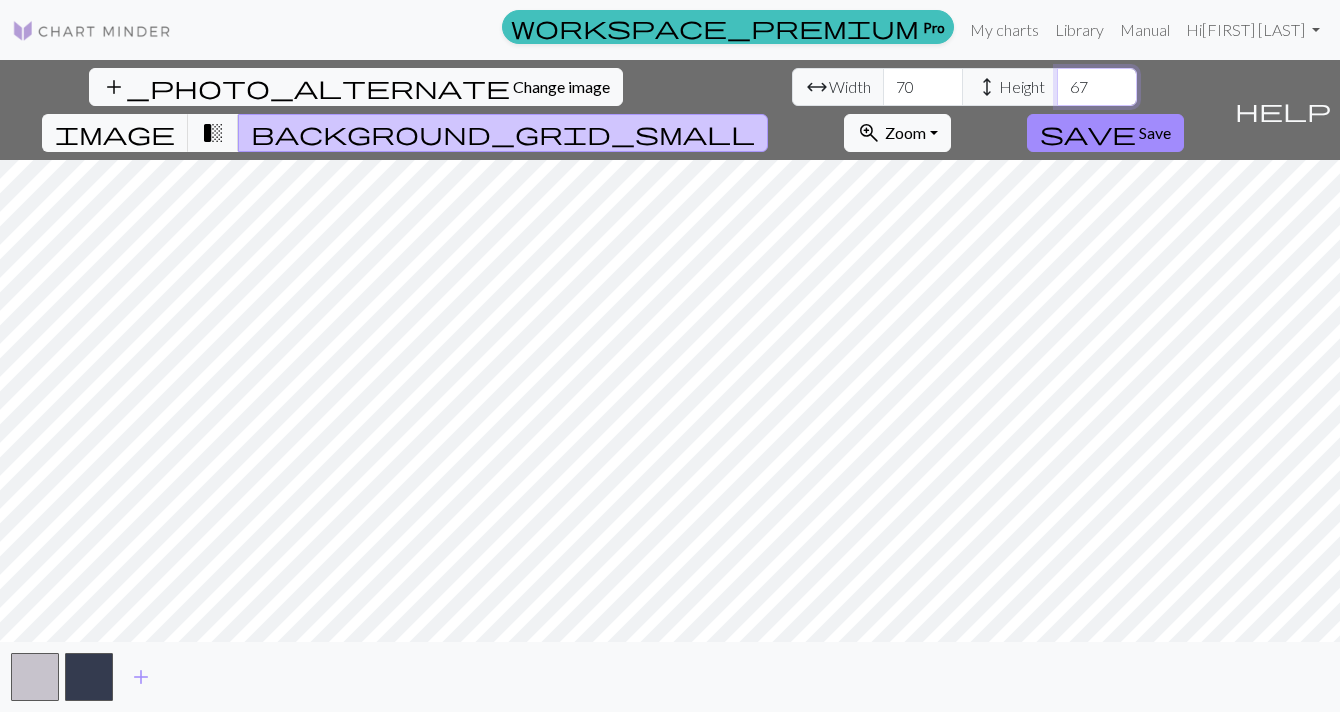 click on "68" at bounding box center (1097, 87) 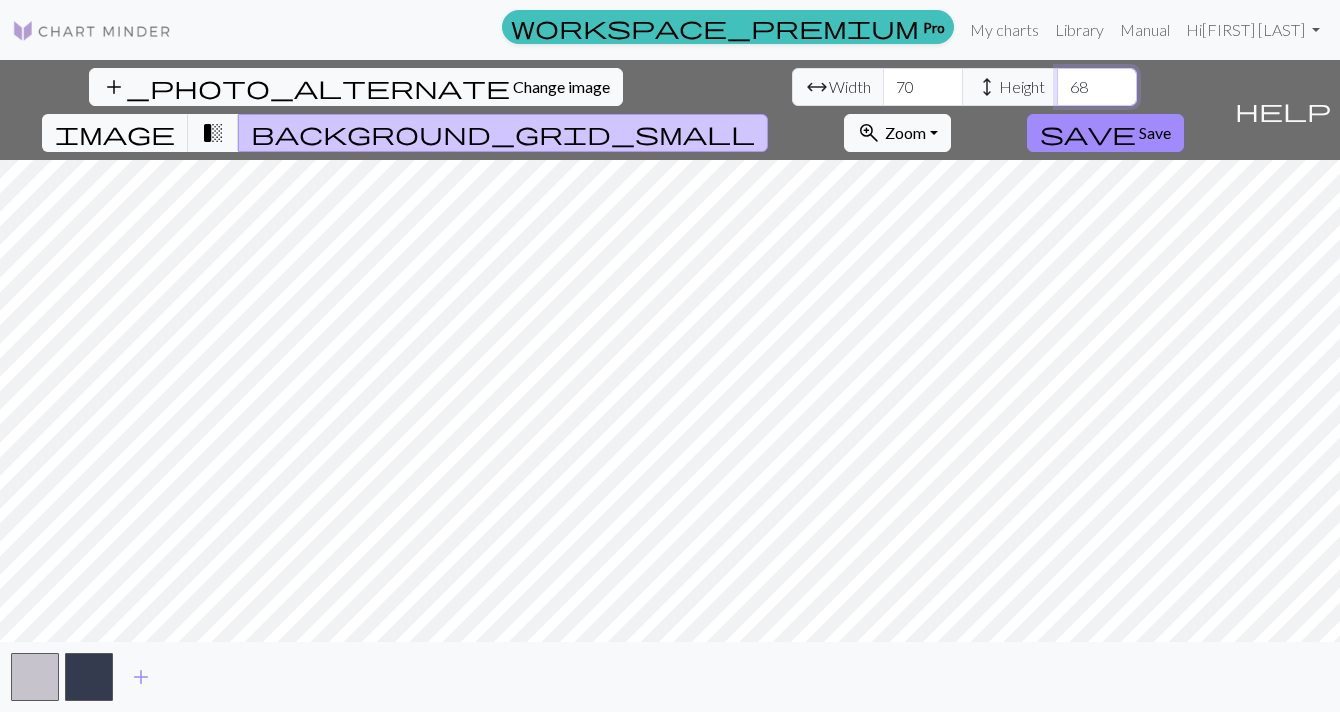 click on "69" at bounding box center [1097, 87] 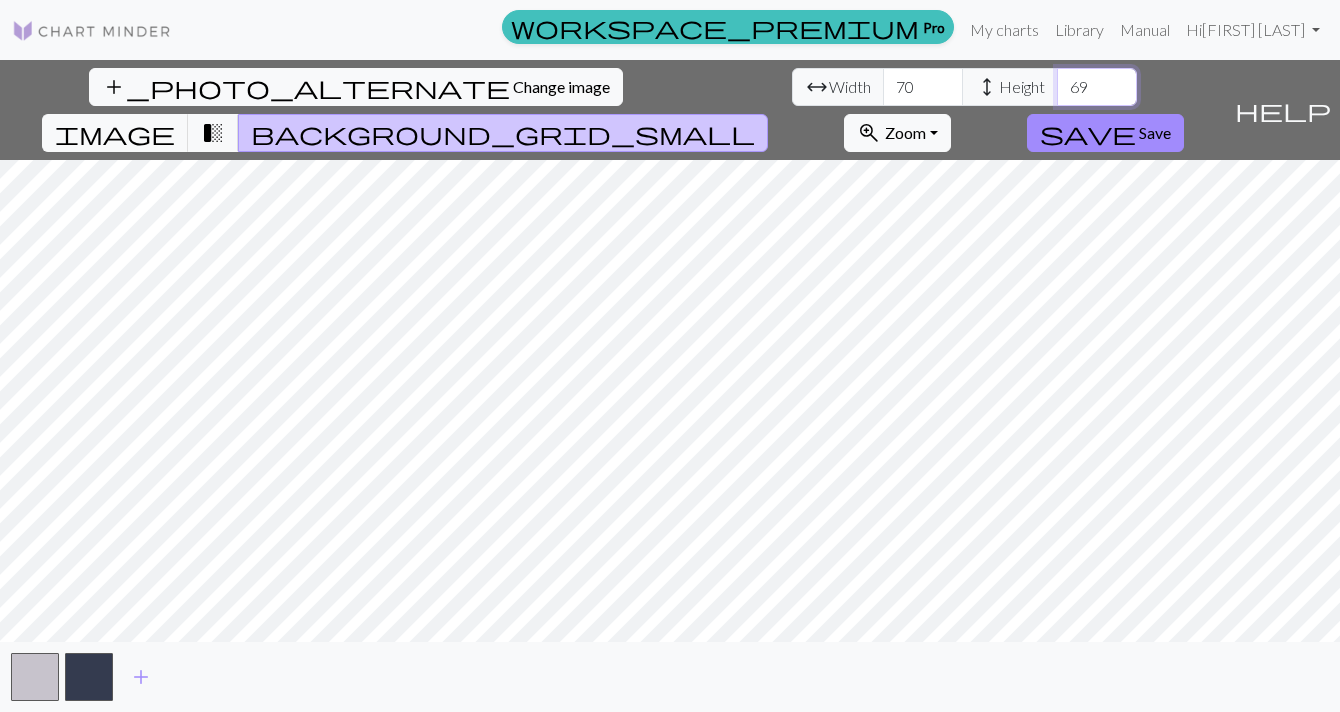 click on "70" at bounding box center (1097, 87) 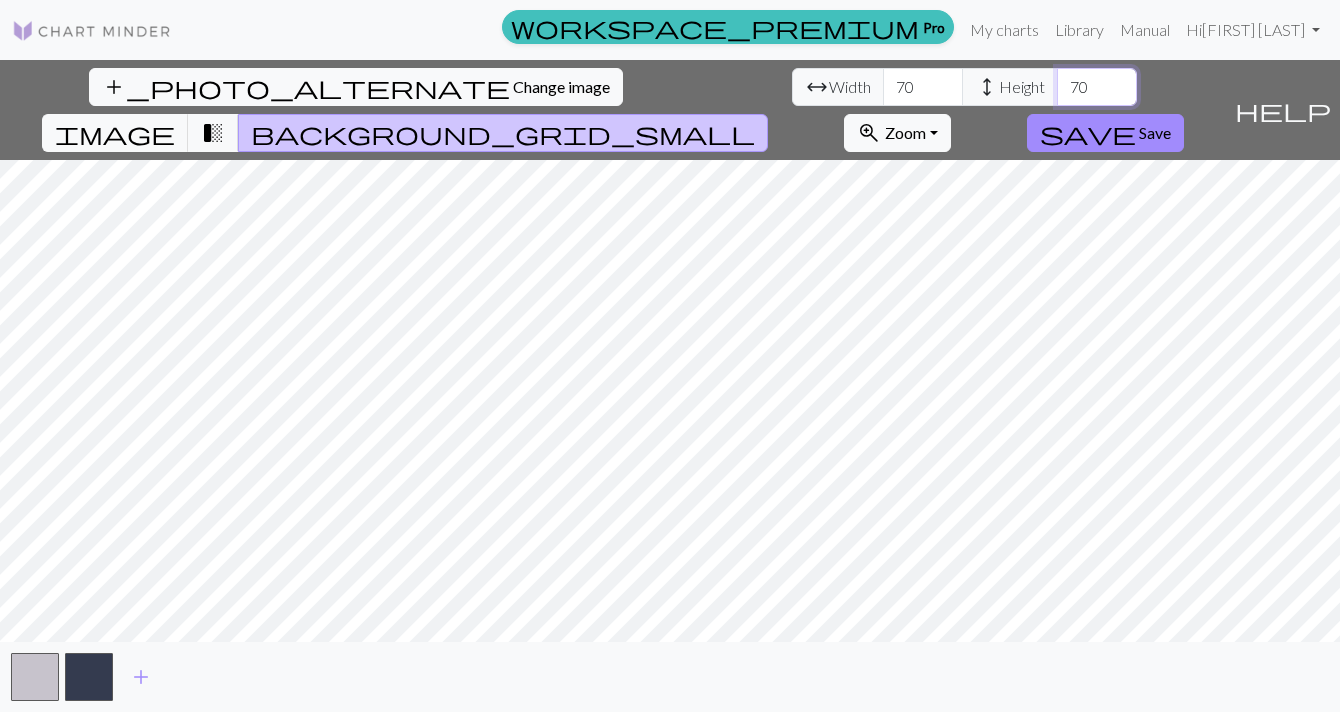 click on "71" at bounding box center (1097, 87) 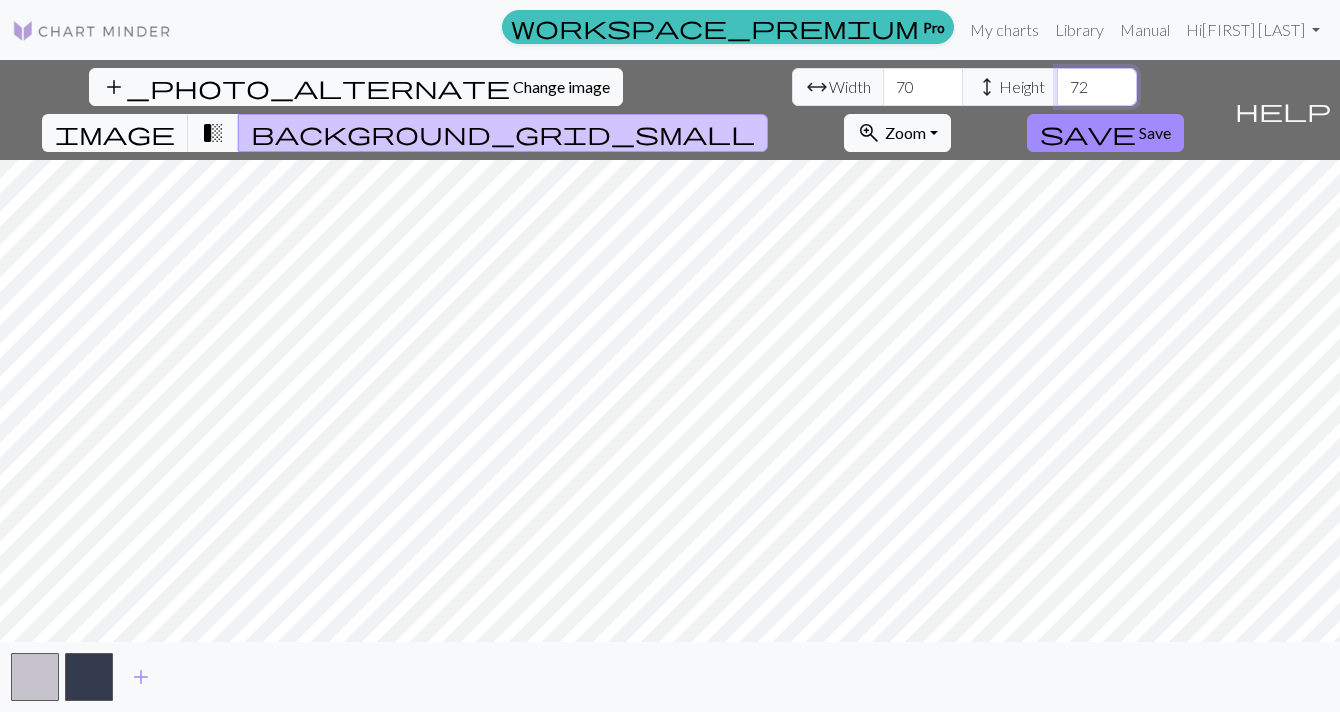 click on "72" at bounding box center [1097, 87] 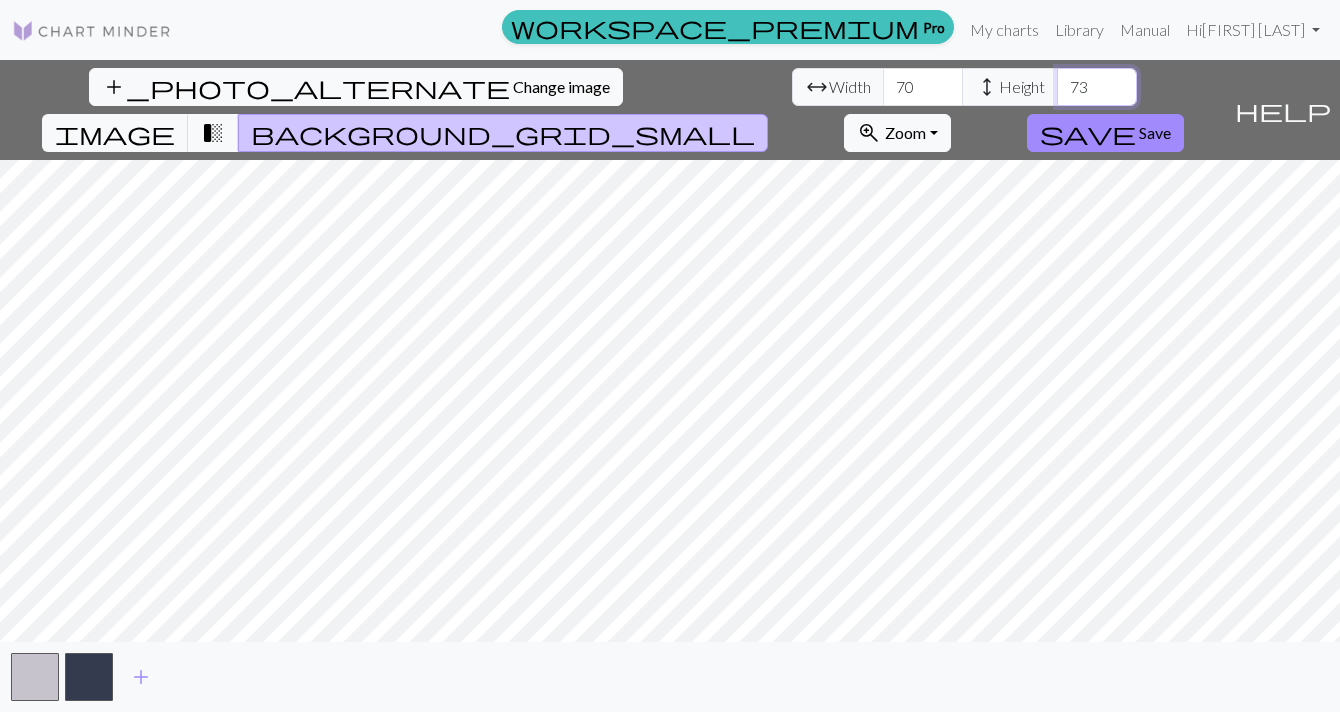 click on "74" at bounding box center (1097, 87) 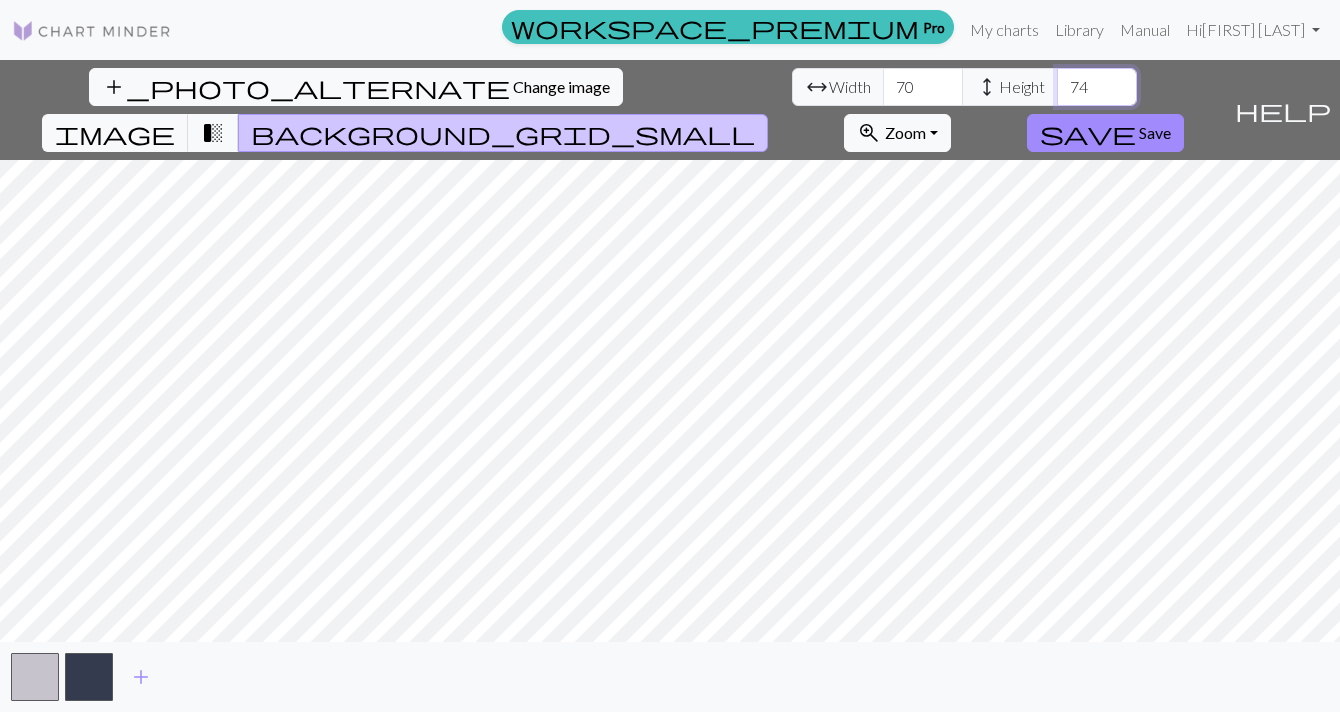 click on "75" at bounding box center [1097, 87] 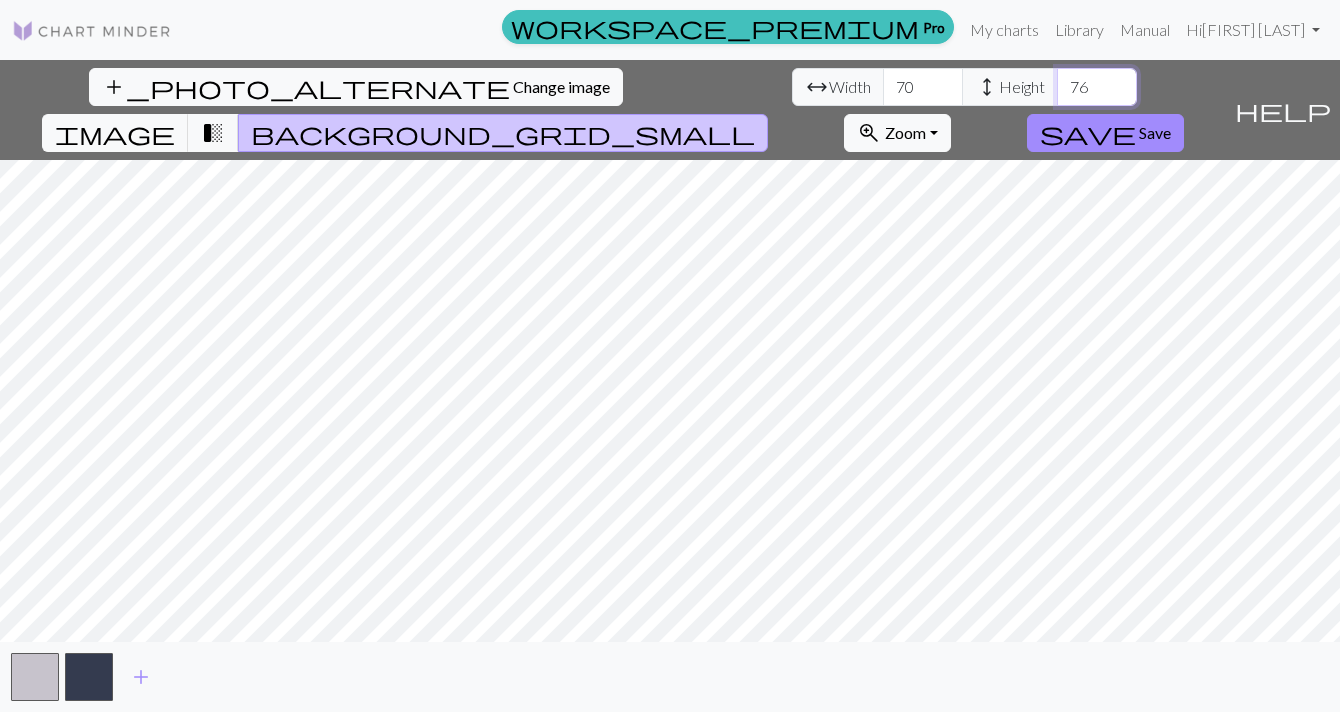 click on "76" at bounding box center (1097, 87) 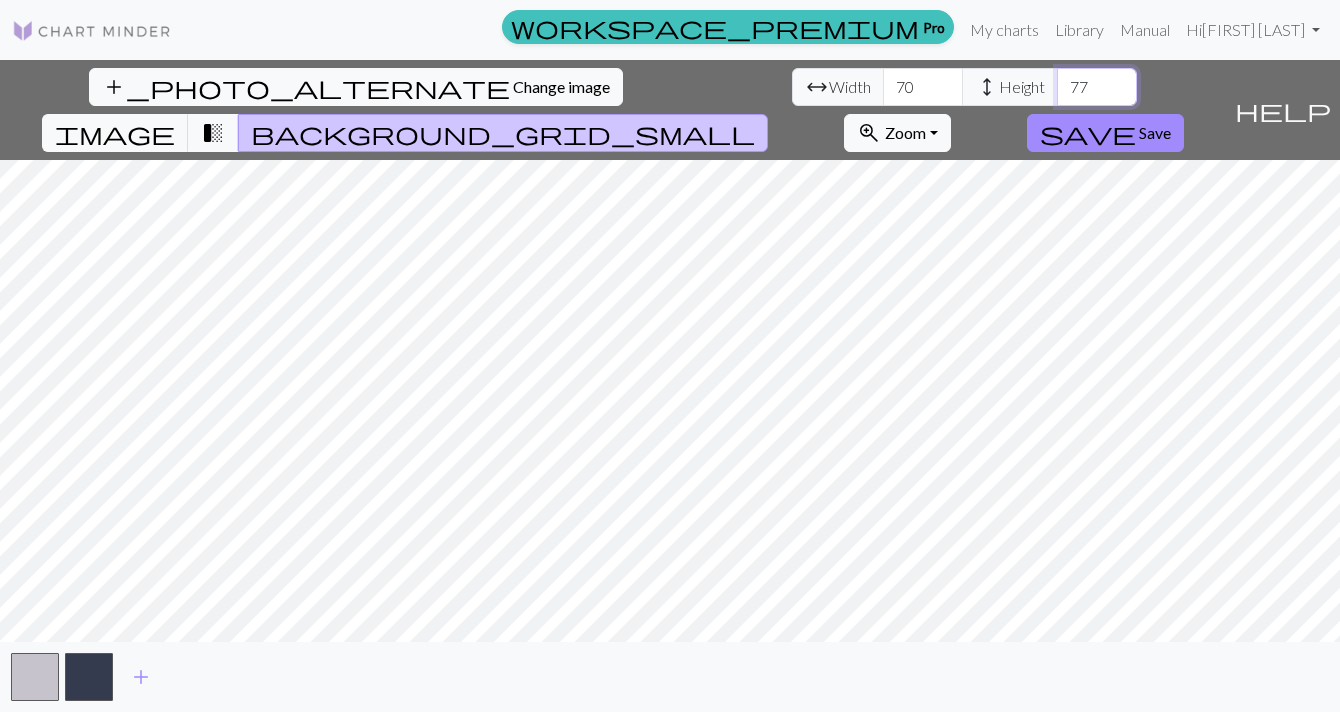 click on "78" at bounding box center [1097, 87] 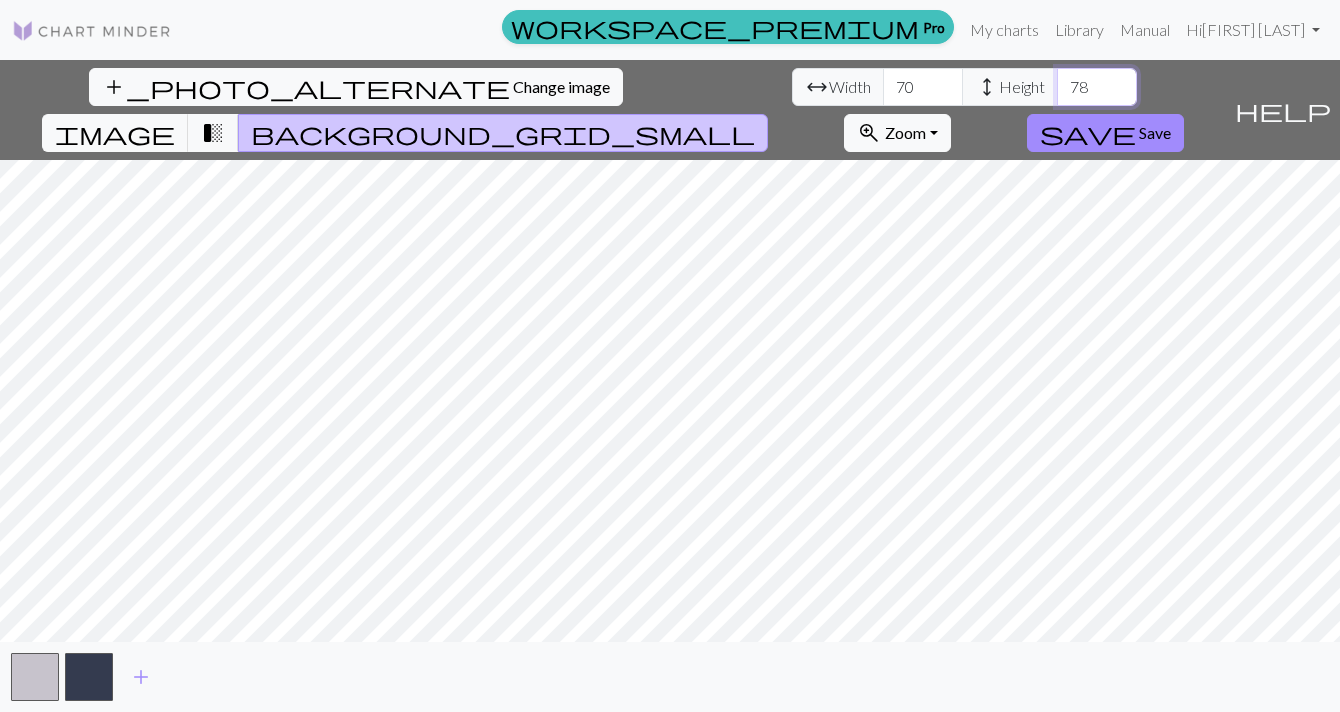 click on "79" at bounding box center [1097, 87] 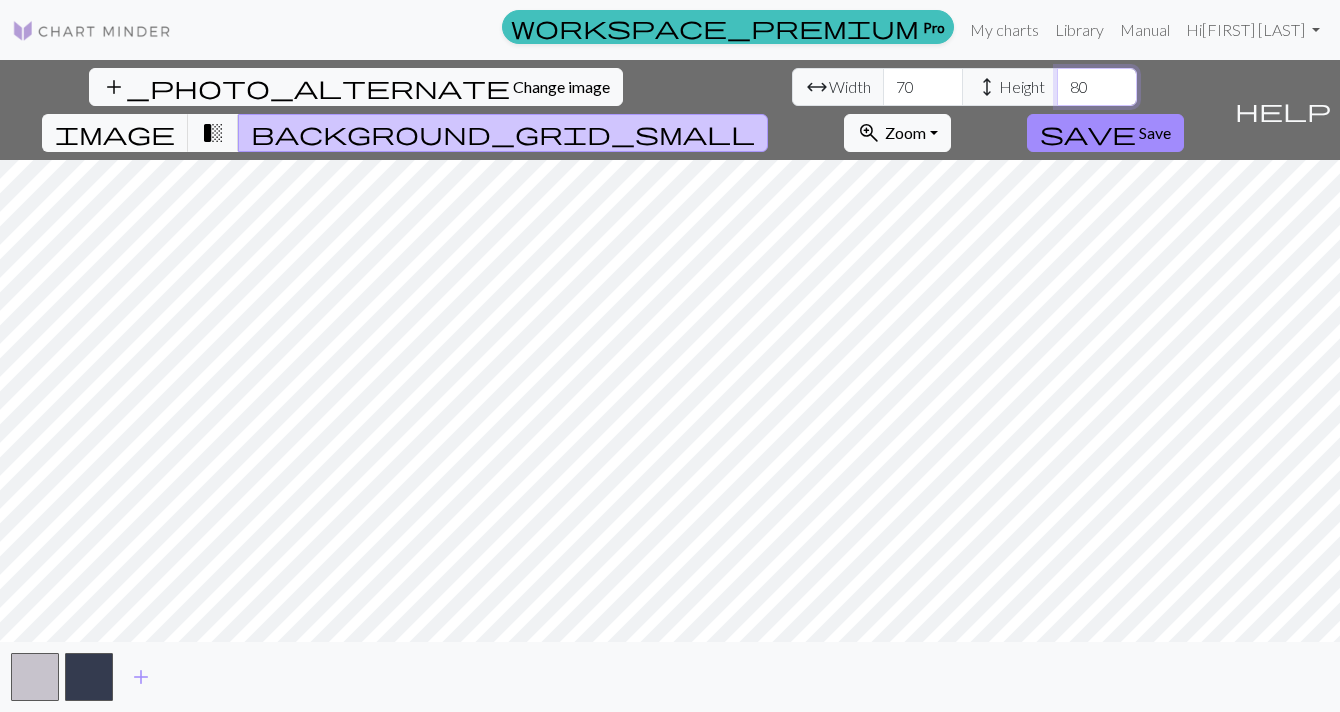 click on "80" at bounding box center (1097, 87) 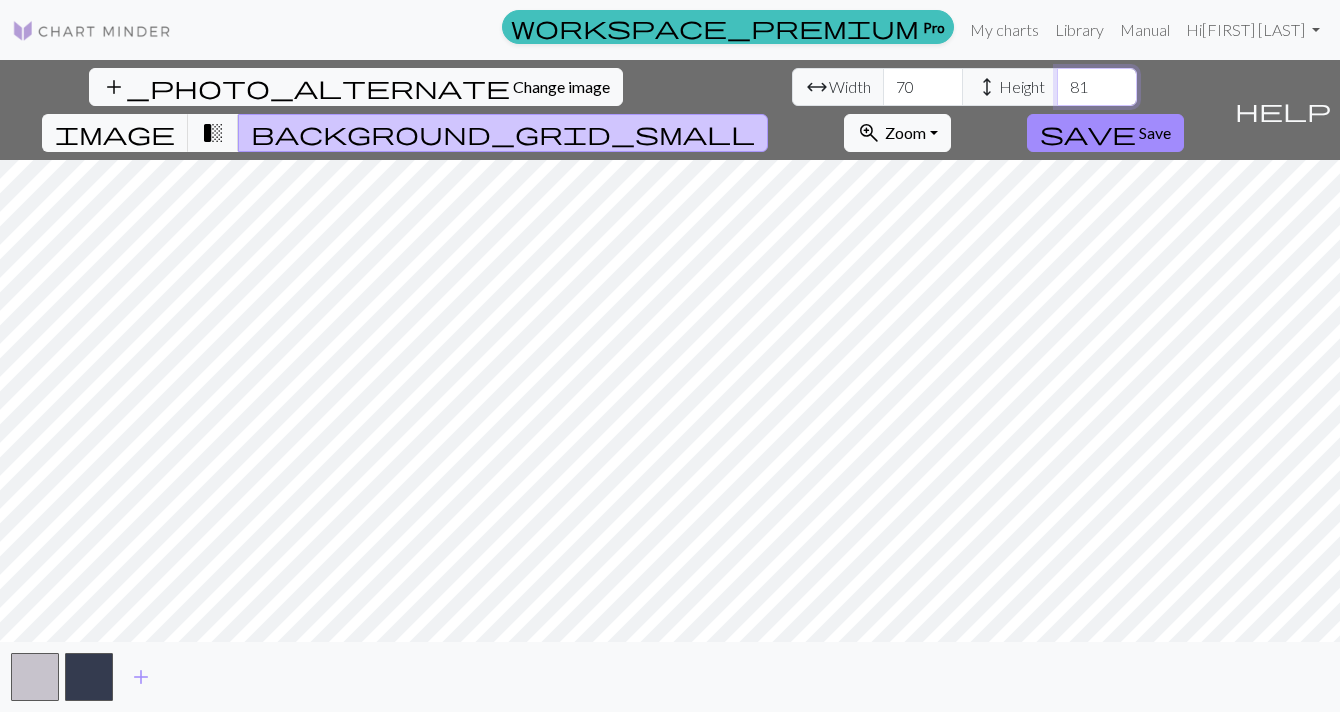 click on "82" at bounding box center (1097, 87) 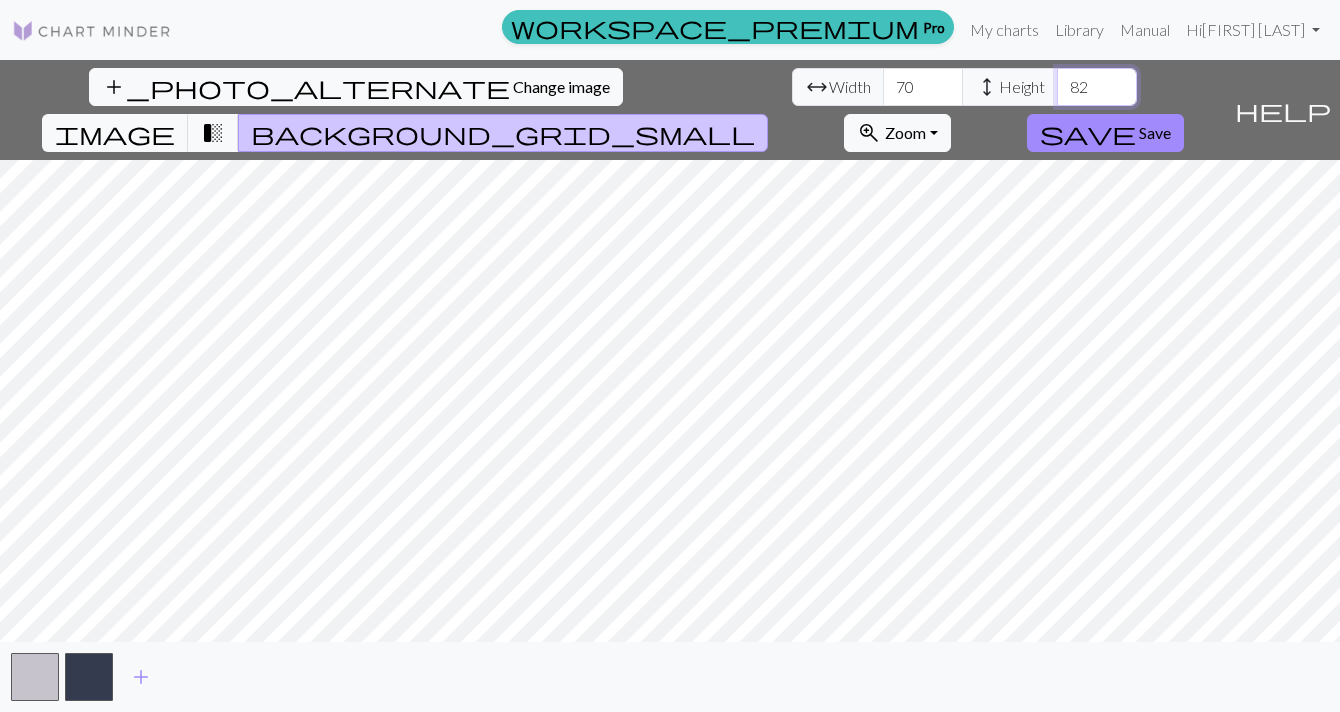 click on "83" at bounding box center (1097, 87) 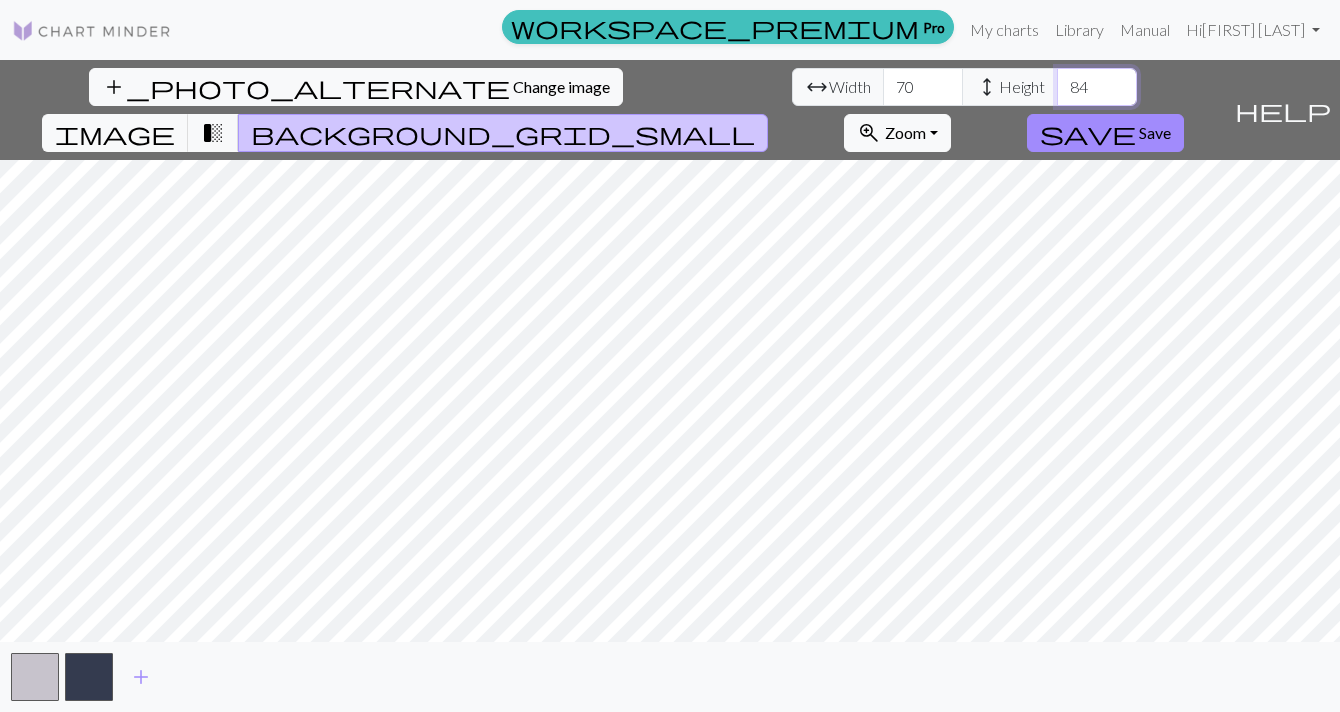 click on "84" at bounding box center [1097, 87] 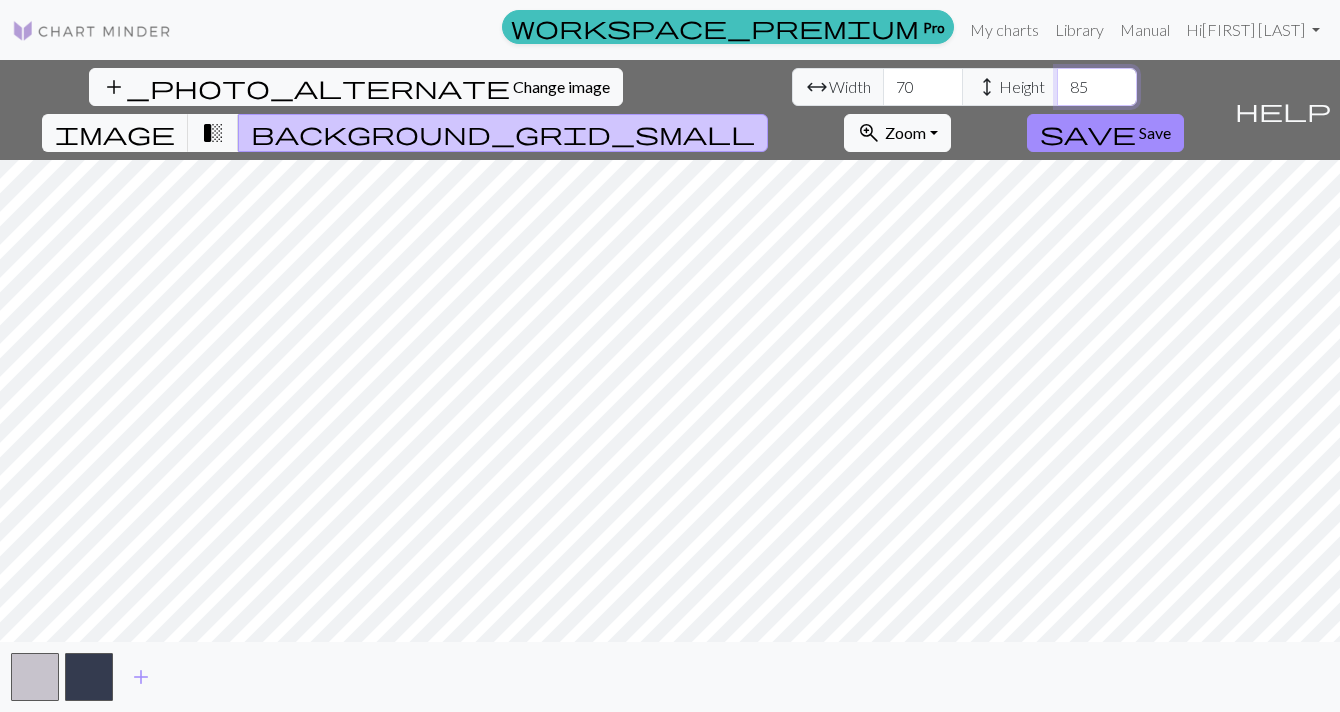 click on "85" at bounding box center [1097, 87] 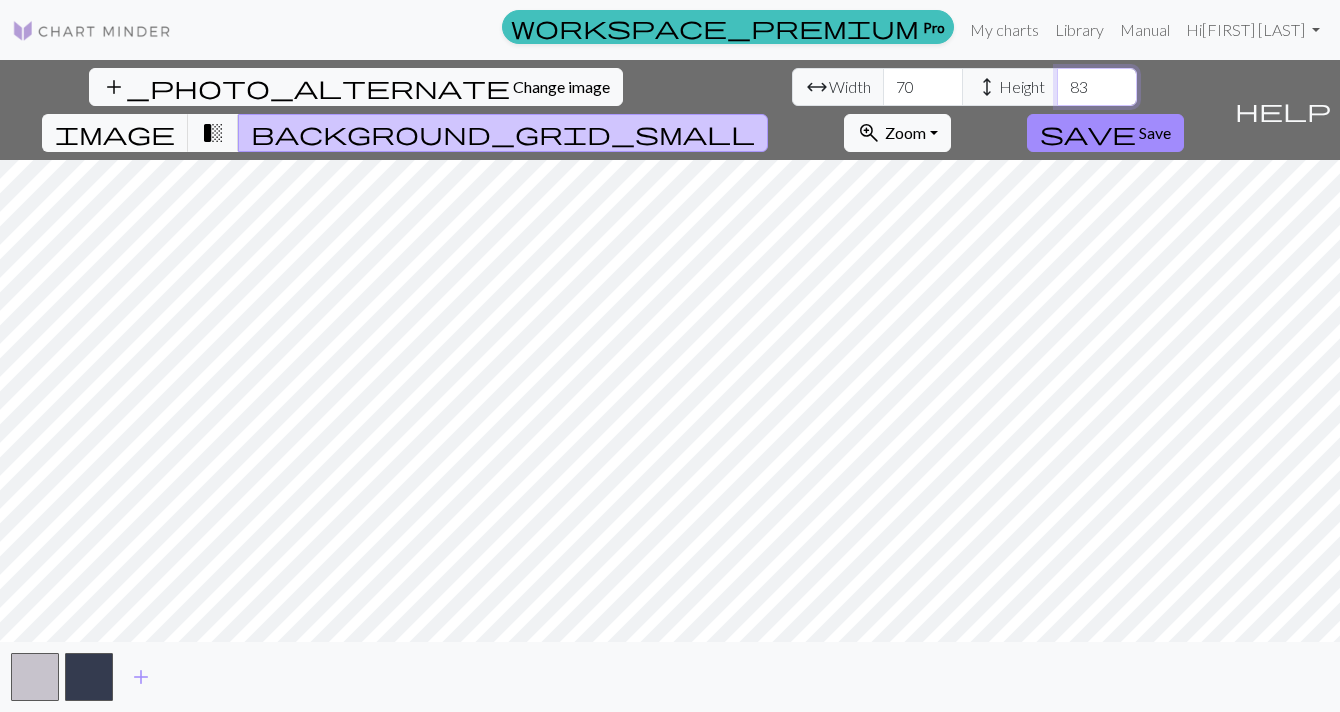click on "83" at bounding box center (1097, 87) 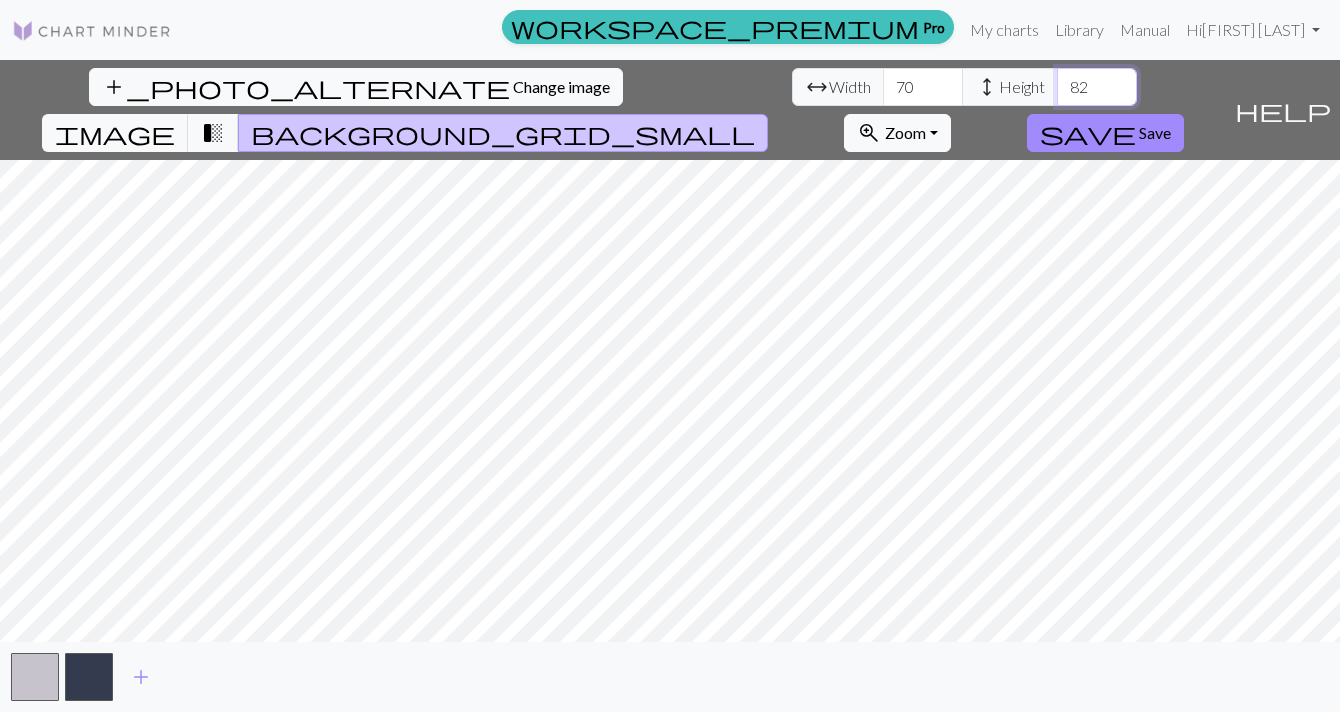 click on "82" at bounding box center (1097, 87) 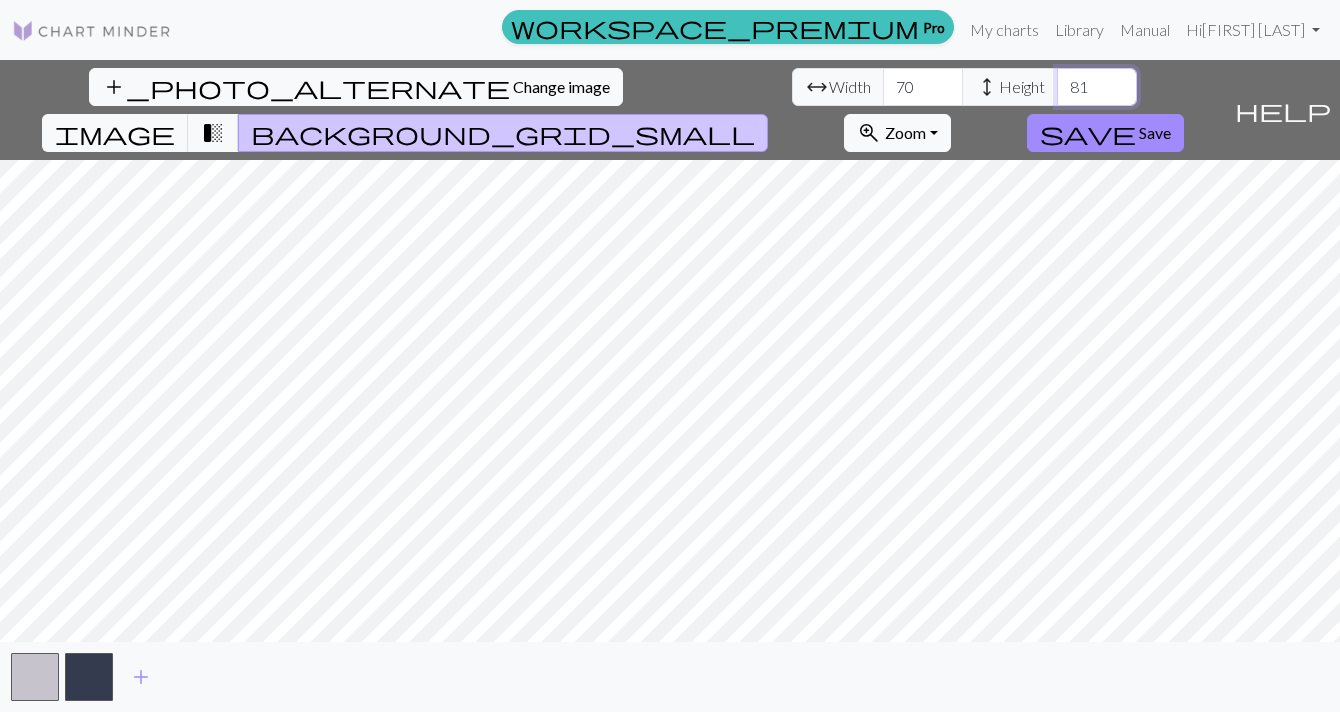 click on "81" at bounding box center [1097, 87] 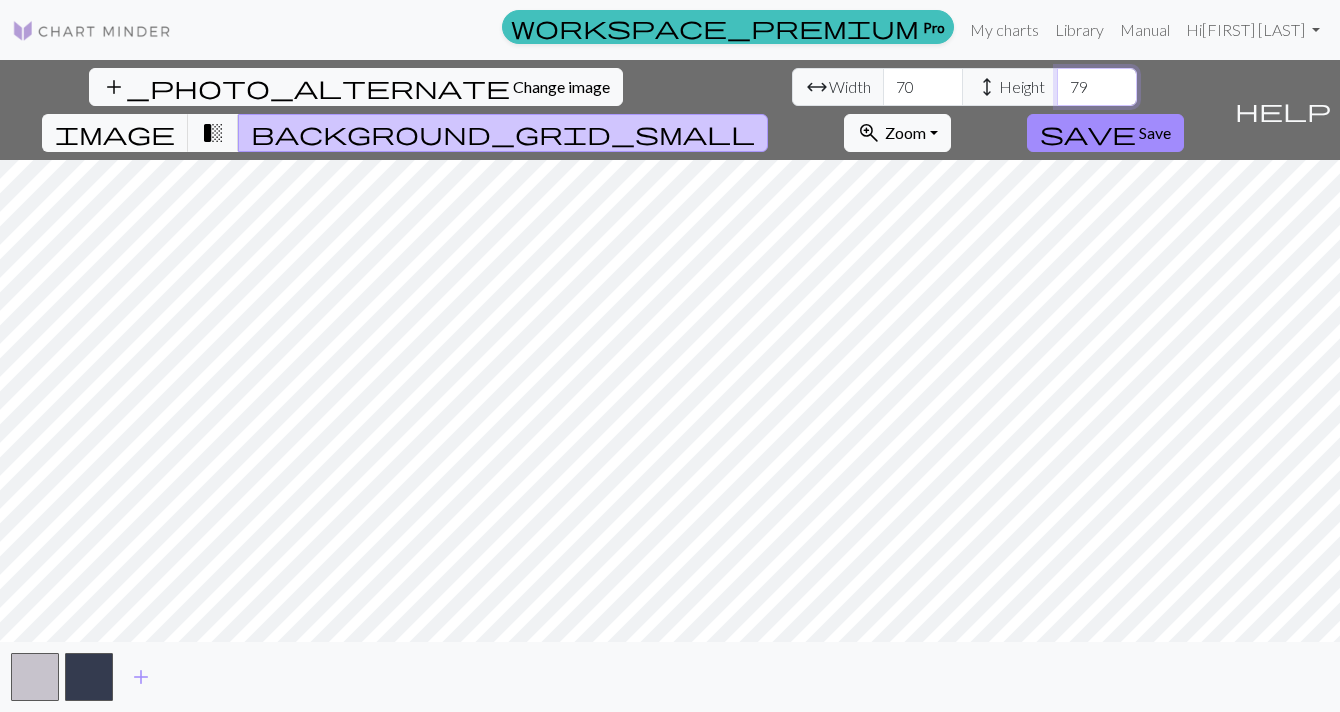 click on "79" at bounding box center [1097, 87] 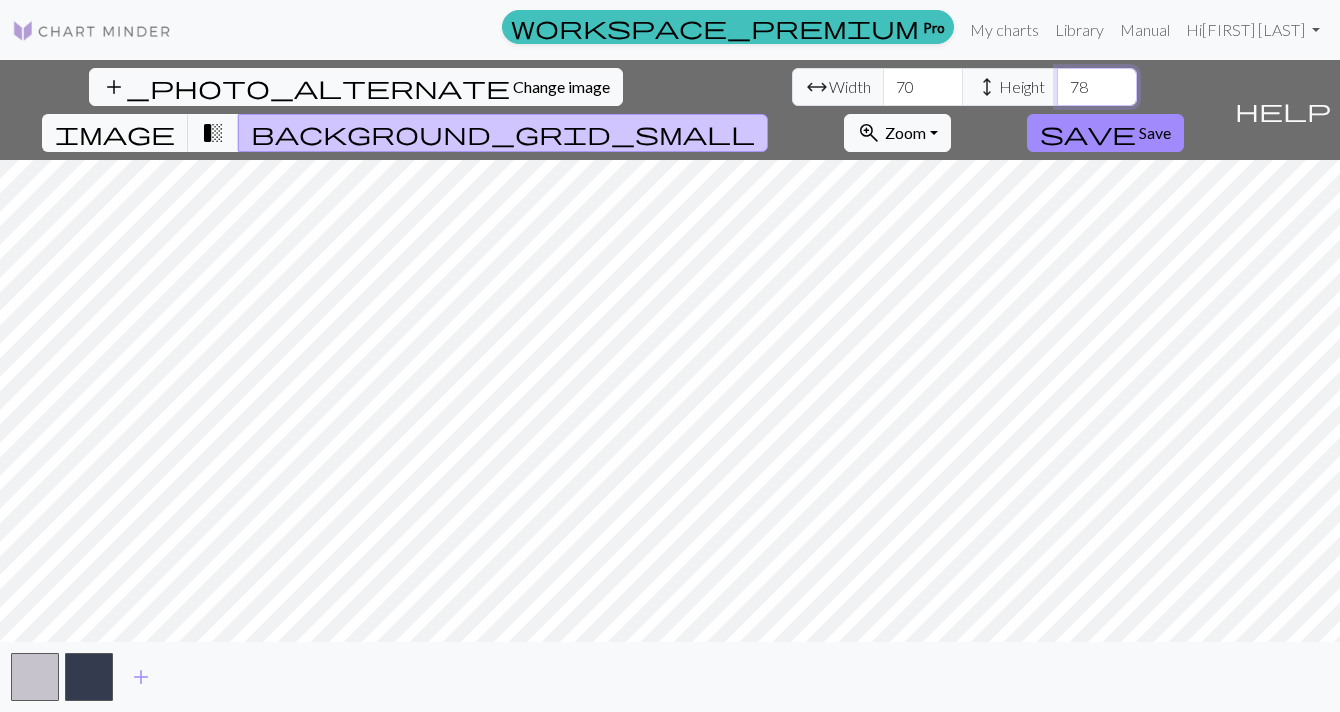 click on "78" at bounding box center [1097, 87] 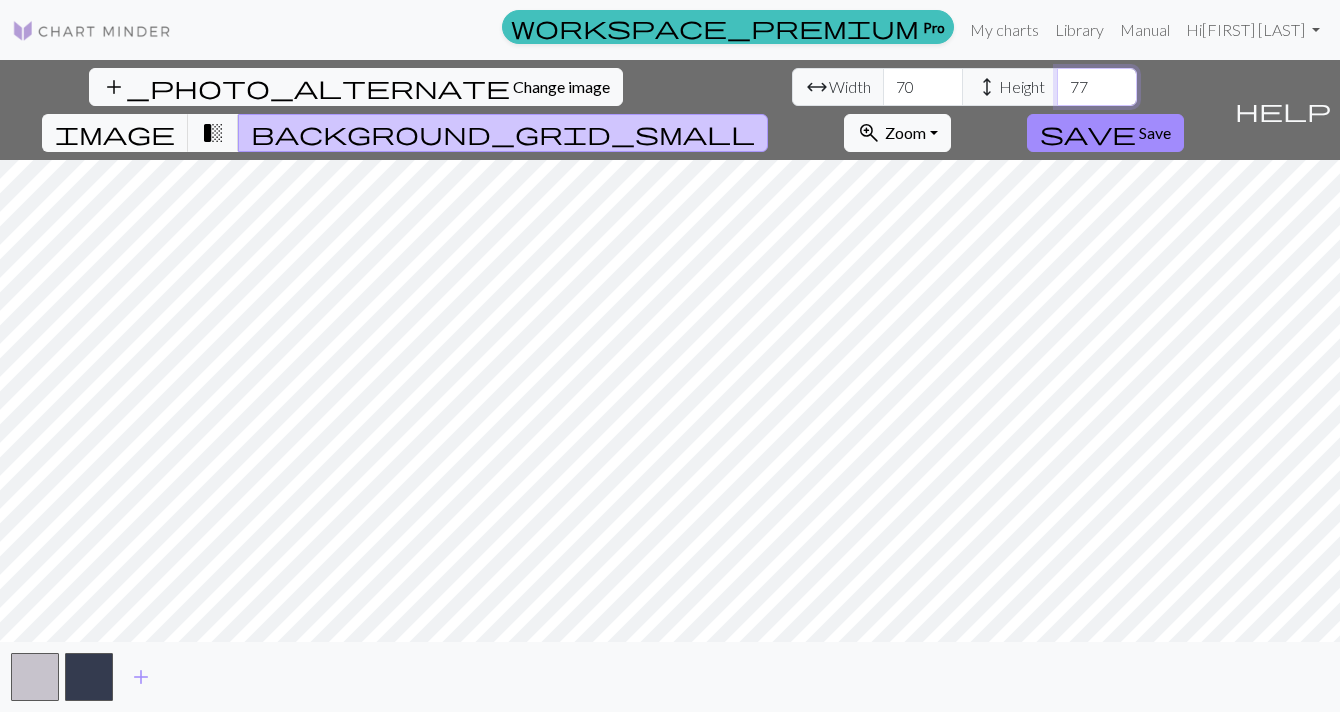 click on "77" at bounding box center (1097, 87) 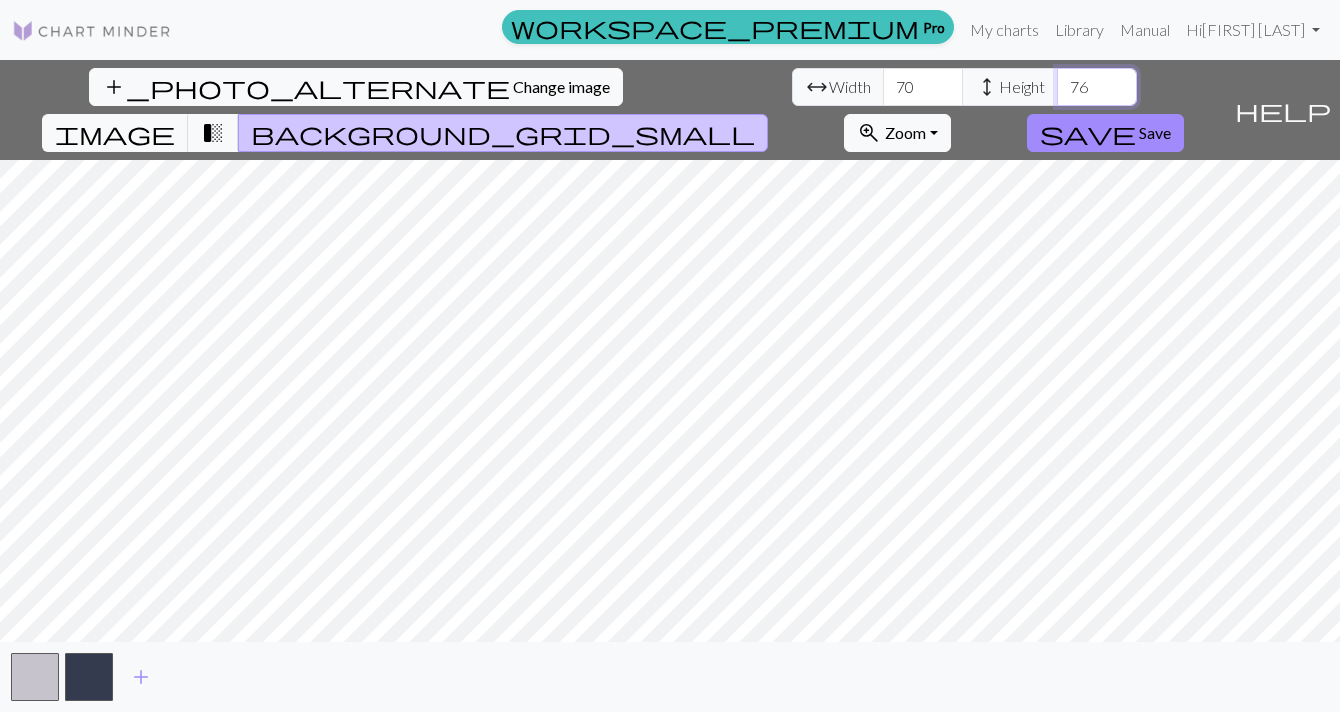 click on "77" at bounding box center [1097, 87] 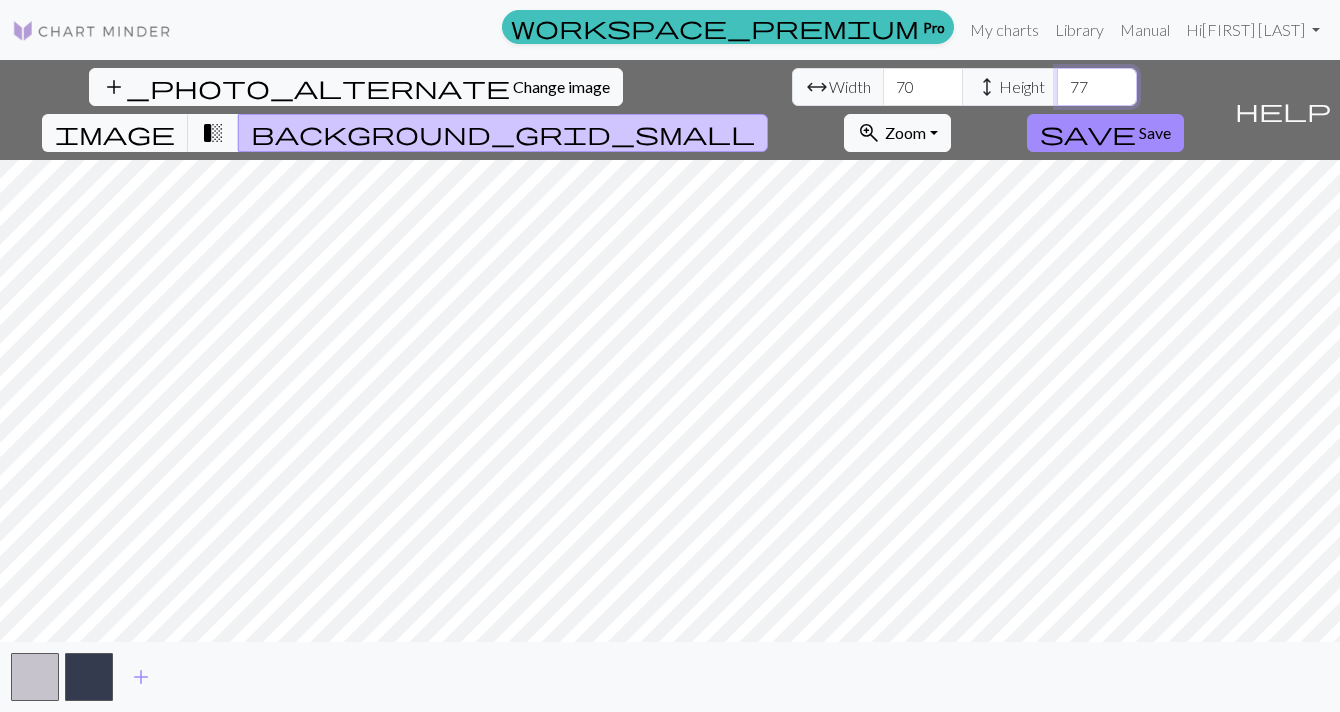click on "78" at bounding box center [1097, 87] 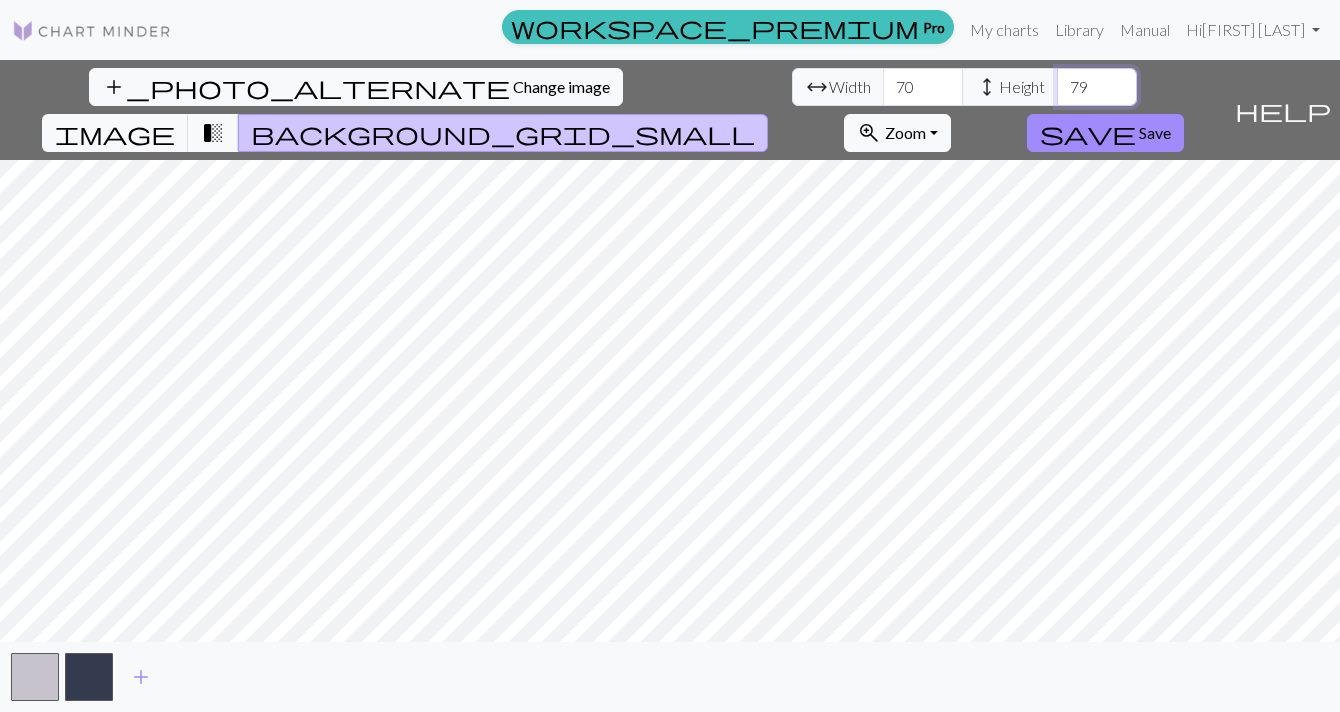 click on "79" at bounding box center (1097, 87) 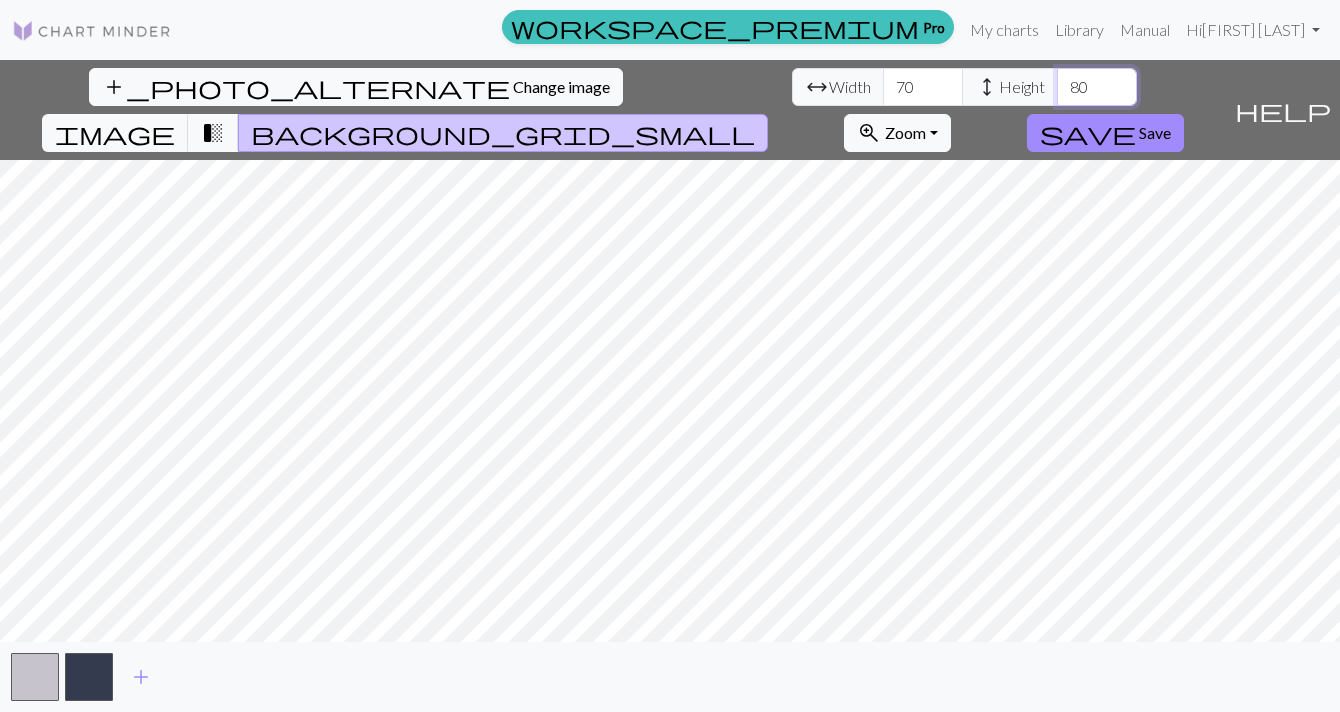 click on "80" at bounding box center [1097, 87] 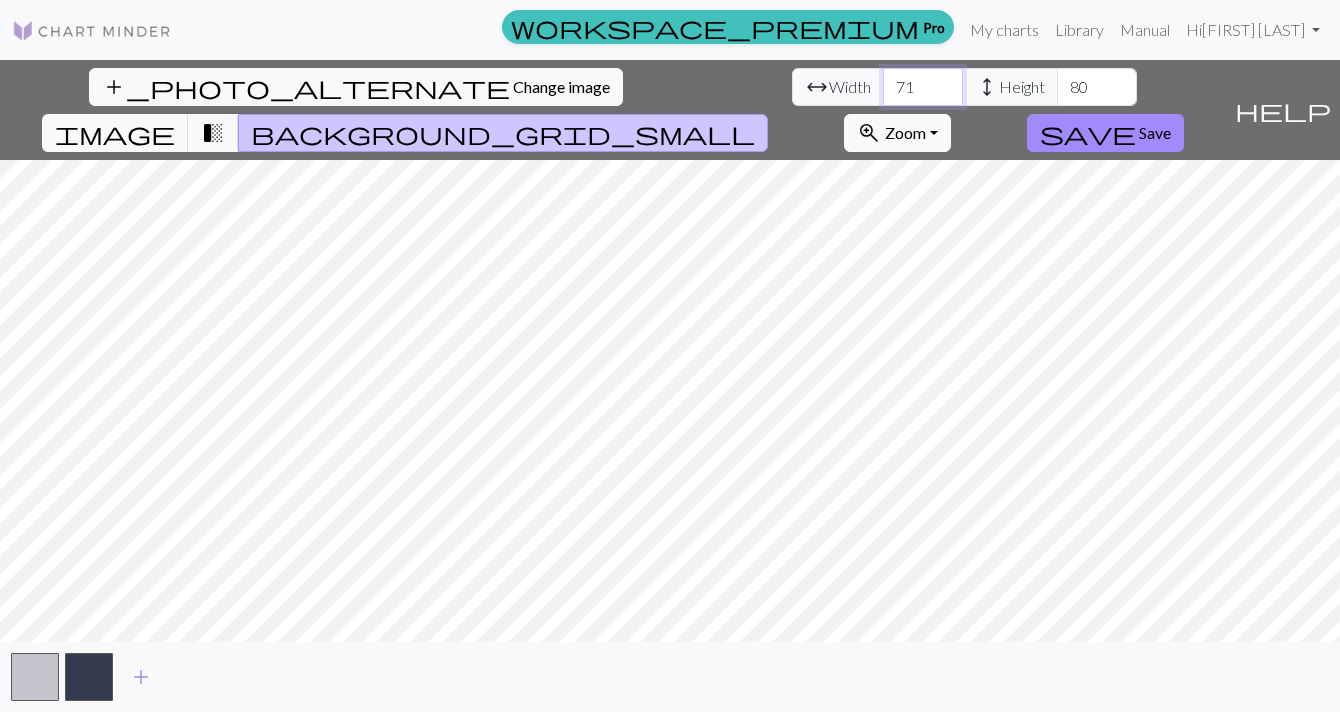 click on "71" at bounding box center (923, 87) 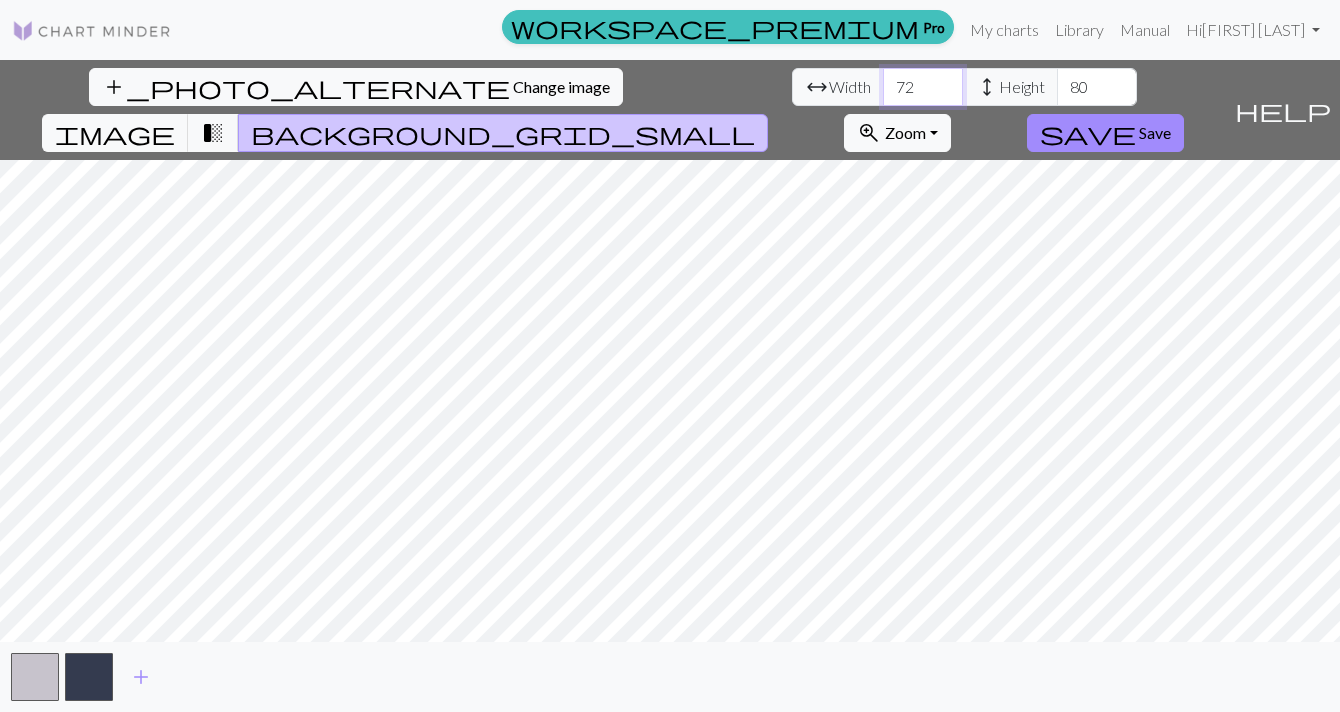 click on "72" at bounding box center [923, 87] 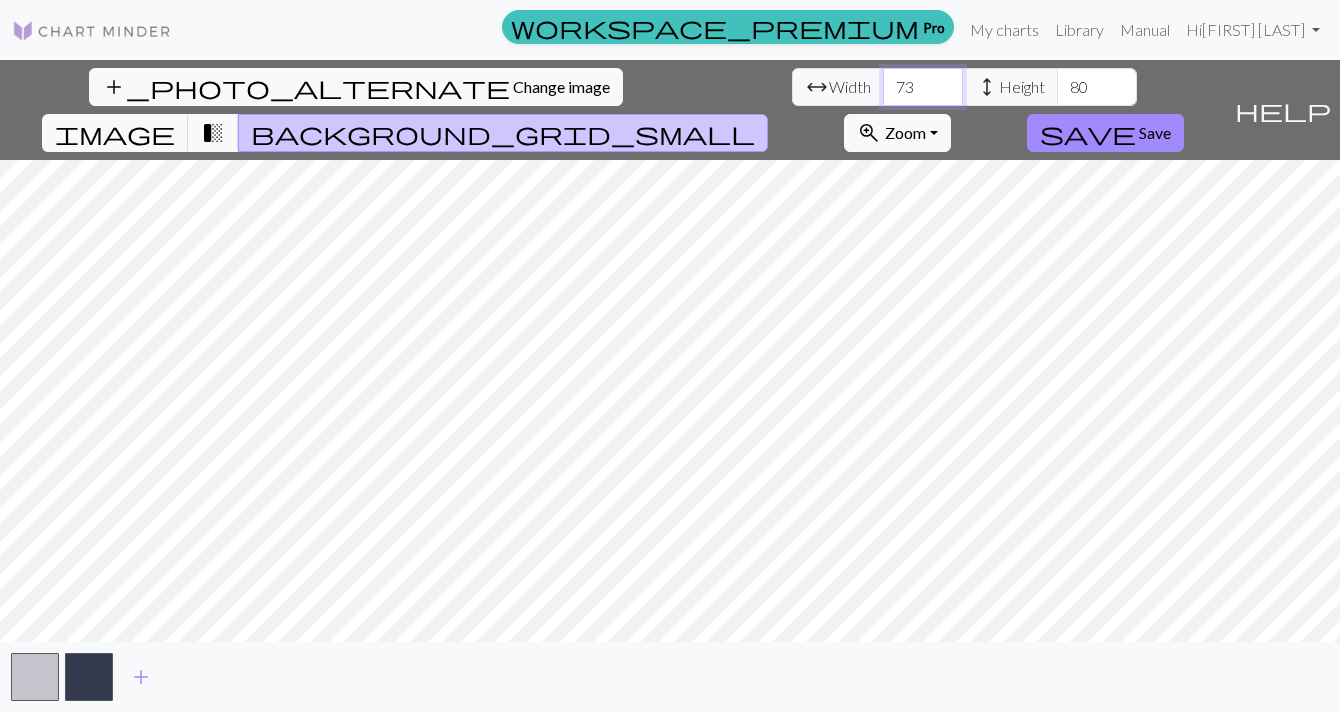click on "73" at bounding box center [923, 87] 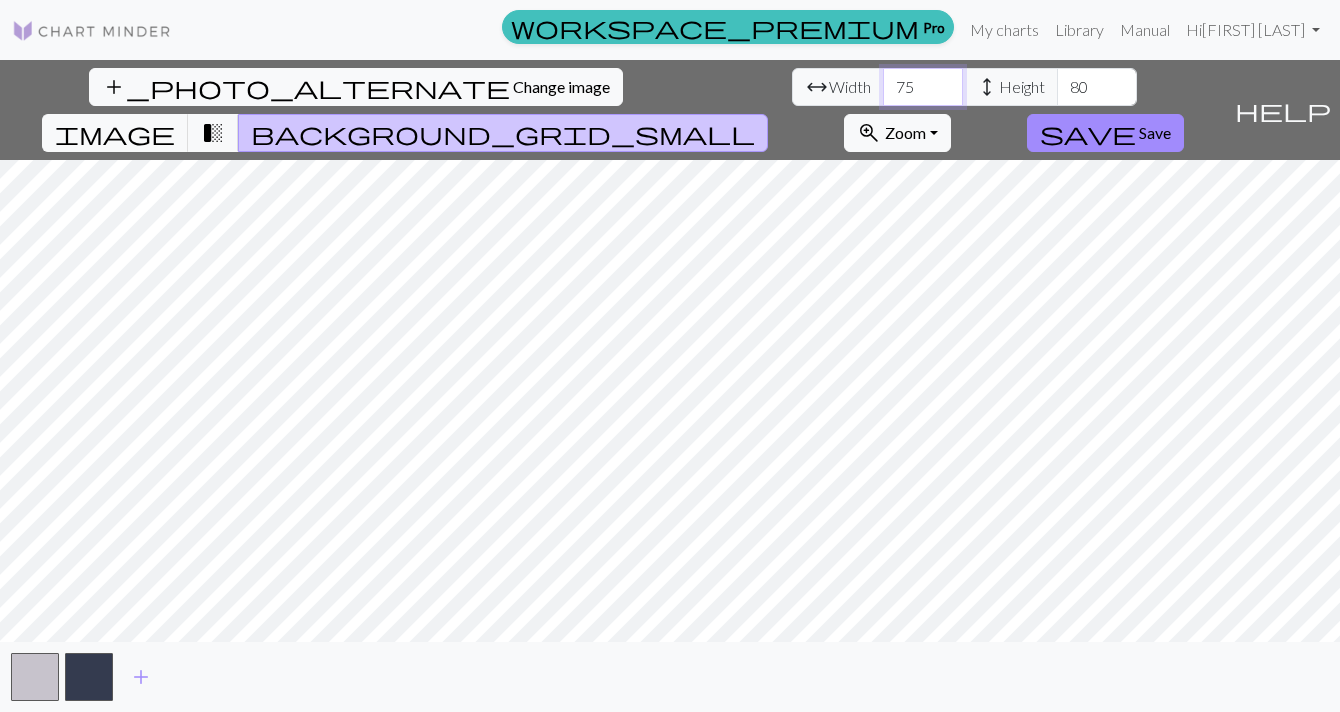 click on "75" at bounding box center [923, 87] 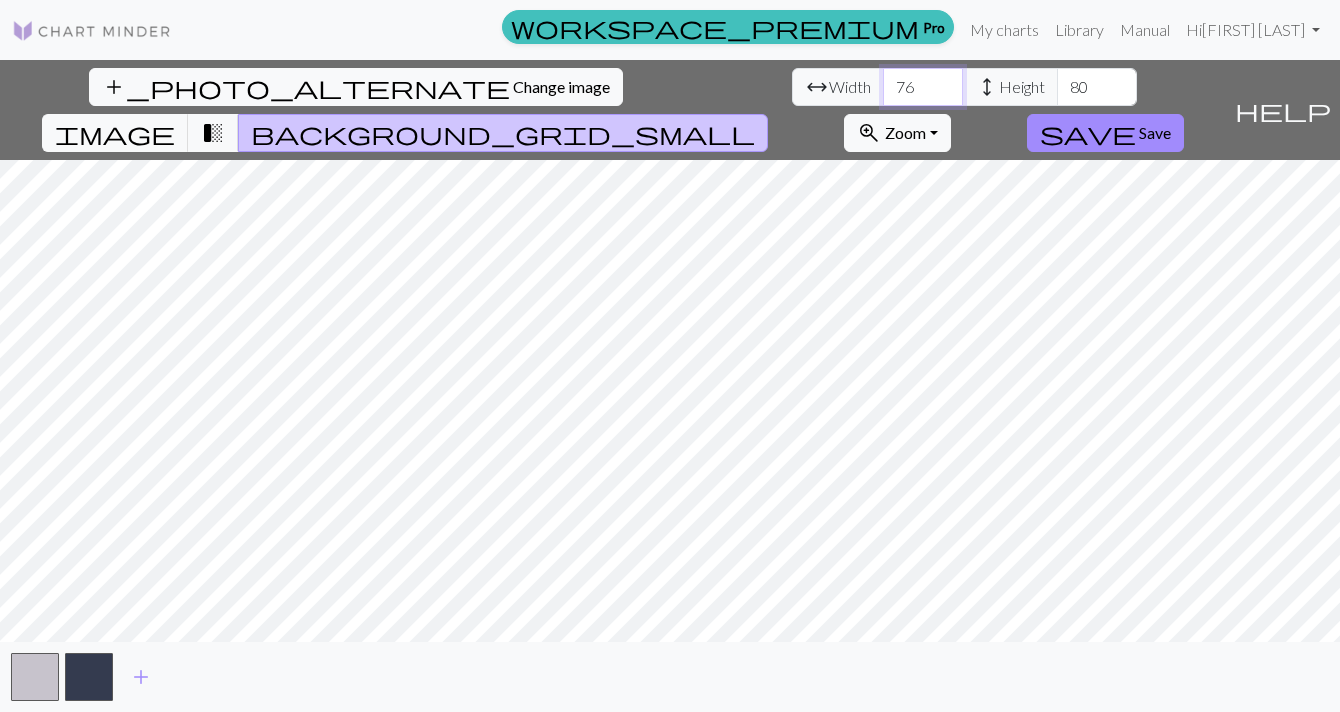 click on "76" at bounding box center [923, 87] 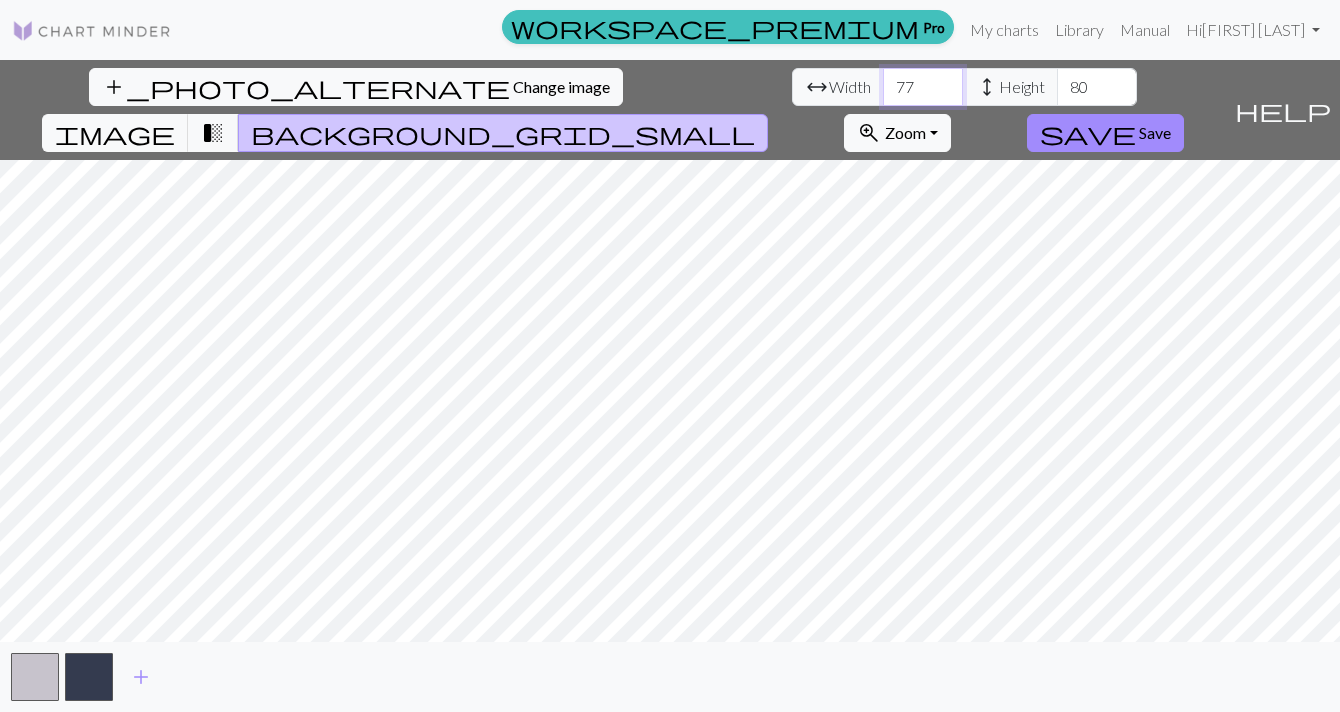 click on "77" at bounding box center (923, 87) 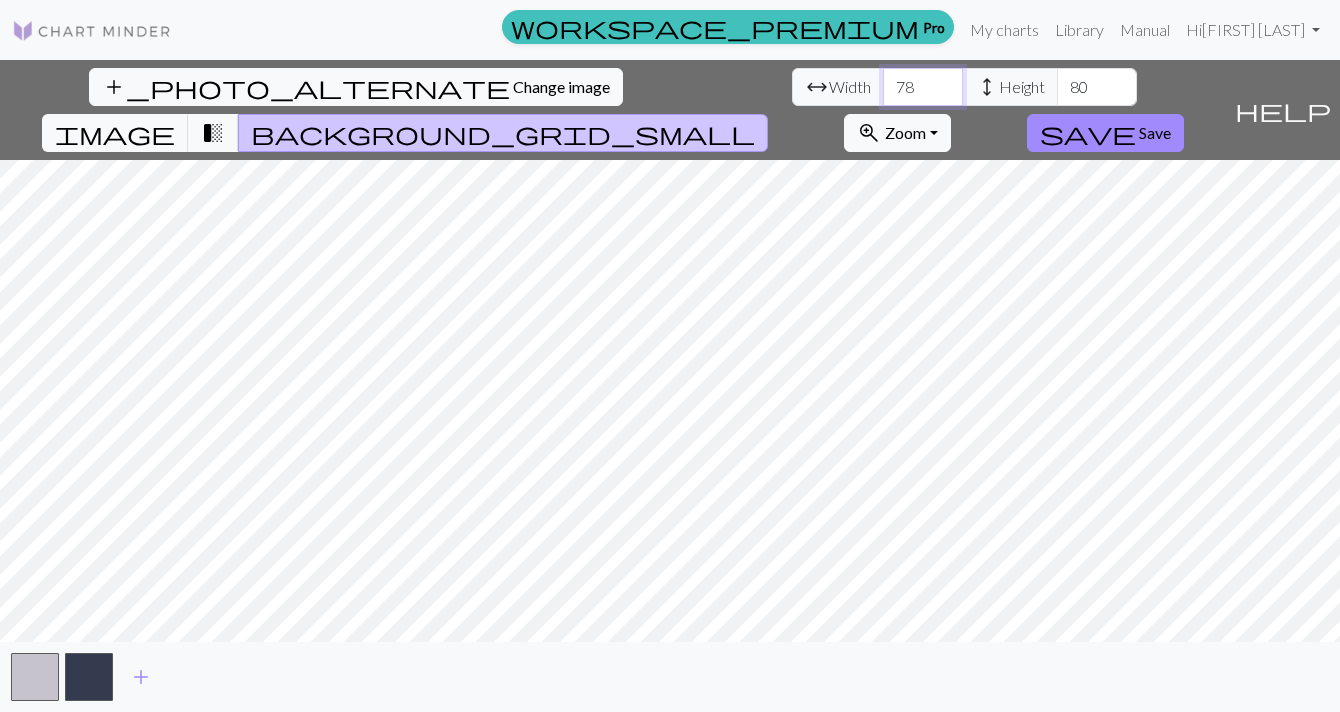 click on "79" at bounding box center (923, 87) 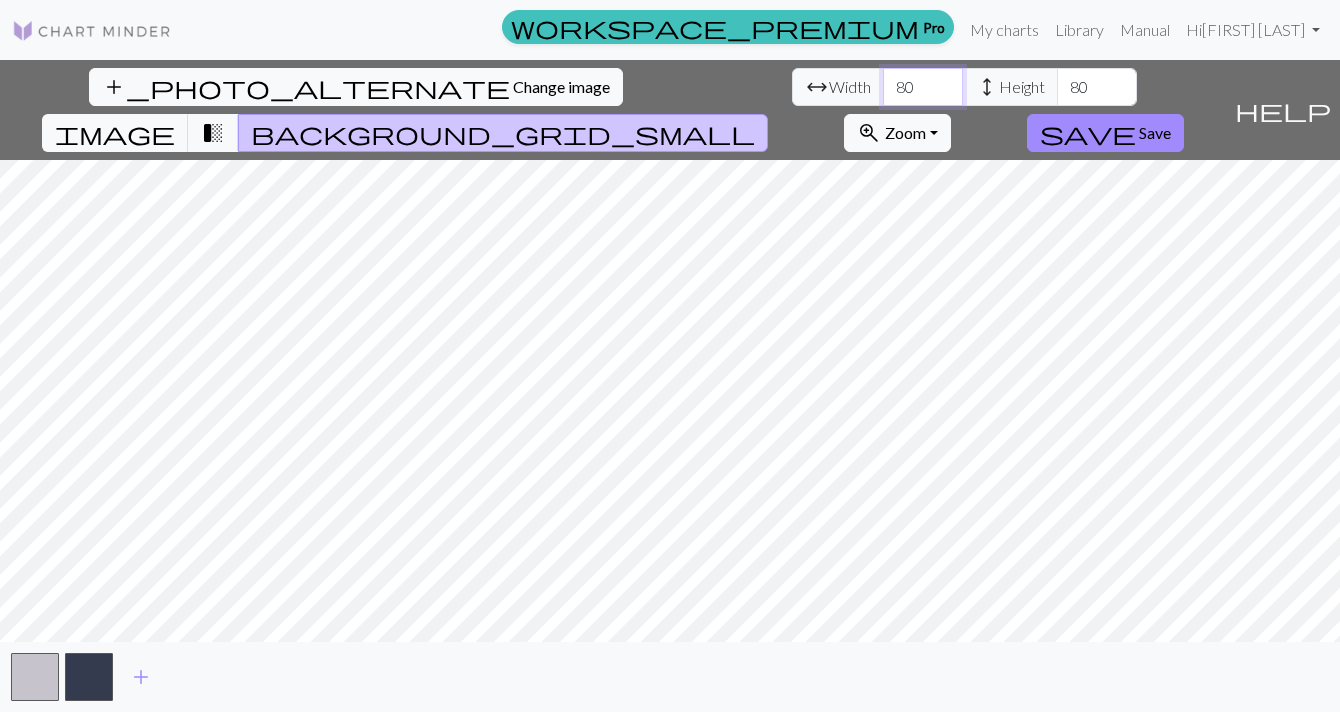 click on "80" at bounding box center (923, 87) 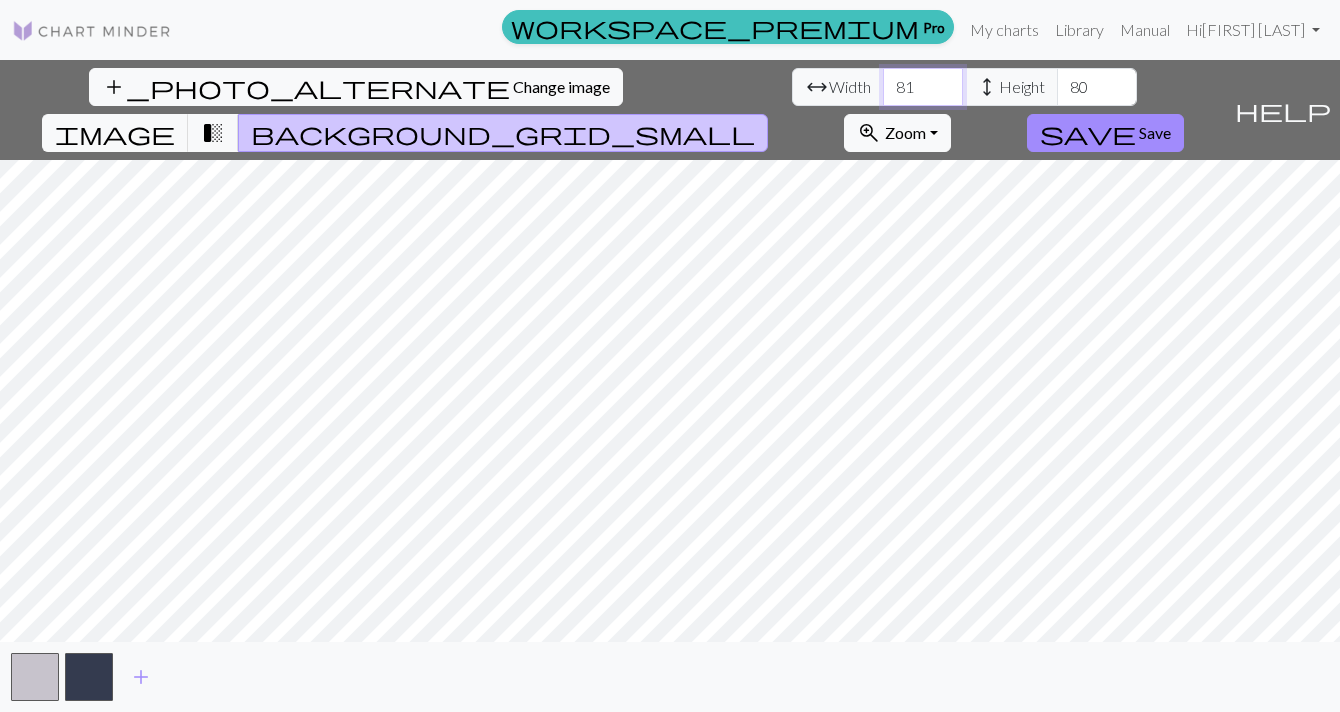 click on "81" at bounding box center [923, 87] 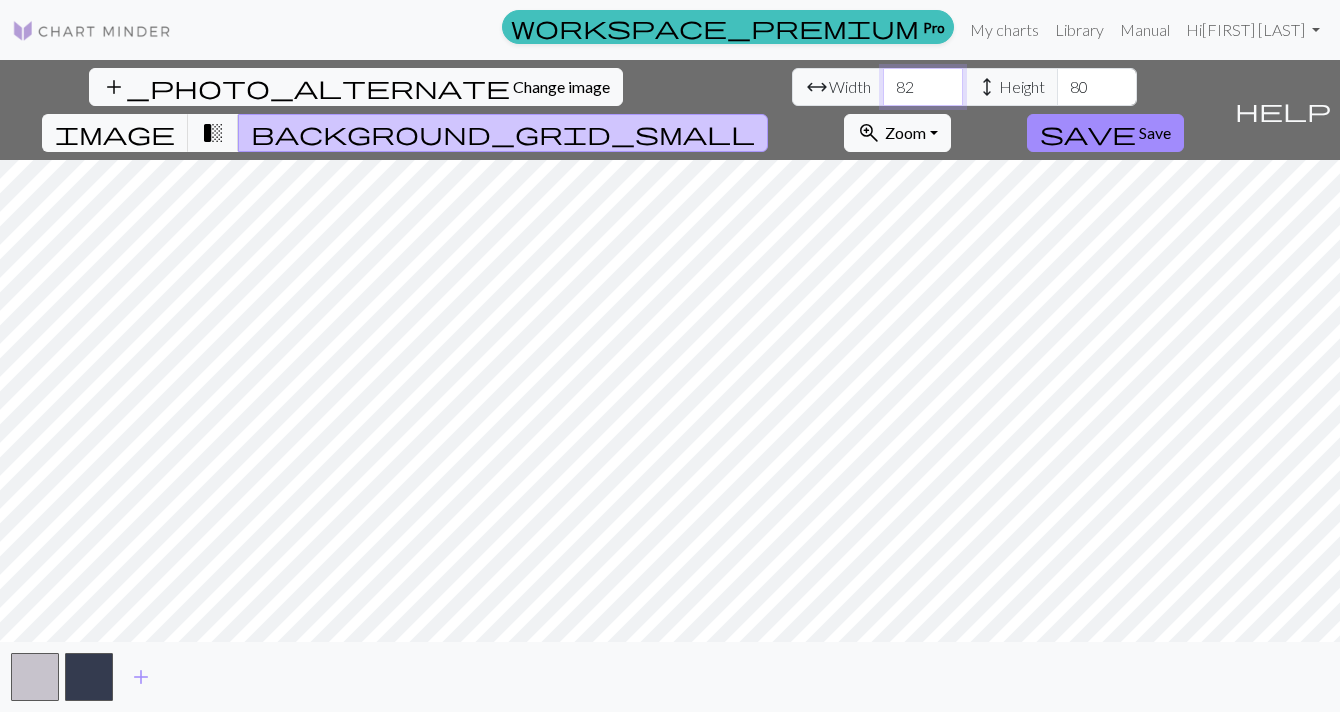 click on "83" at bounding box center [923, 87] 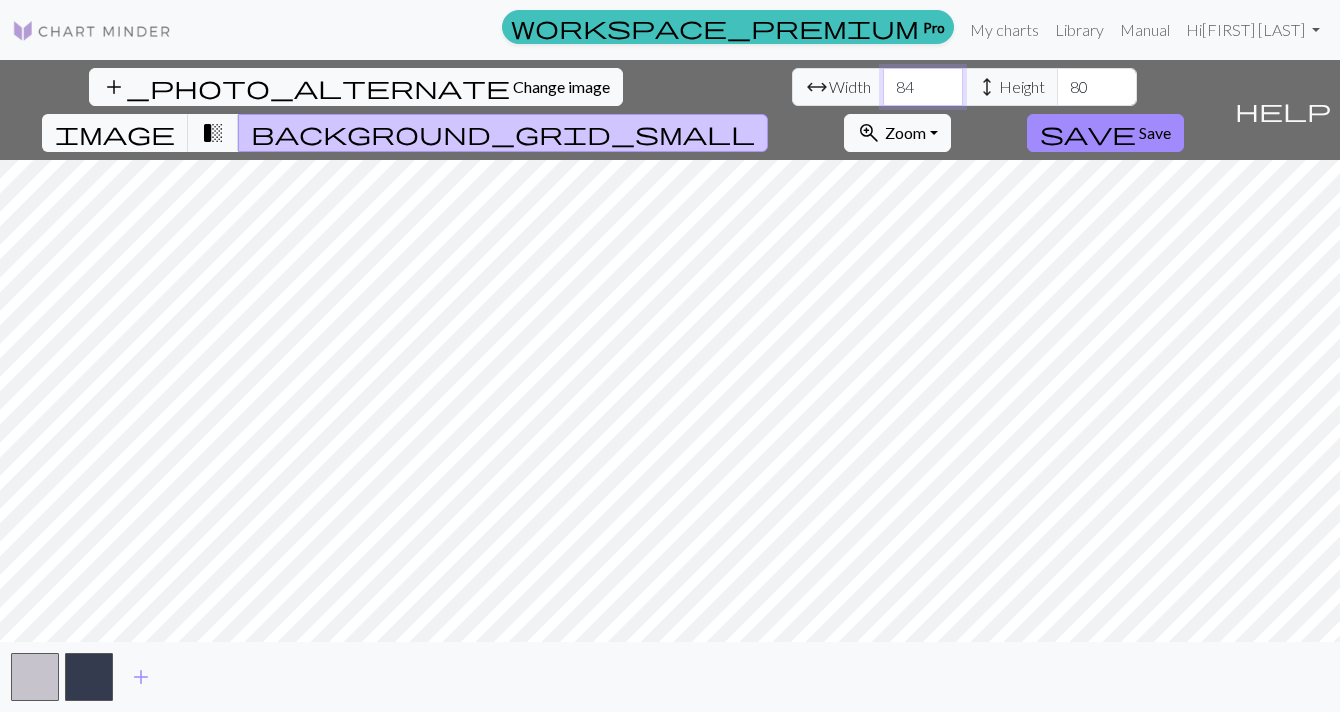 click on "84" at bounding box center [923, 87] 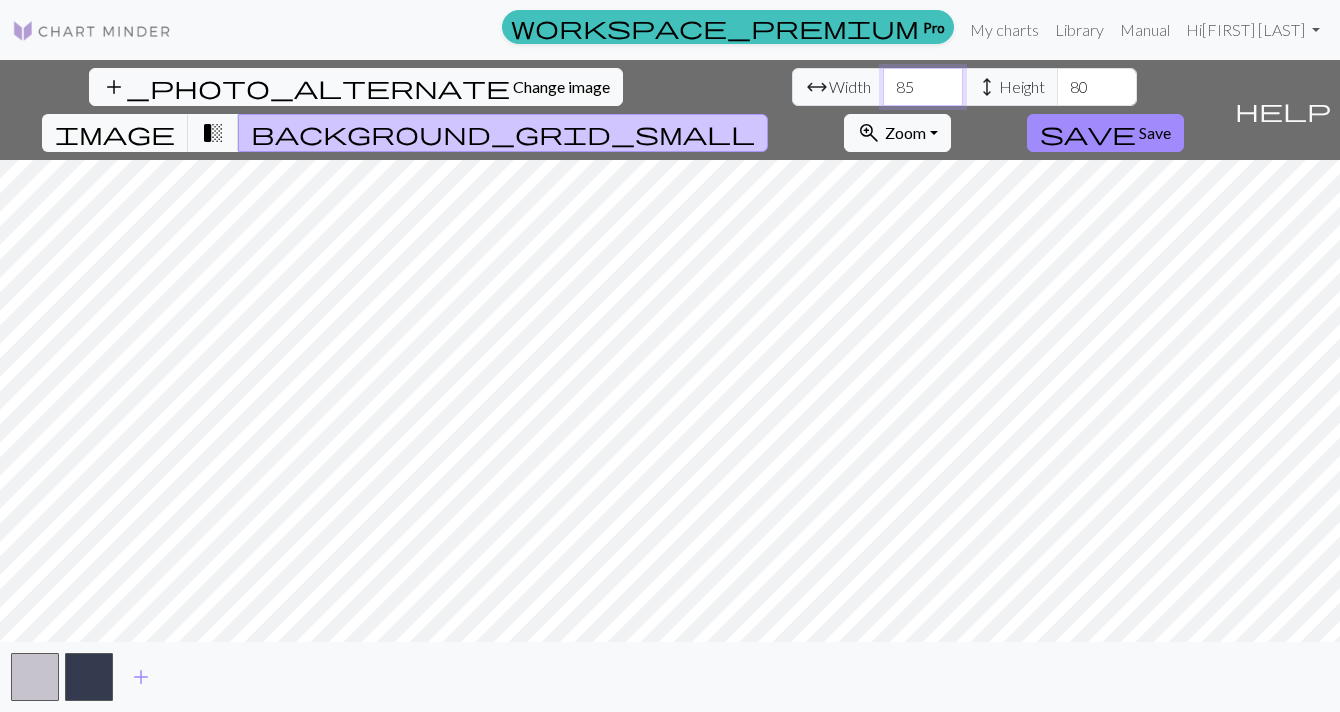 click on "85" at bounding box center [923, 87] 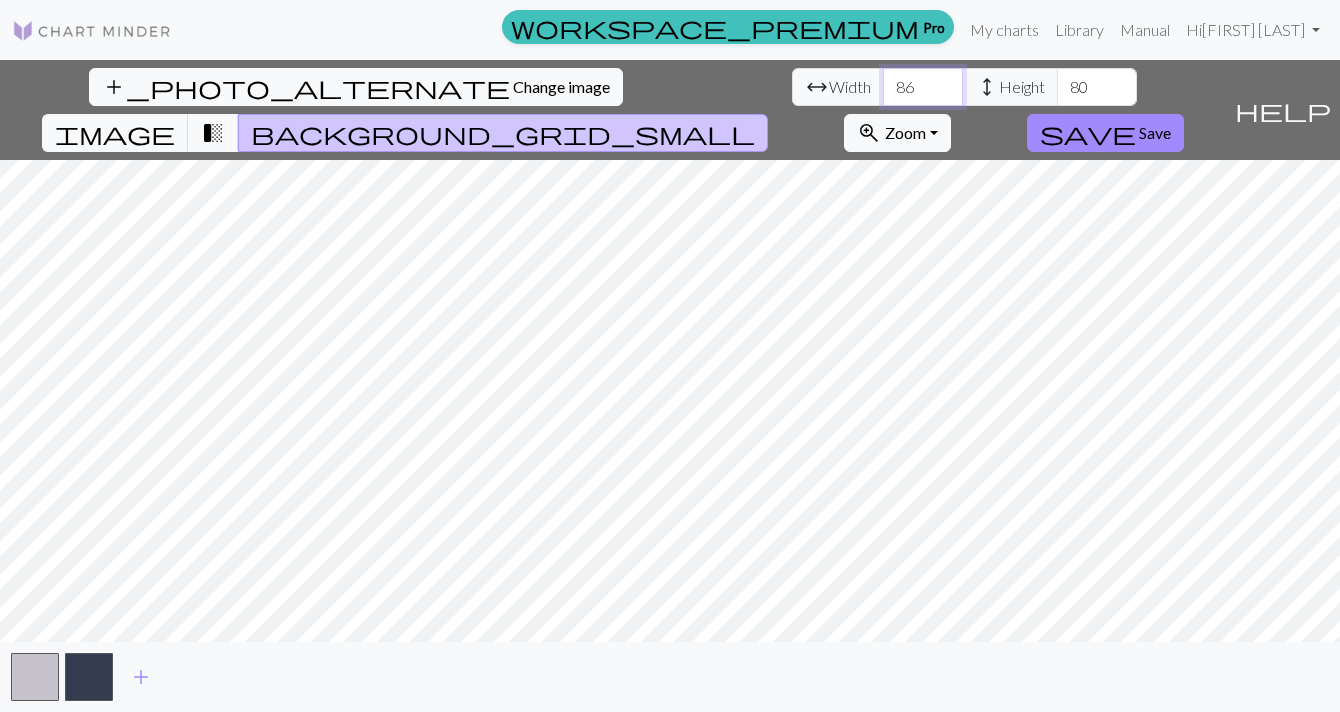 click on "86" at bounding box center [923, 87] 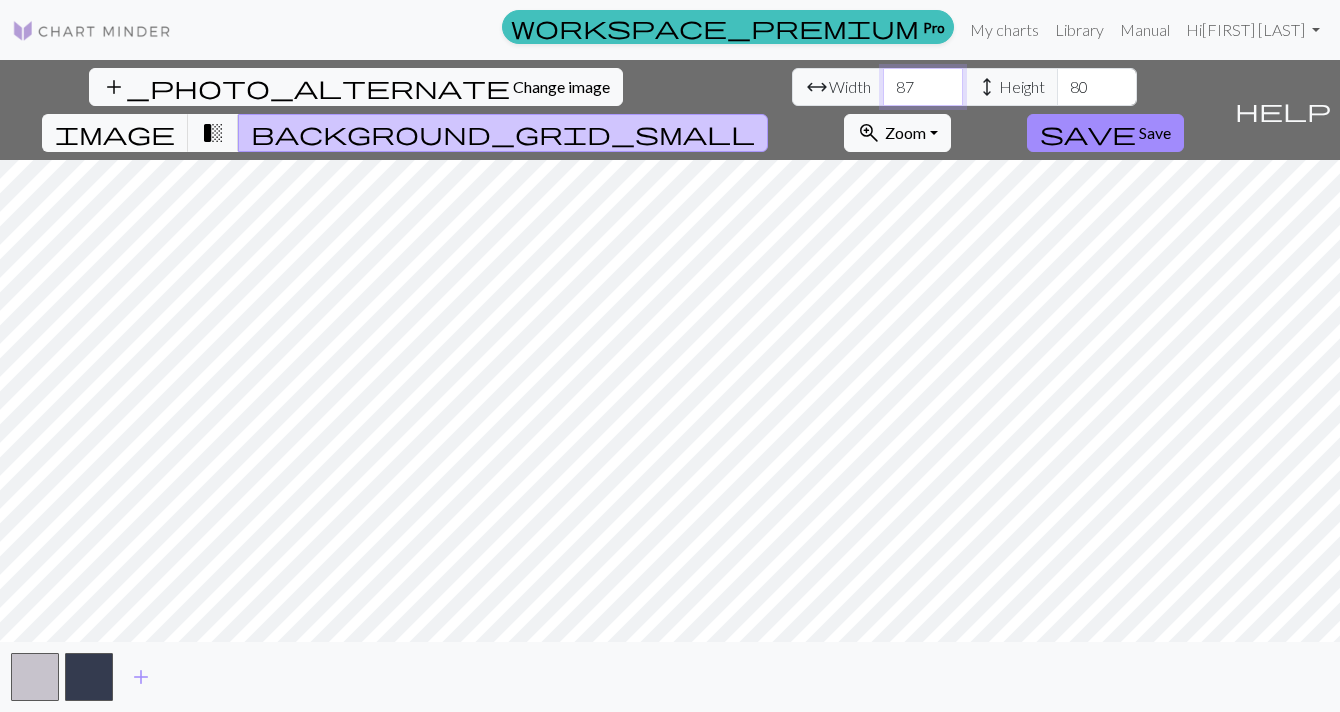 click on "87" at bounding box center [923, 87] 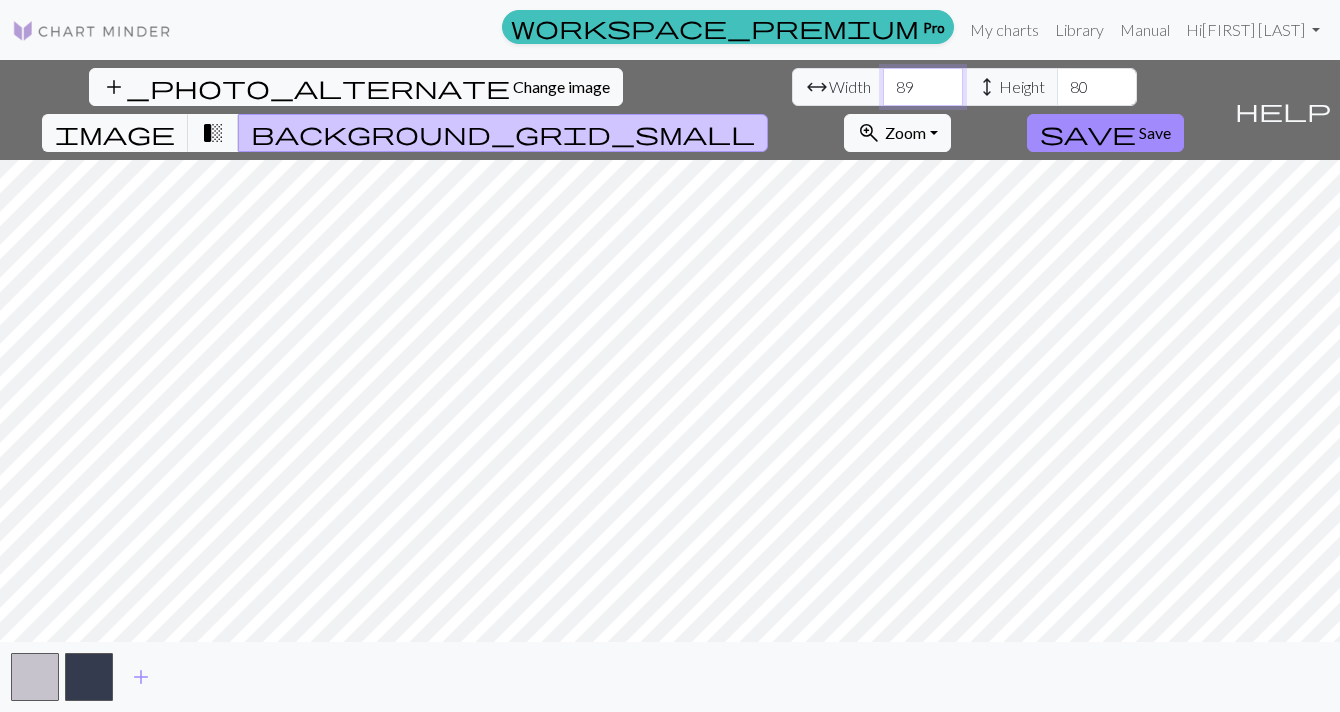click on "89" at bounding box center [923, 87] 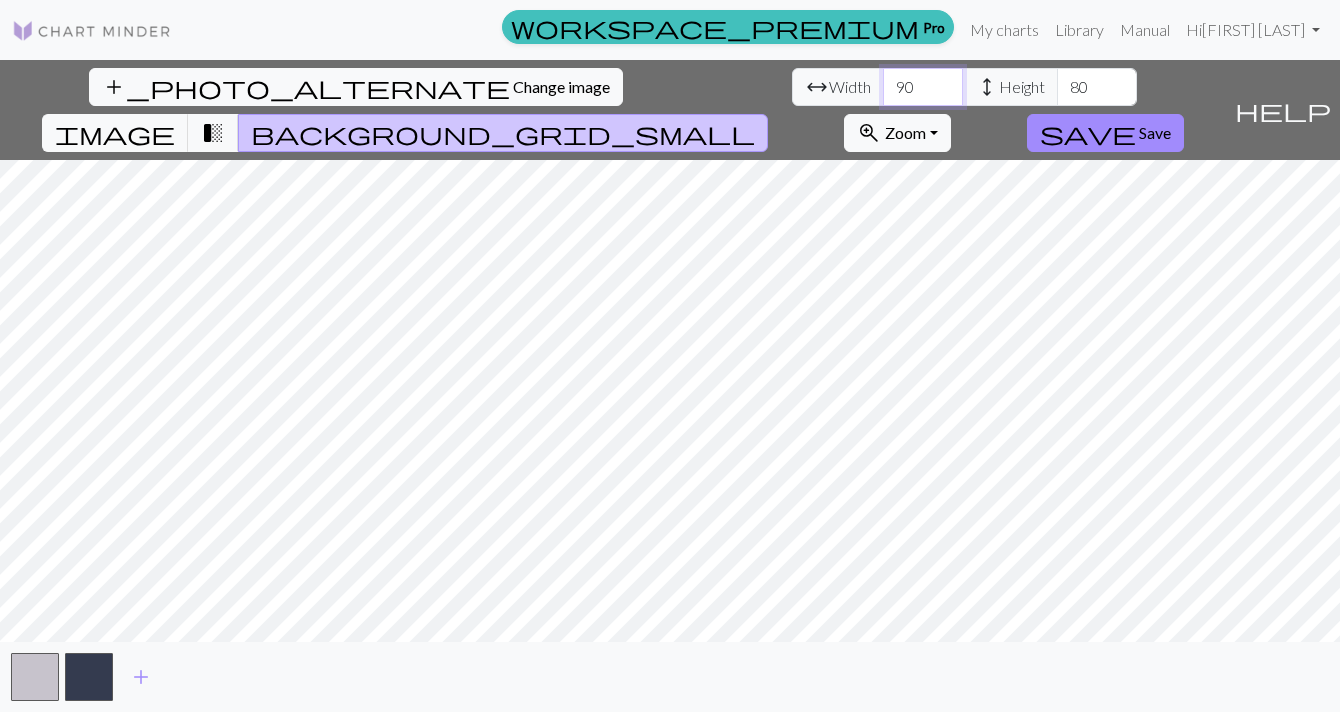 click on "90" at bounding box center (923, 87) 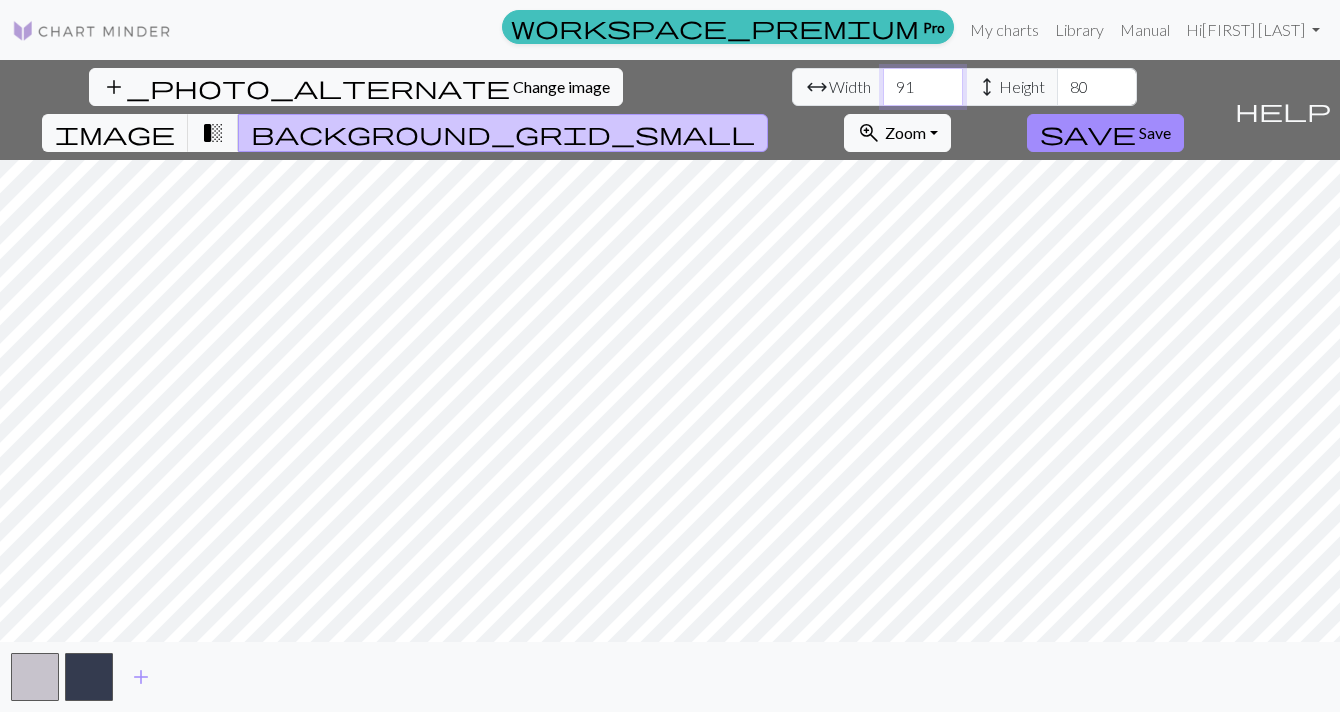click on "92" at bounding box center (923, 87) 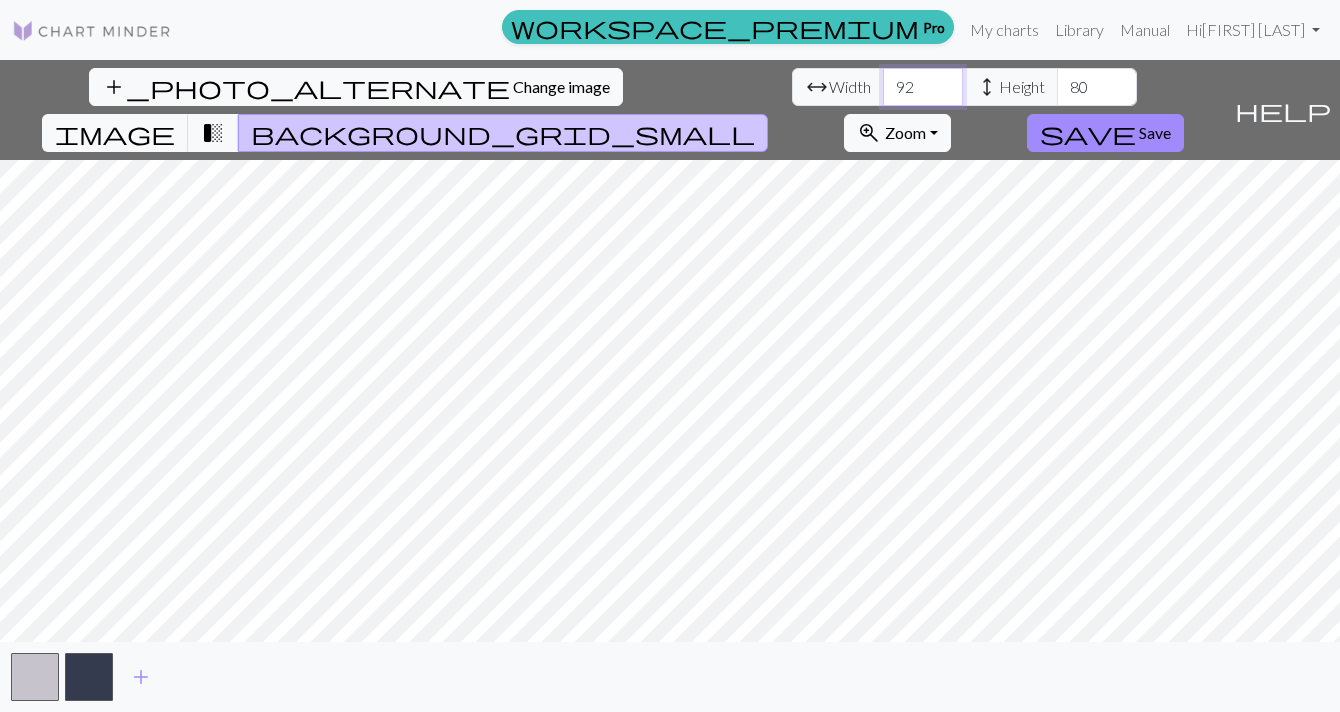 click on "91" at bounding box center (923, 87) 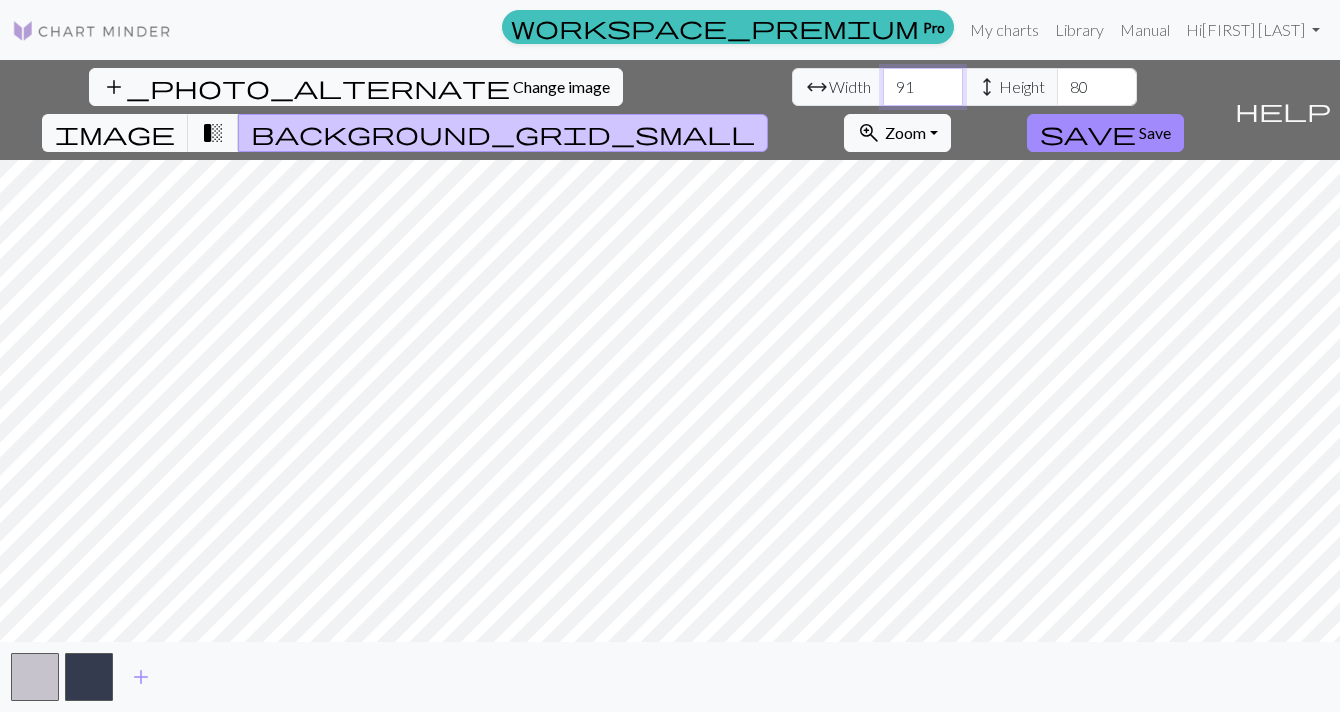 click on "90" at bounding box center [923, 87] 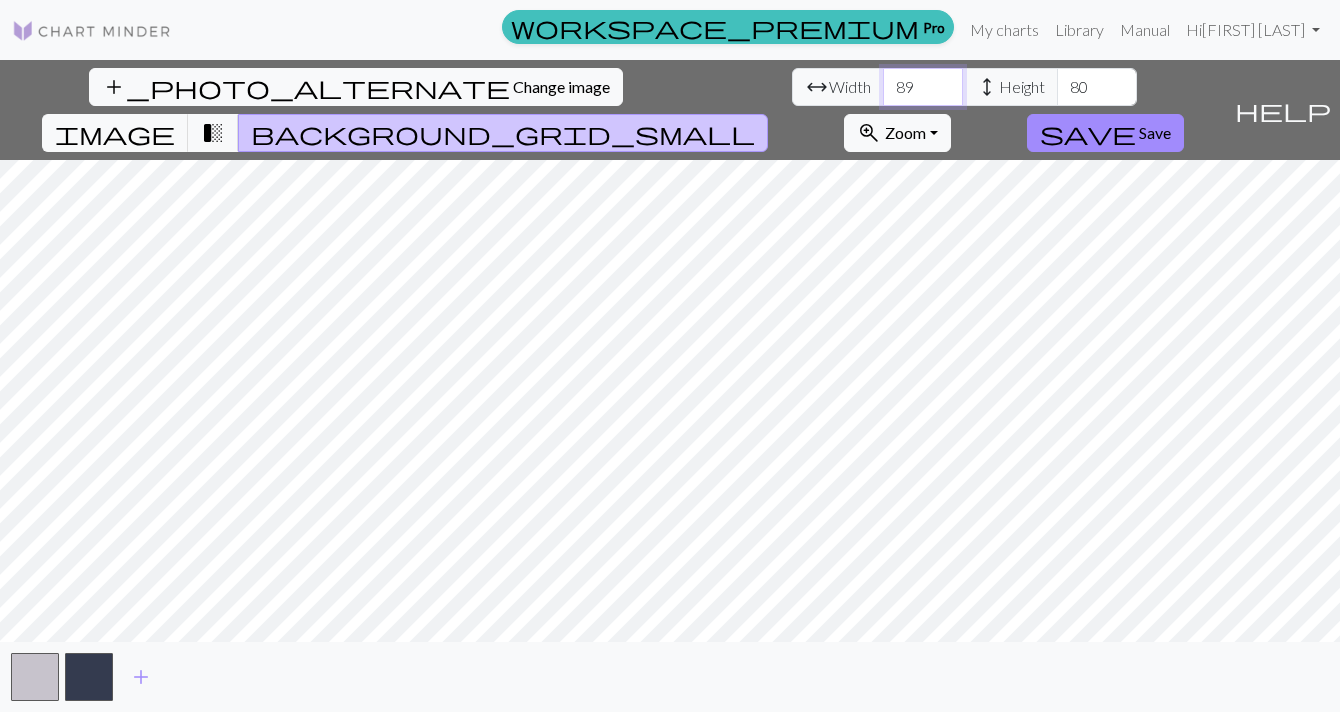 click on "89" at bounding box center [923, 87] 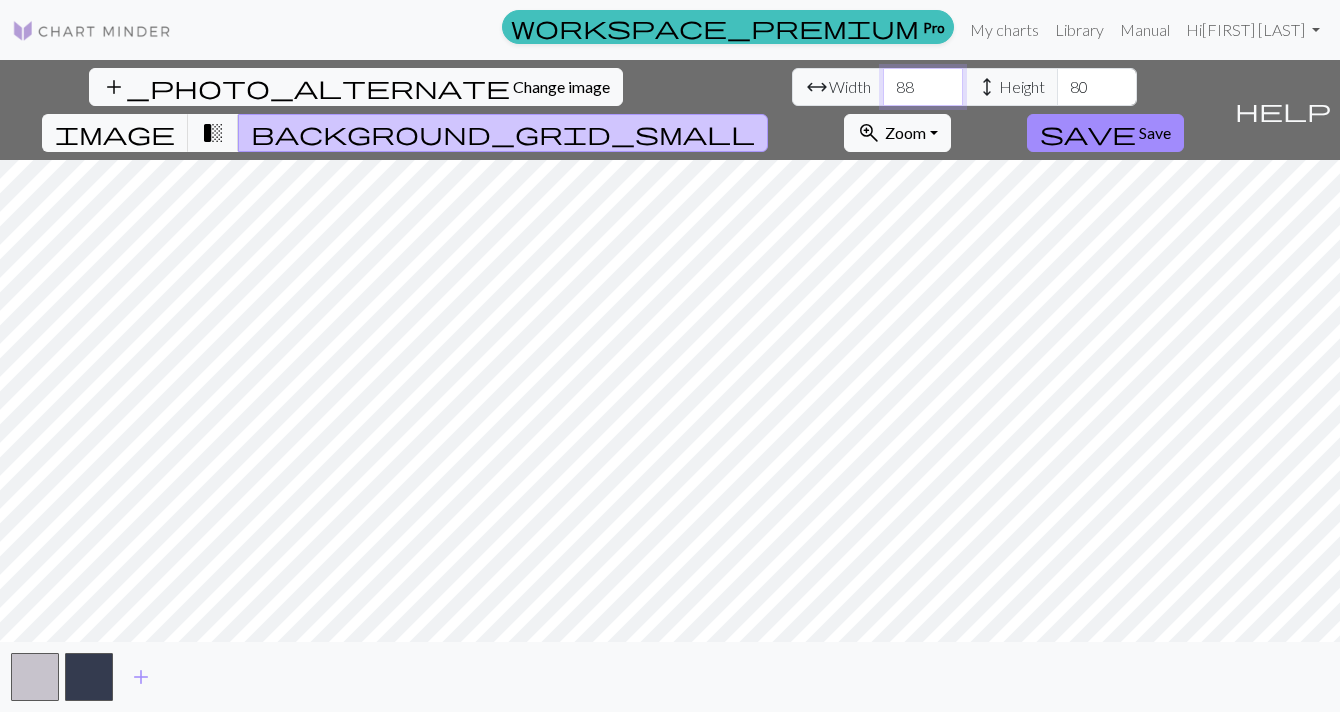click on "87" at bounding box center (923, 87) 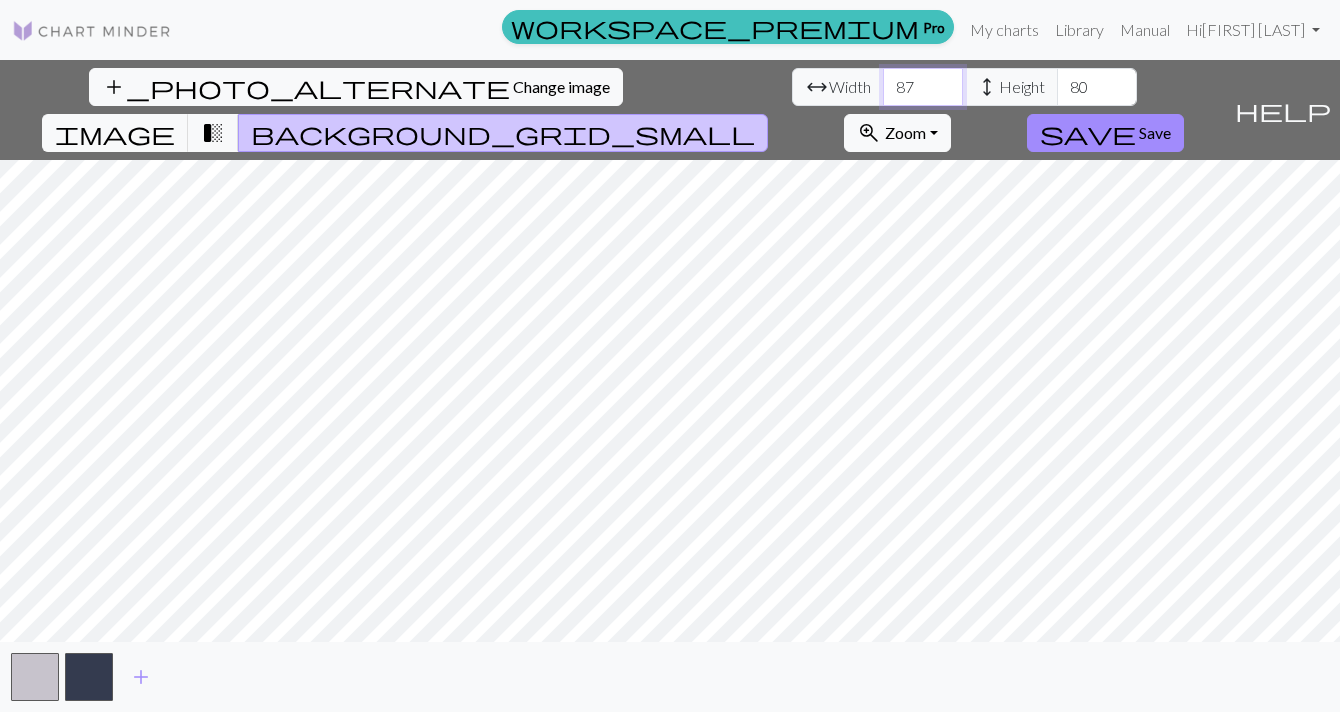 click on "86" at bounding box center (923, 87) 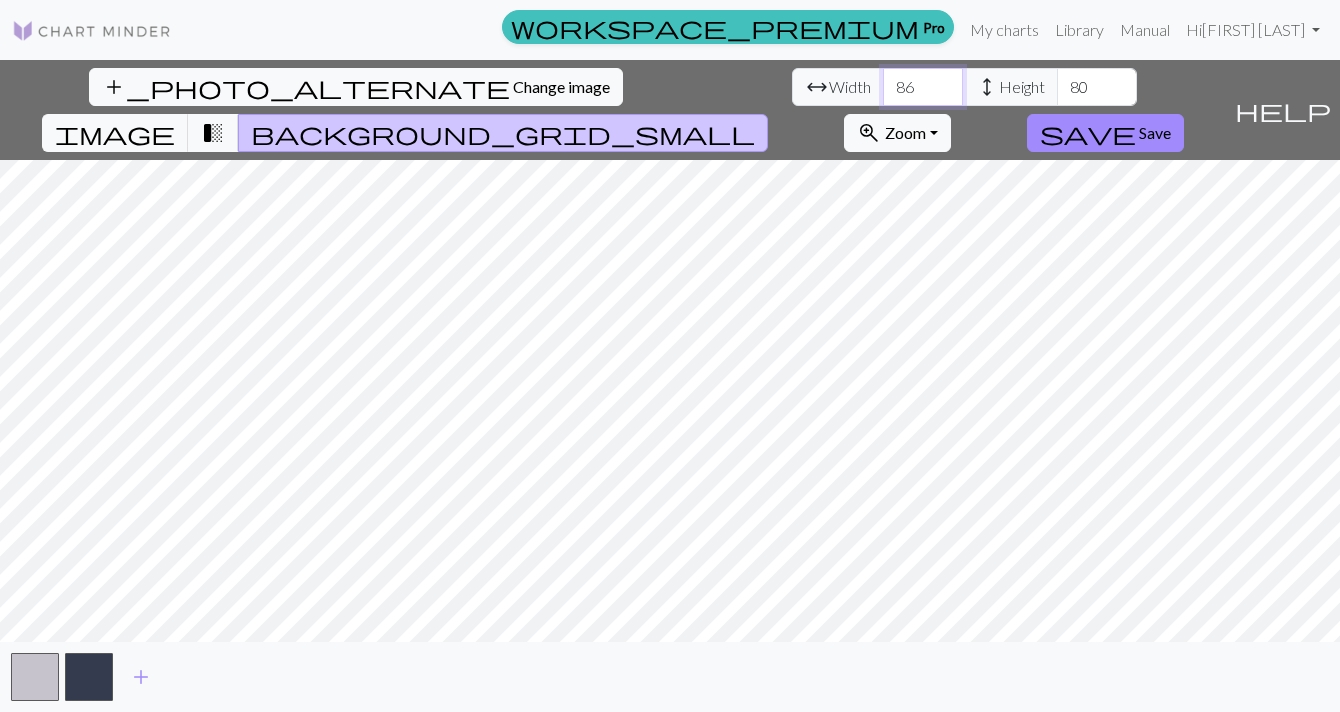 click on "85" at bounding box center [923, 87] 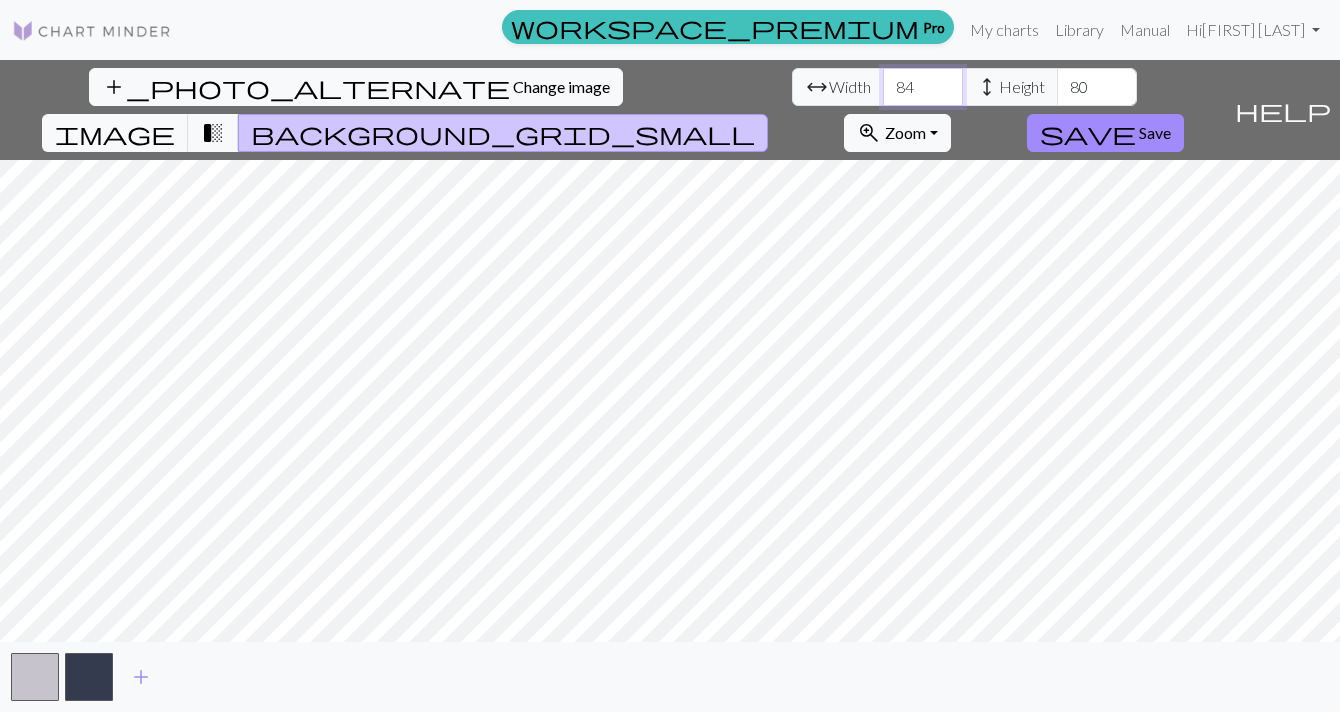 click on "84" at bounding box center [923, 87] 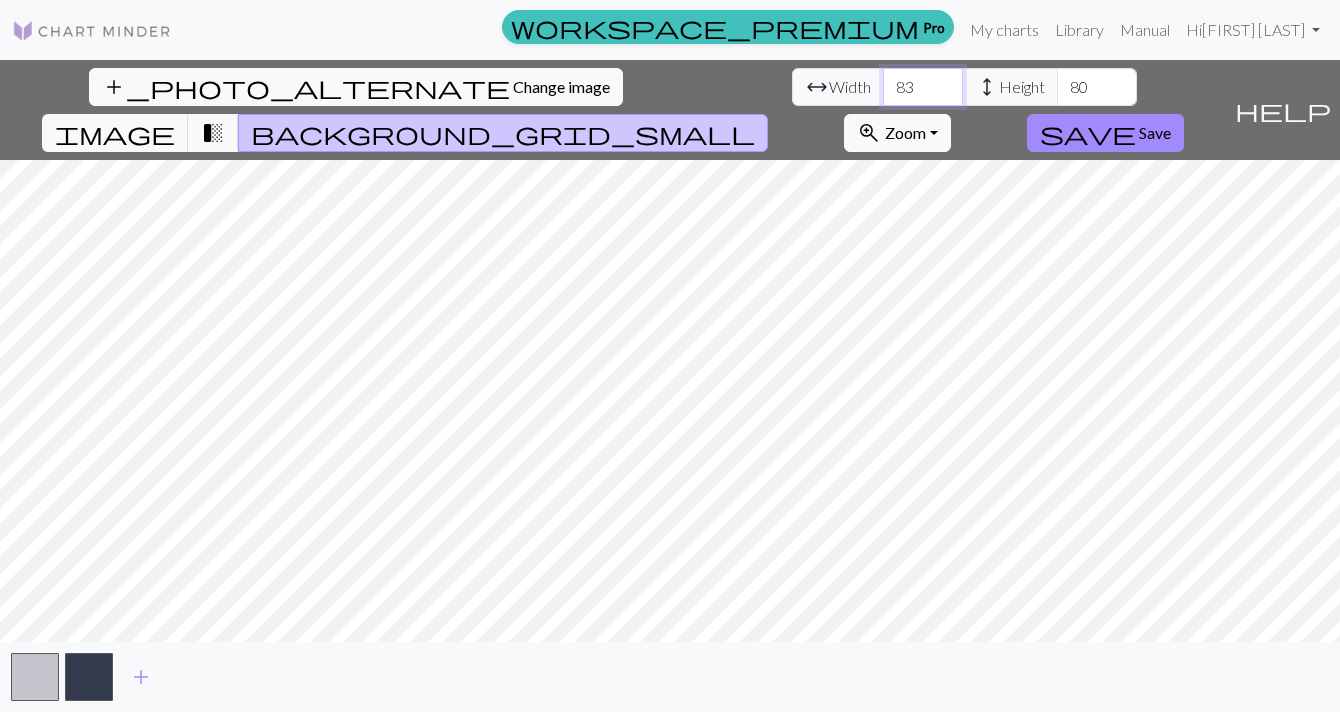 click on "82" at bounding box center (923, 87) 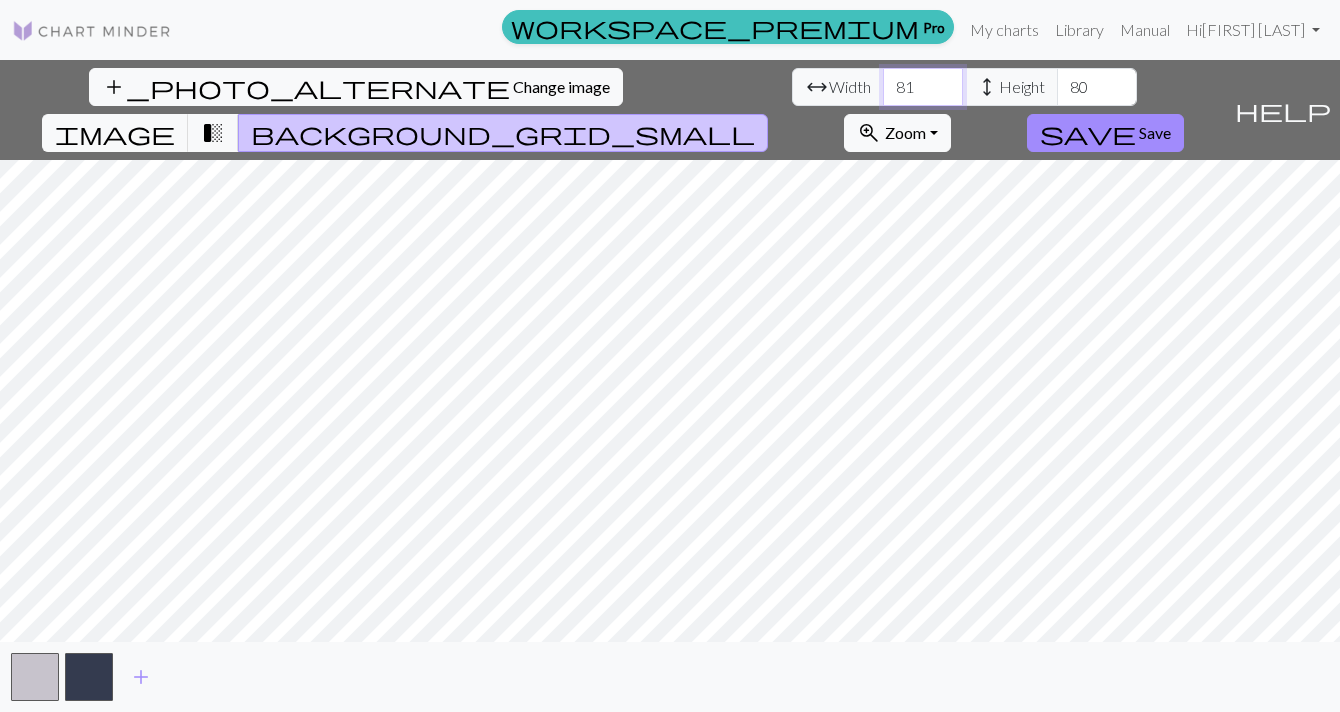 click on "81" at bounding box center [923, 87] 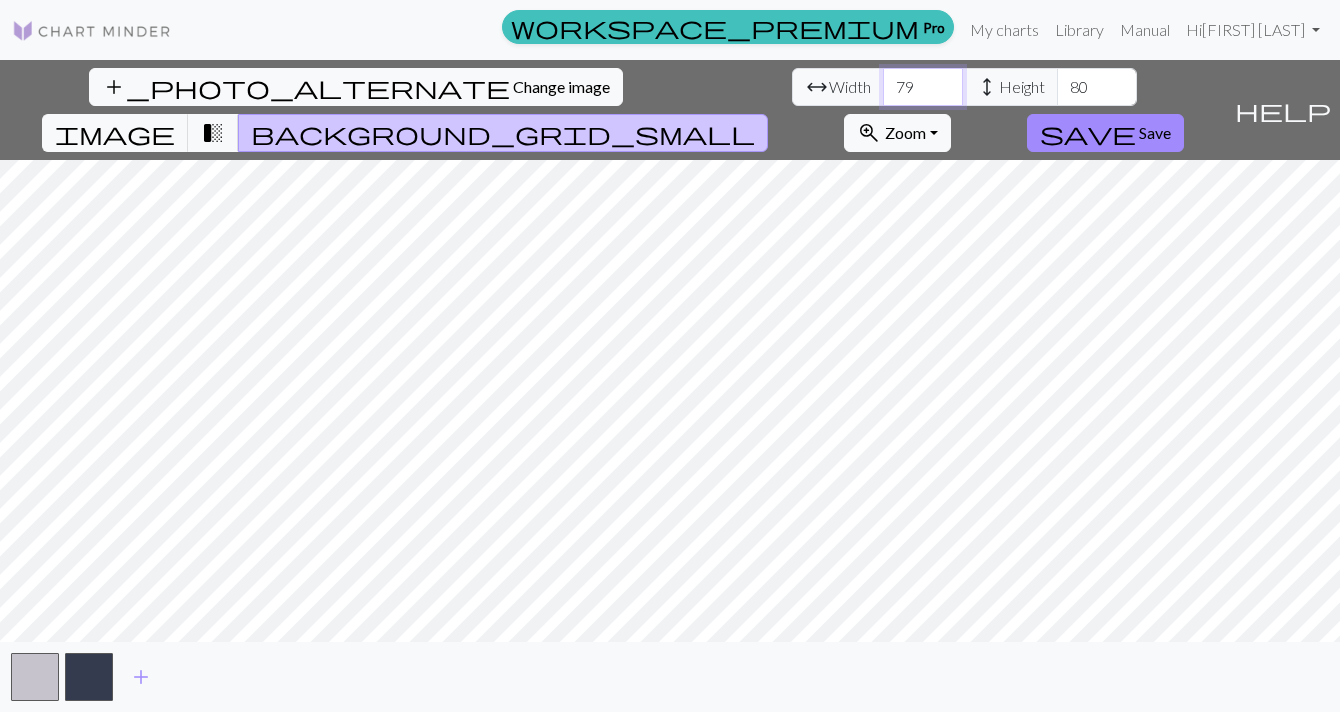 click on "79" at bounding box center (923, 87) 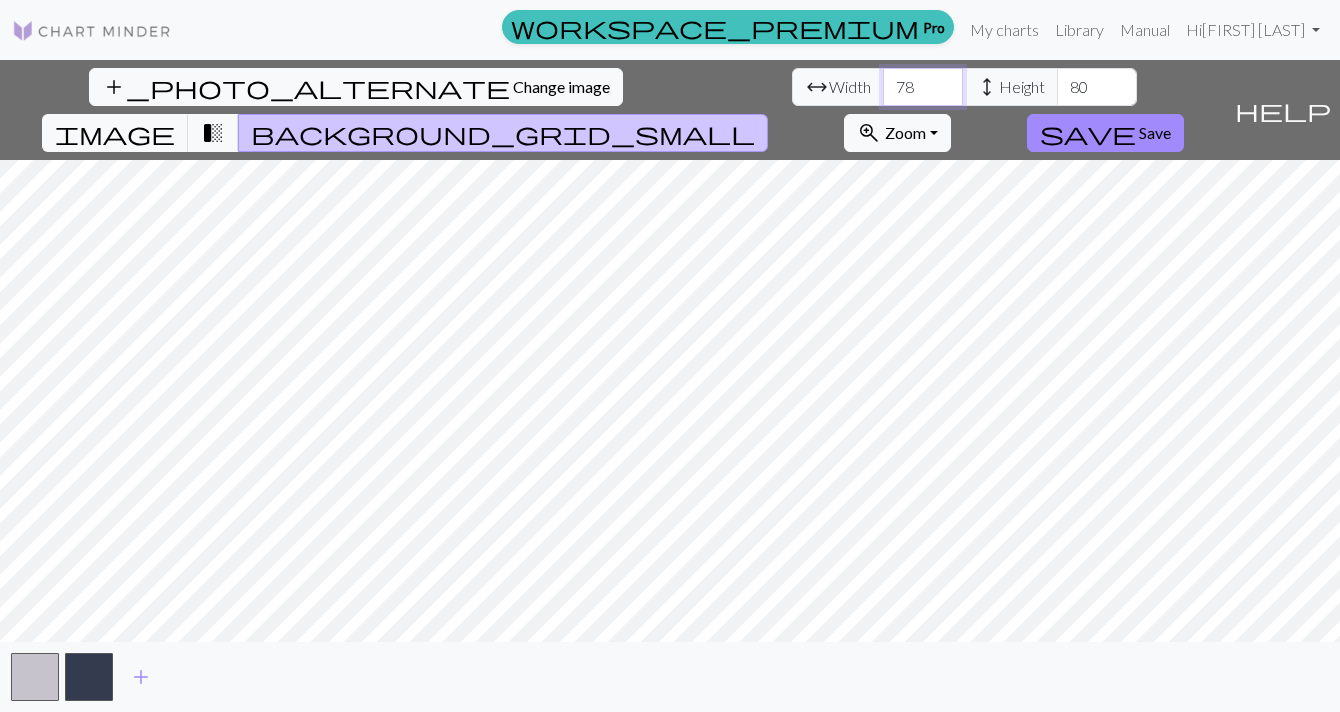 click on "78" at bounding box center (923, 87) 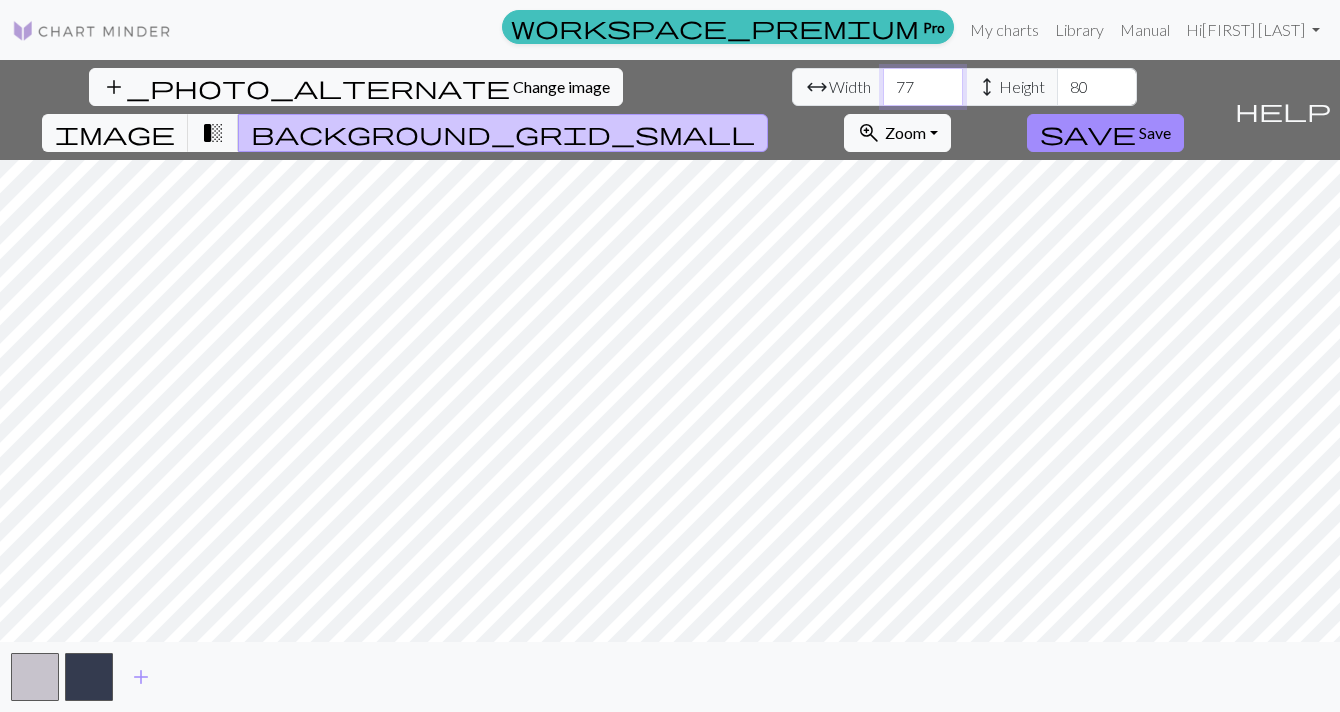 click on "76" at bounding box center [923, 87] 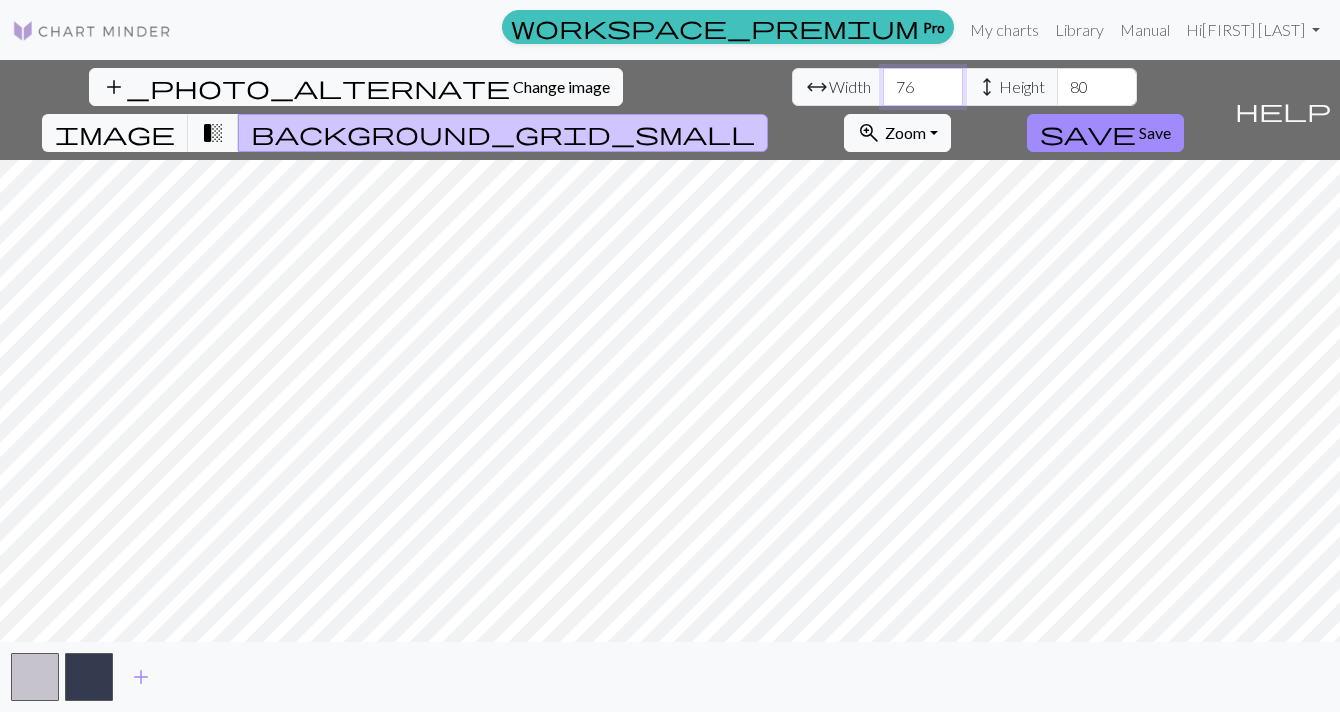 click on "75" at bounding box center [923, 87] 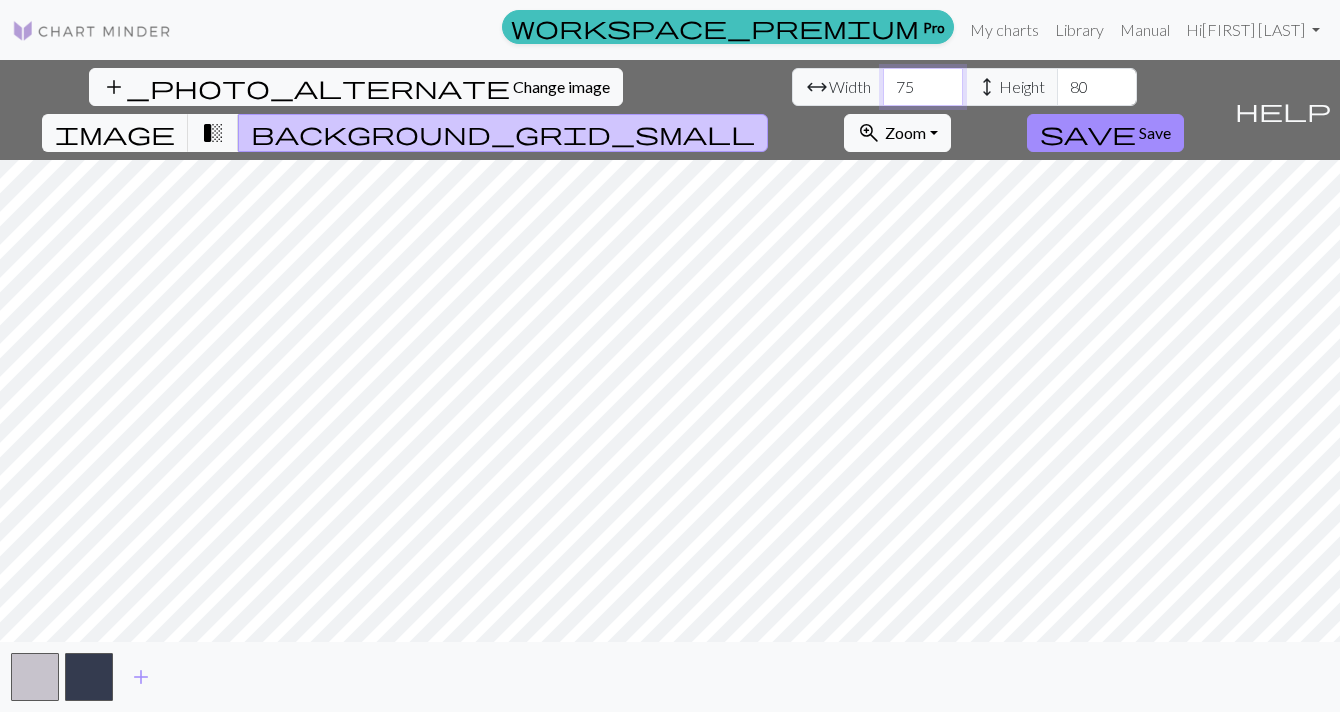 click on "74" at bounding box center (923, 87) 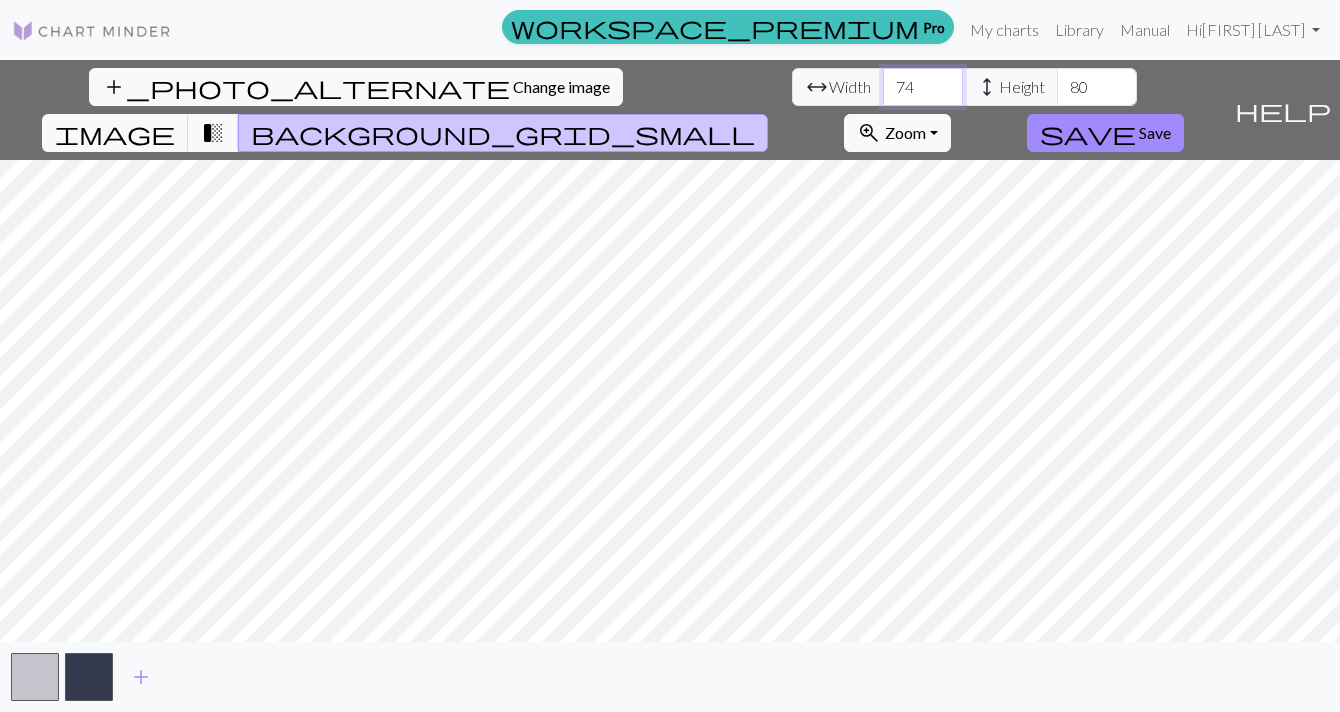 click on "73" at bounding box center (923, 87) 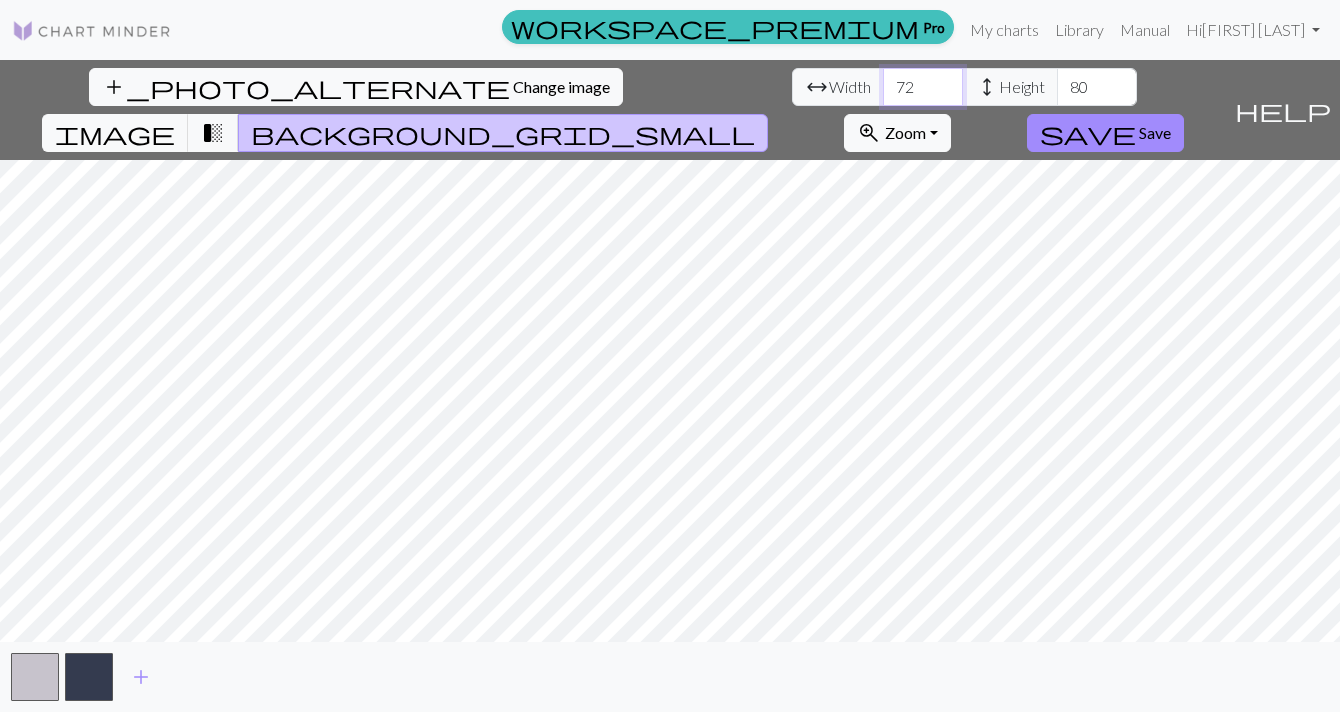 click on "72" at bounding box center [923, 87] 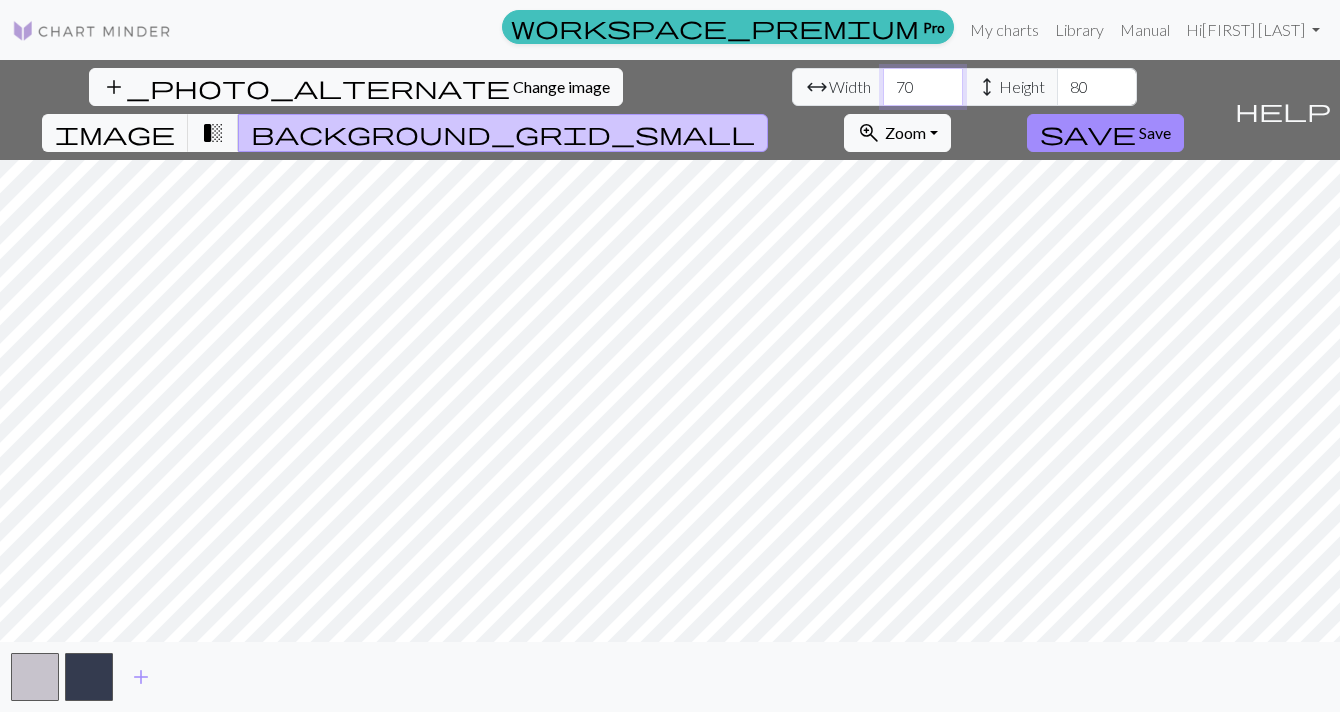 click on "70" at bounding box center (923, 87) 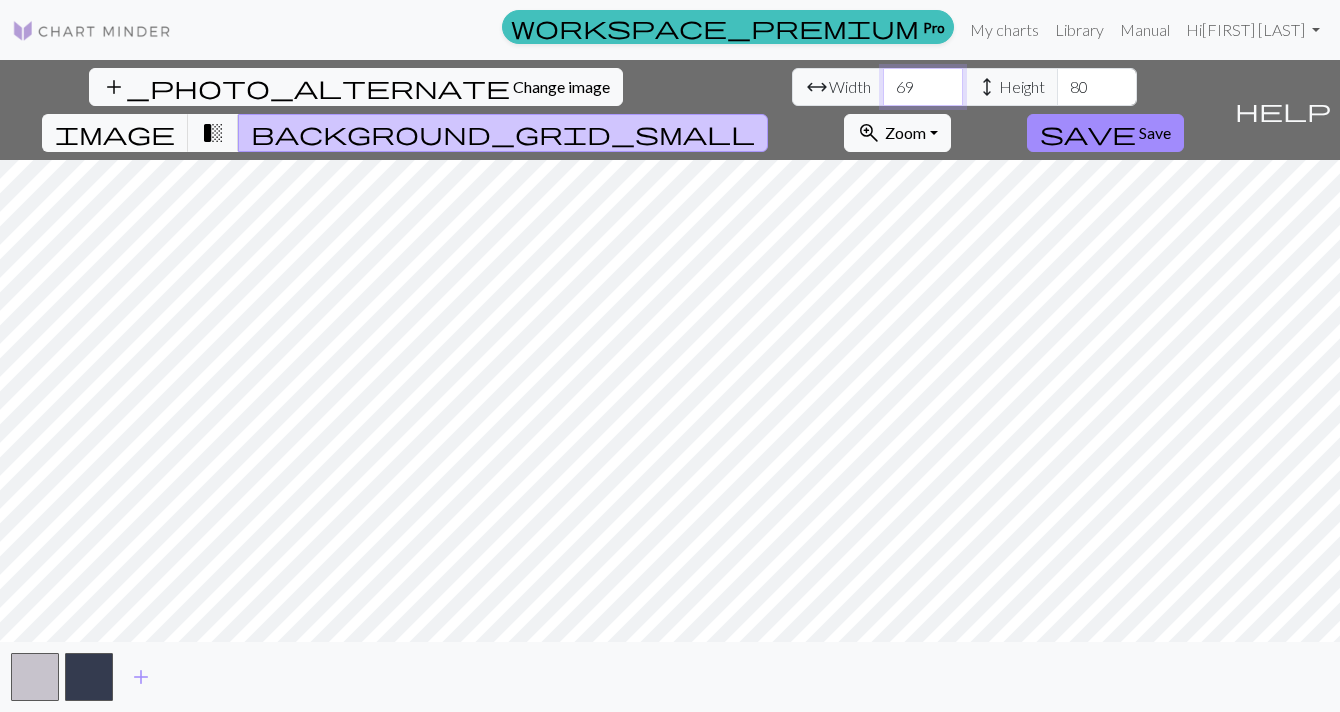 click on "68" at bounding box center (923, 87) 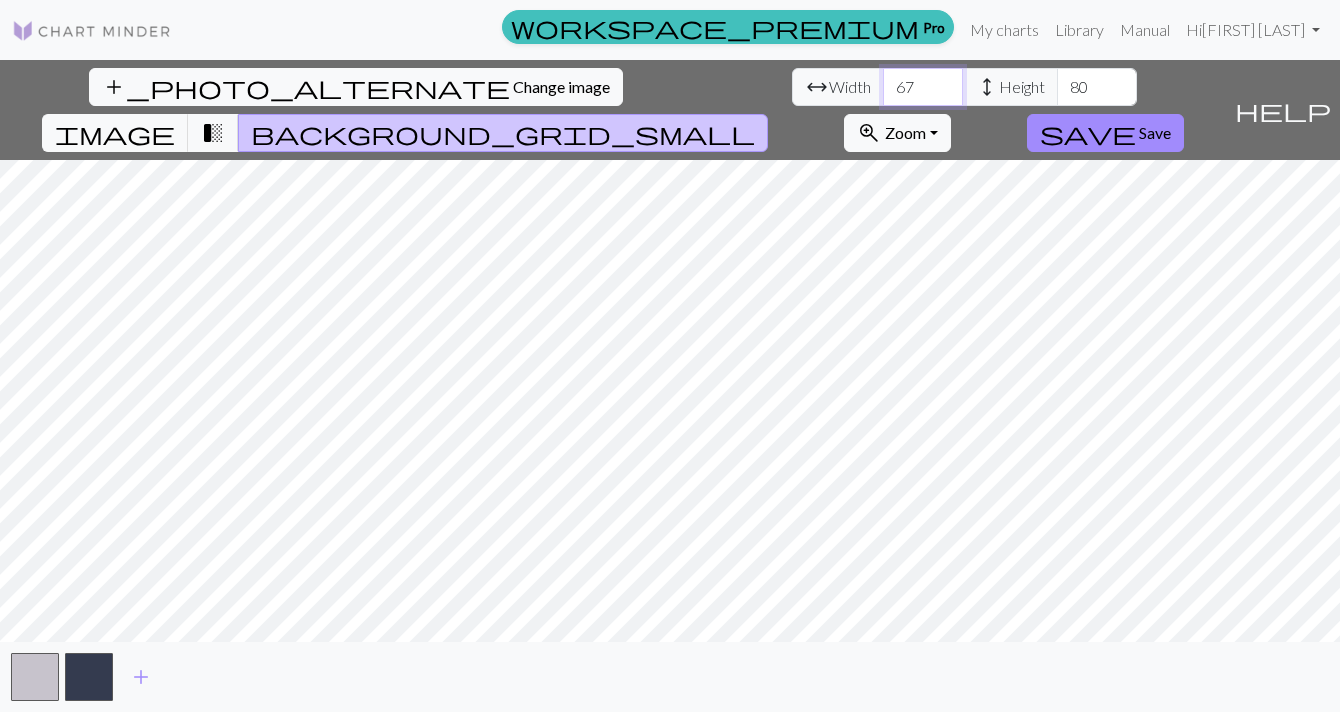 click on "67" at bounding box center (923, 87) 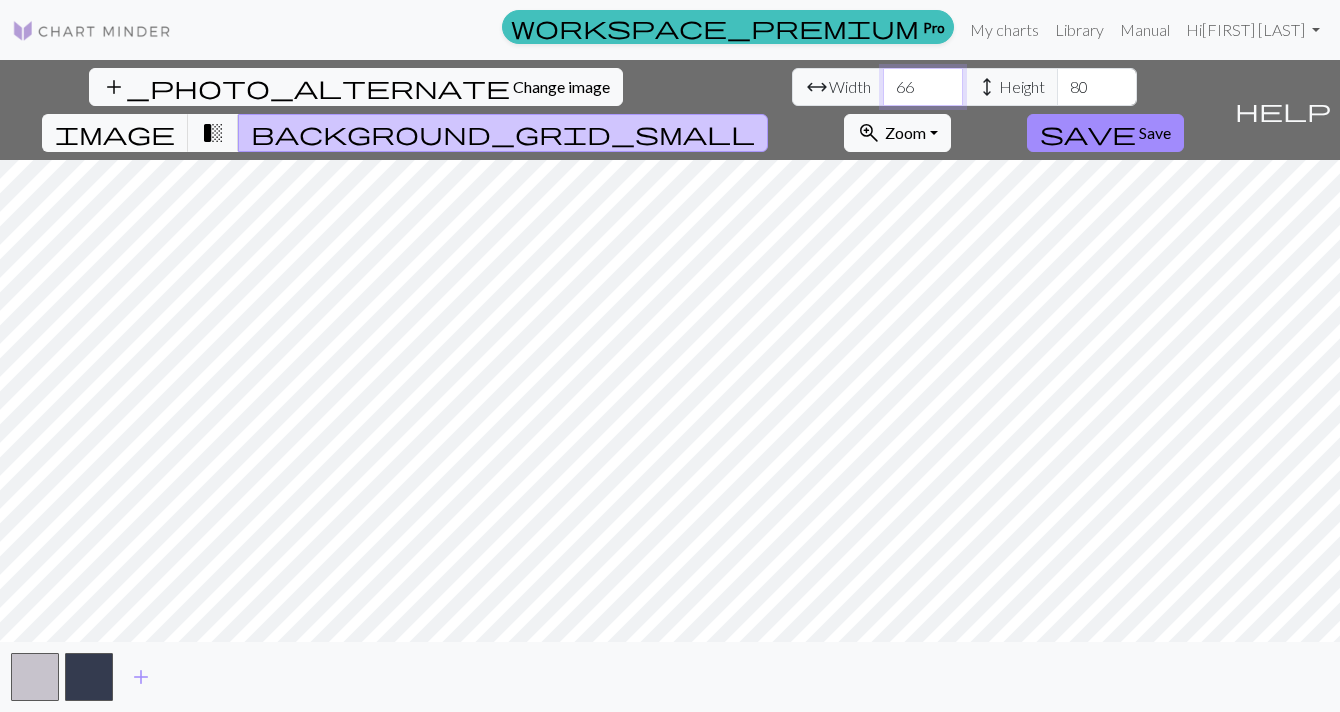 click on "66" at bounding box center [923, 87] 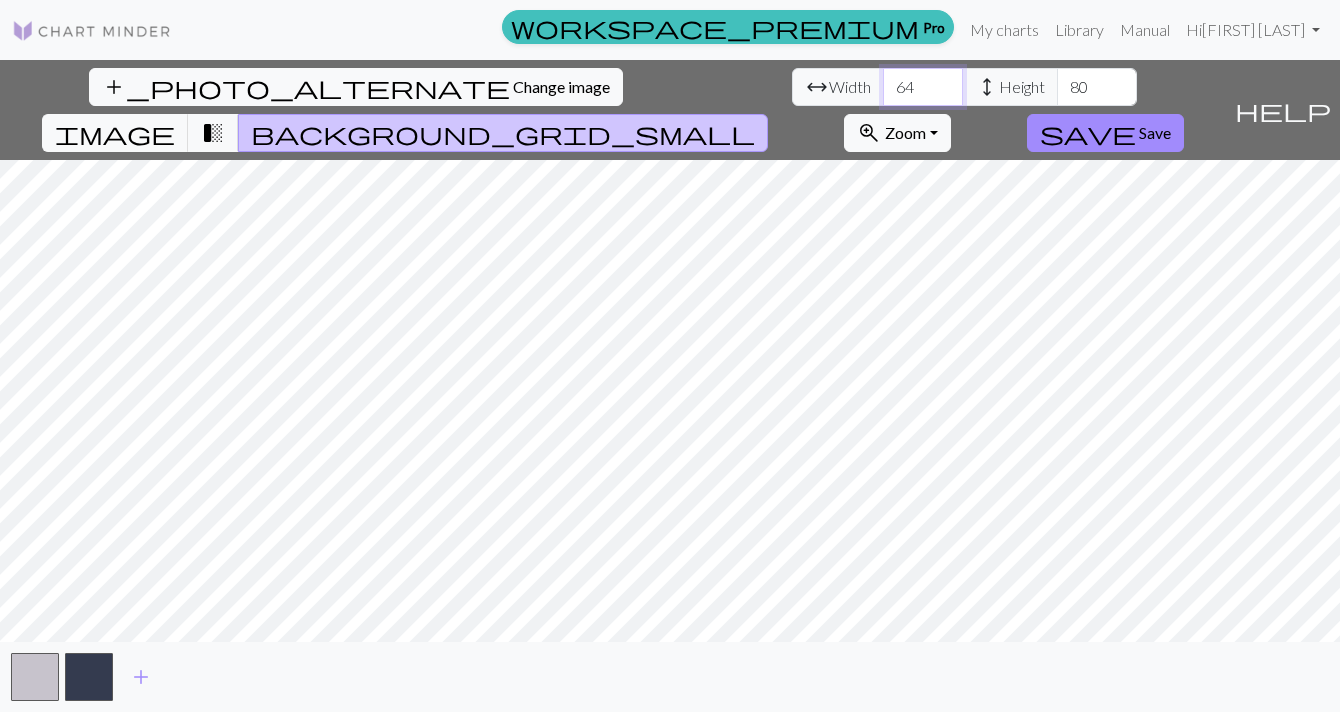 click on "64" at bounding box center (923, 87) 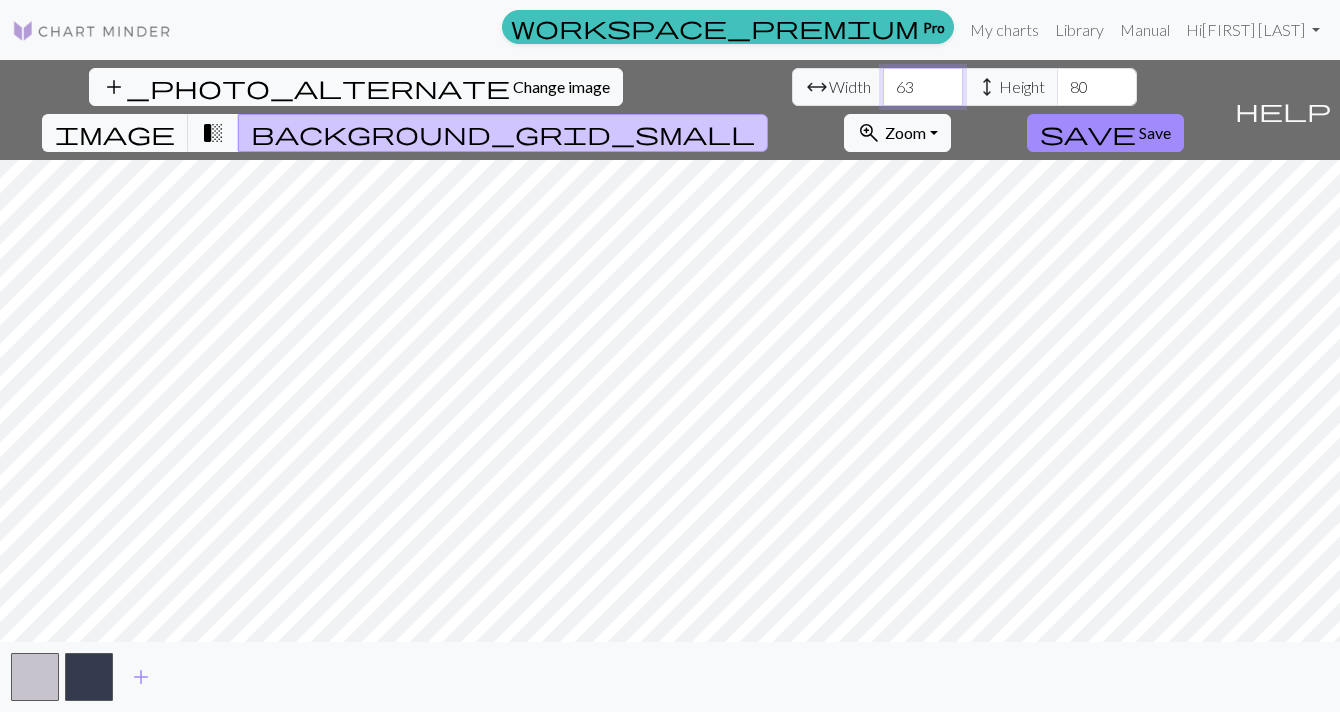 click on "63" at bounding box center [923, 87] 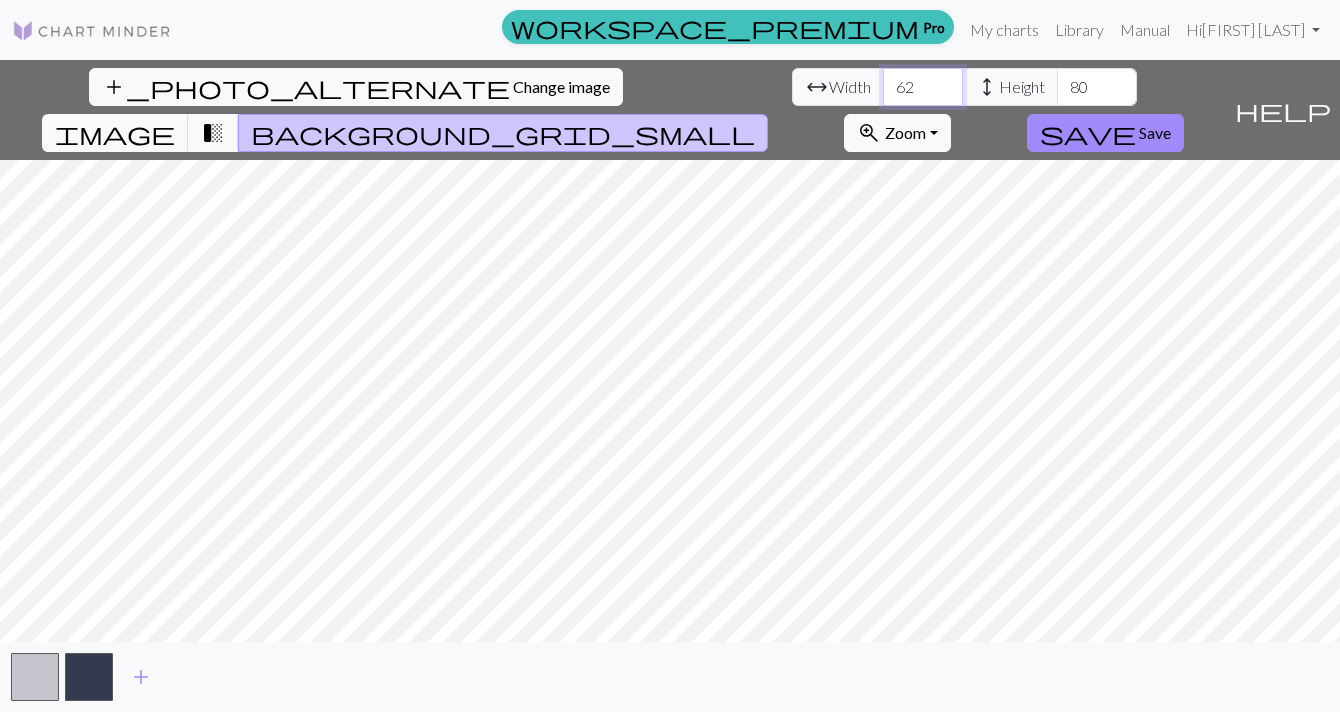 click on "62" at bounding box center [923, 87] 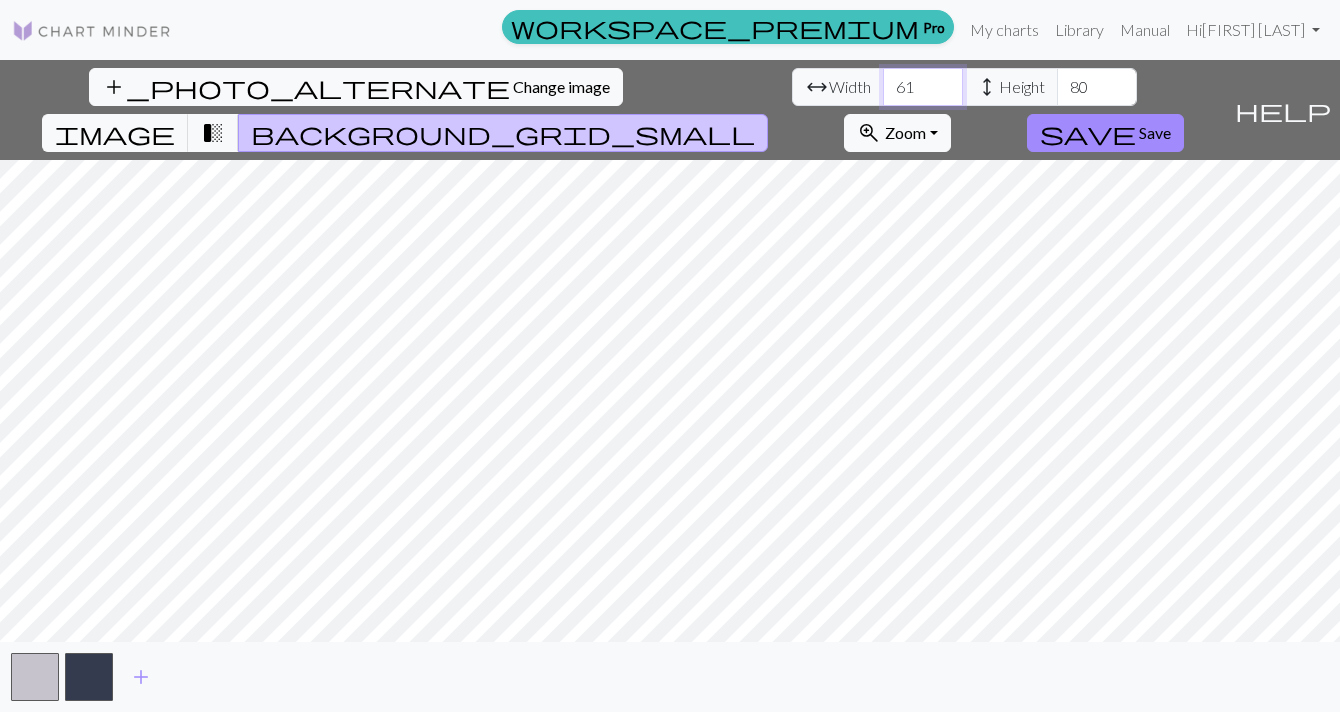 click on "61" at bounding box center (923, 87) 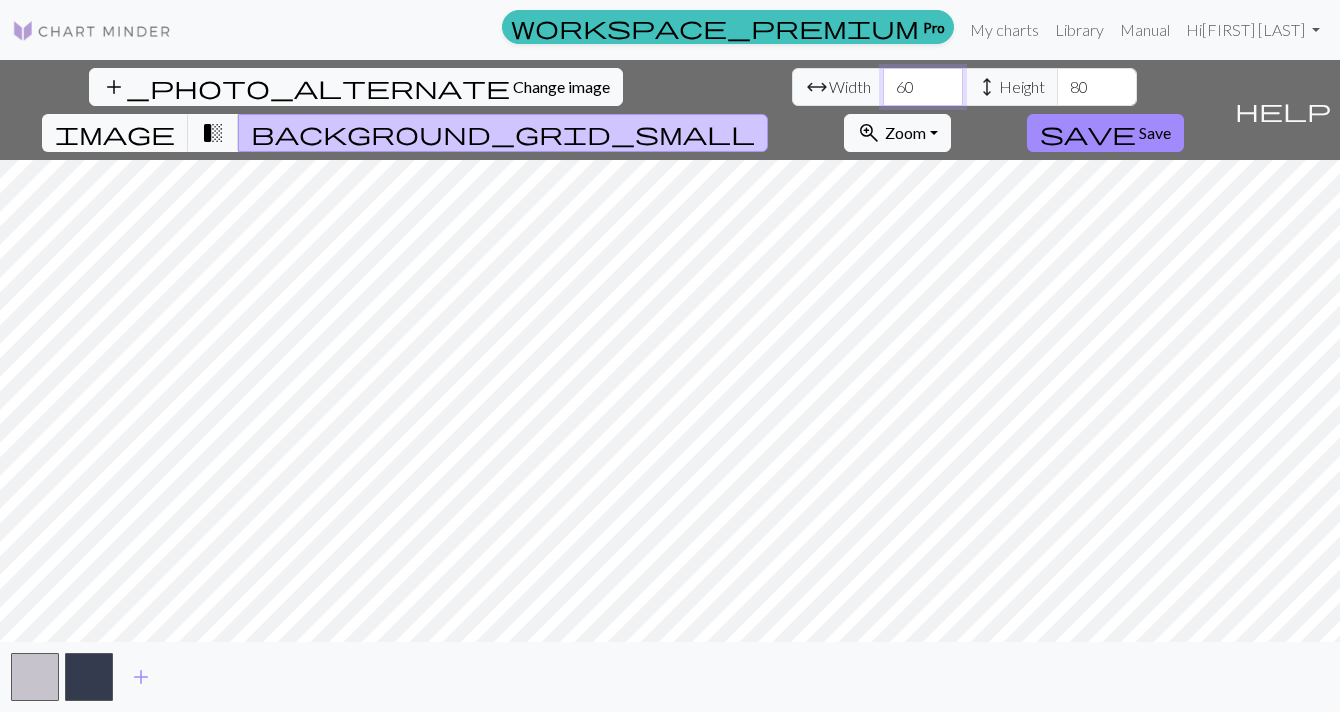 click on "59" at bounding box center (923, 87) 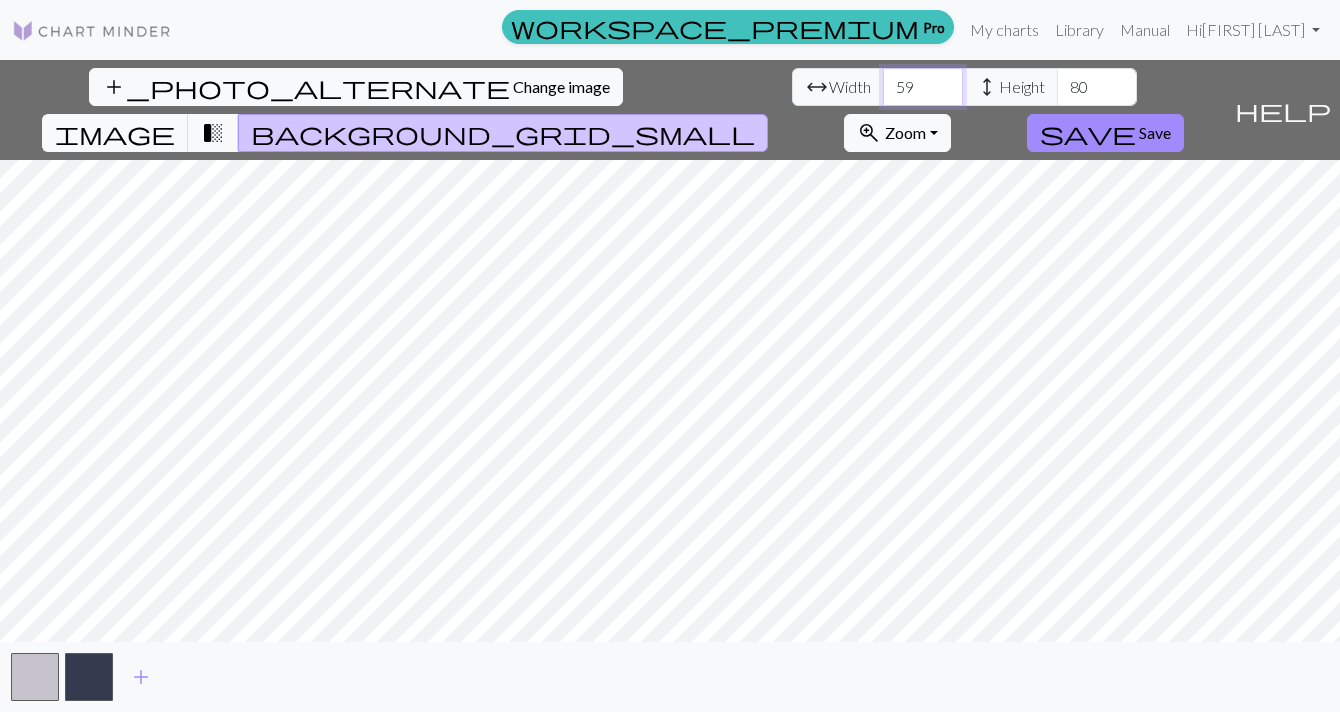 type on "60" 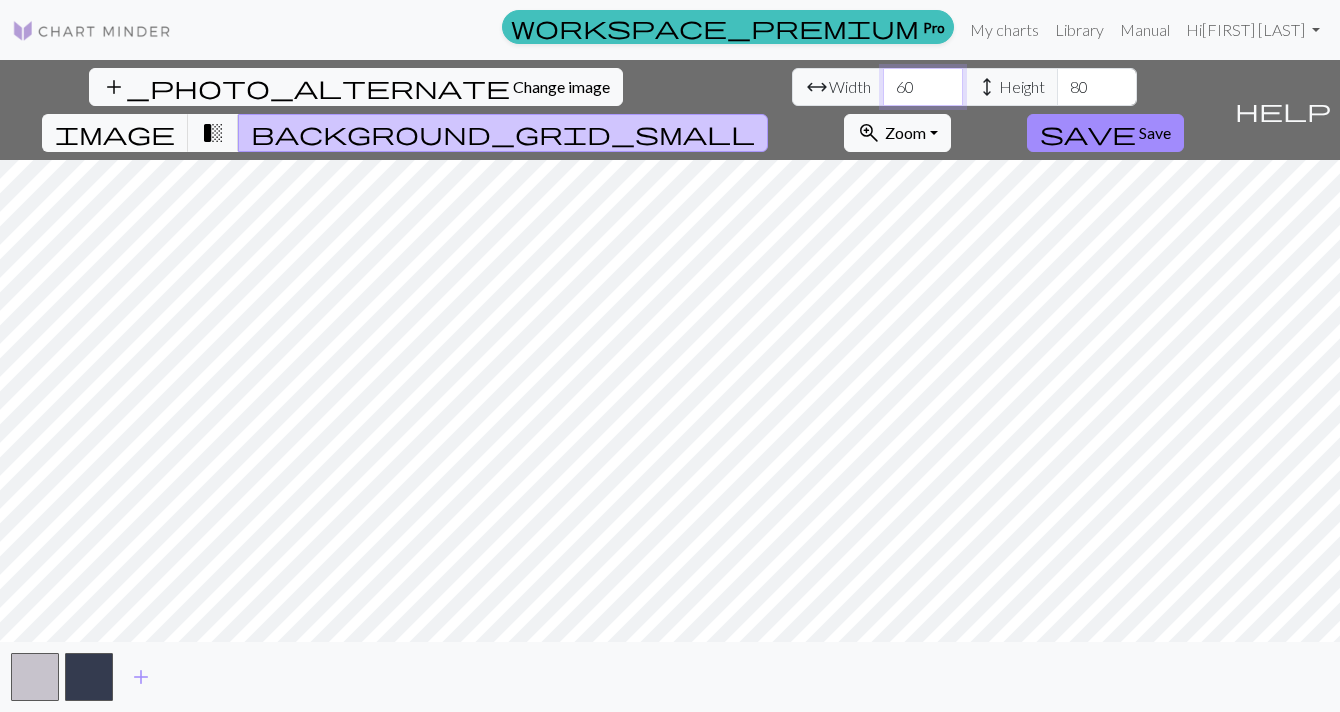click on "60" at bounding box center [923, 87] 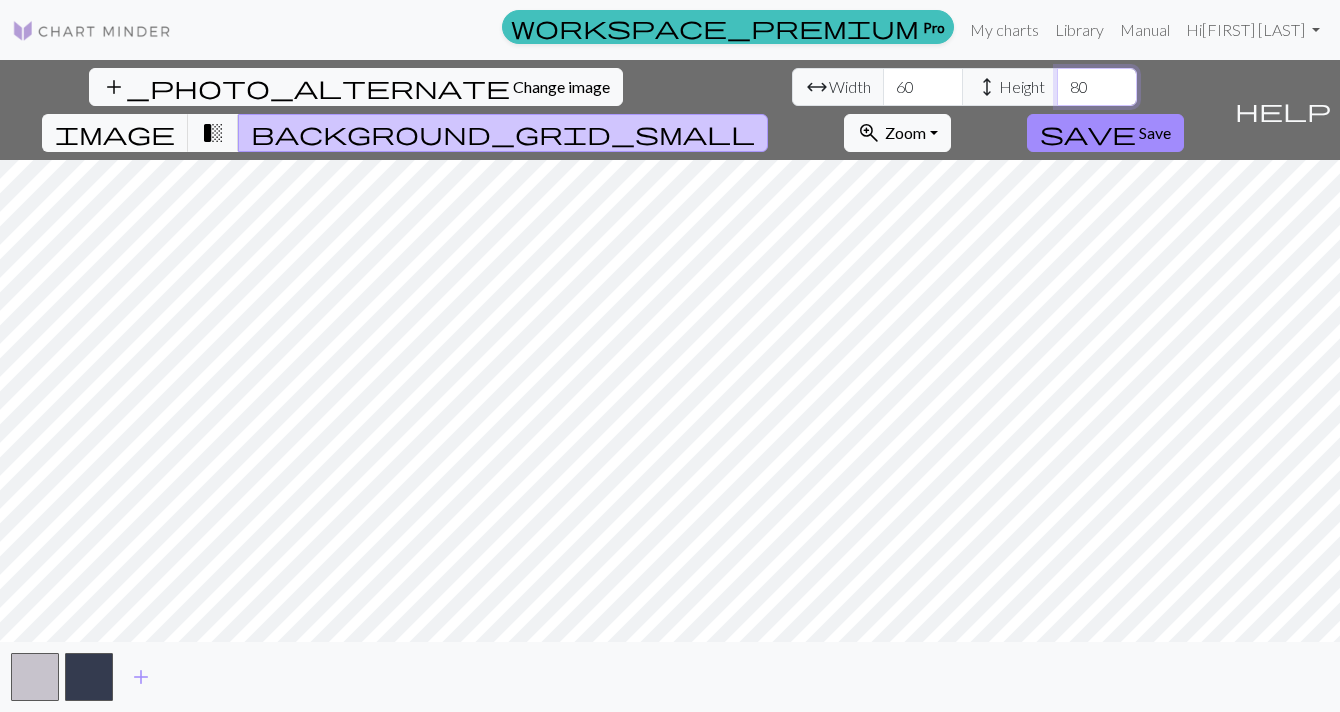 click on "79" at bounding box center (1097, 87) 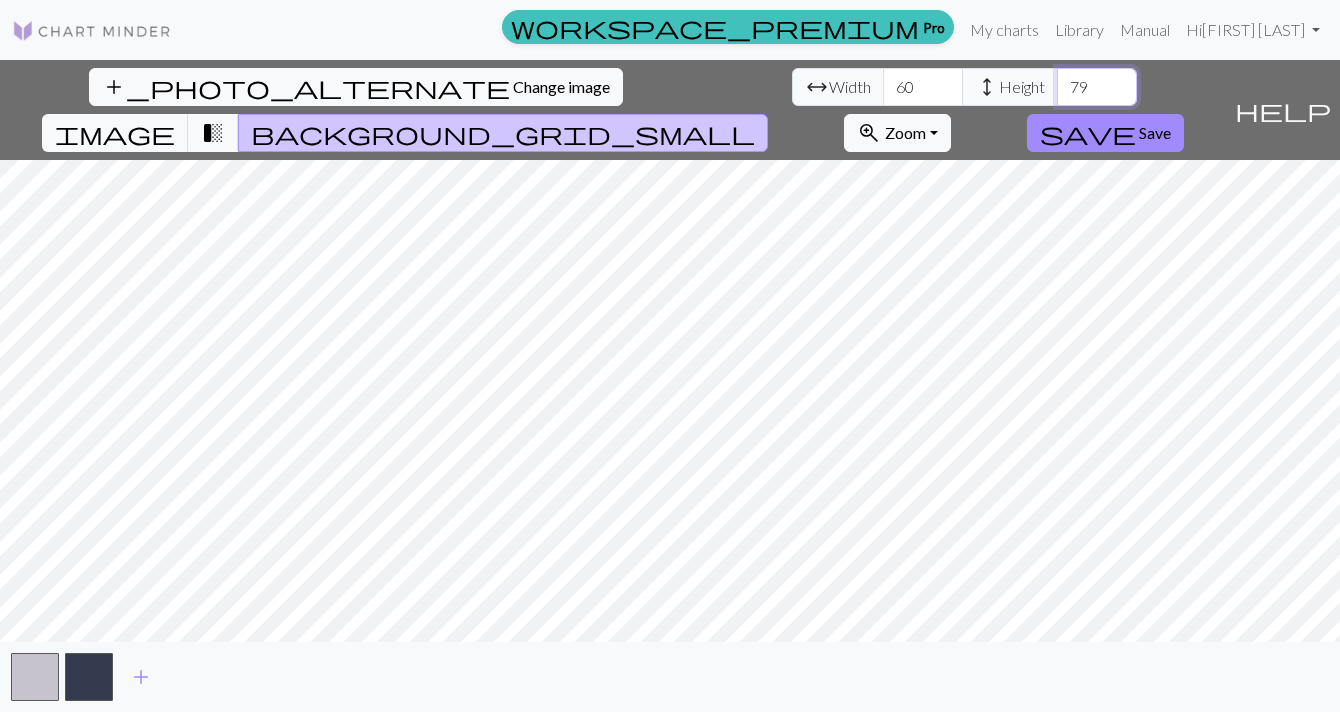 click on "78" at bounding box center (1097, 87) 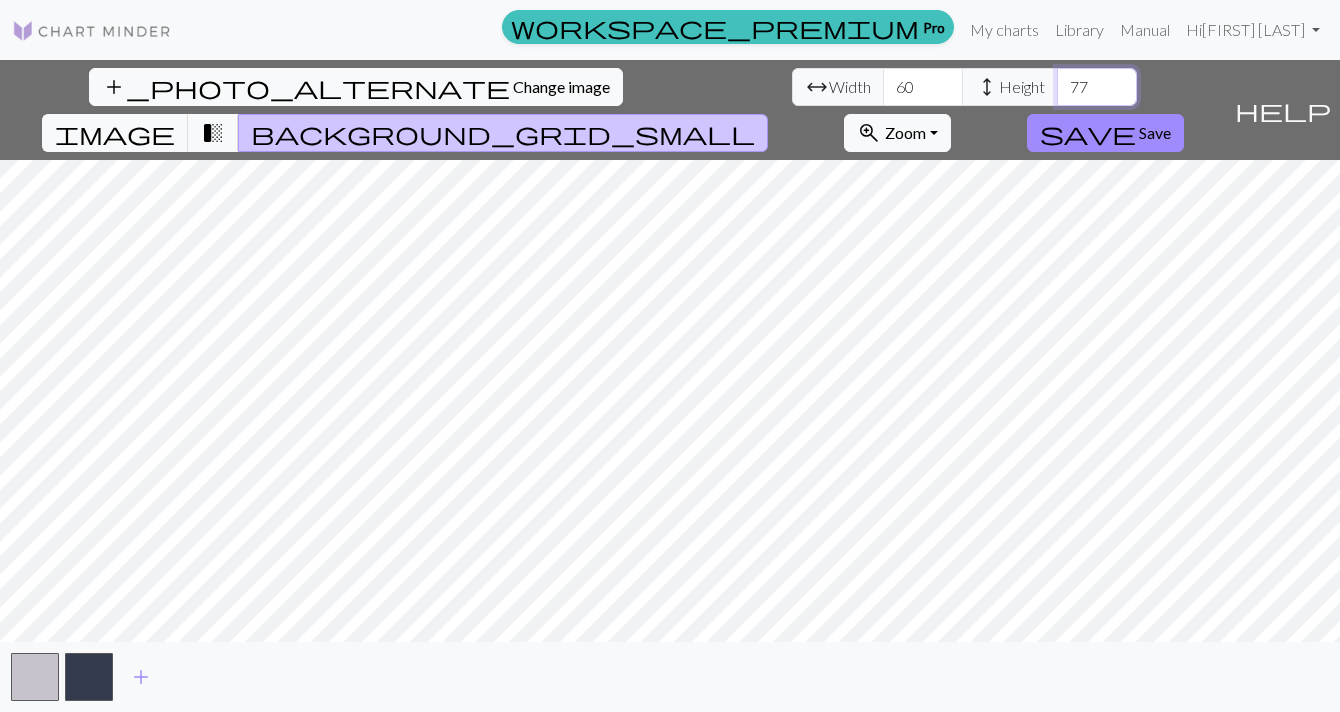 click on "77" at bounding box center [1097, 87] 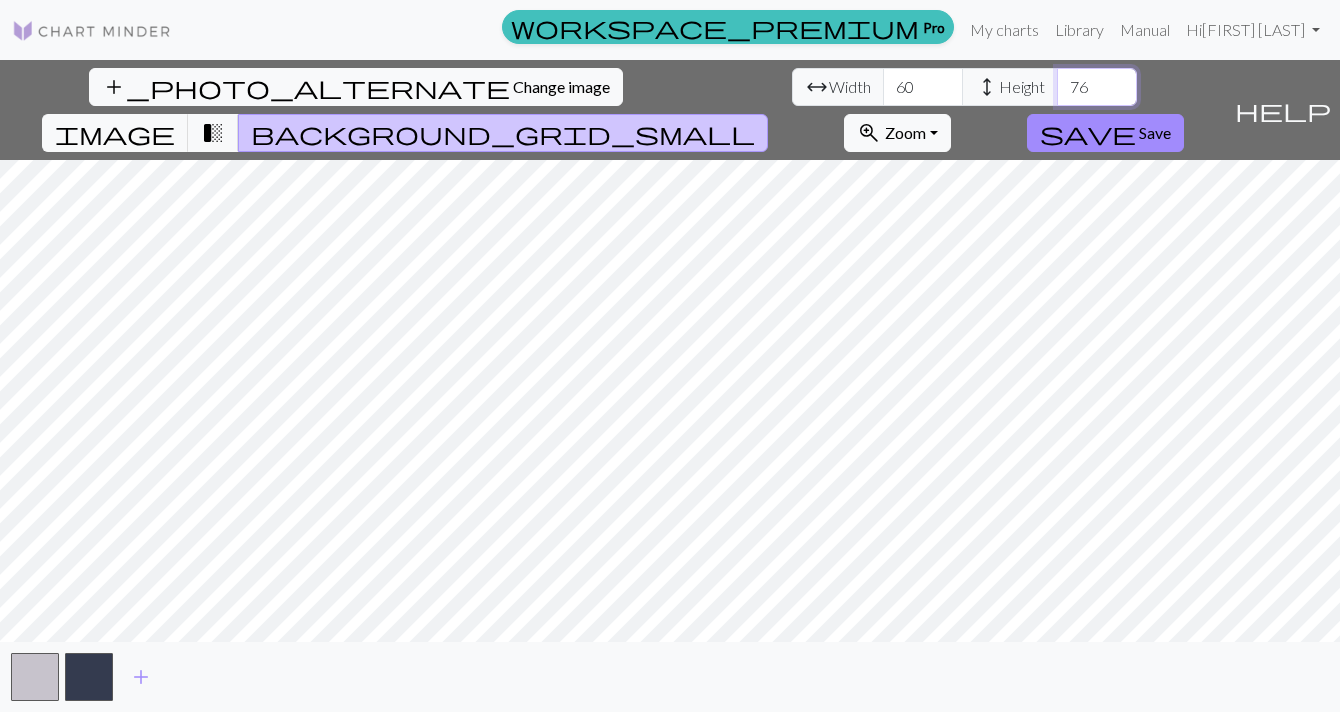 click on "76" at bounding box center [1097, 87] 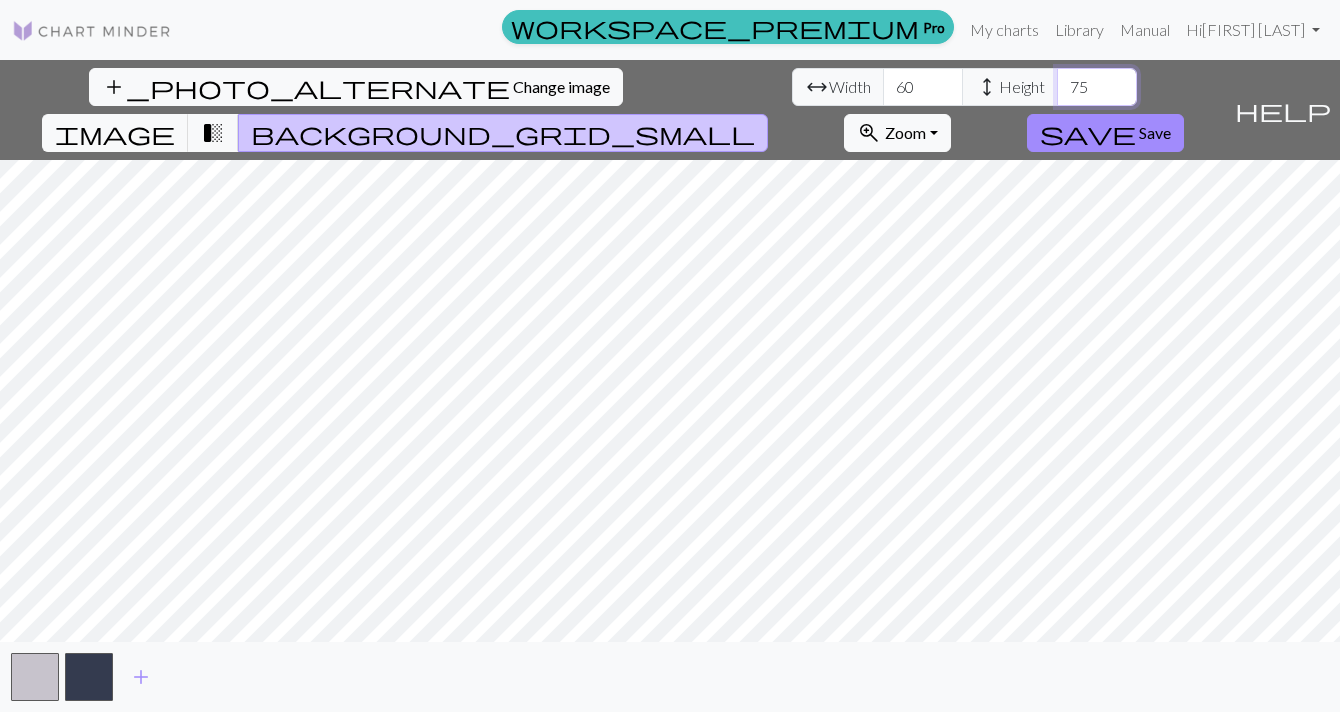 click on "75" at bounding box center [1097, 87] 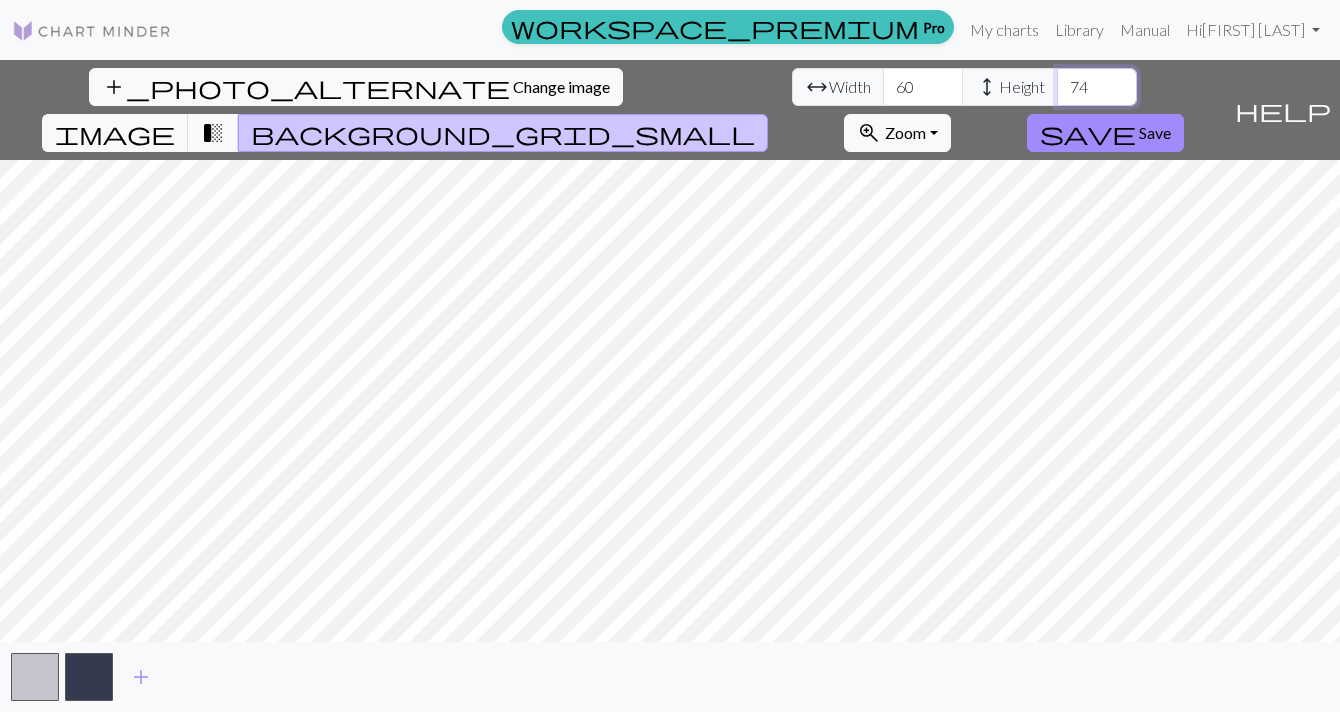 click on "73" at bounding box center [1097, 87] 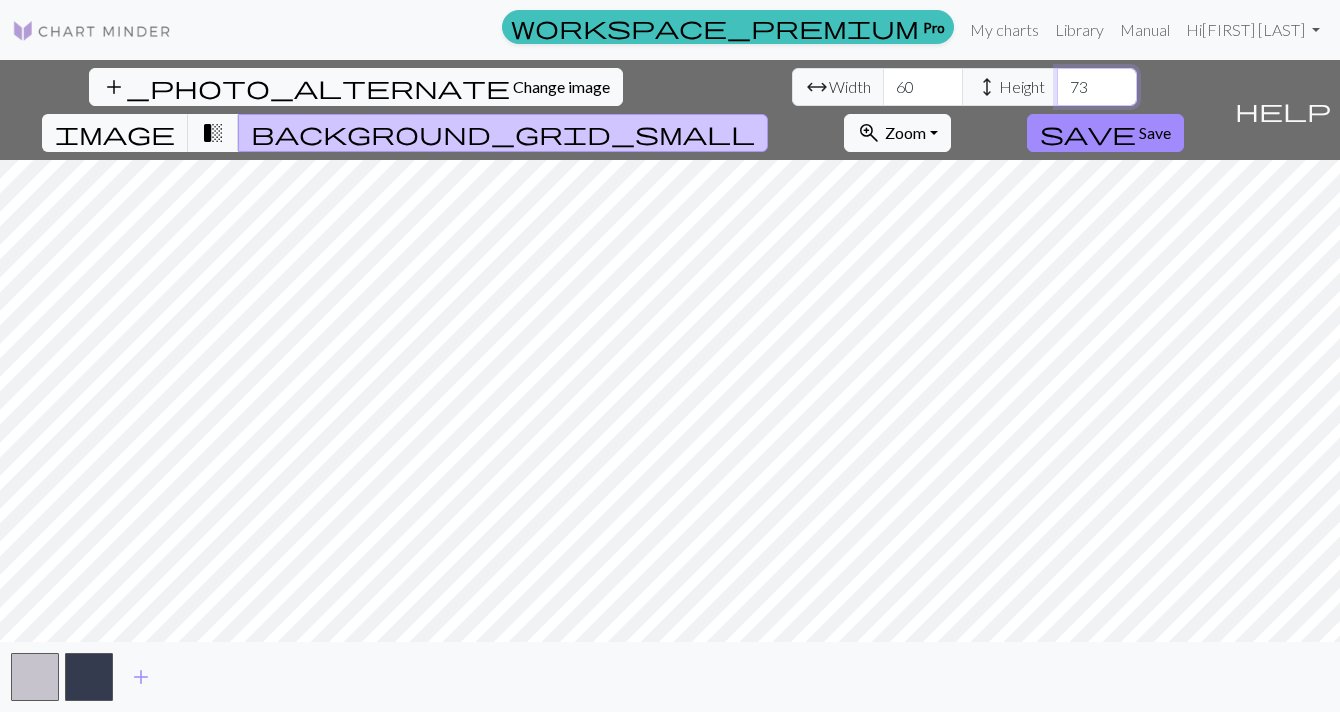 click on "72" at bounding box center (1097, 87) 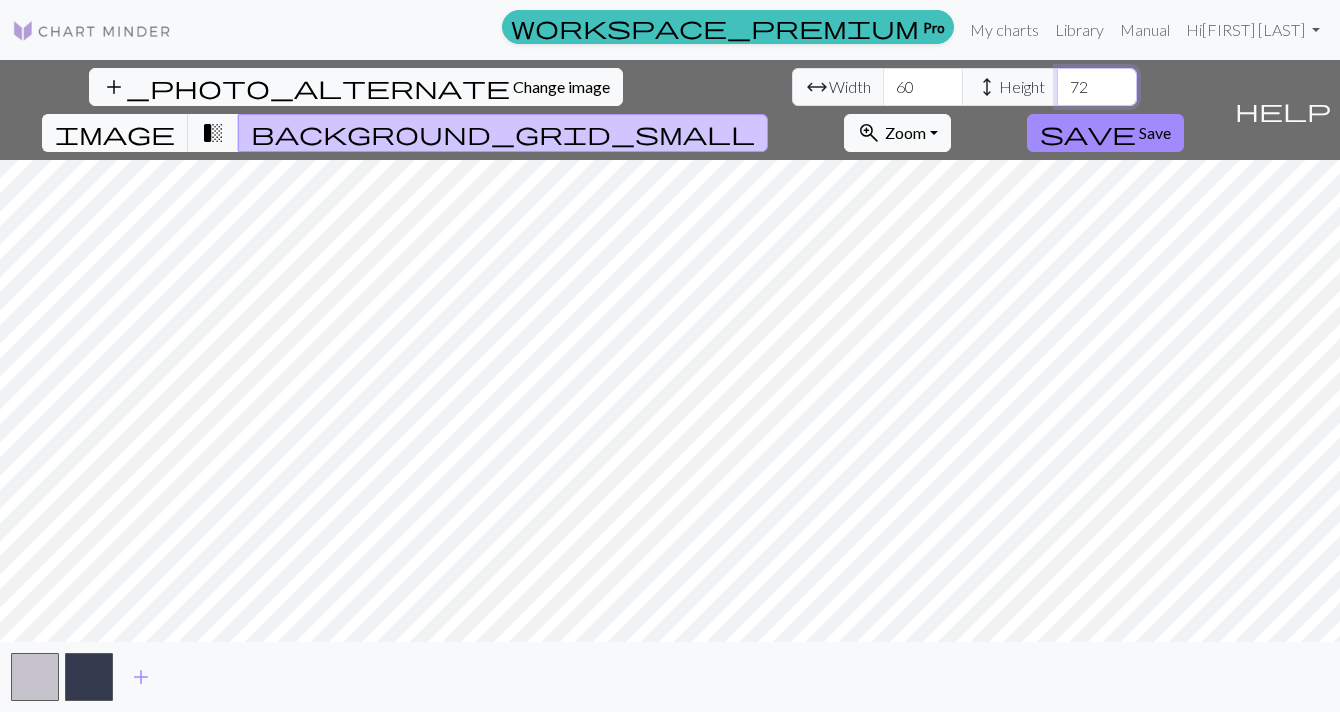click on "71" at bounding box center (1097, 87) 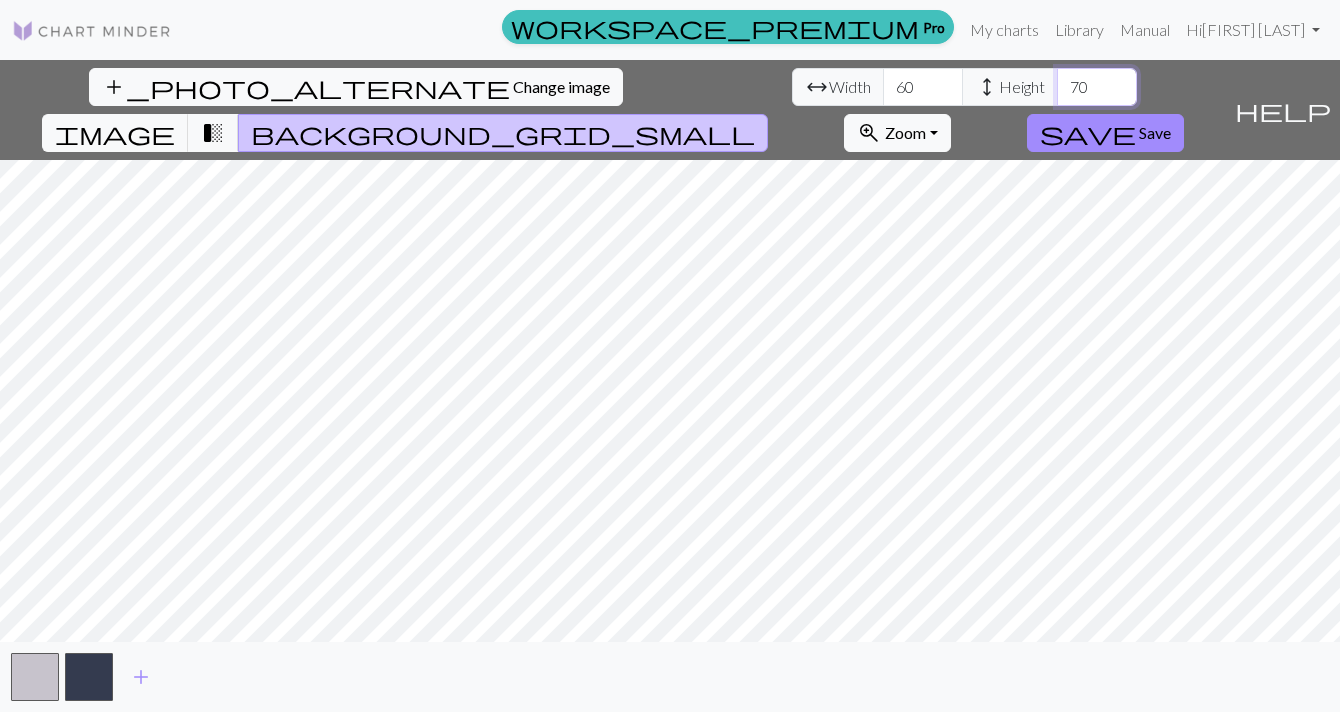 click on "70" at bounding box center (1097, 87) 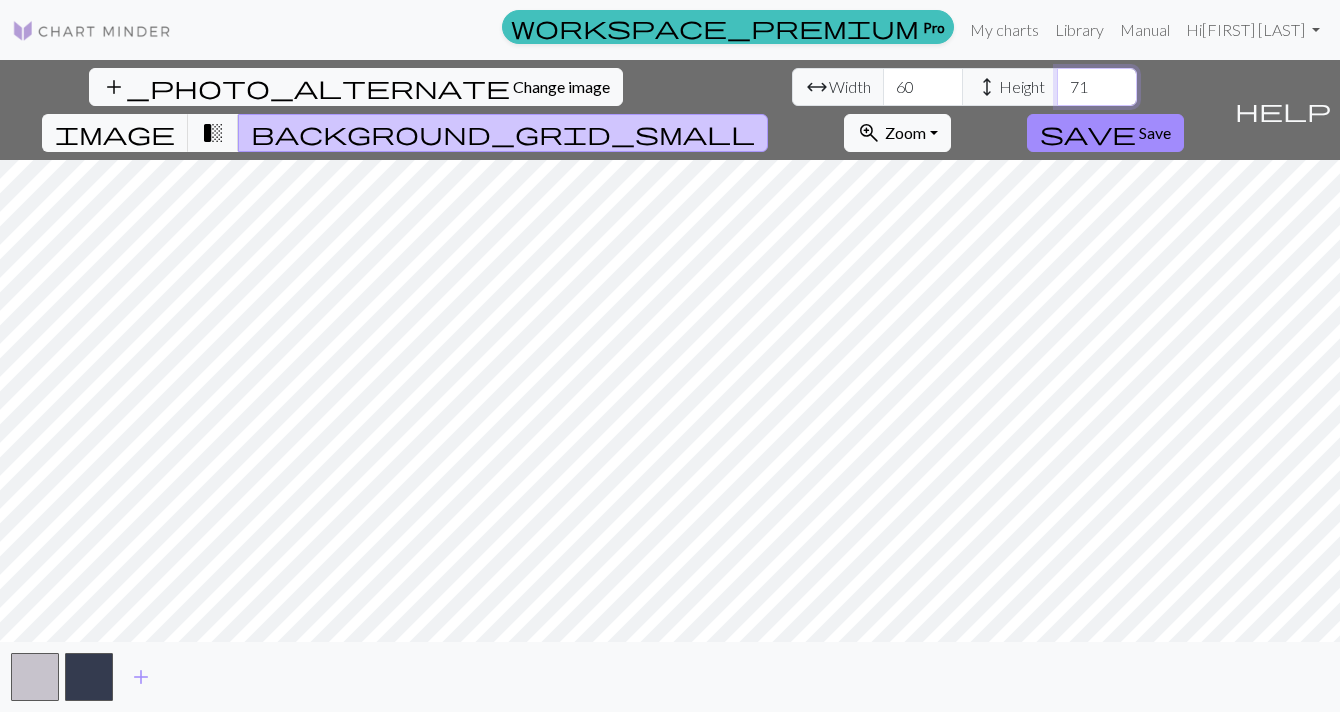 click on "71" at bounding box center [1097, 87] 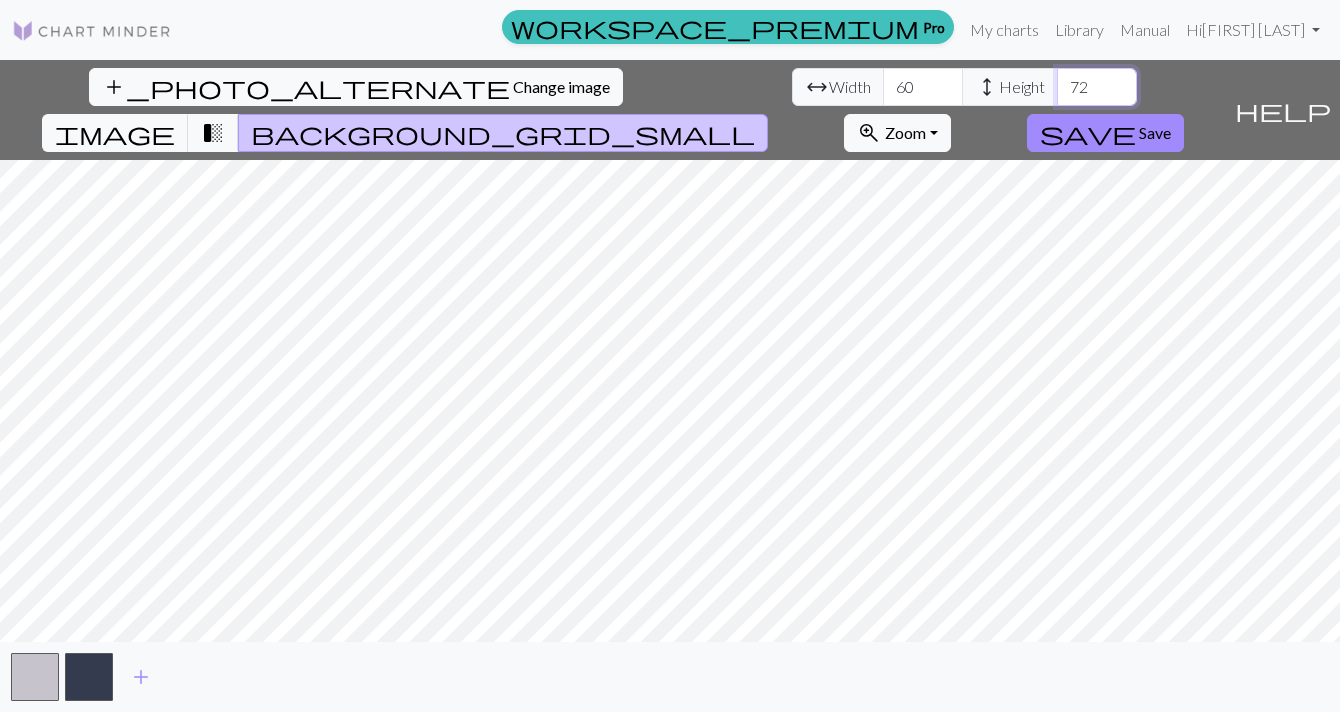 click on "72" at bounding box center (1097, 87) 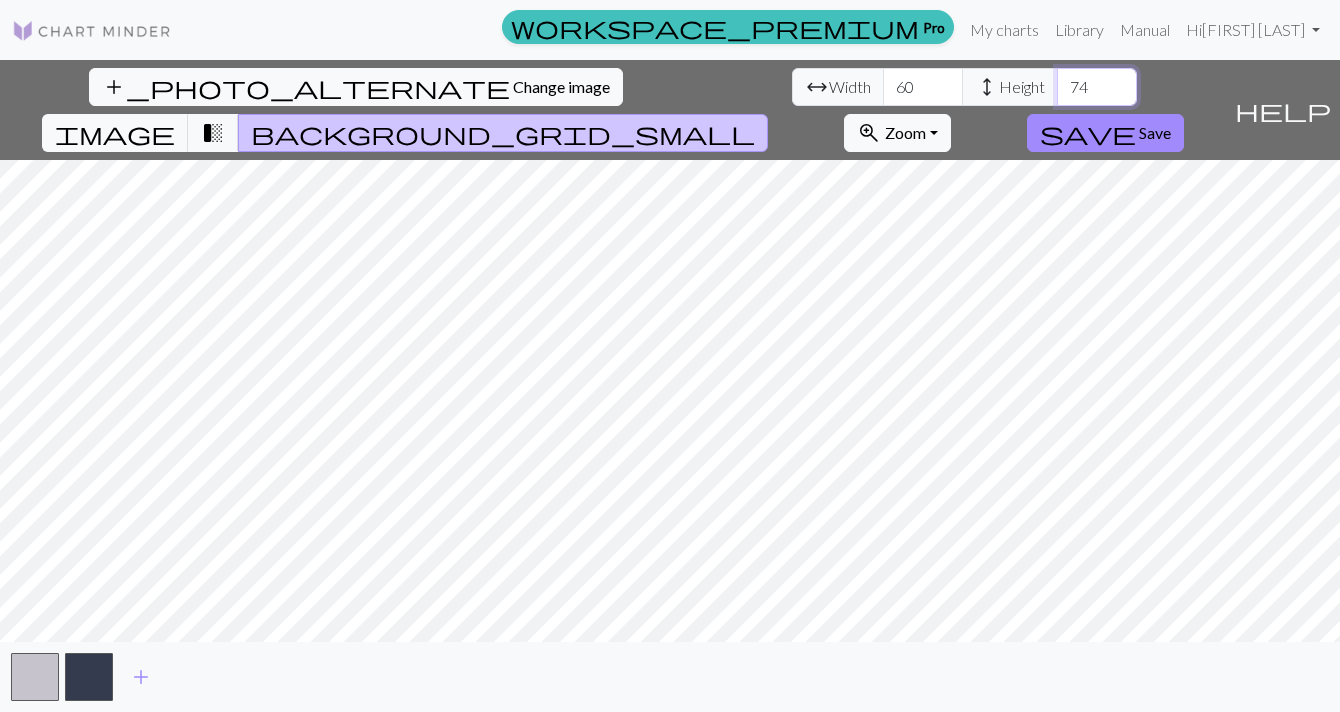 click on "74" at bounding box center [1097, 87] 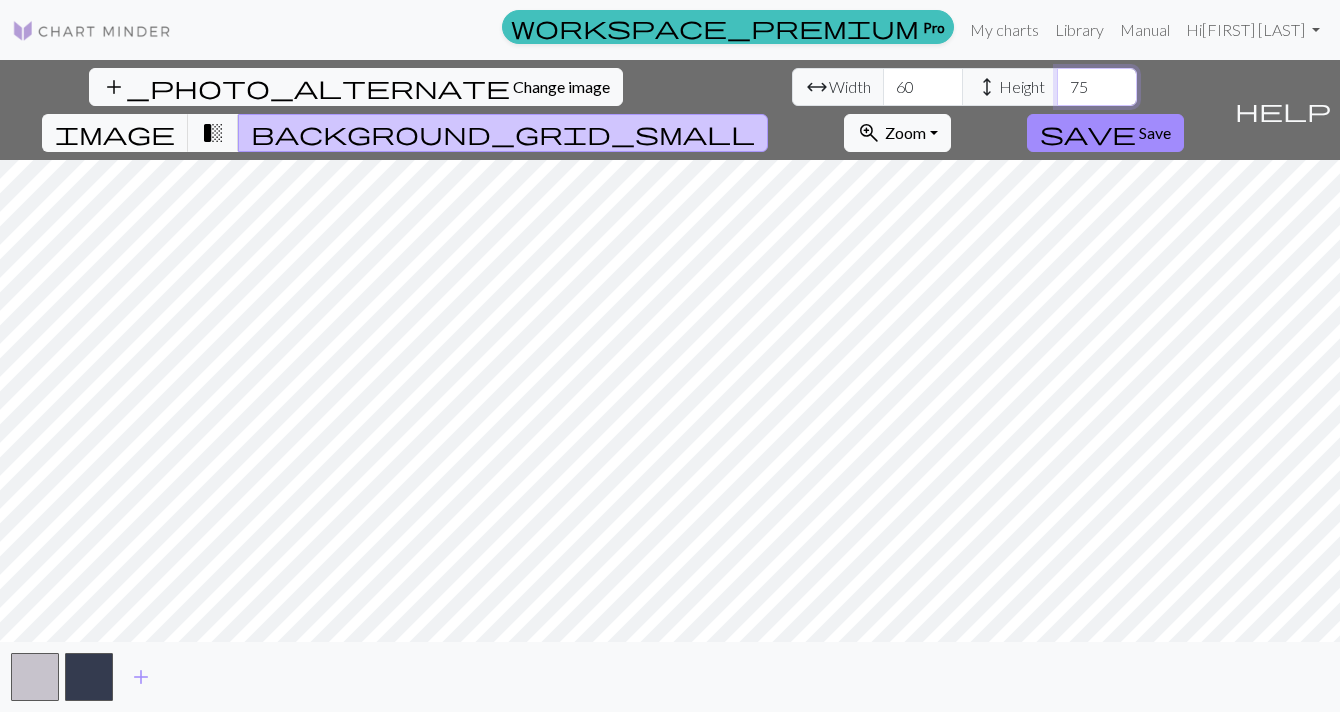click on "75" at bounding box center (1097, 87) 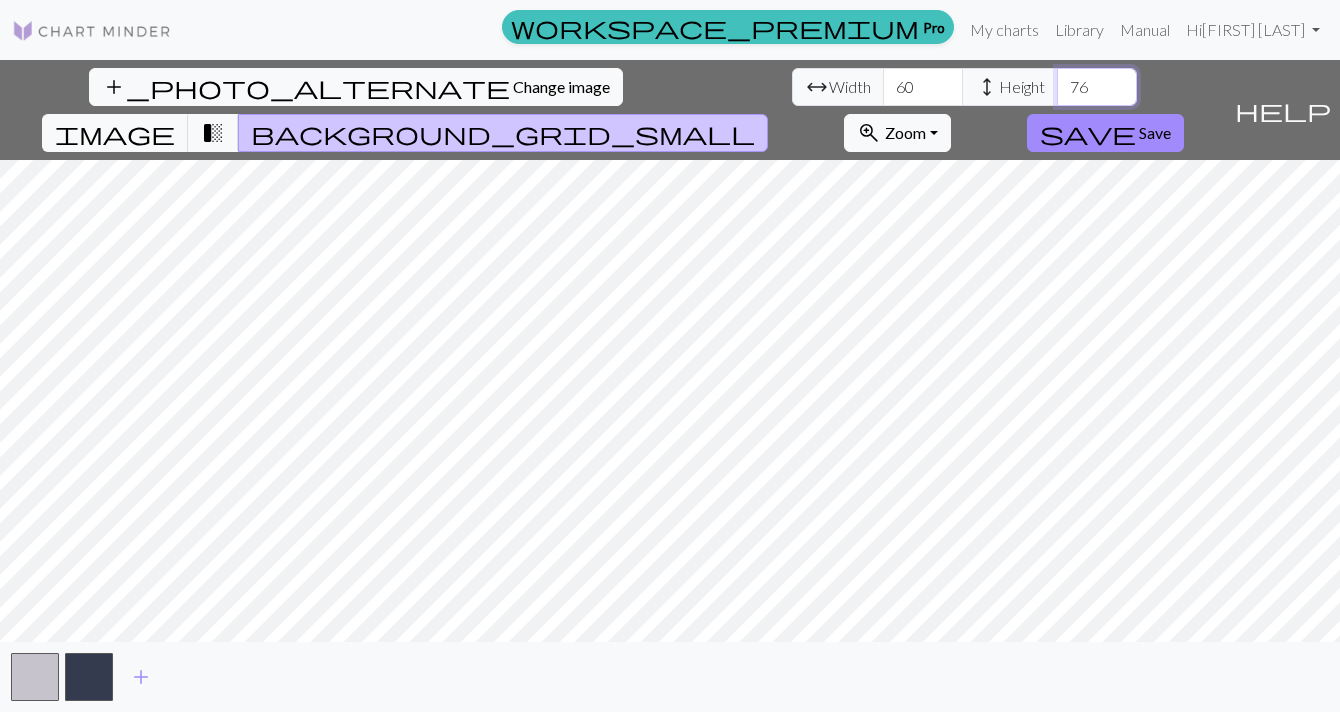 click on "76" at bounding box center [1097, 87] 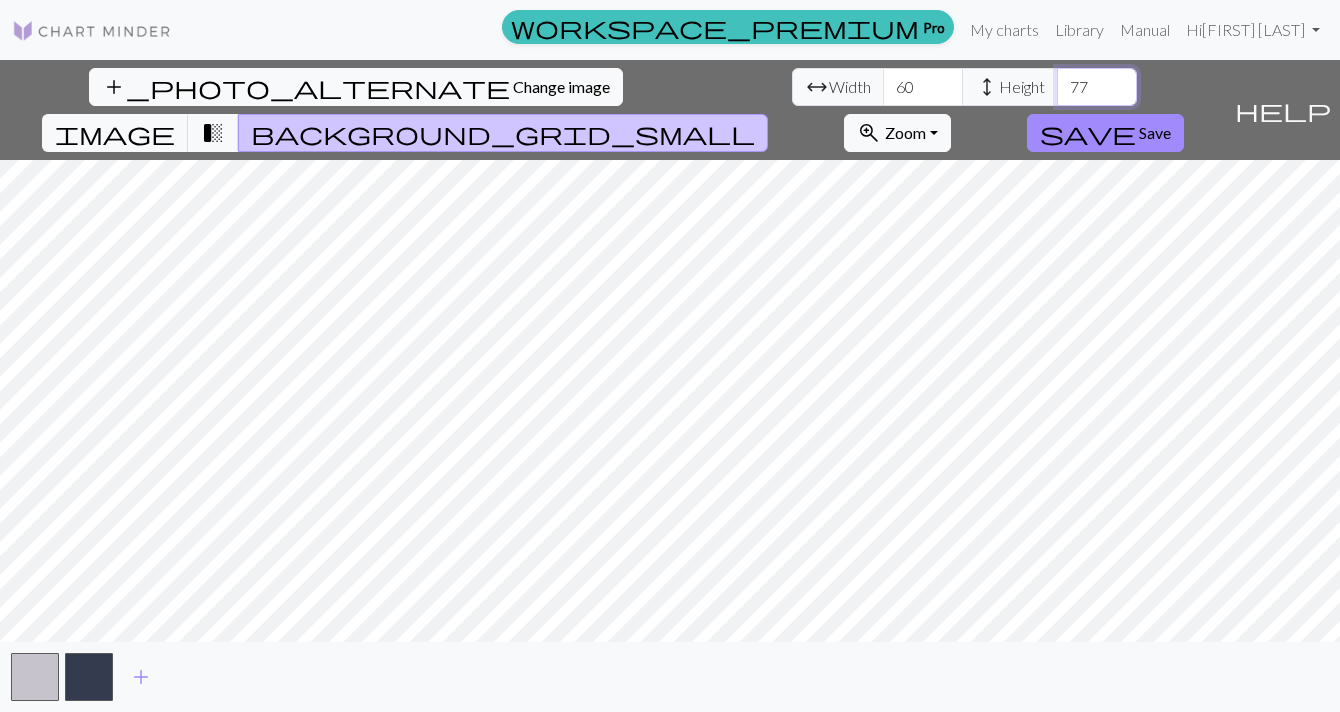 click on "77" at bounding box center [1097, 87] 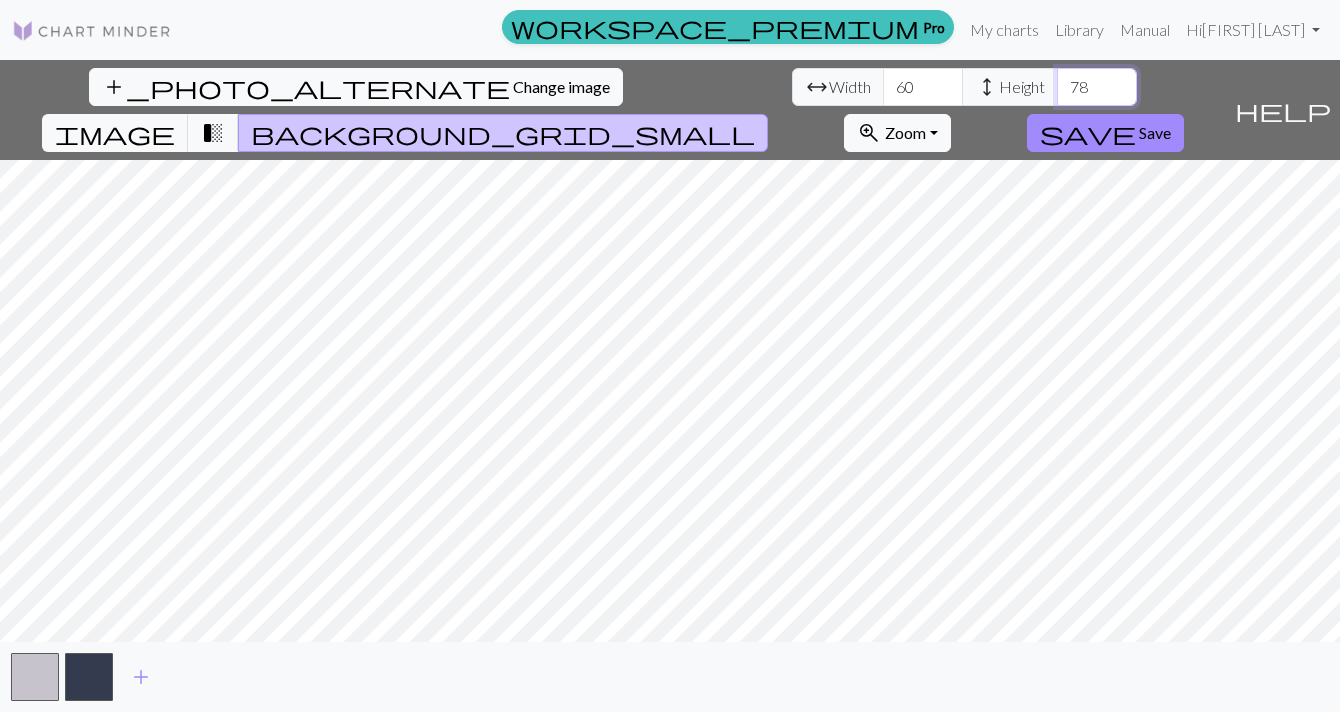 click on "79" at bounding box center [1097, 87] 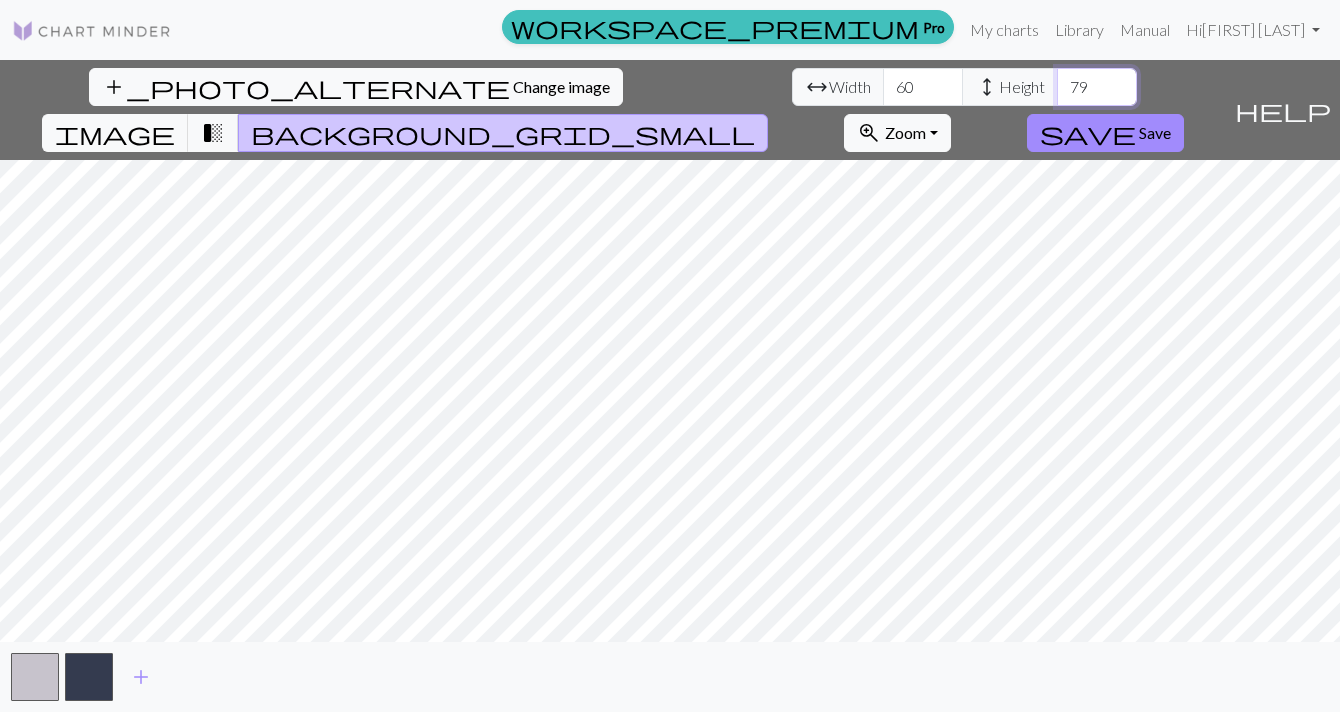 type on "80" 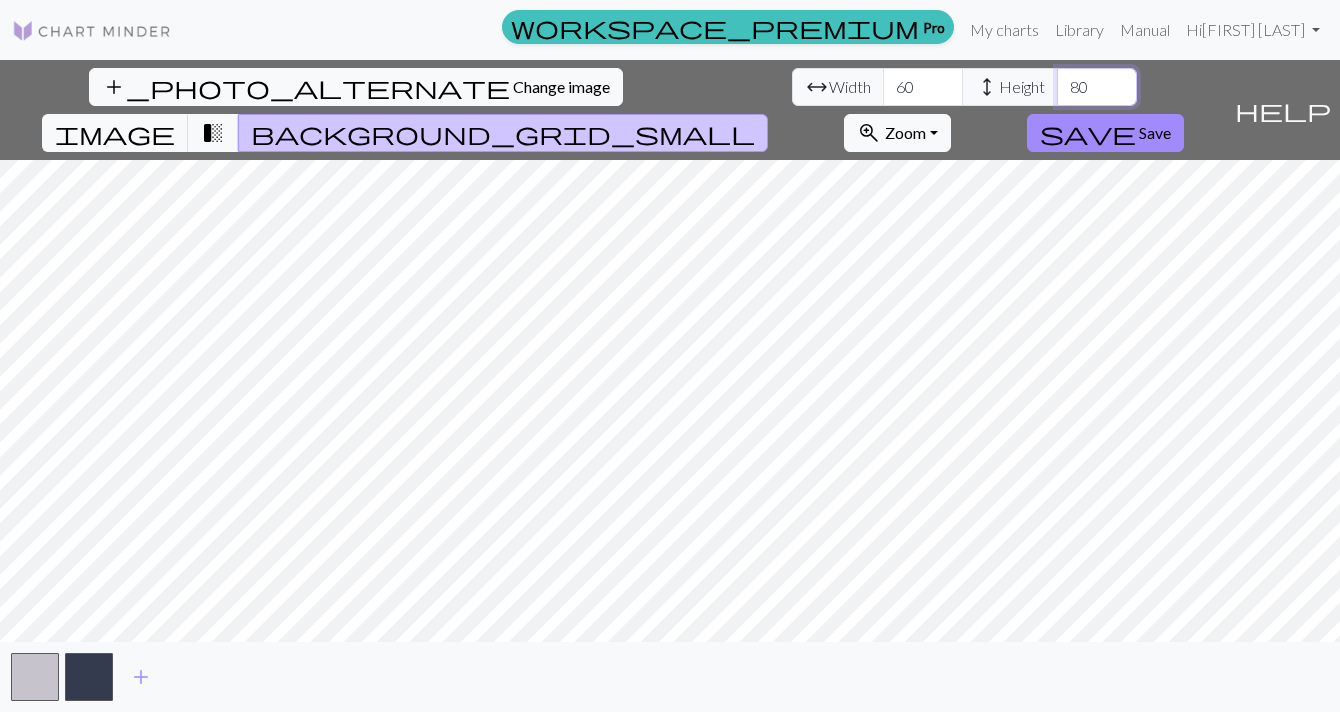 click on "80" at bounding box center [1097, 87] 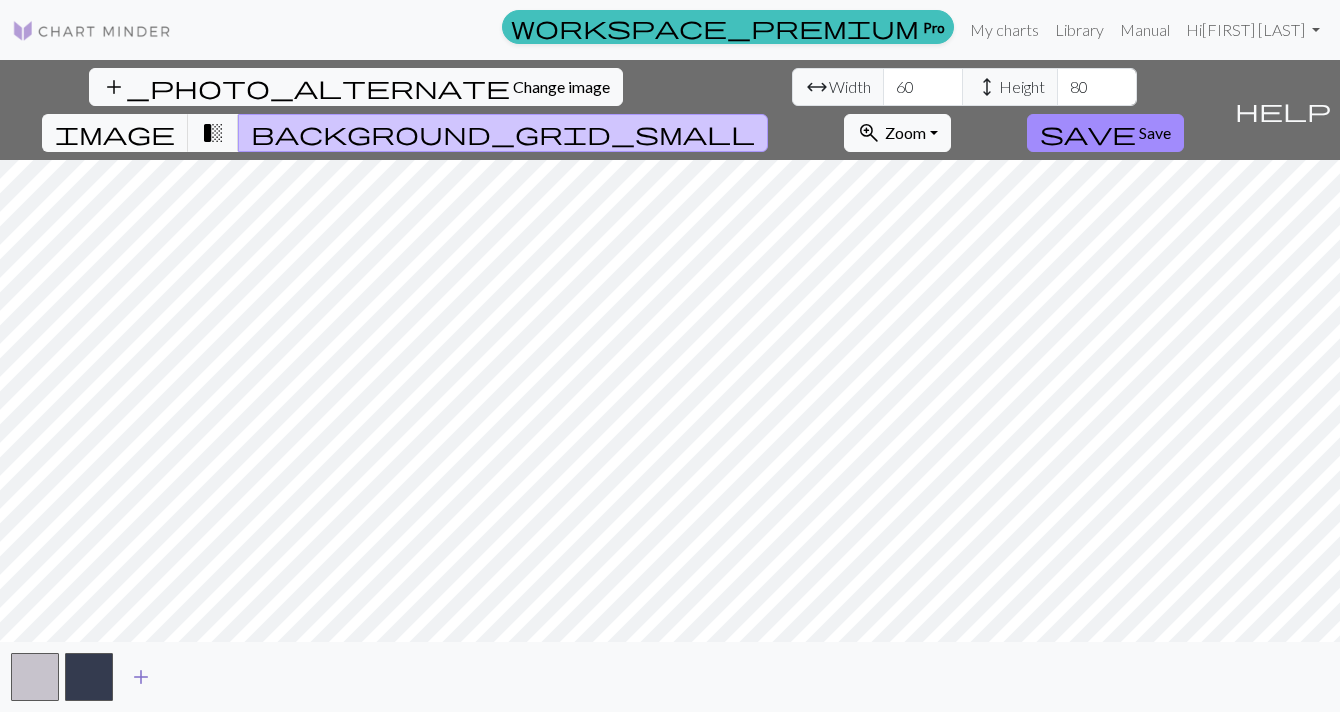 click on "add" at bounding box center (141, 677) 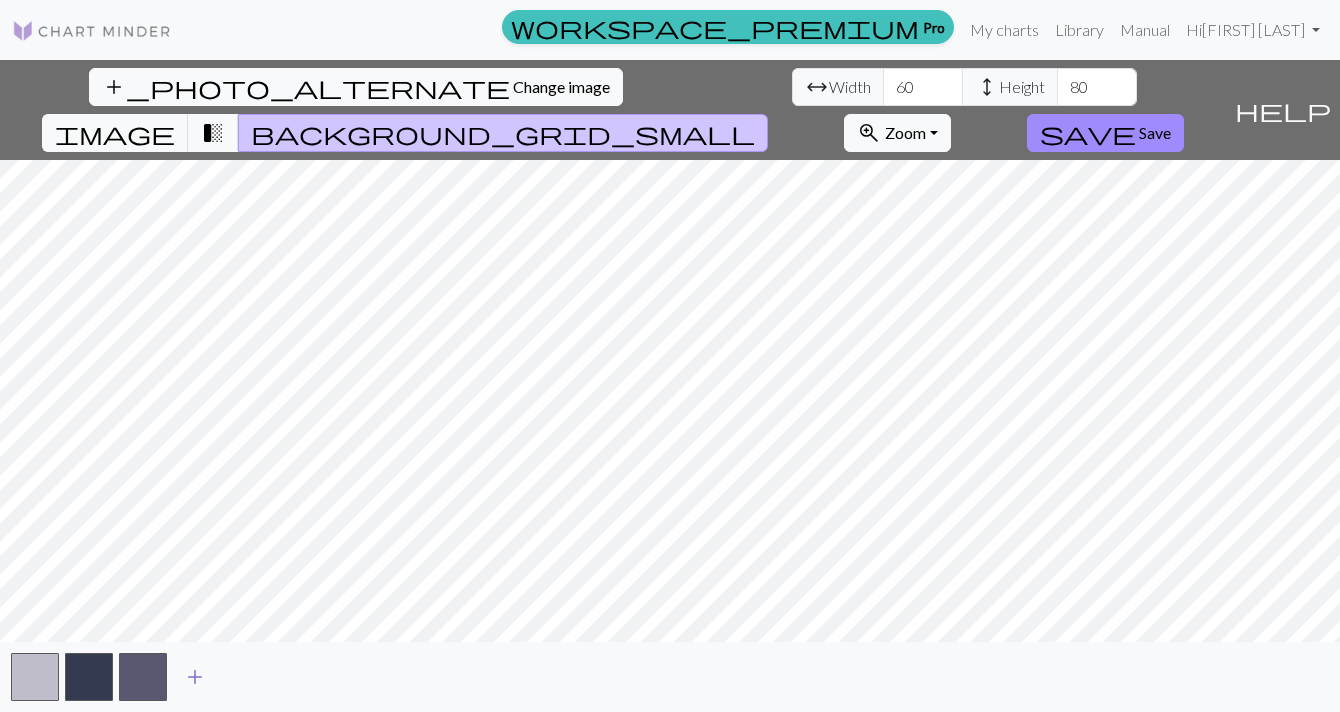 click on "add" at bounding box center [195, 677] 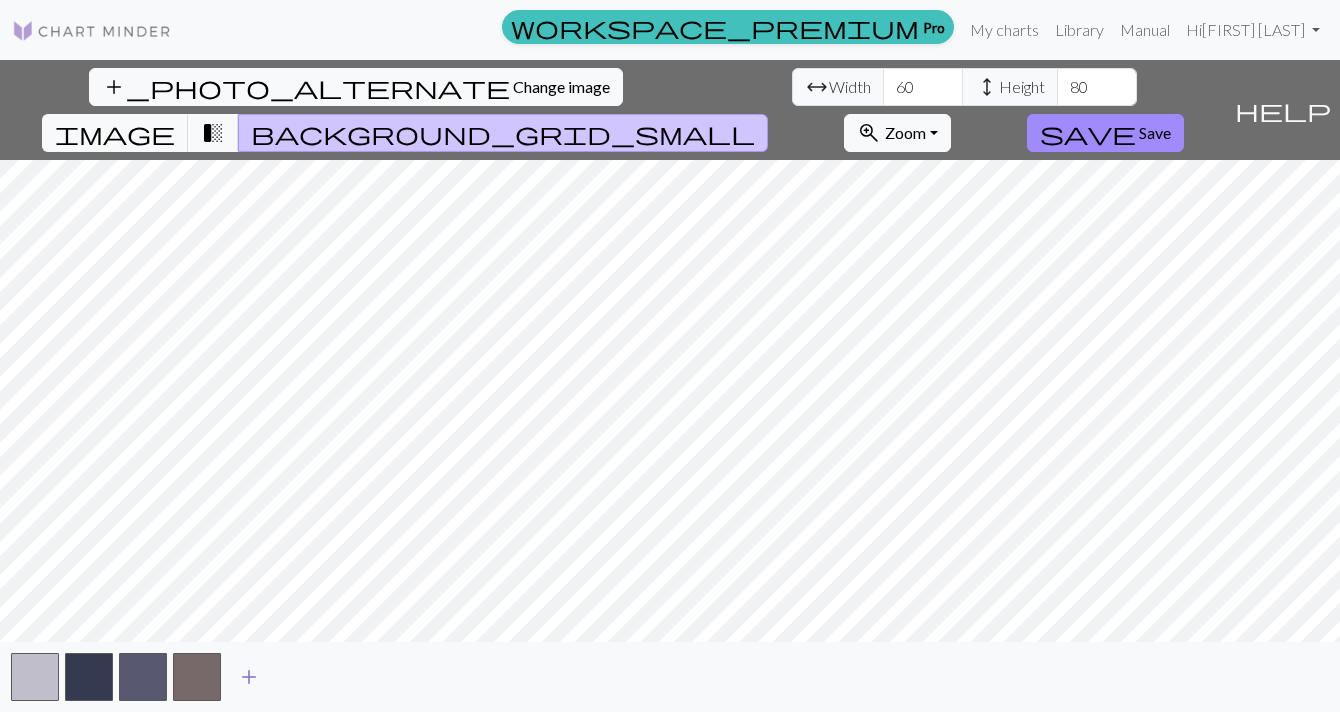click on "add" at bounding box center (249, 677) 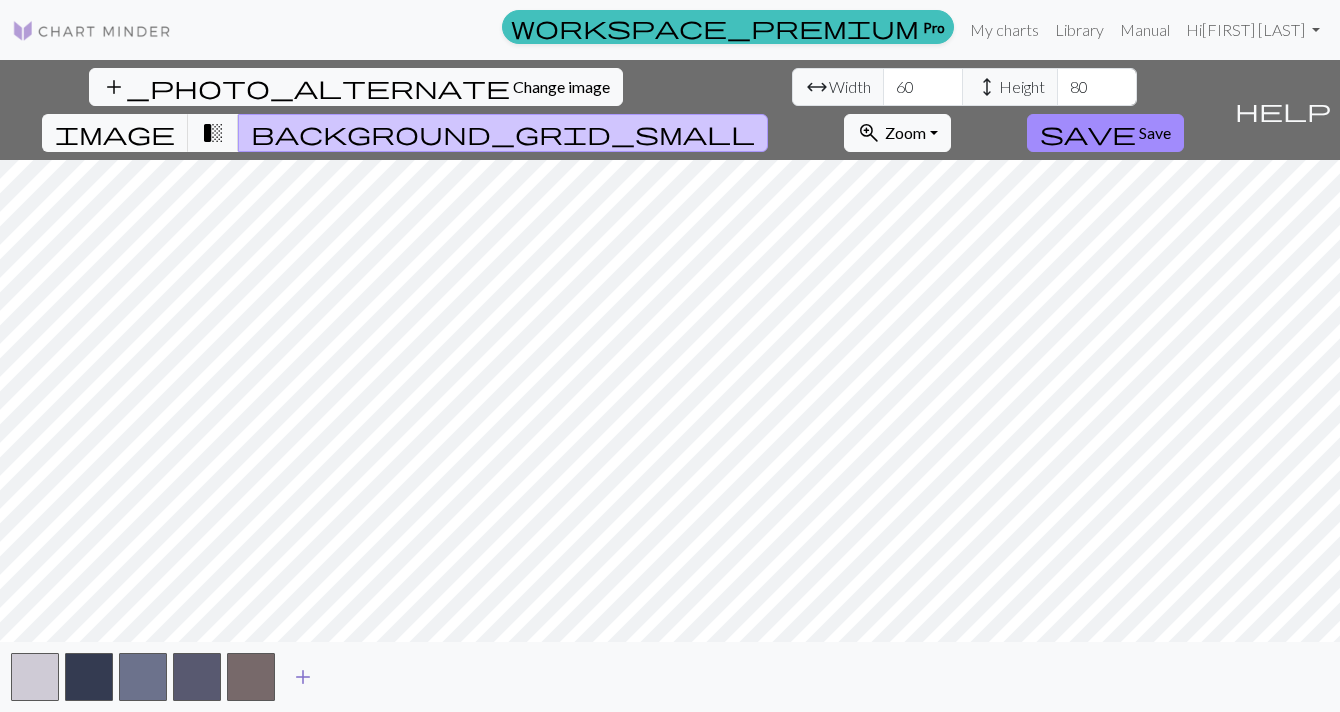 click on "add" at bounding box center (303, 677) 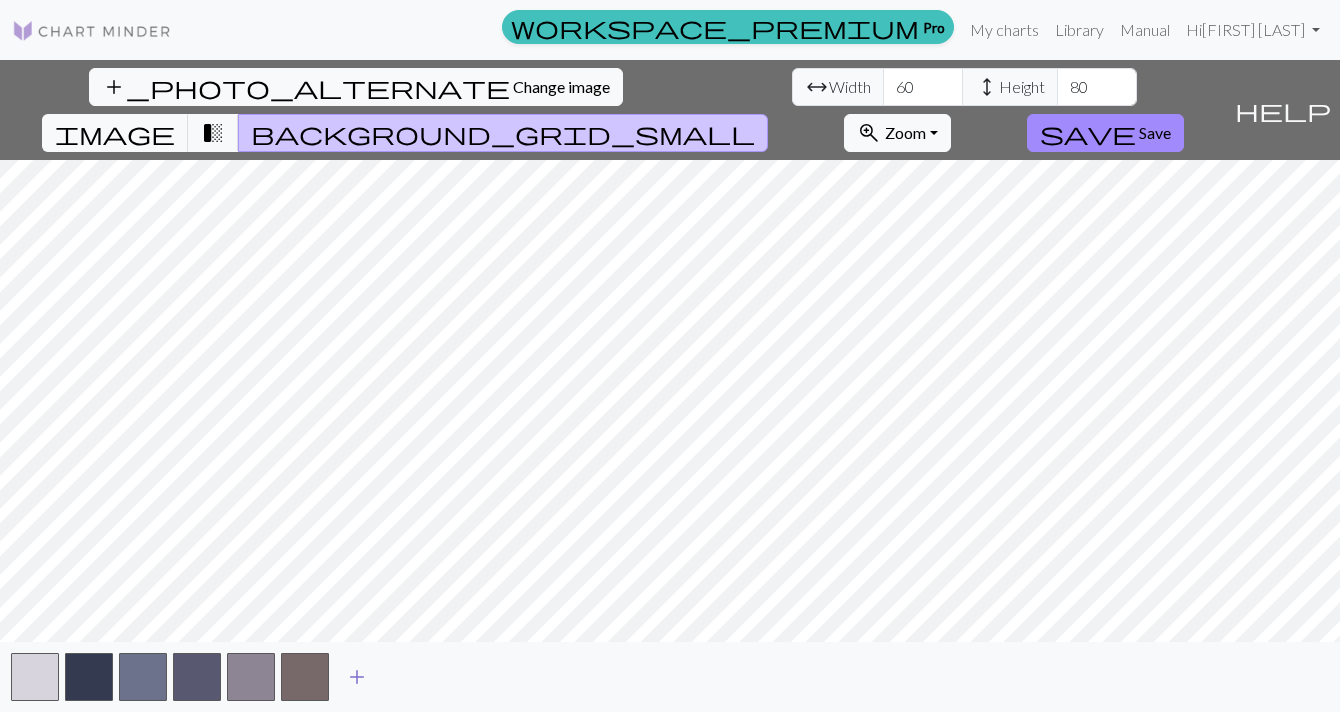 click on "add" at bounding box center (357, 677) 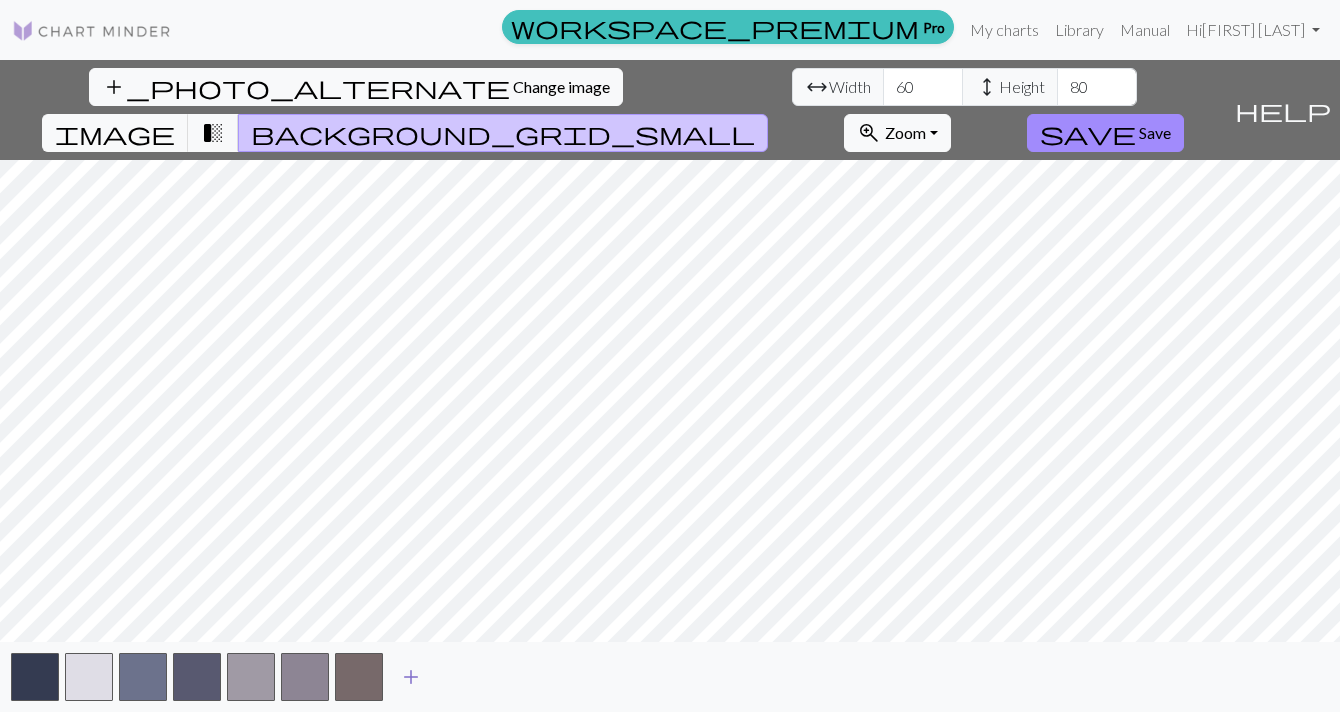 click on "add" at bounding box center [411, 677] 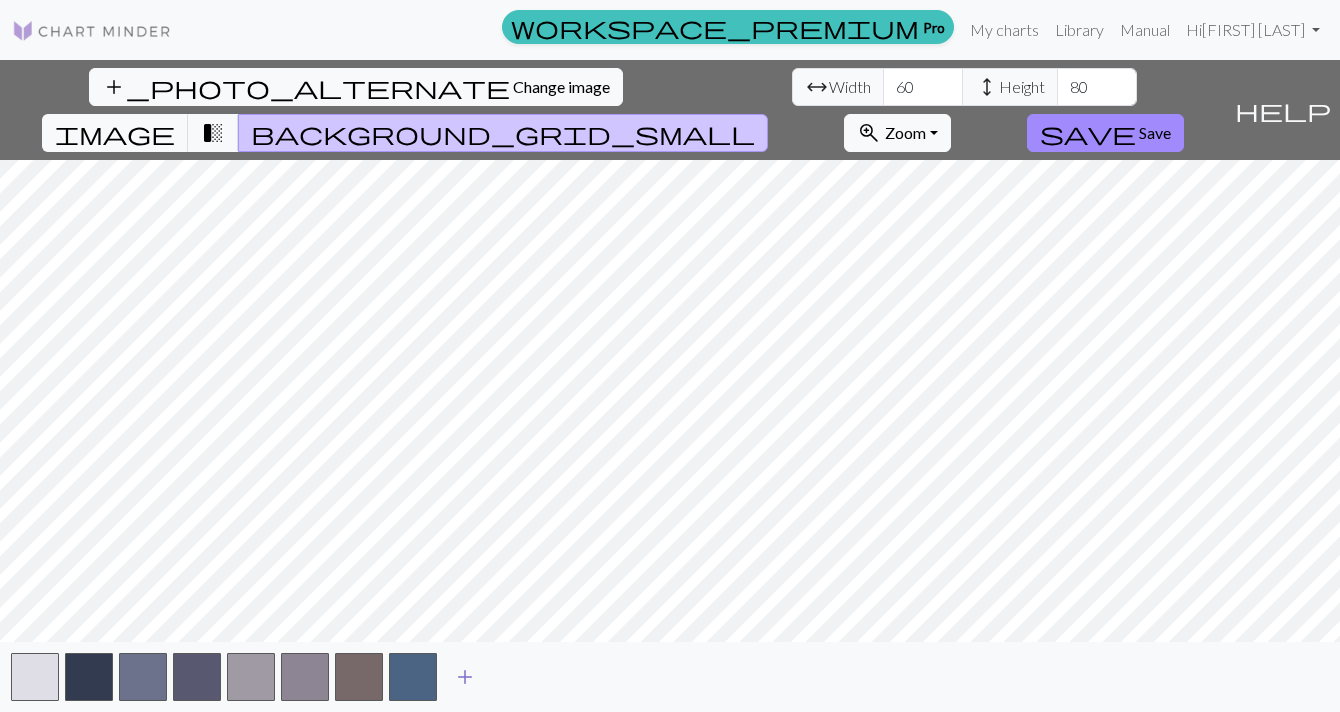 click on "add" at bounding box center (465, 677) 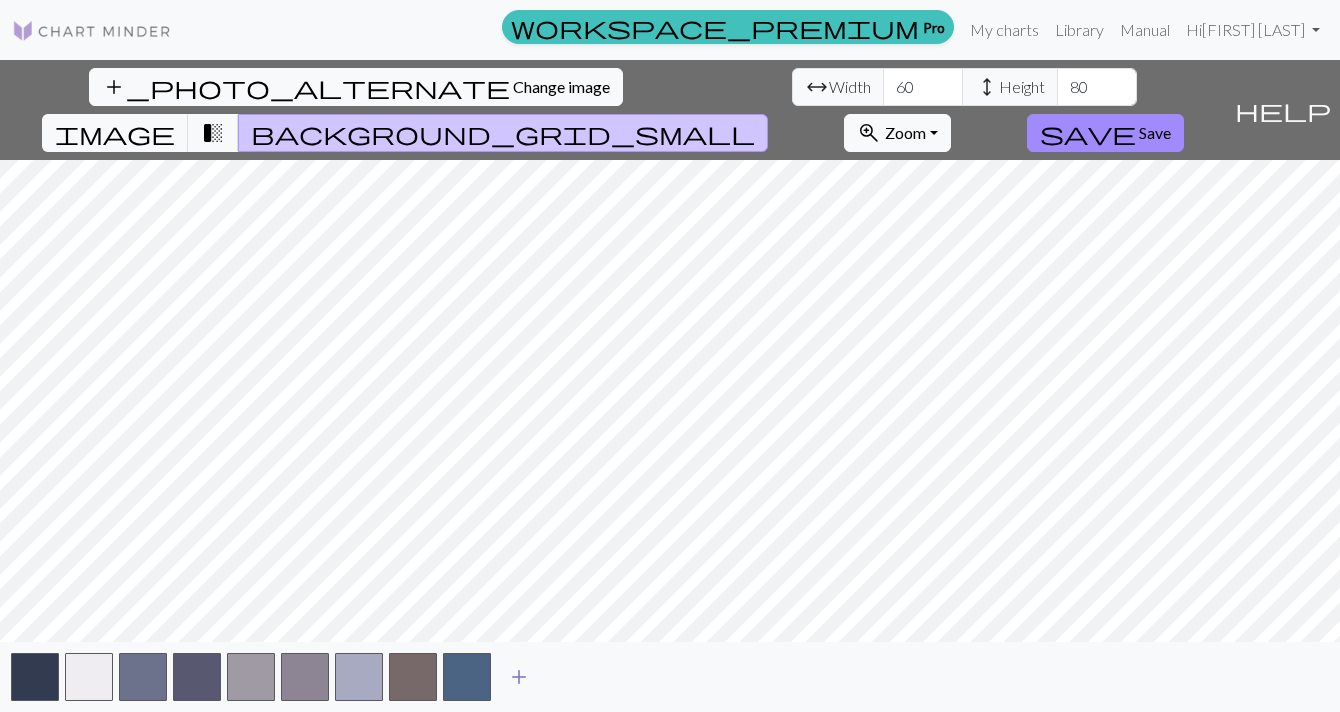 click on "add" at bounding box center (519, 677) 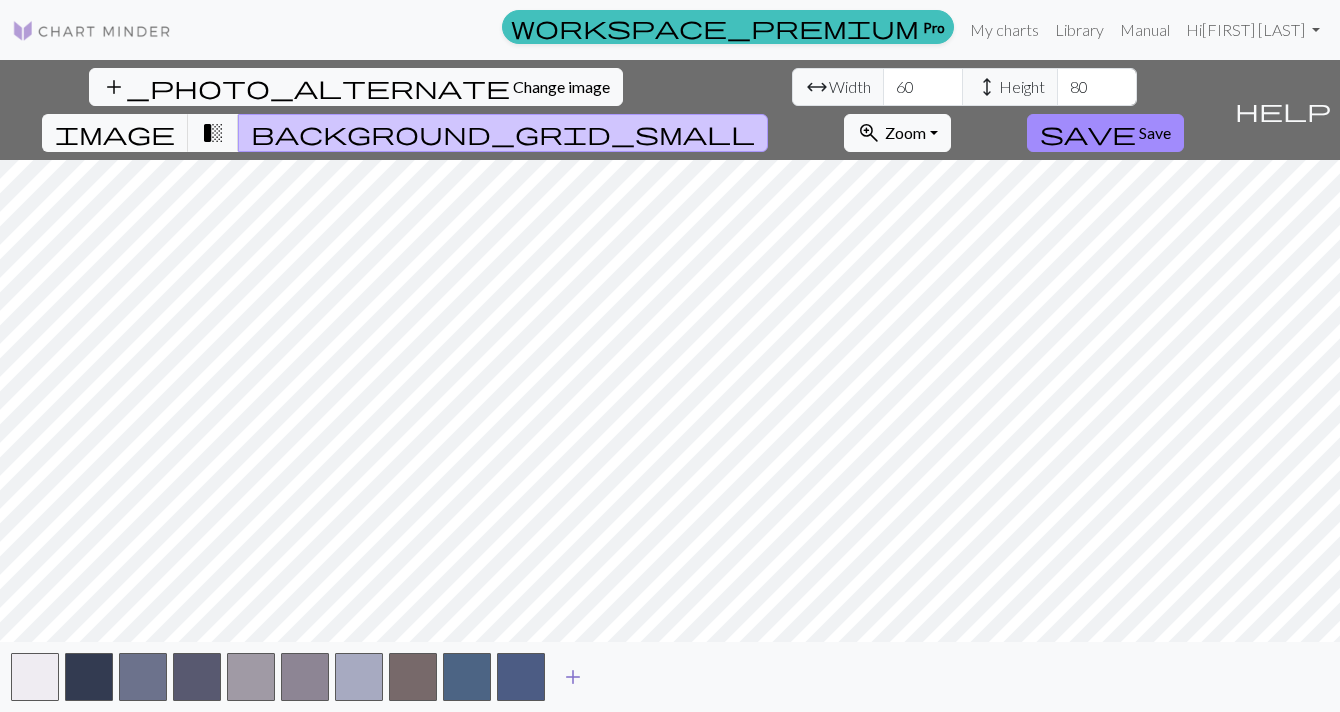 click on "add" at bounding box center [573, 677] 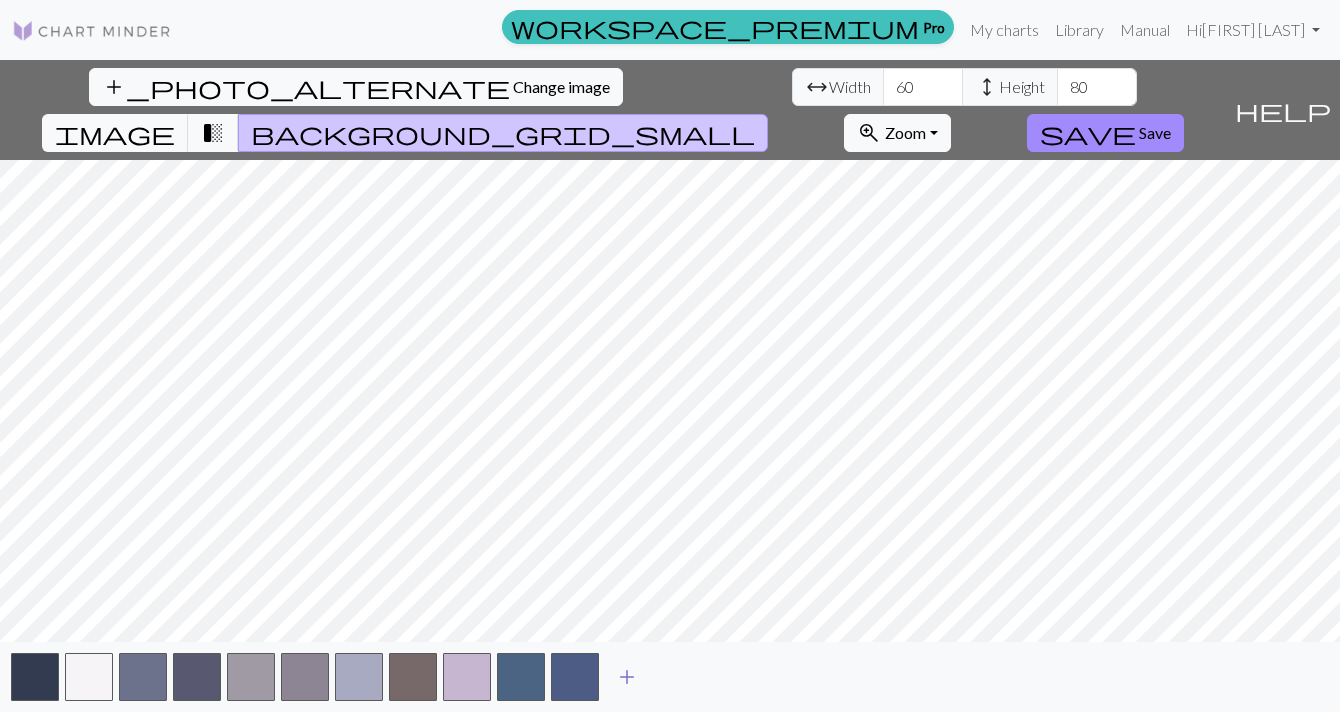 click on "add" at bounding box center [627, 677] 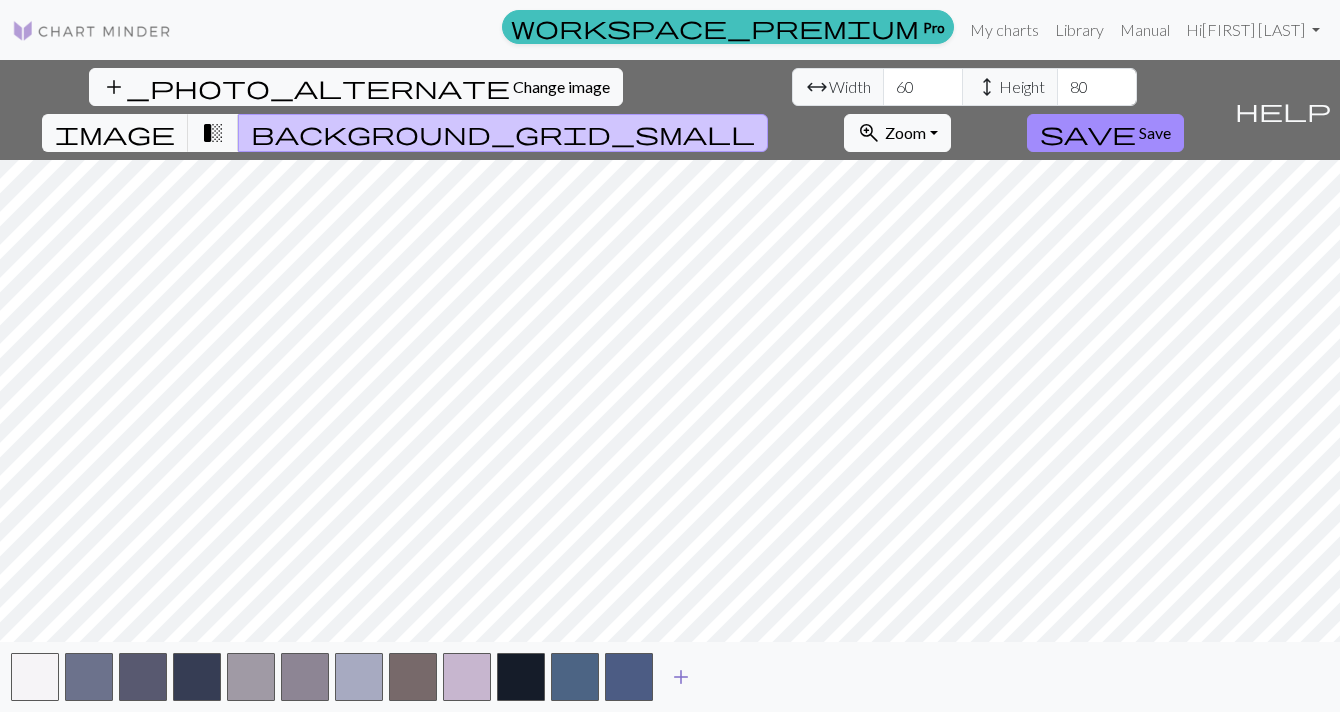 click on "add" at bounding box center [681, 677] 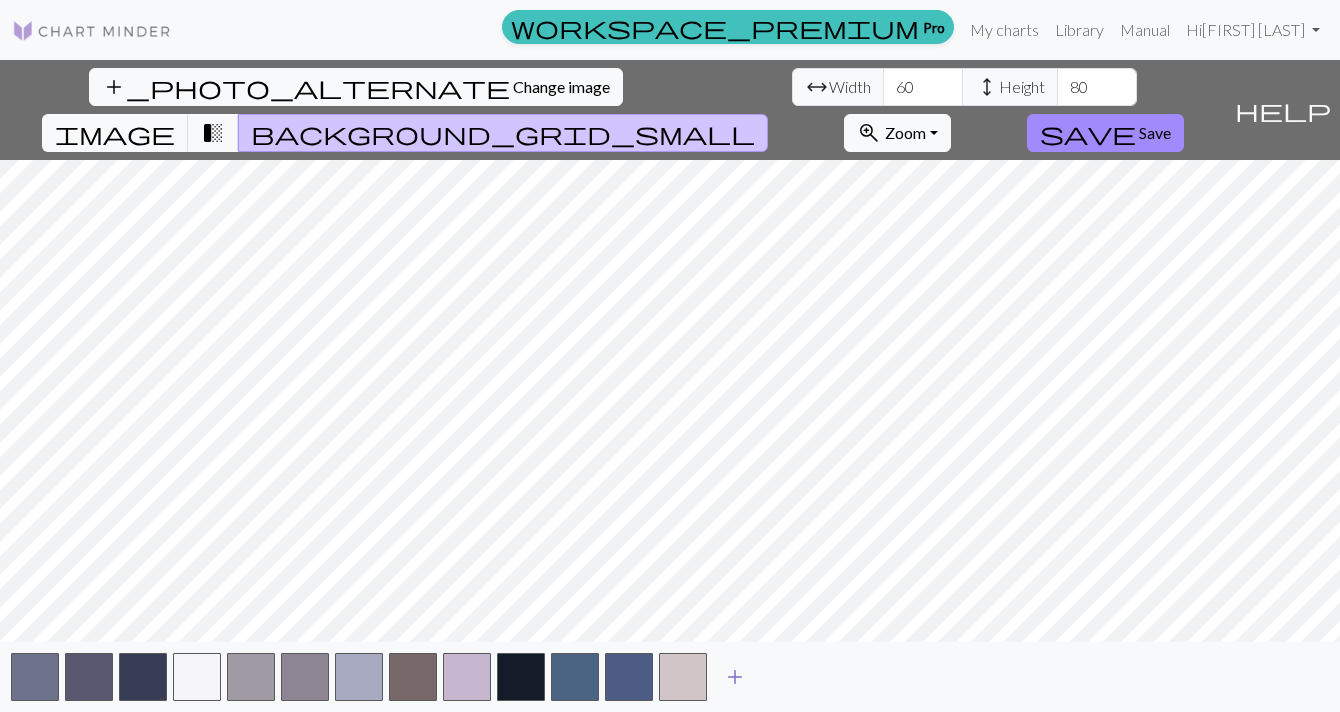 click on "add" at bounding box center [735, 677] 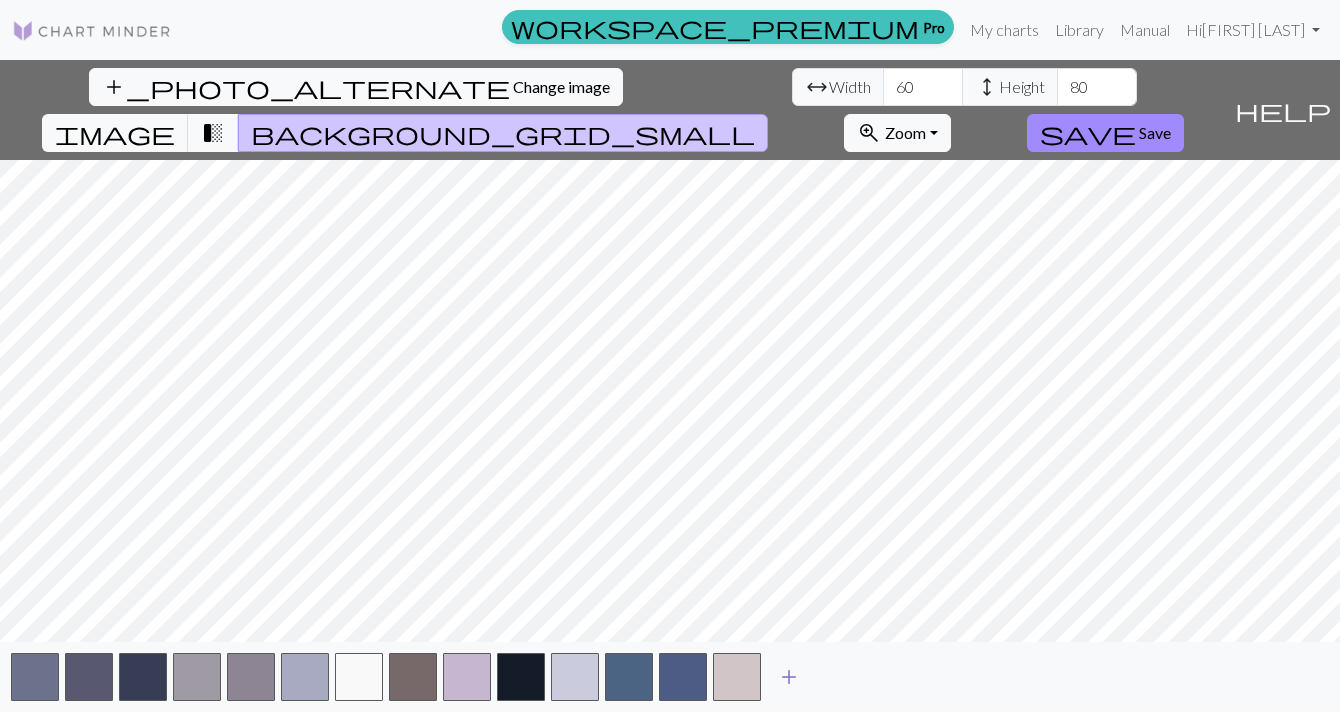 click on "add" at bounding box center (789, 677) 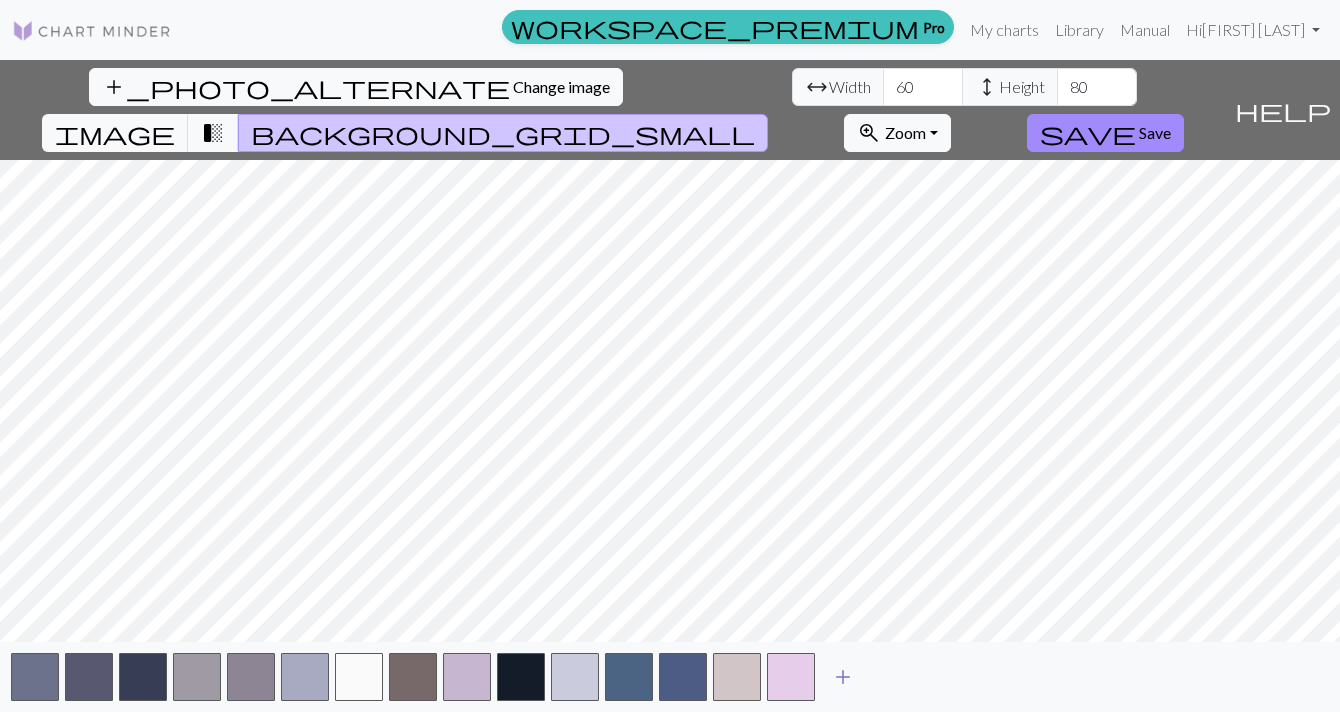 click on "add" at bounding box center (843, 677) 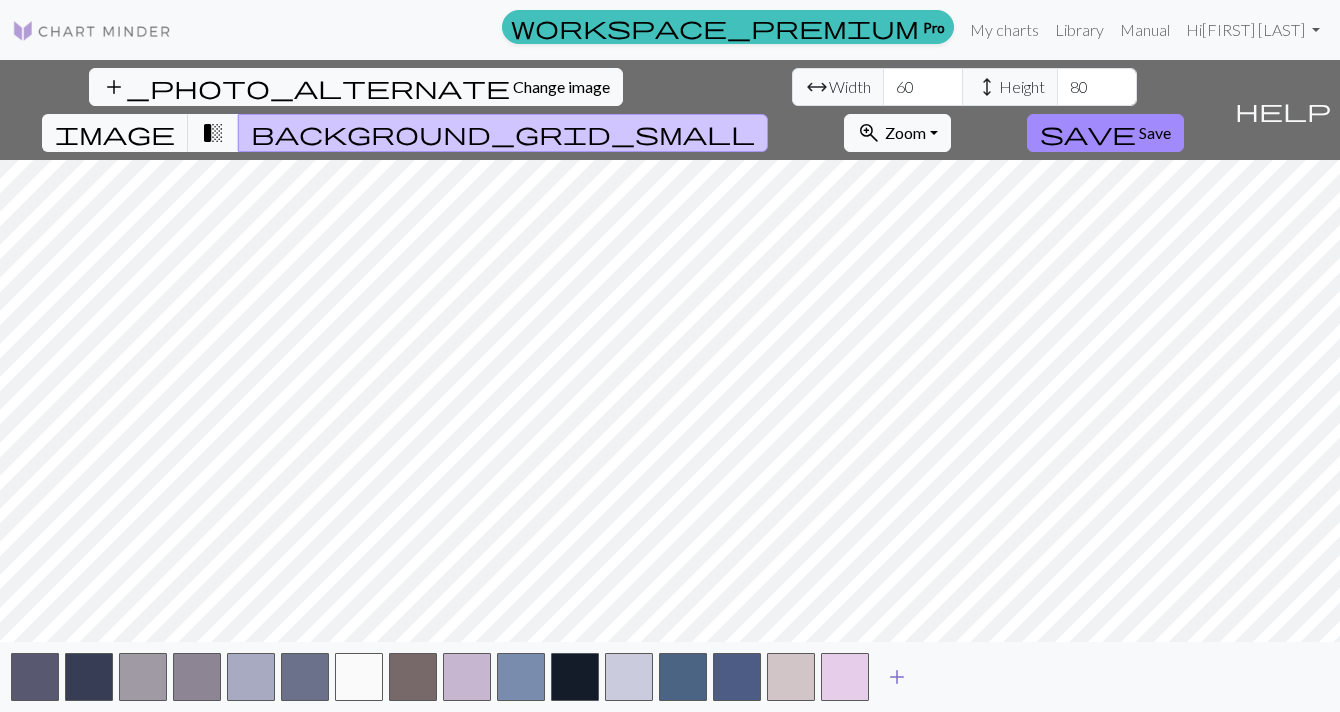click on "add" at bounding box center [897, 677] 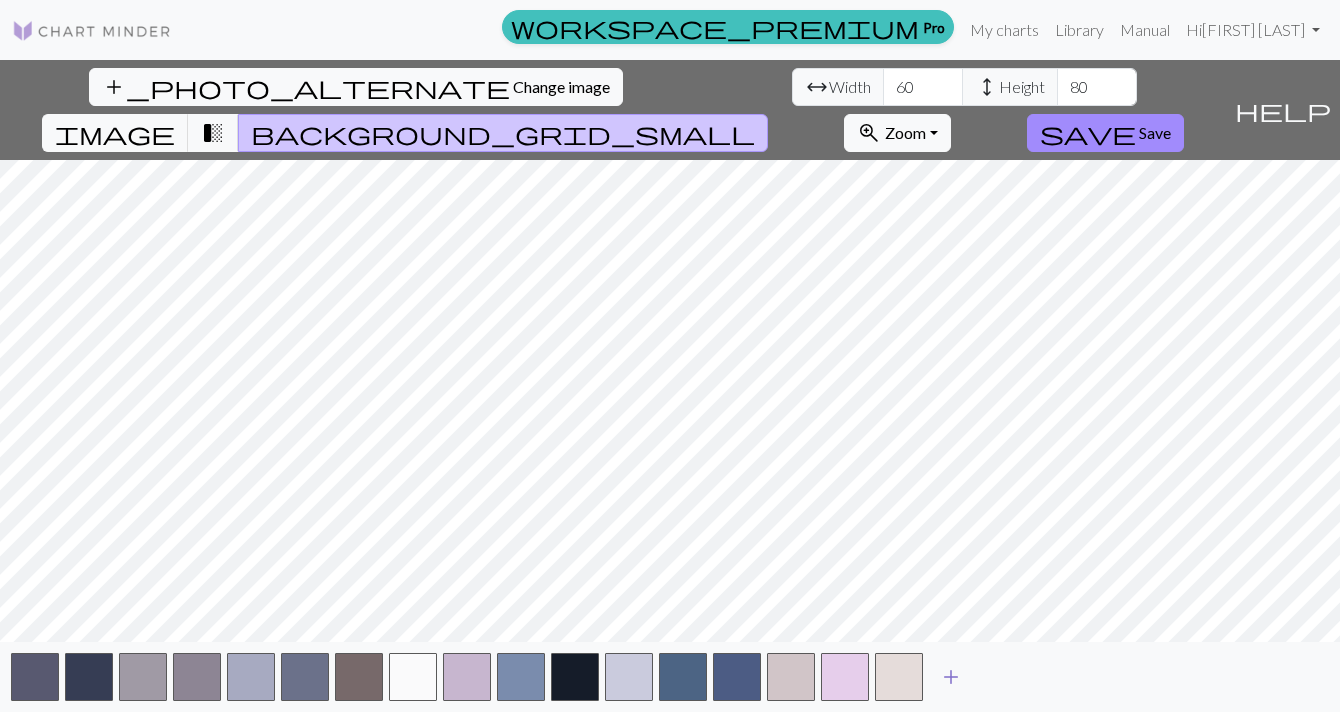 click on "add" at bounding box center (951, 677) 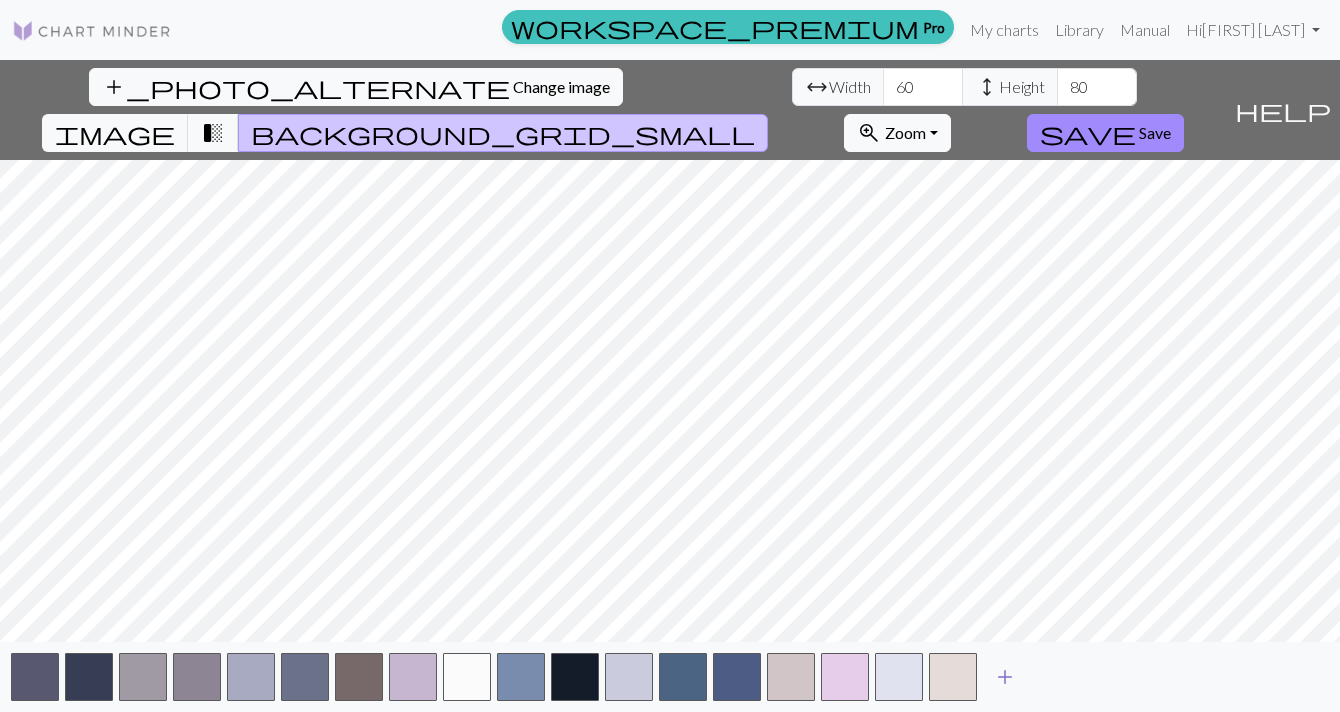 click on "add" at bounding box center [1005, 677] 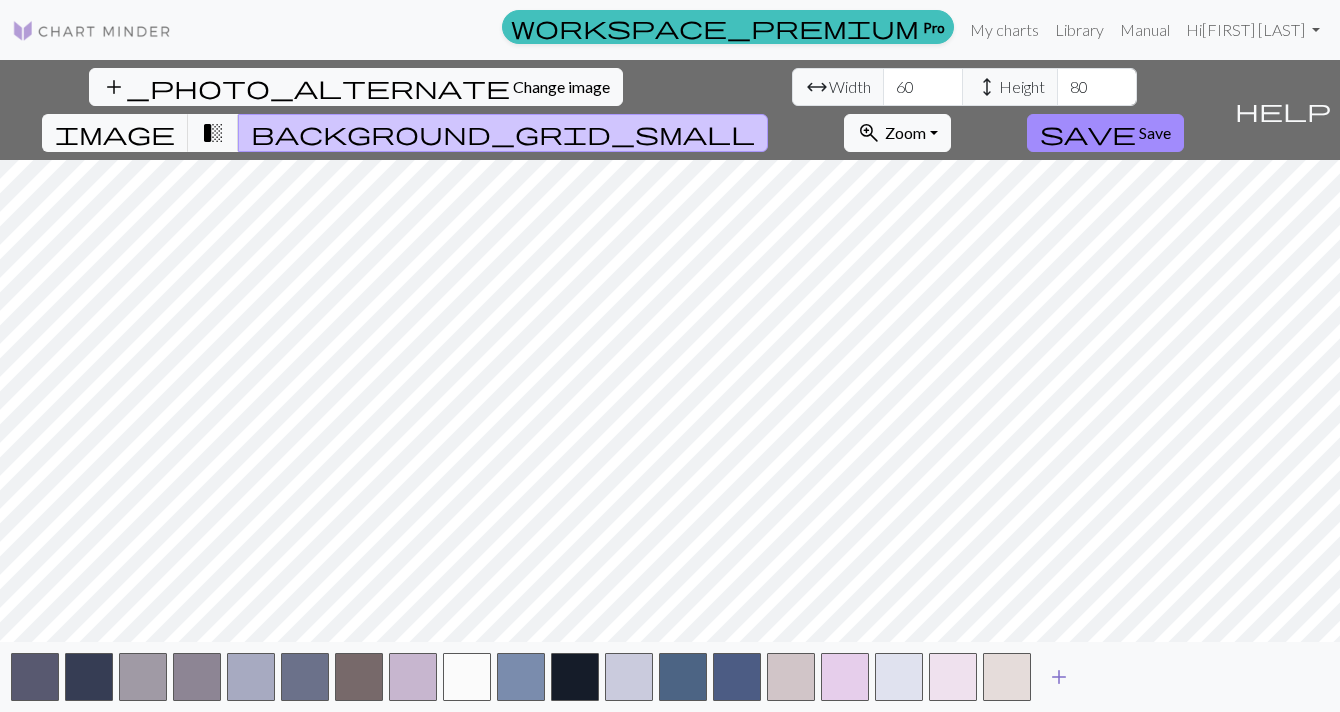 click on "add" at bounding box center [1059, 677] 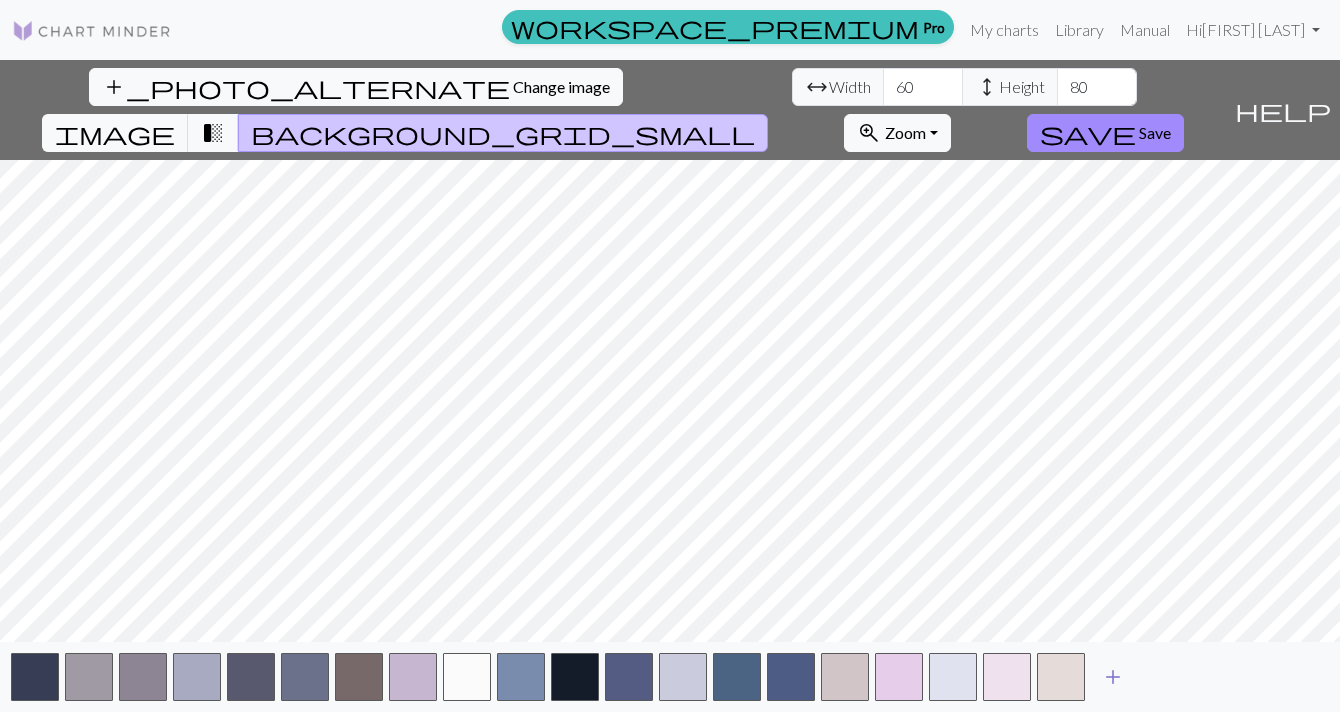 click on "add" at bounding box center [1113, 677] 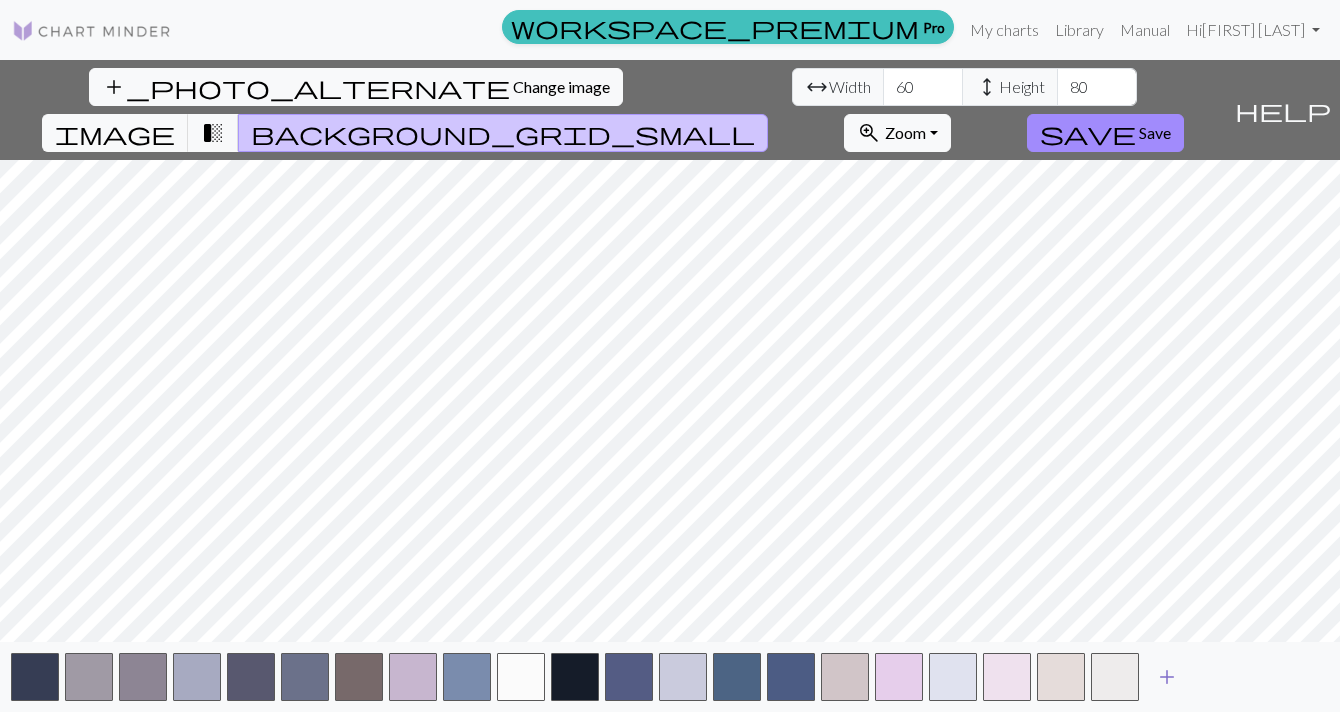click on "add" at bounding box center [1167, 677] 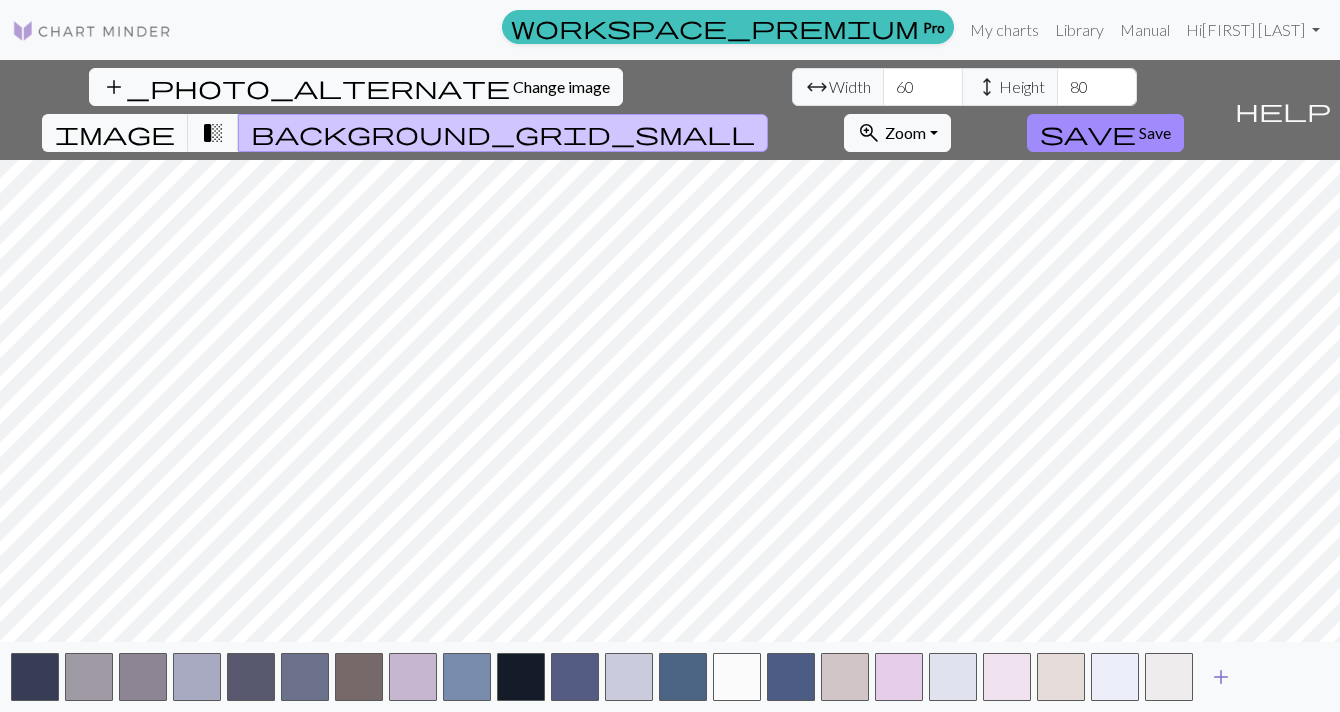 click on "add" at bounding box center (1221, 677) 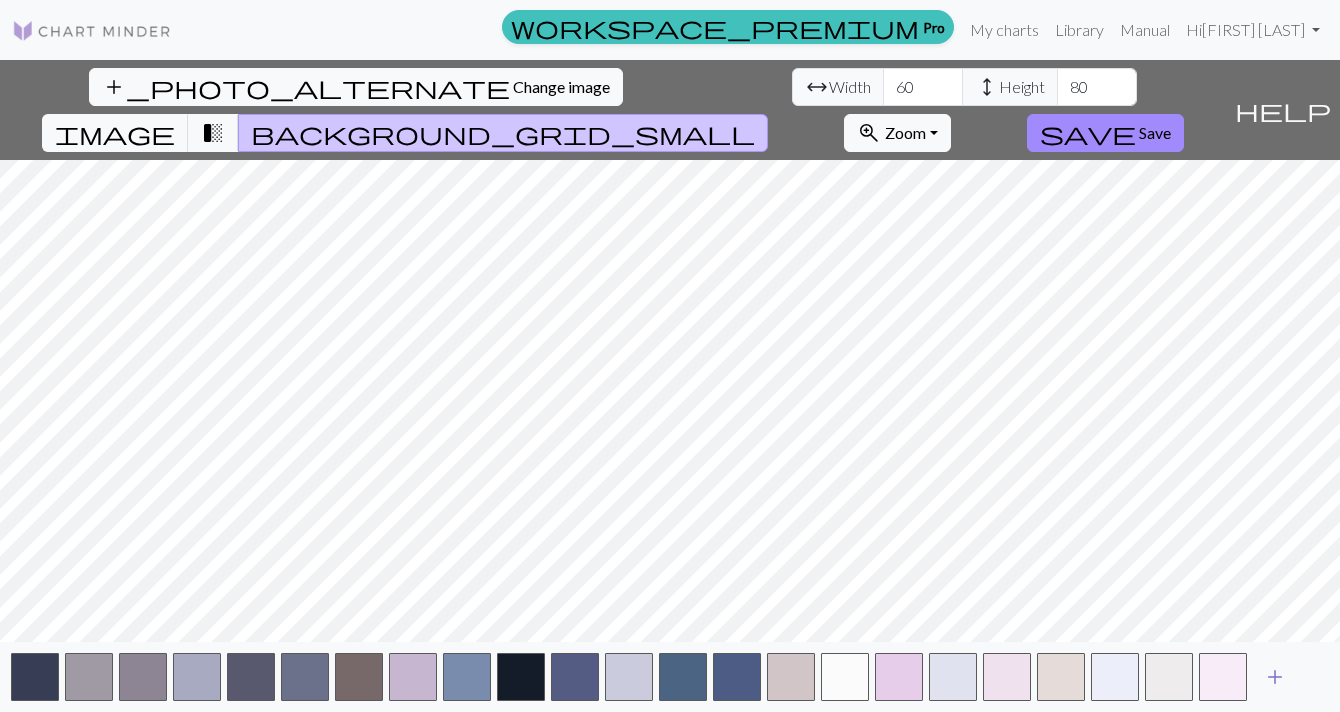 click on "add" at bounding box center (1275, 677) 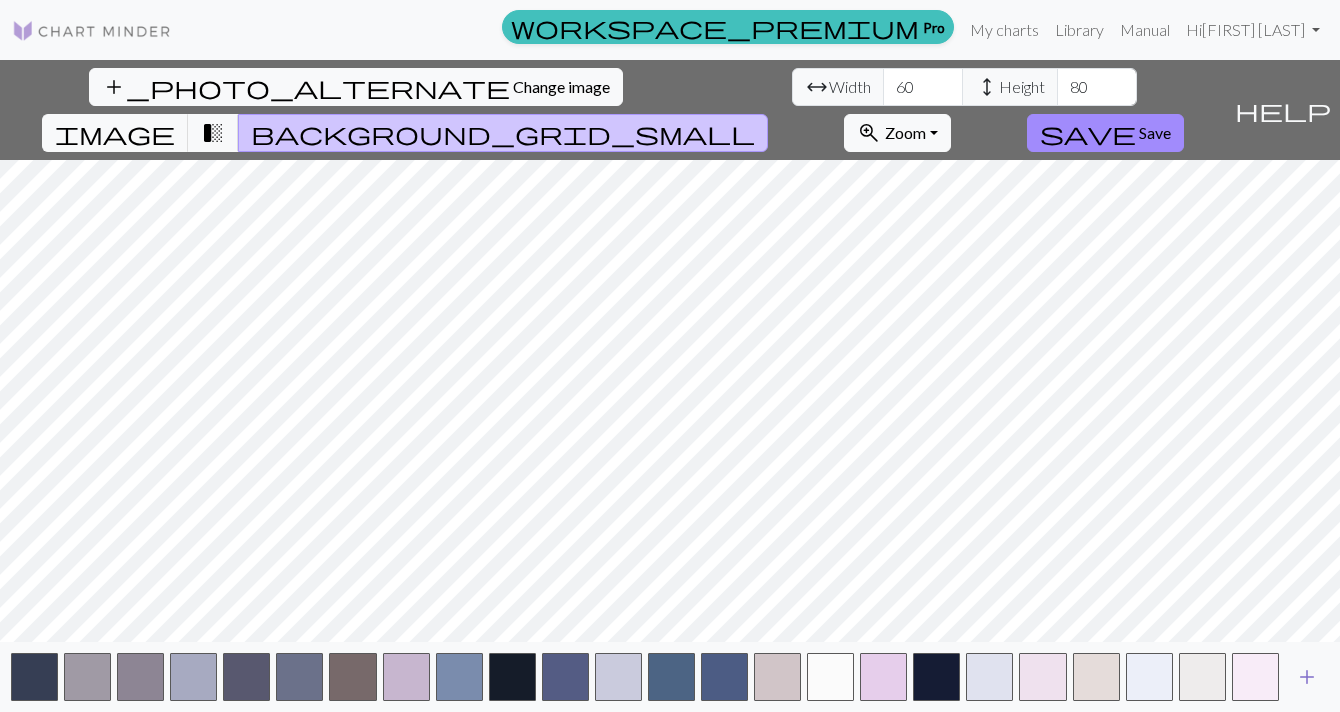 click on "add" at bounding box center [1307, 677] 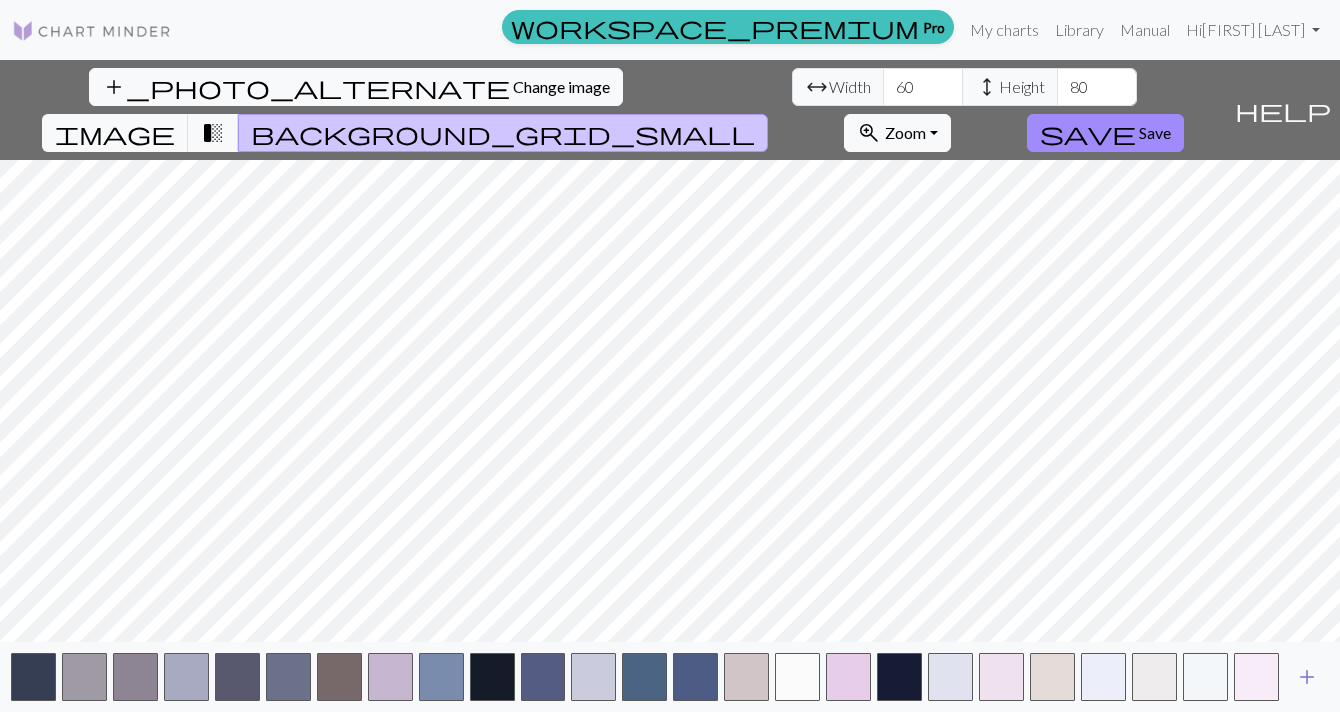 click on "add" at bounding box center (1307, 677) 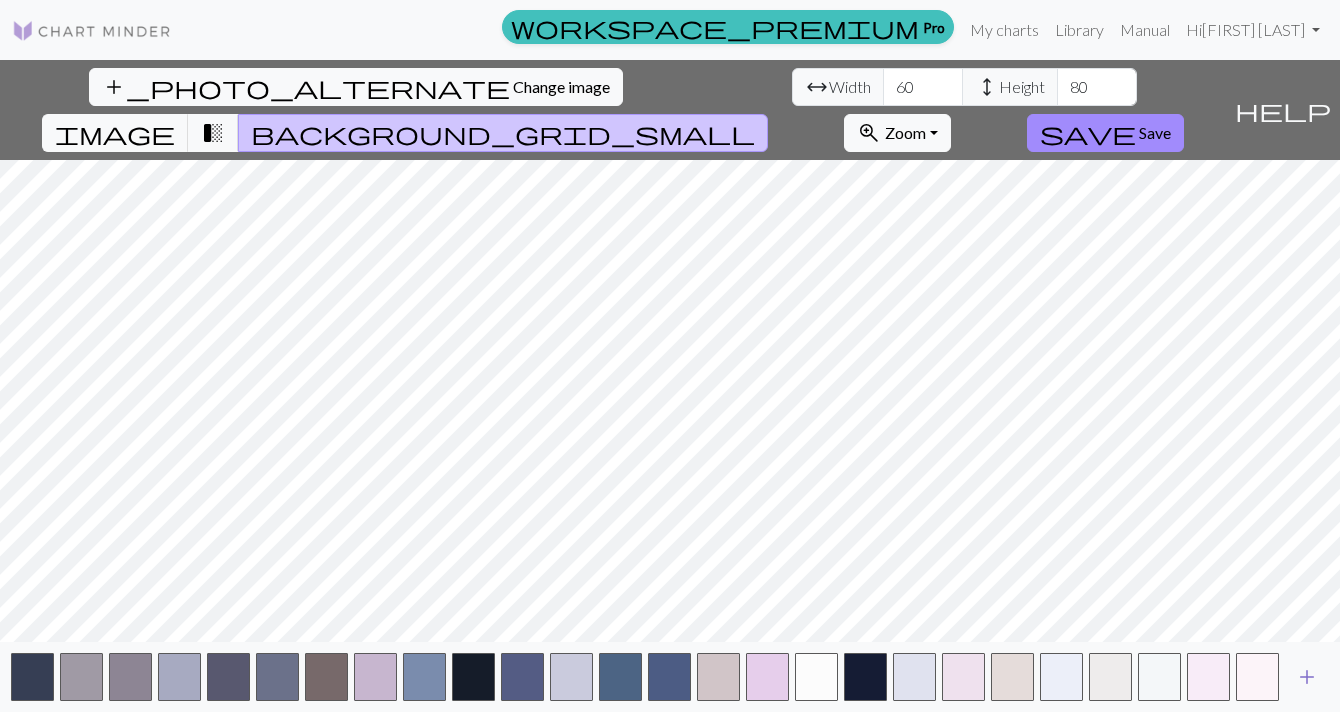 click on "add" at bounding box center [1307, 677] 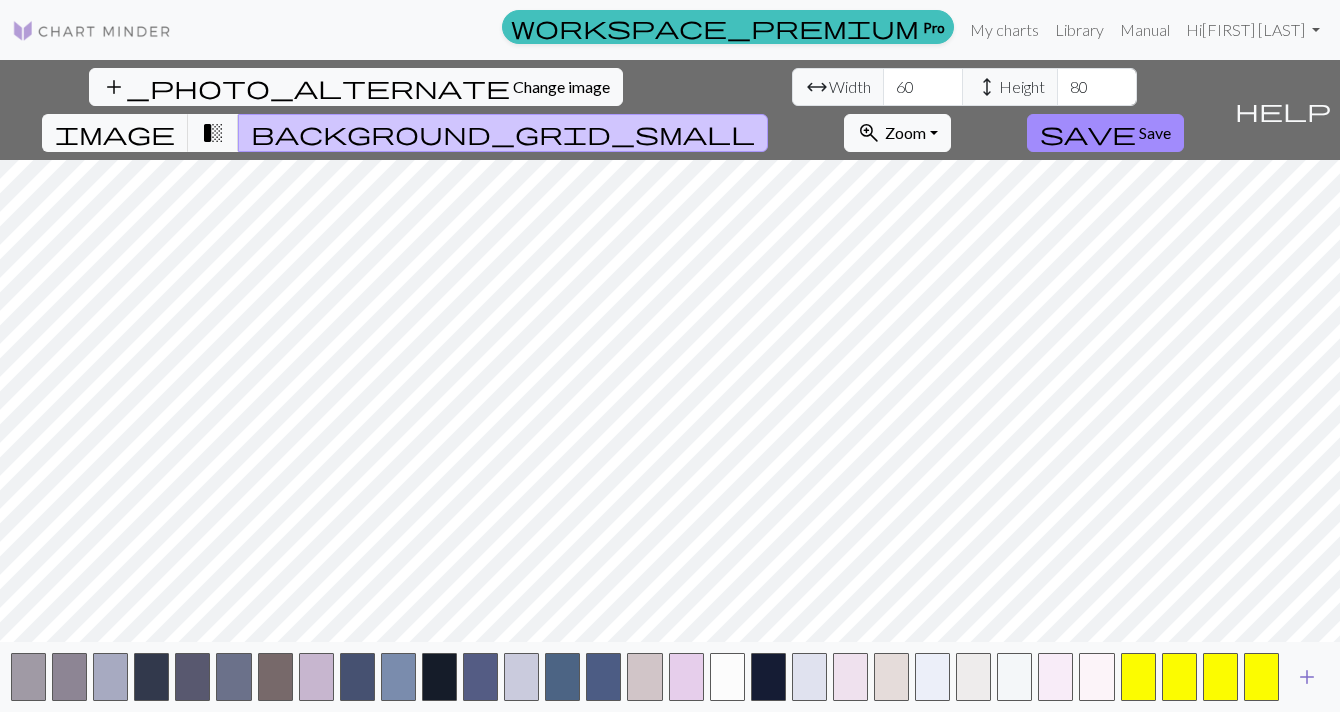 click on "add" at bounding box center (1307, 677) 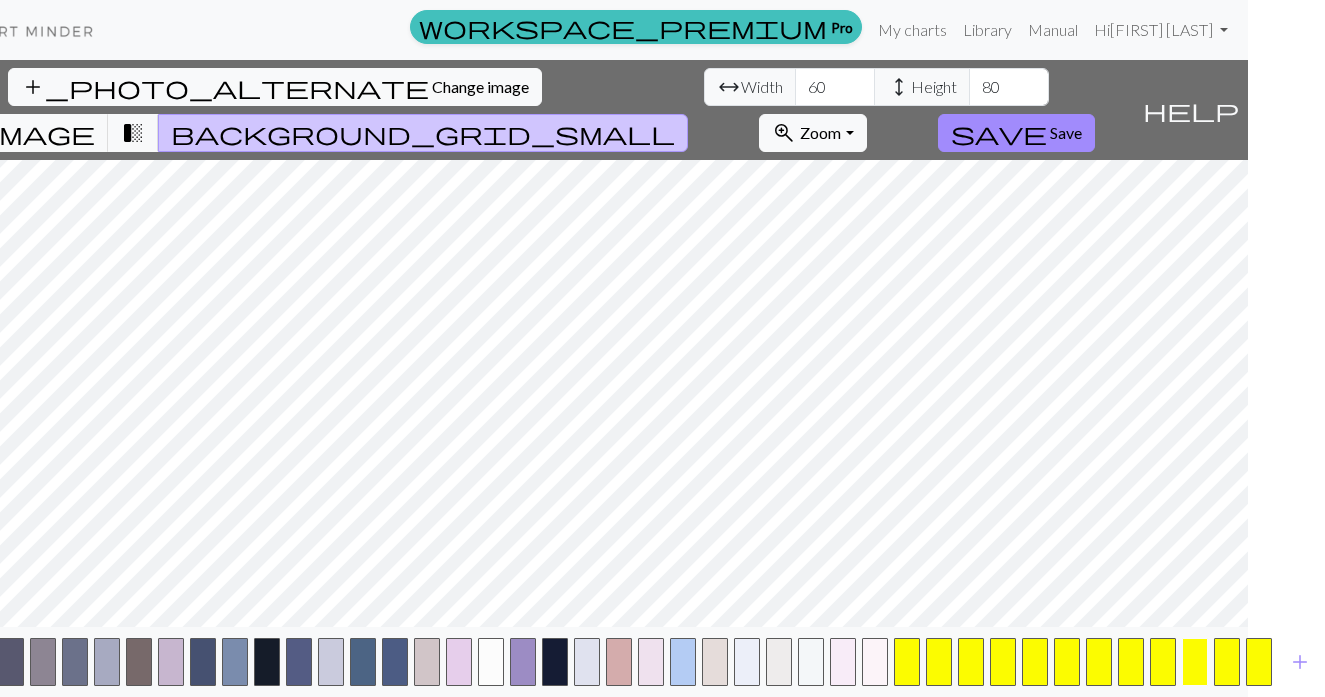 scroll, scrollTop: 15, scrollLeft: 77, axis: both 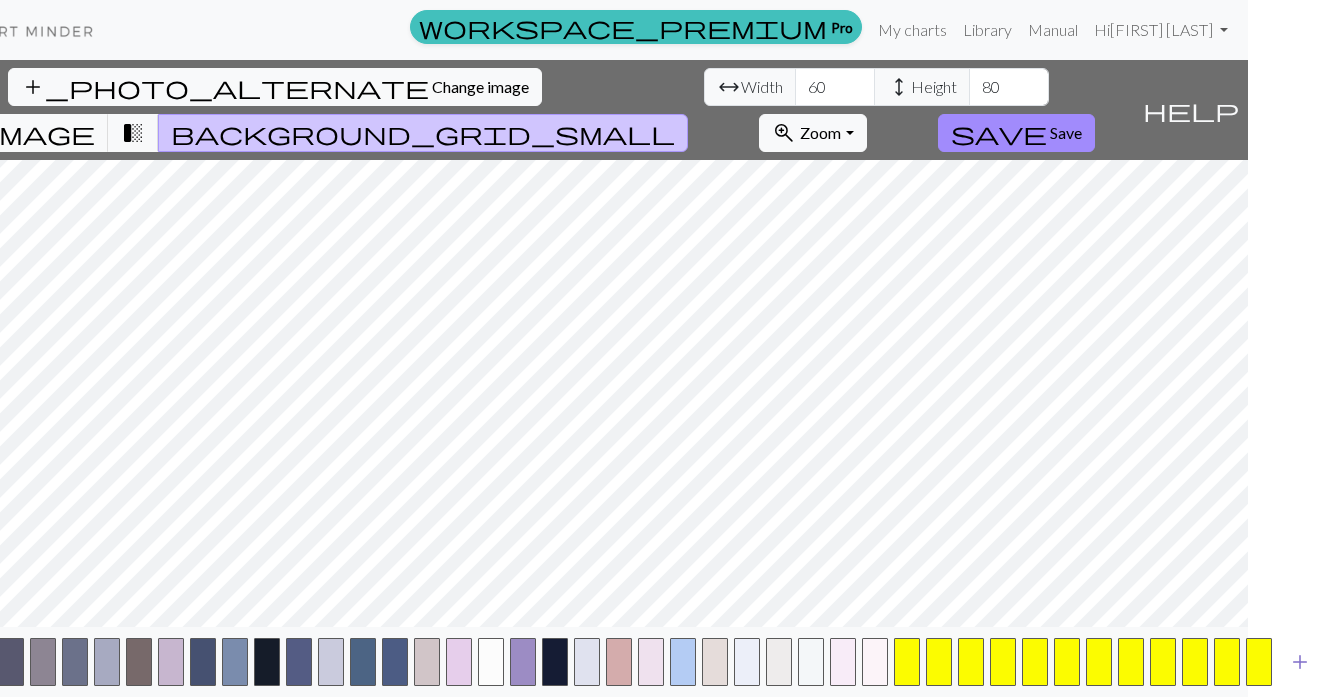 click on "add" at bounding box center [1300, 662] 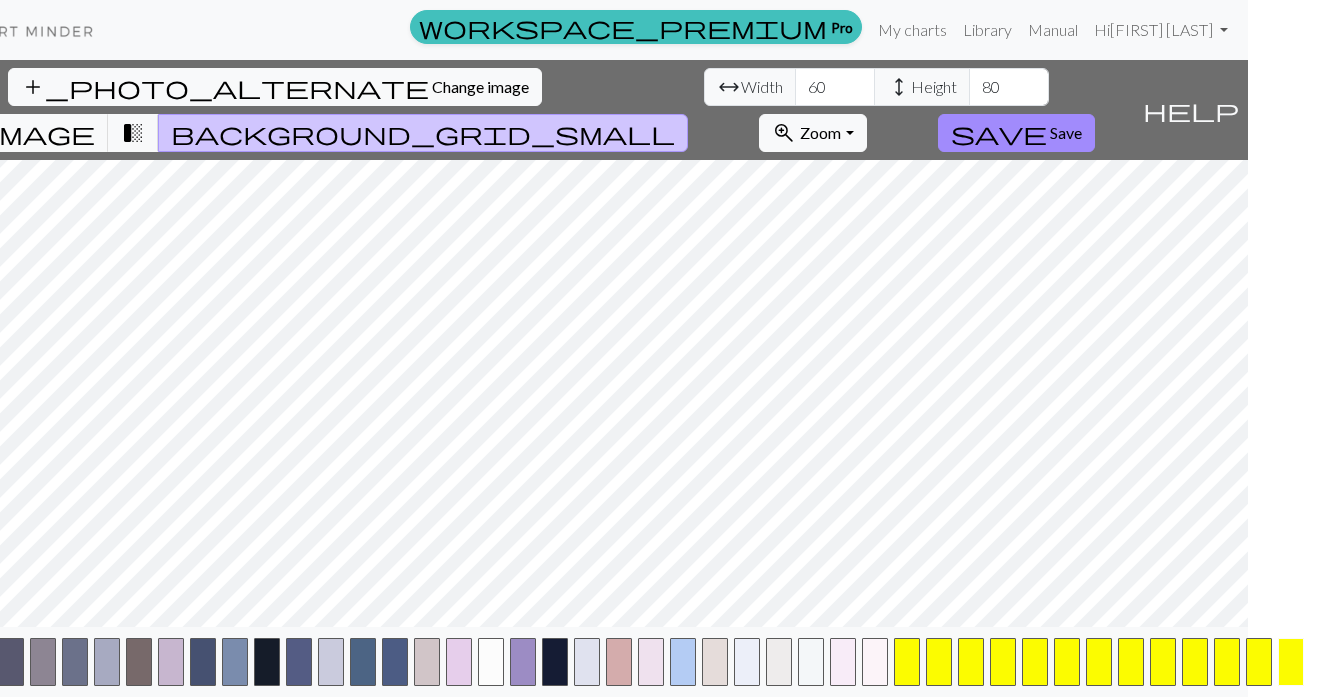 click at bounding box center [1291, 662] 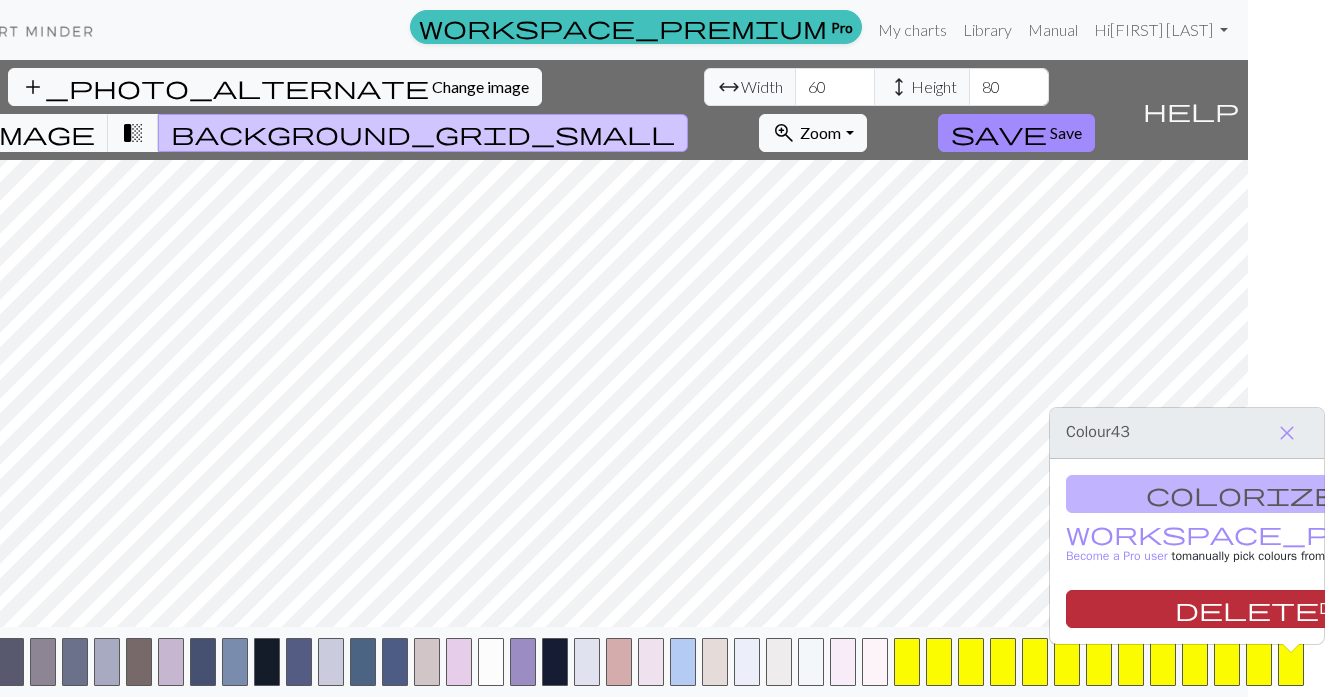 click on "delete Delete" at bounding box center [1270, 609] 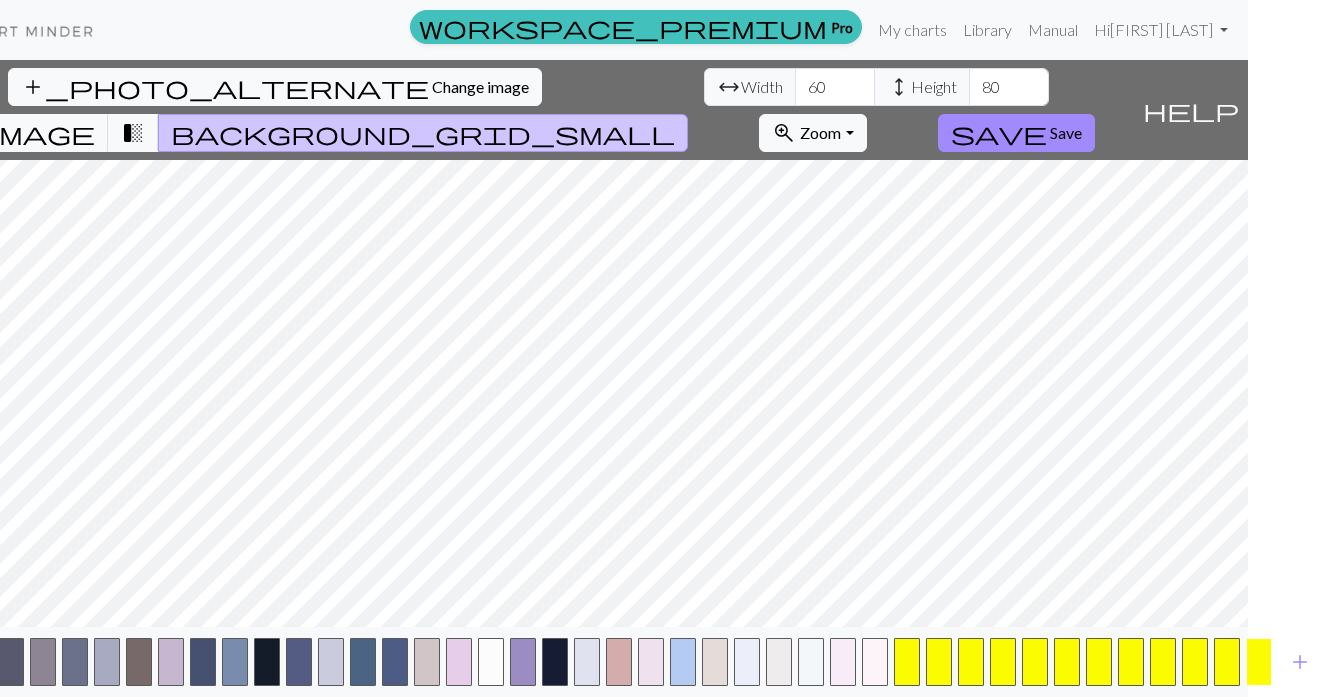 click at bounding box center [1259, 662] 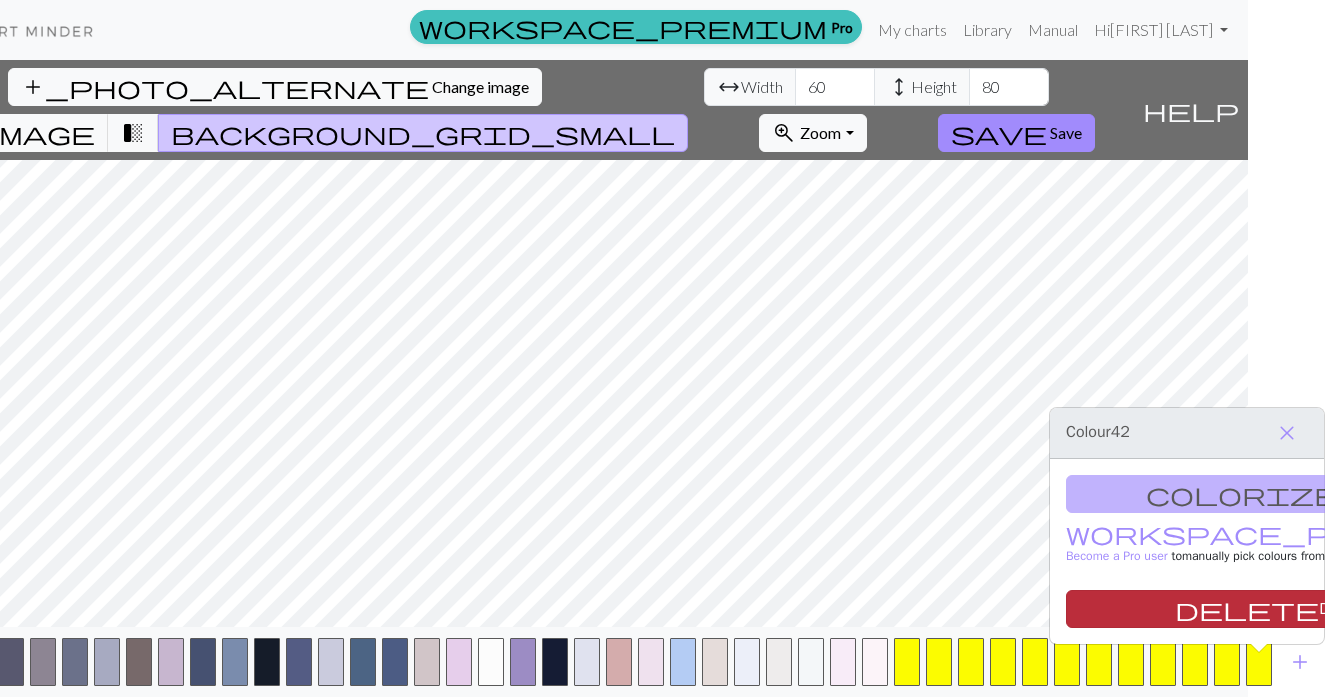 click on "delete Delete" at bounding box center [1270, 609] 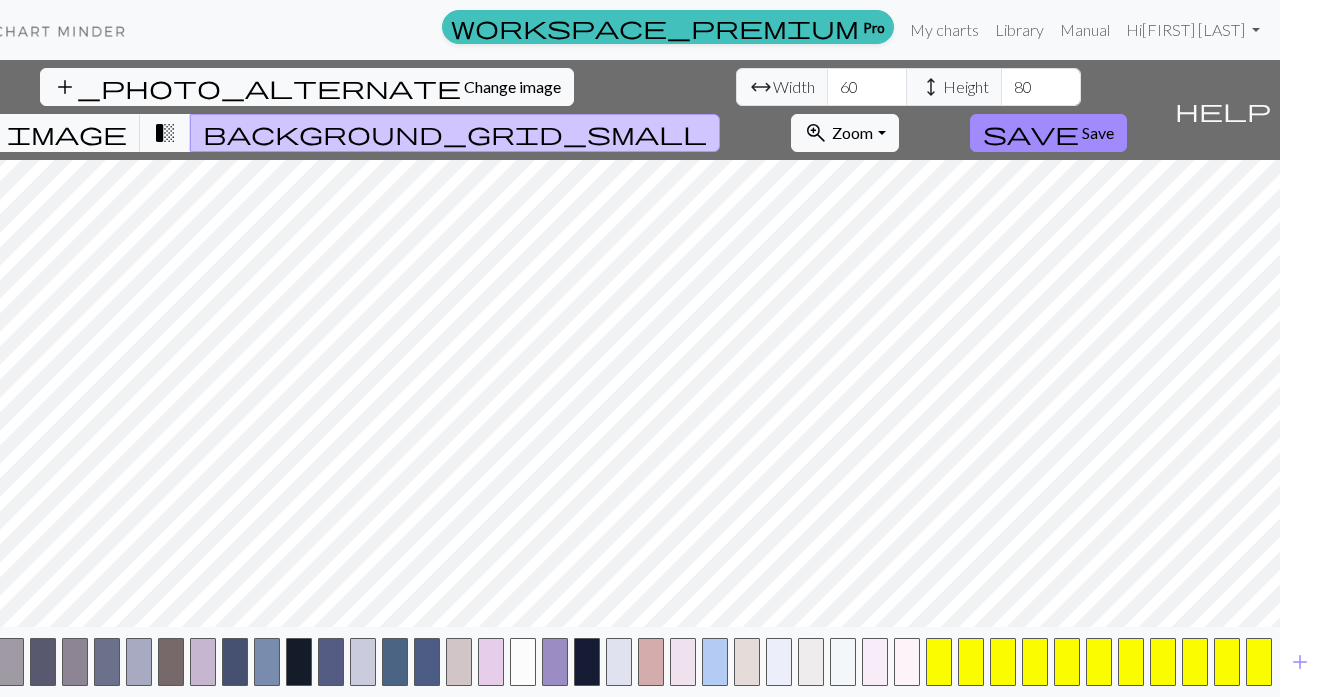 scroll, scrollTop: 15, scrollLeft: 45, axis: both 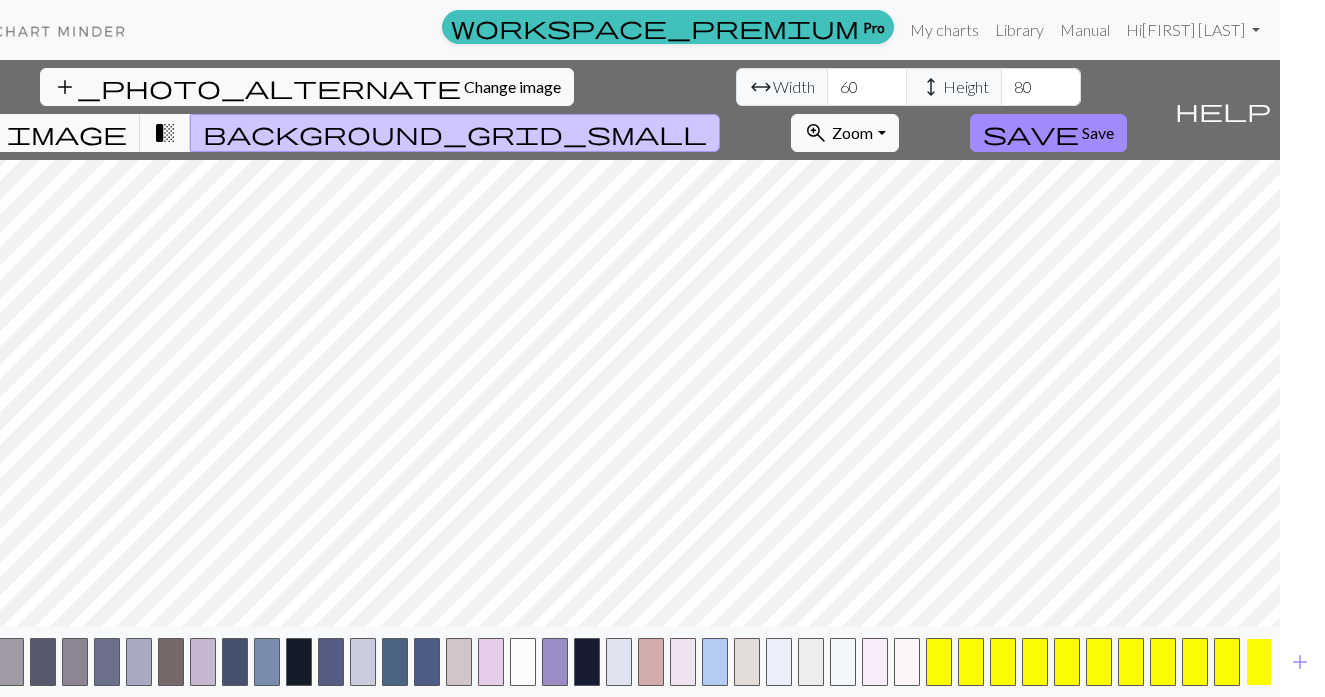 click at bounding box center [1259, 662] 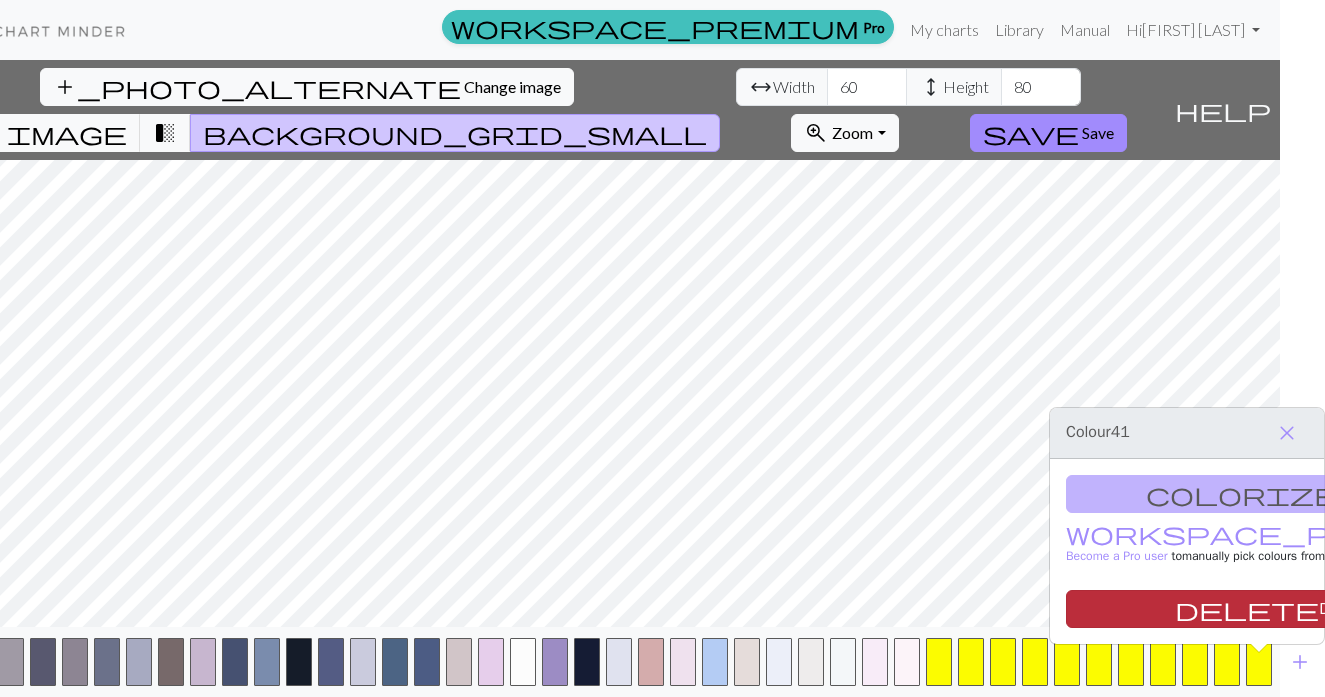 click on "delete Delete" at bounding box center (1270, 609) 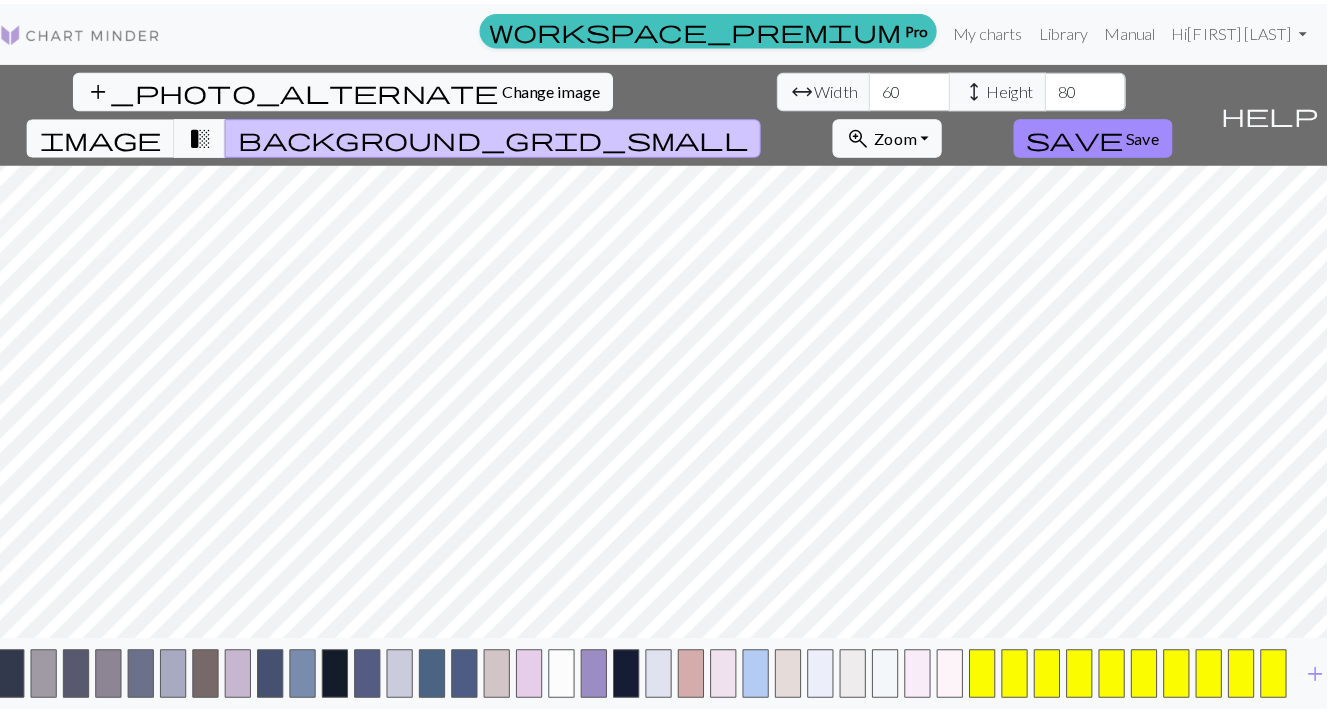 scroll, scrollTop: 0, scrollLeft: 0, axis: both 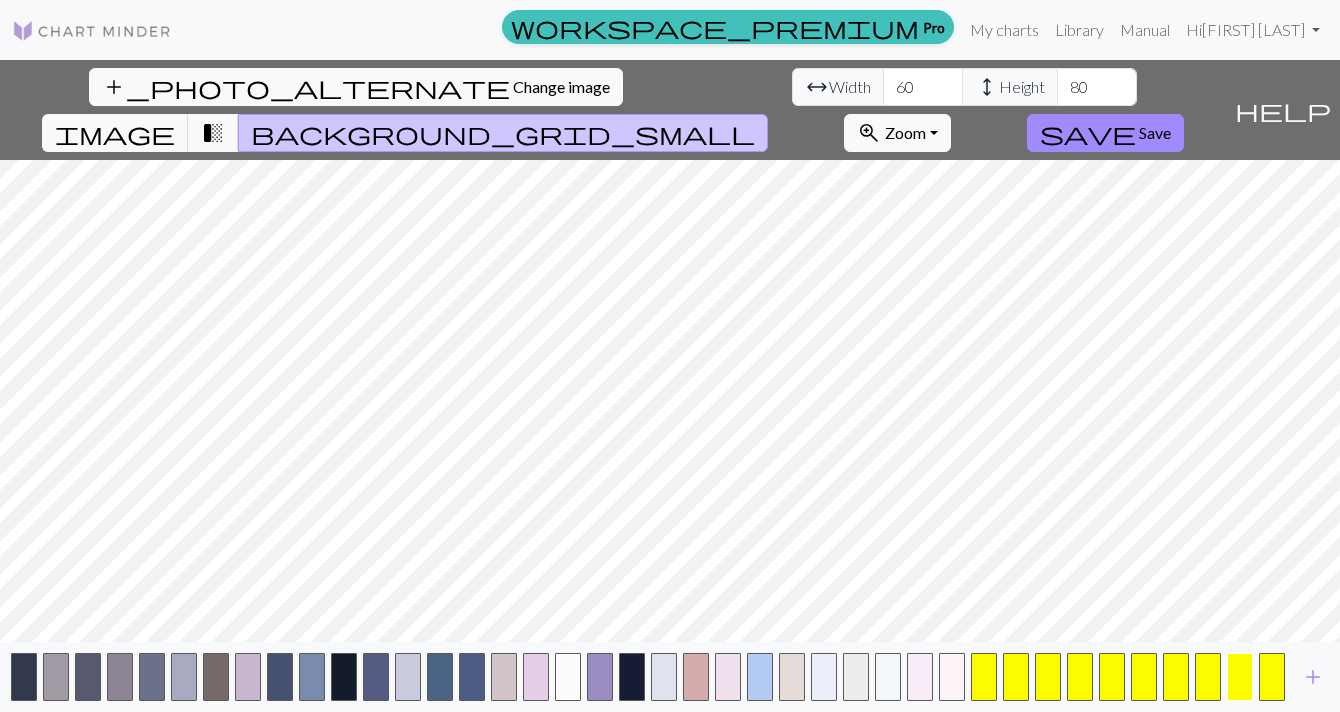 click at bounding box center [1240, 677] 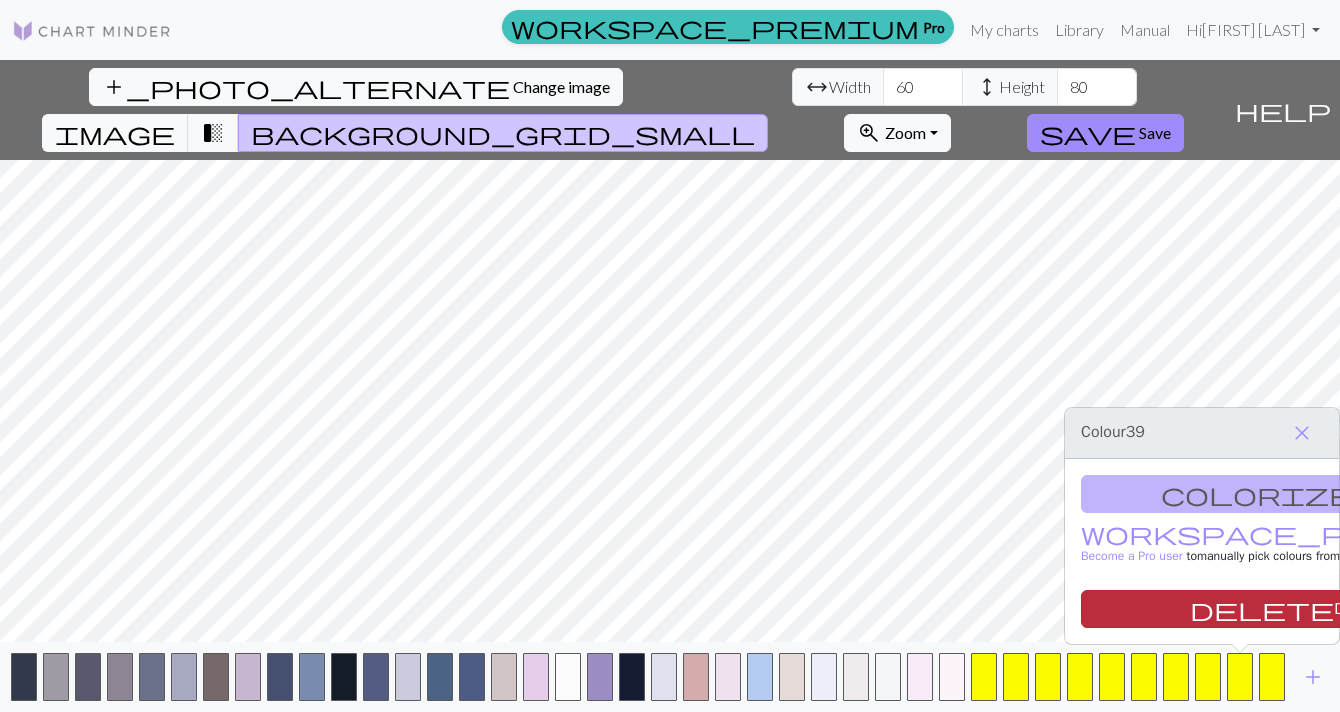 click on "delete Delete" at bounding box center [1285, 609] 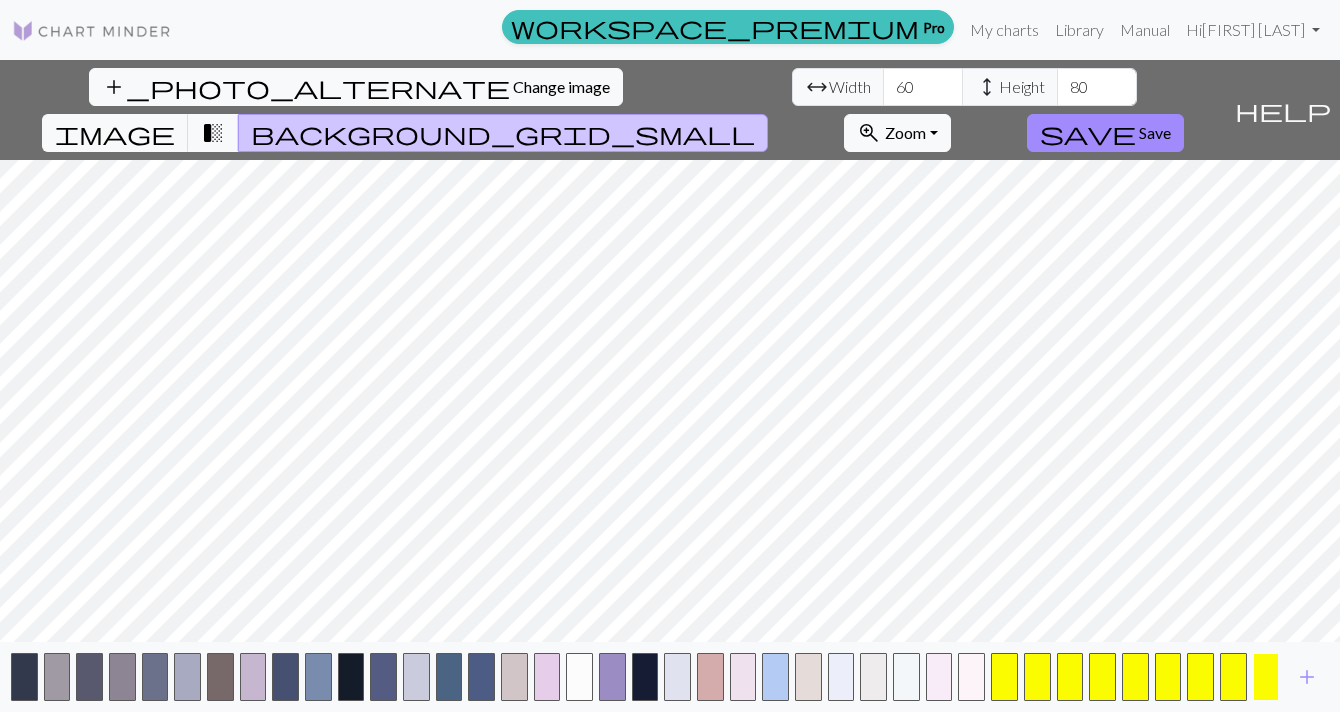 click at bounding box center (1266, 677) 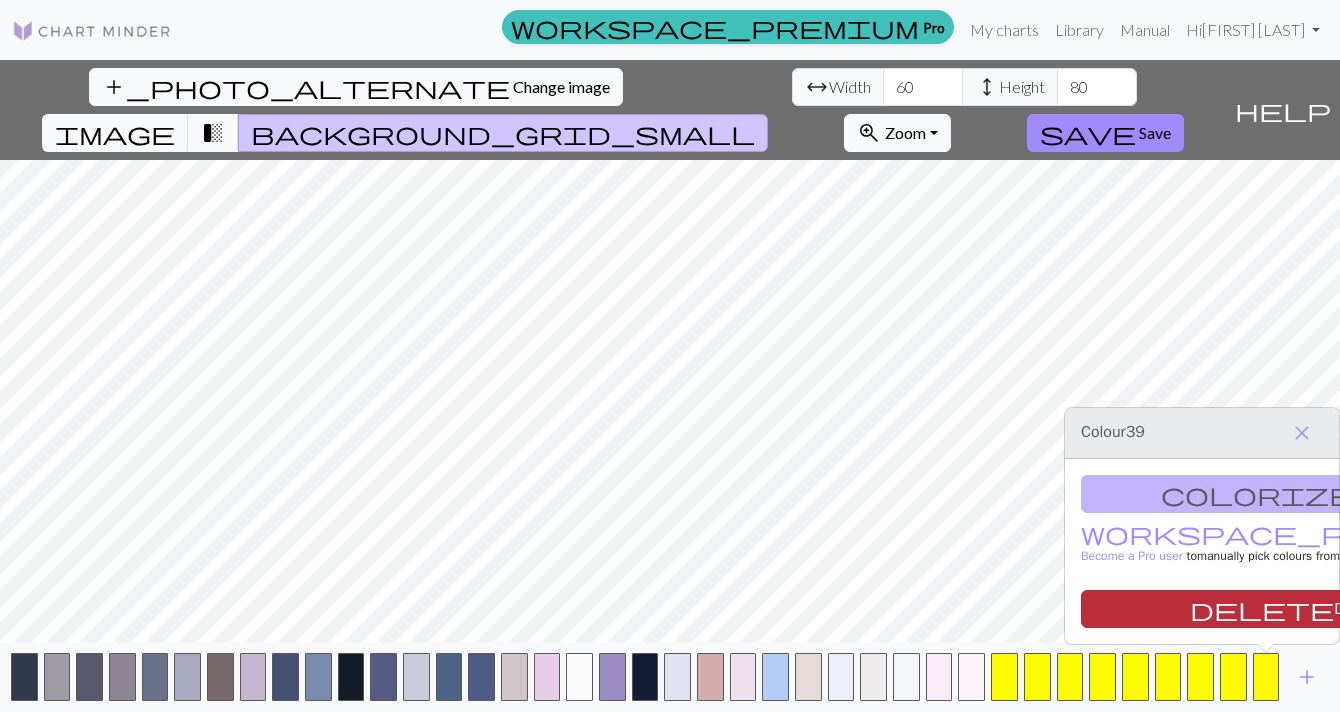 click on "delete Delete" at bounding box center [1285, 609] 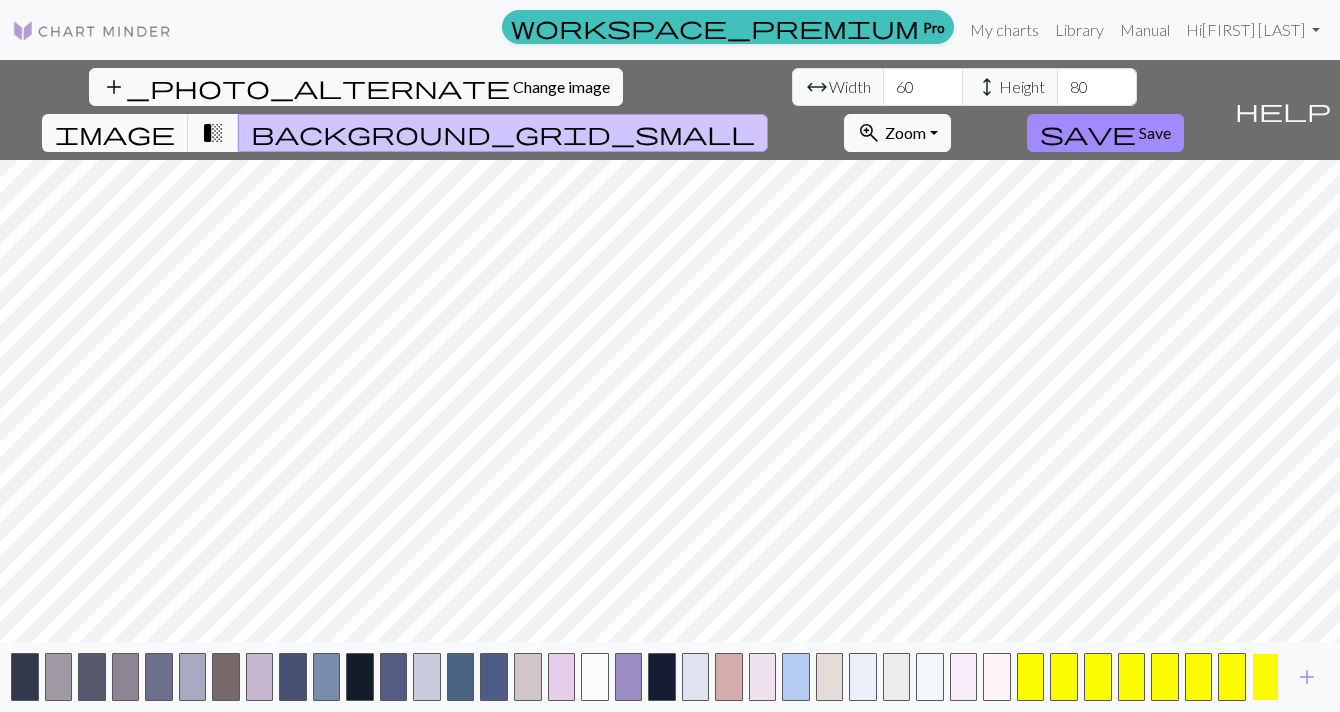 click at bounding box center [1266, 677] 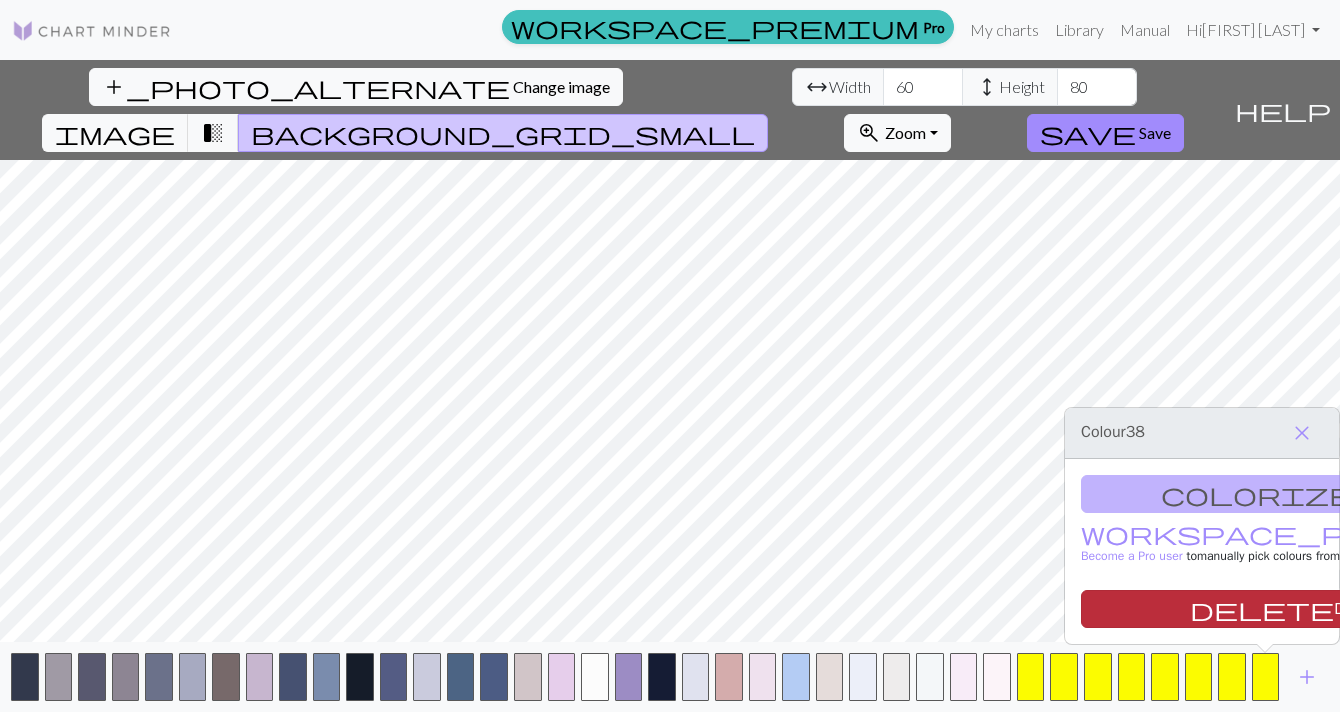 click on "delete Delete" at bounding box center (1285, 609) 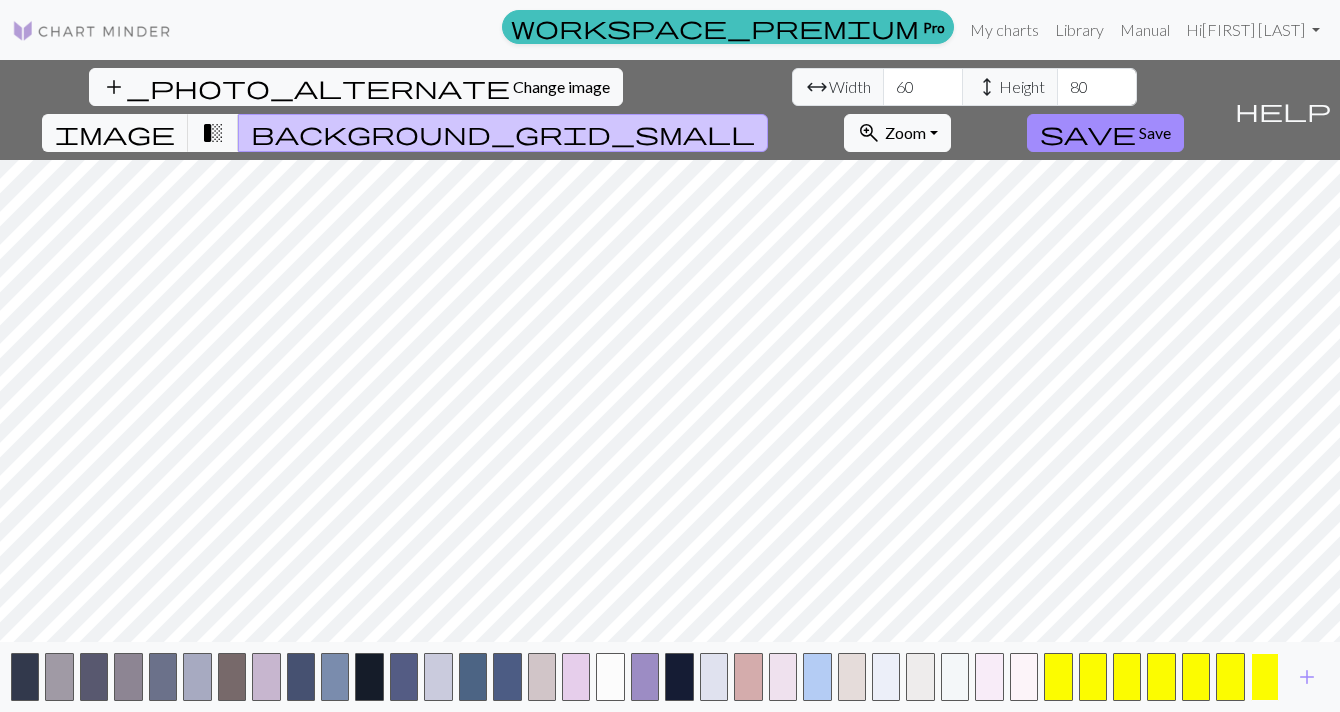 click at bounding box center (1265, 677) 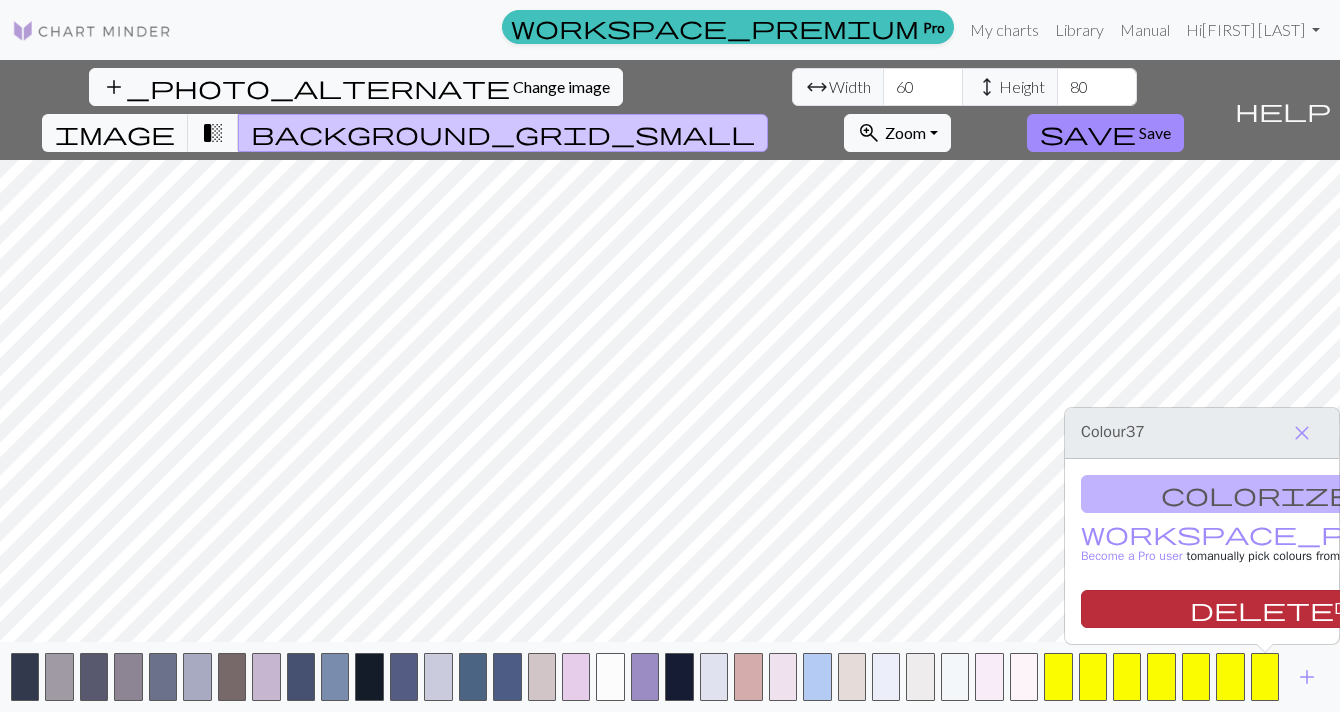 click on "delete Delete" at bounding box center (1285, 609) 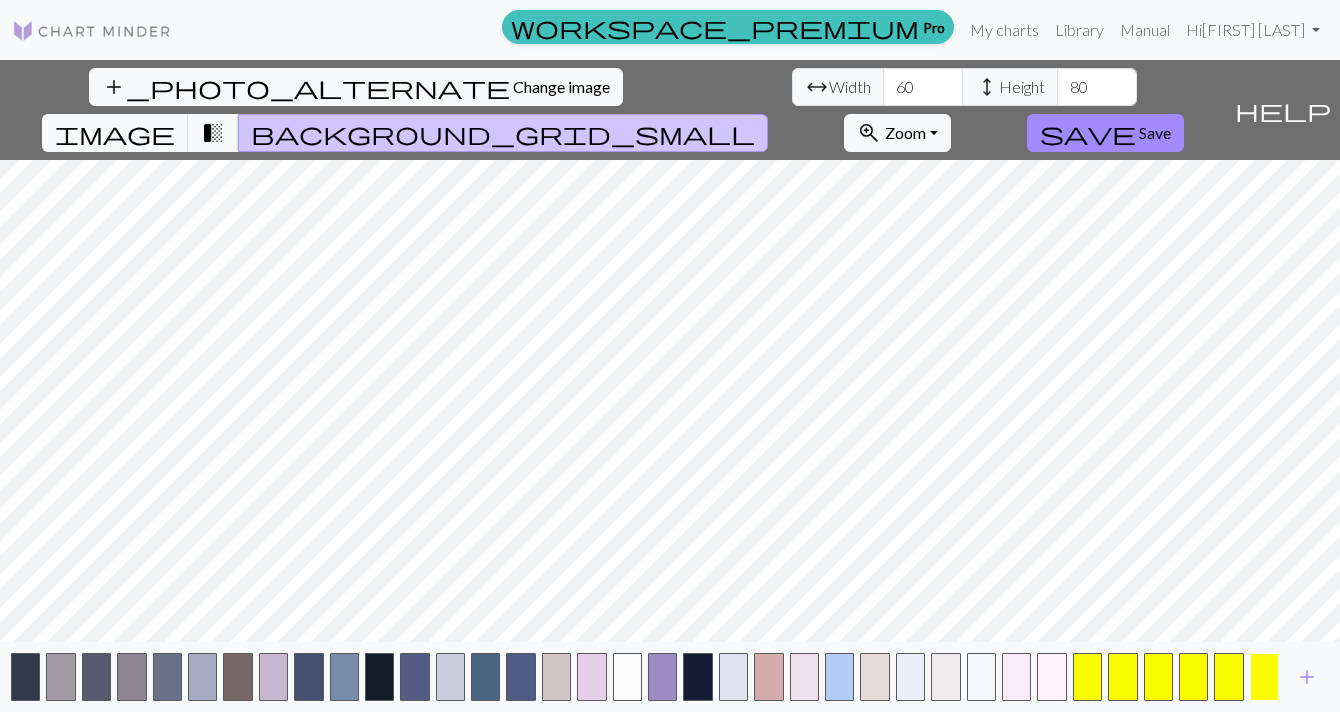 click at bounding box center (1264, 677) 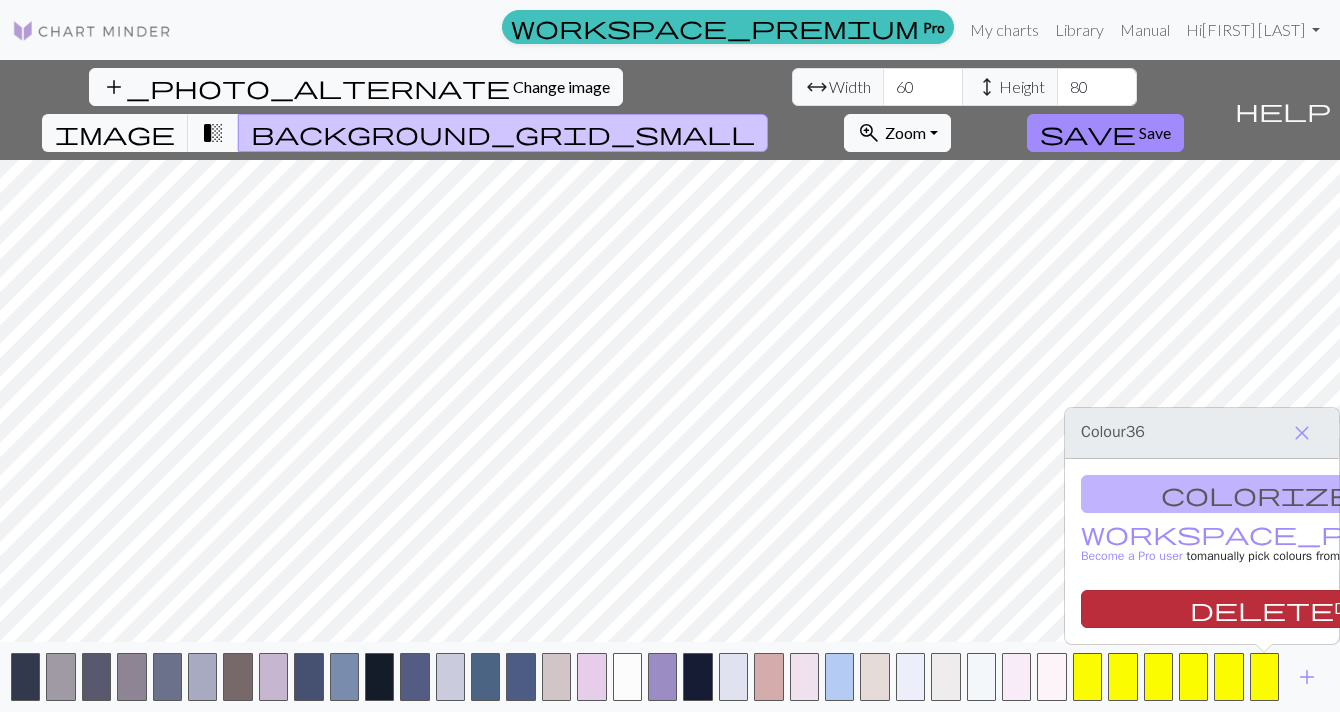 click on "delete Delete" at bounding box center [1285, 609] 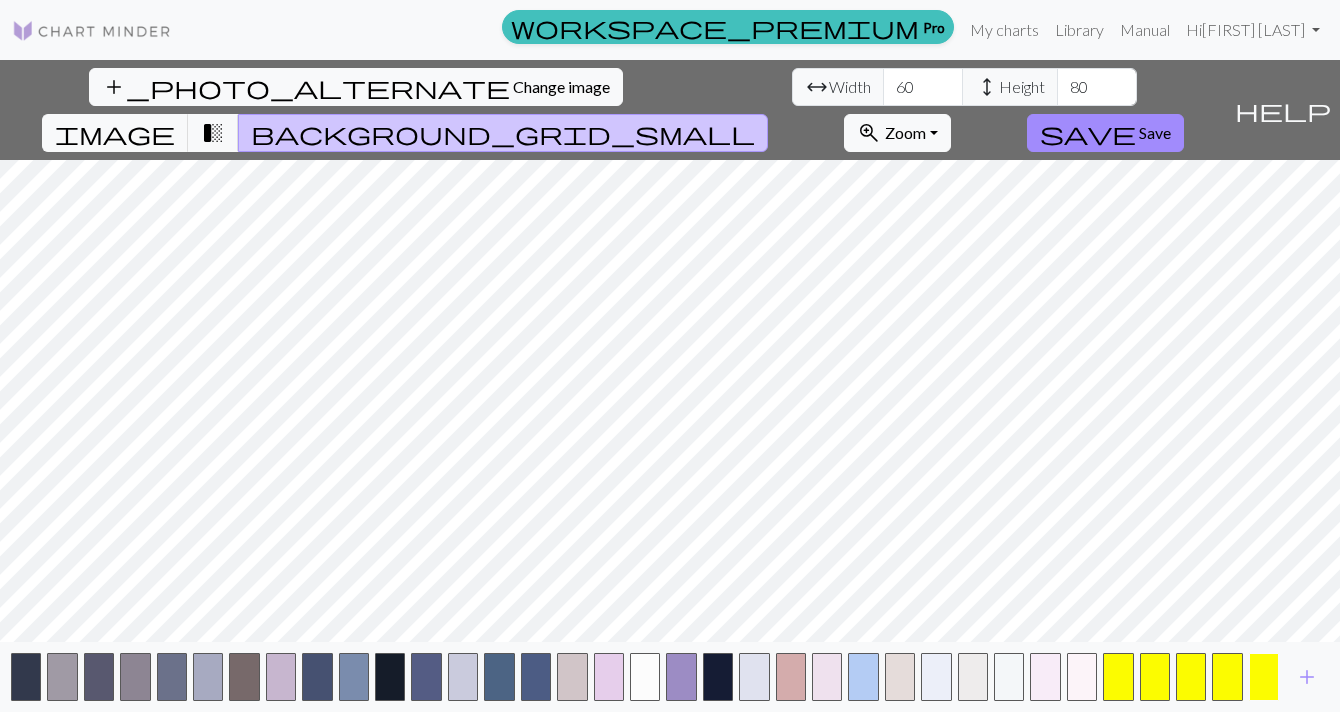 click at bounding box center (1264, 677) 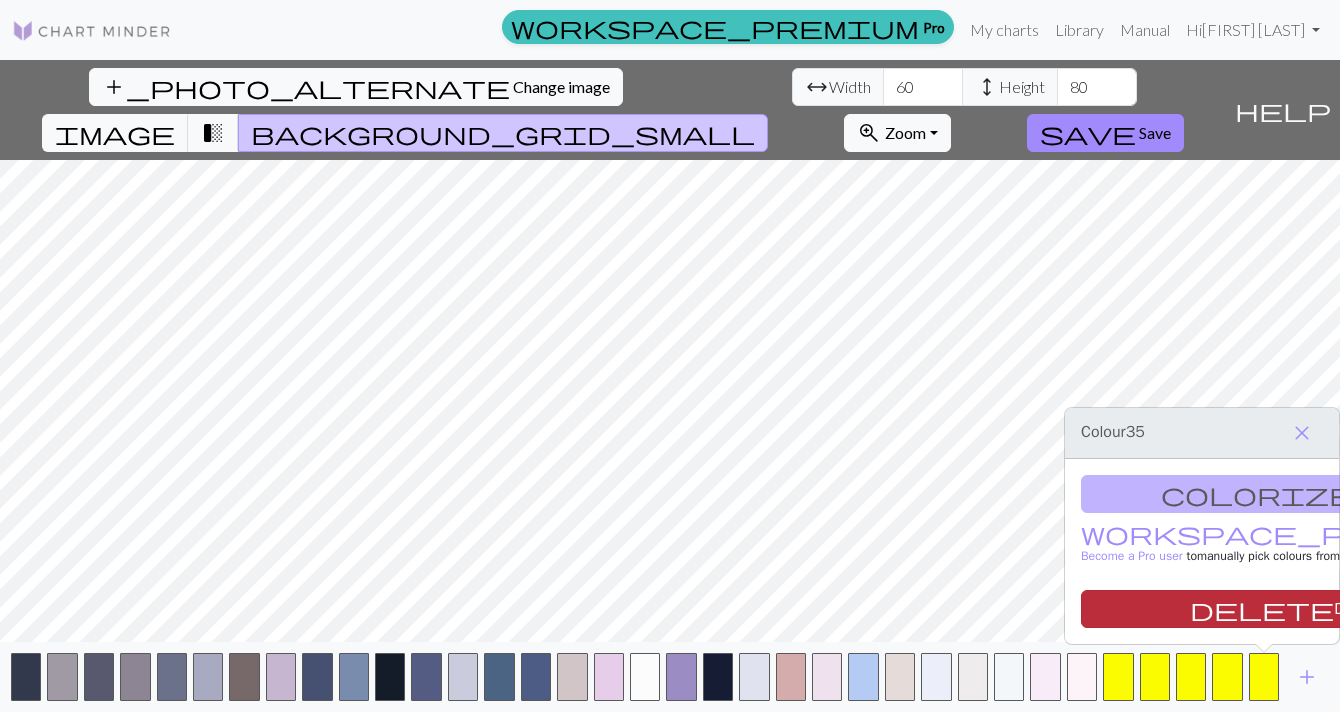 click on "delete Delete" at bounding box center [1285, 609] 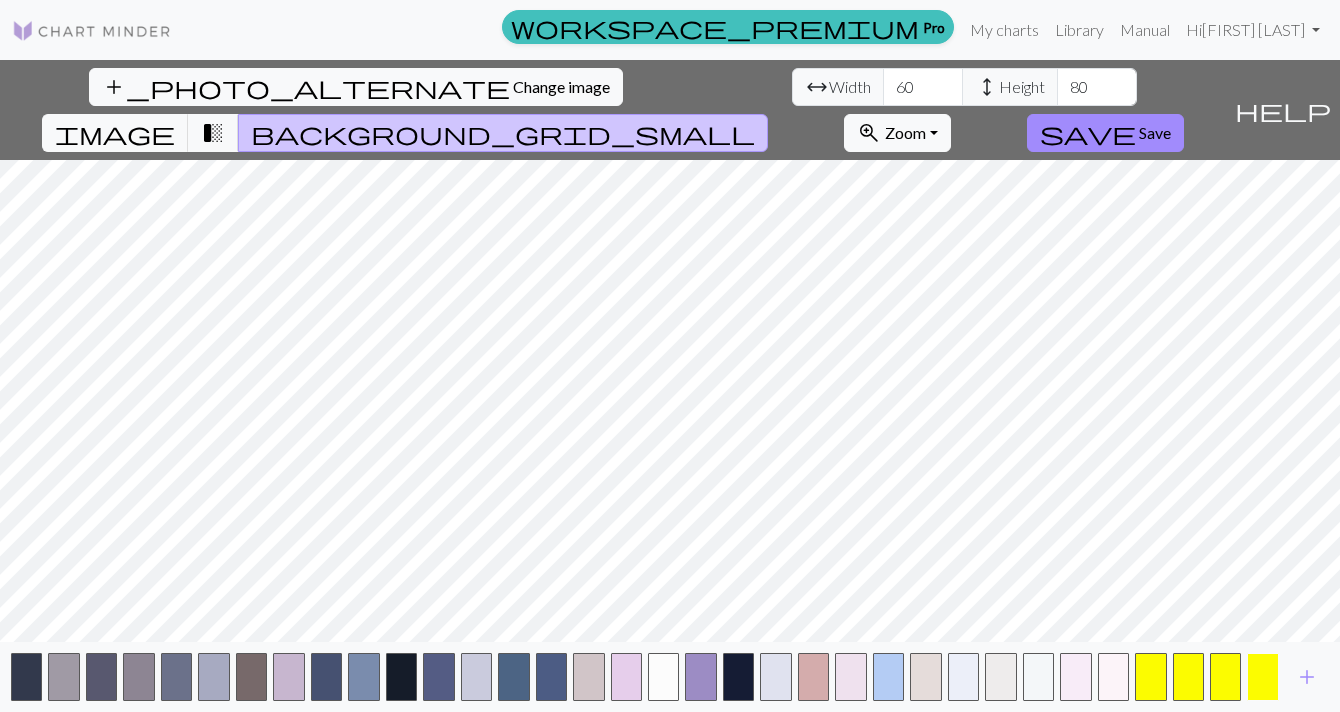 click at bounding box center (1262, 677) 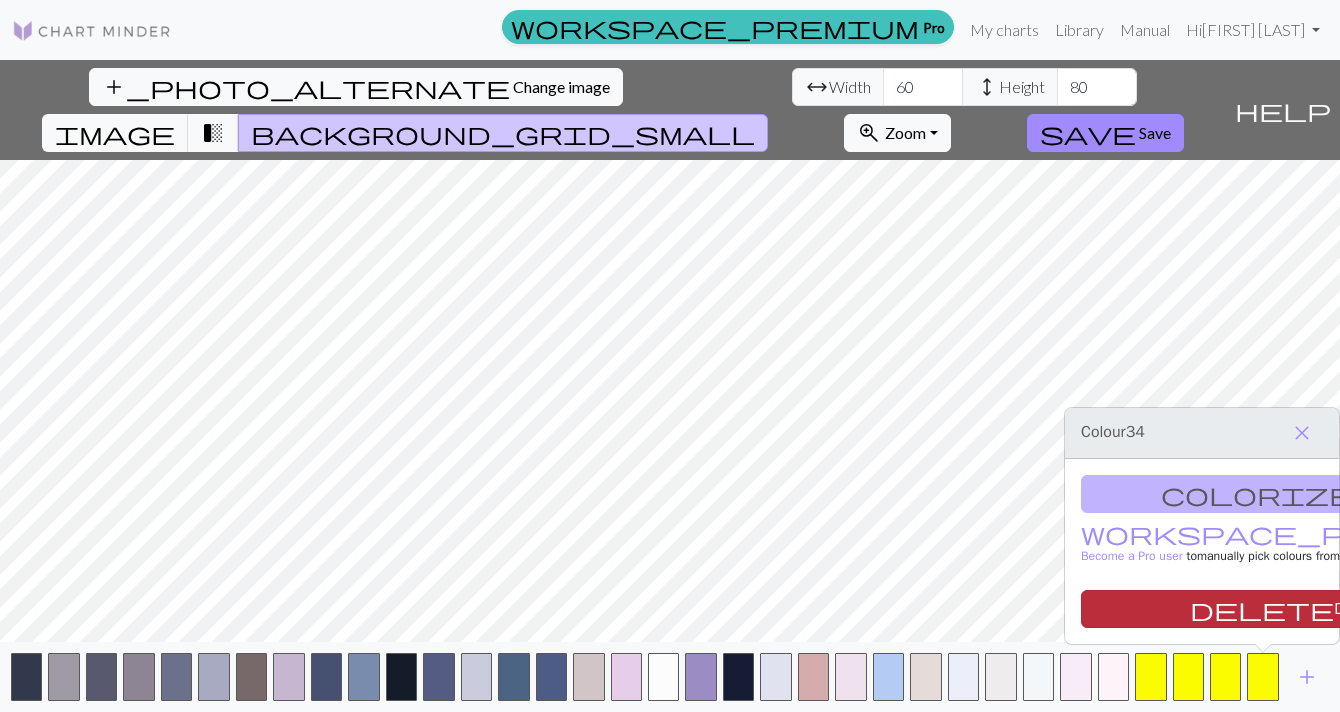 click on "delete Delete" at bounding box center [1285, 609] 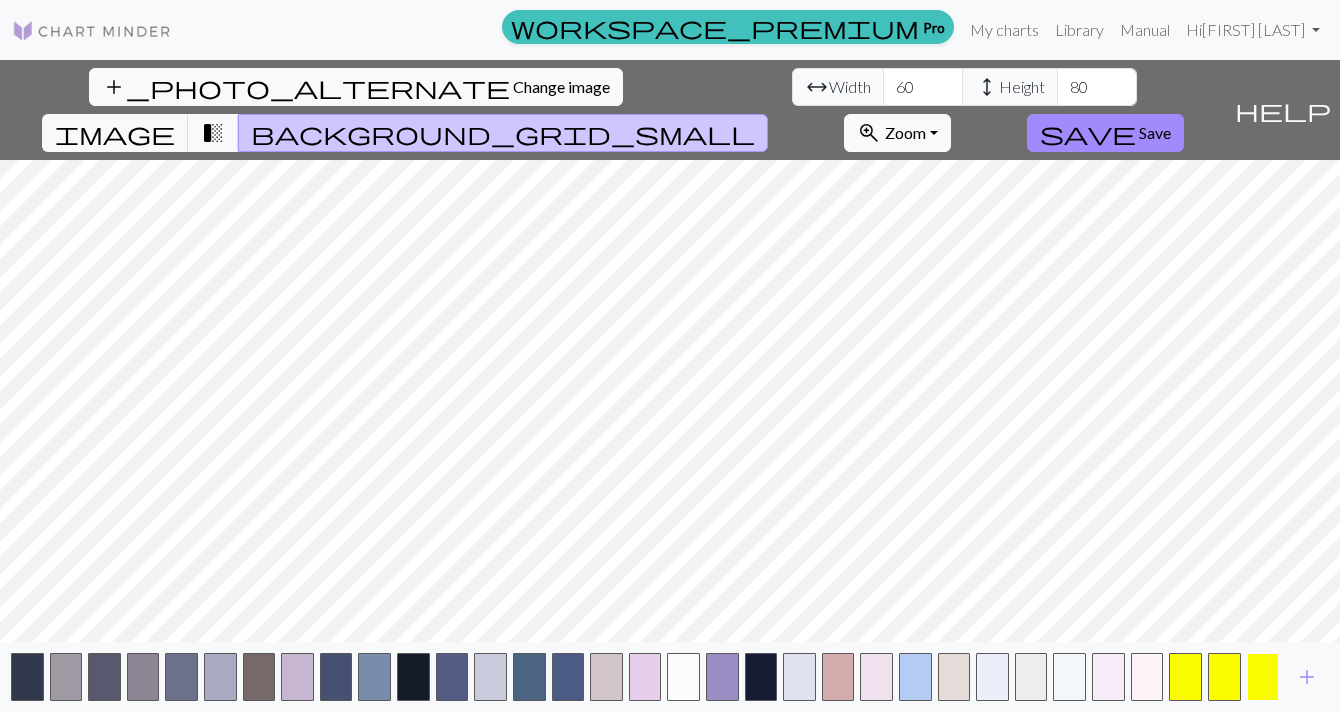click at bounding box center (1263, 677) 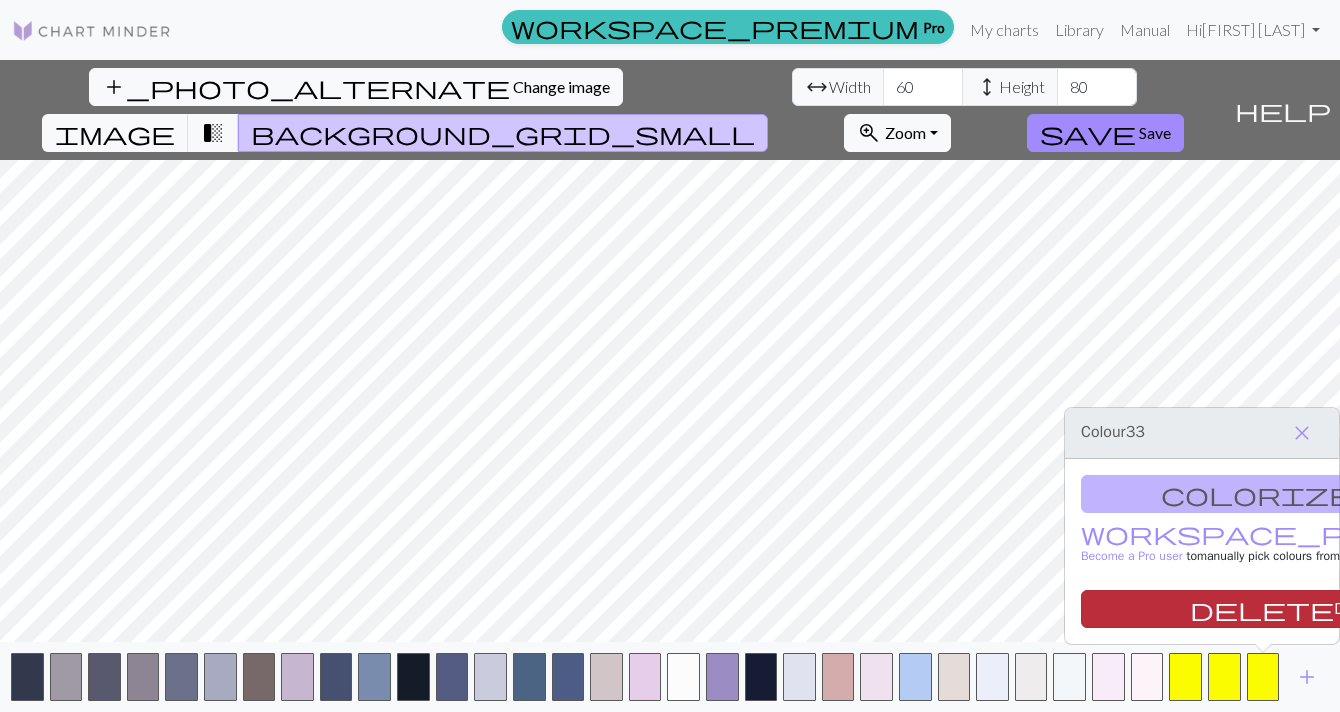 click on "delete Delete" at bounding box center (1285, 609) 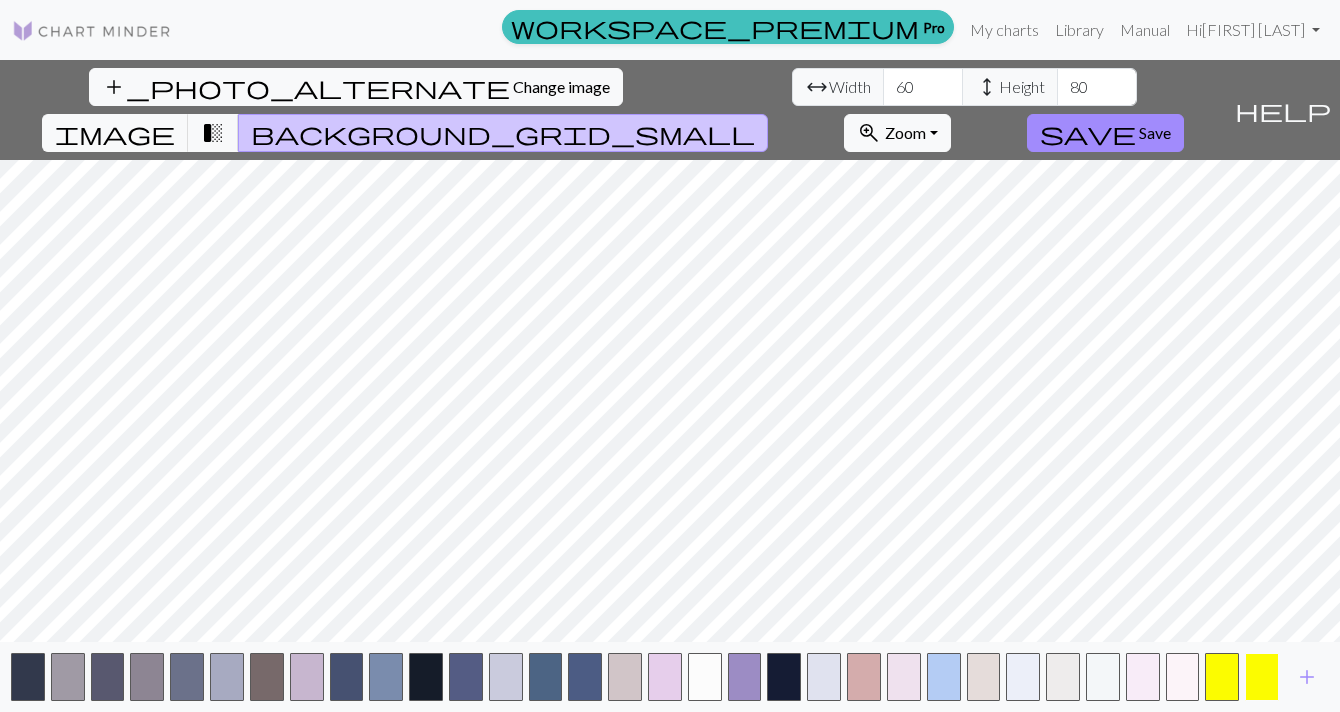 click at bounding box center [1262, 677] 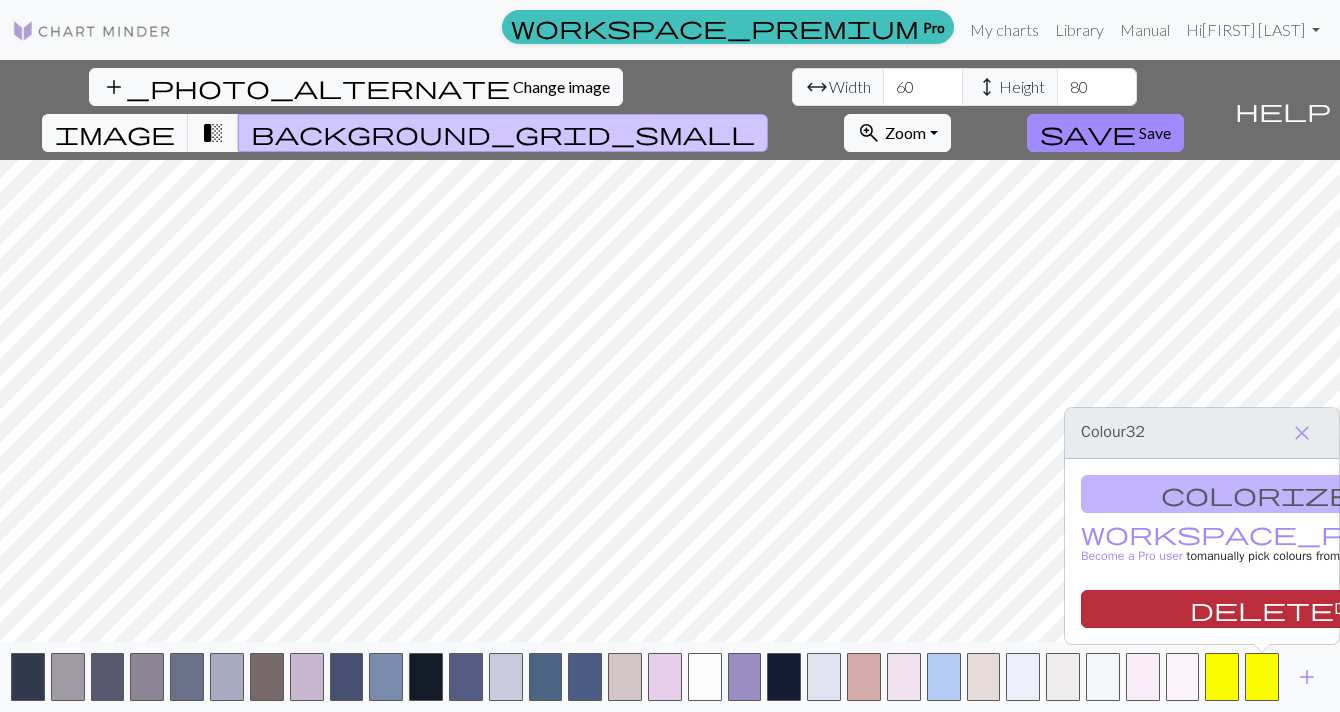 click on "delete Delete" at bounding box center [1285, 609] 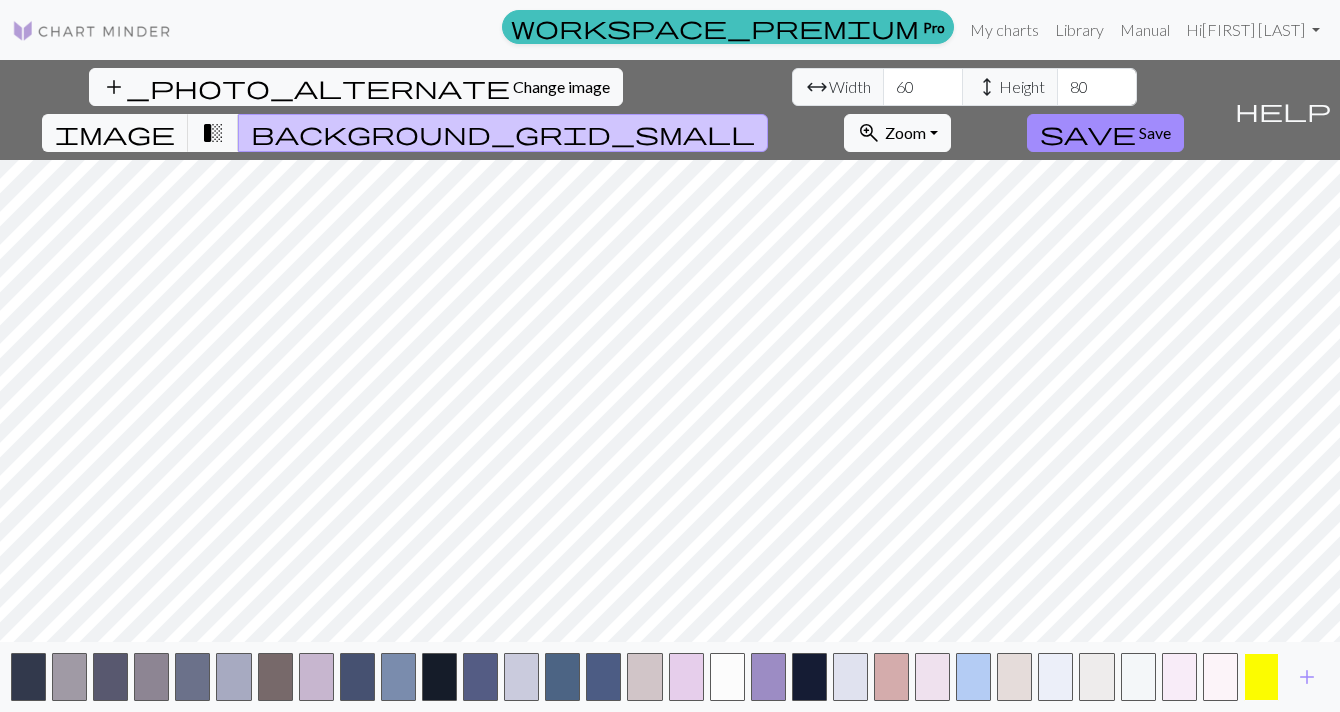 click at bounding box center [1261, 677] 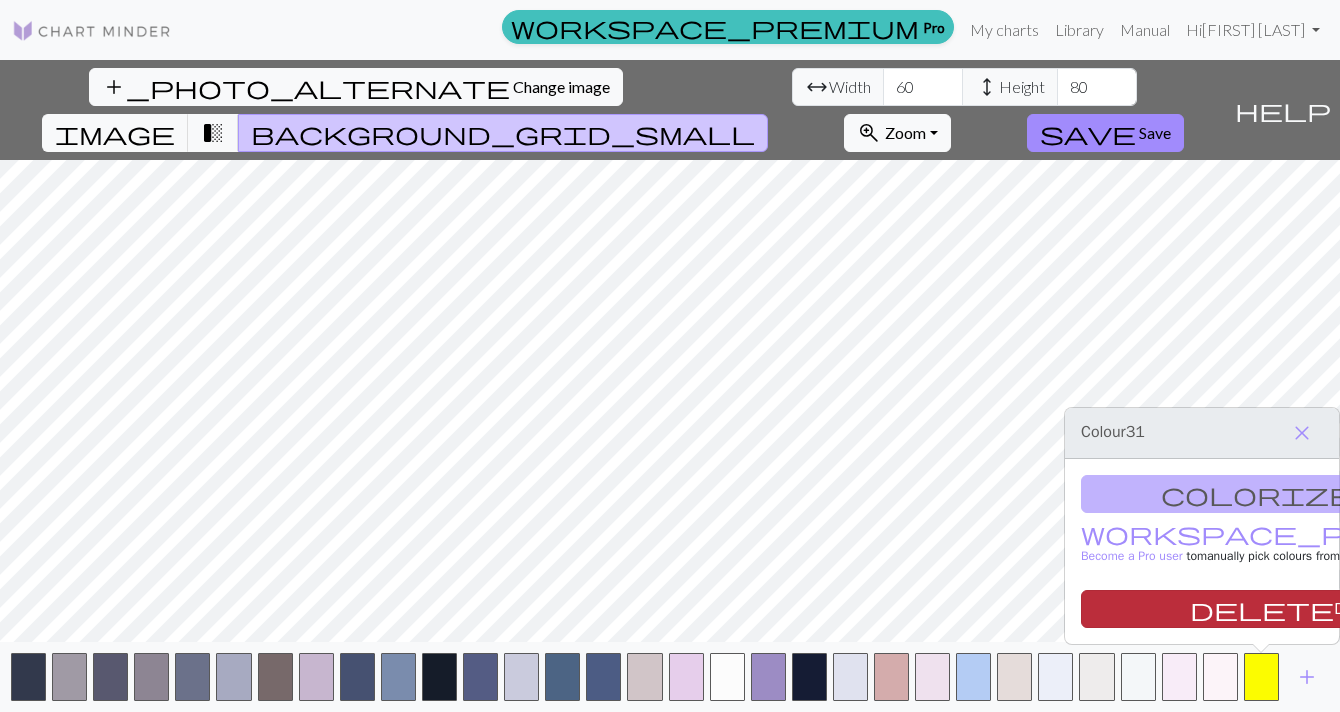 click on "delete Delete" at bounding box center (1285, 609) 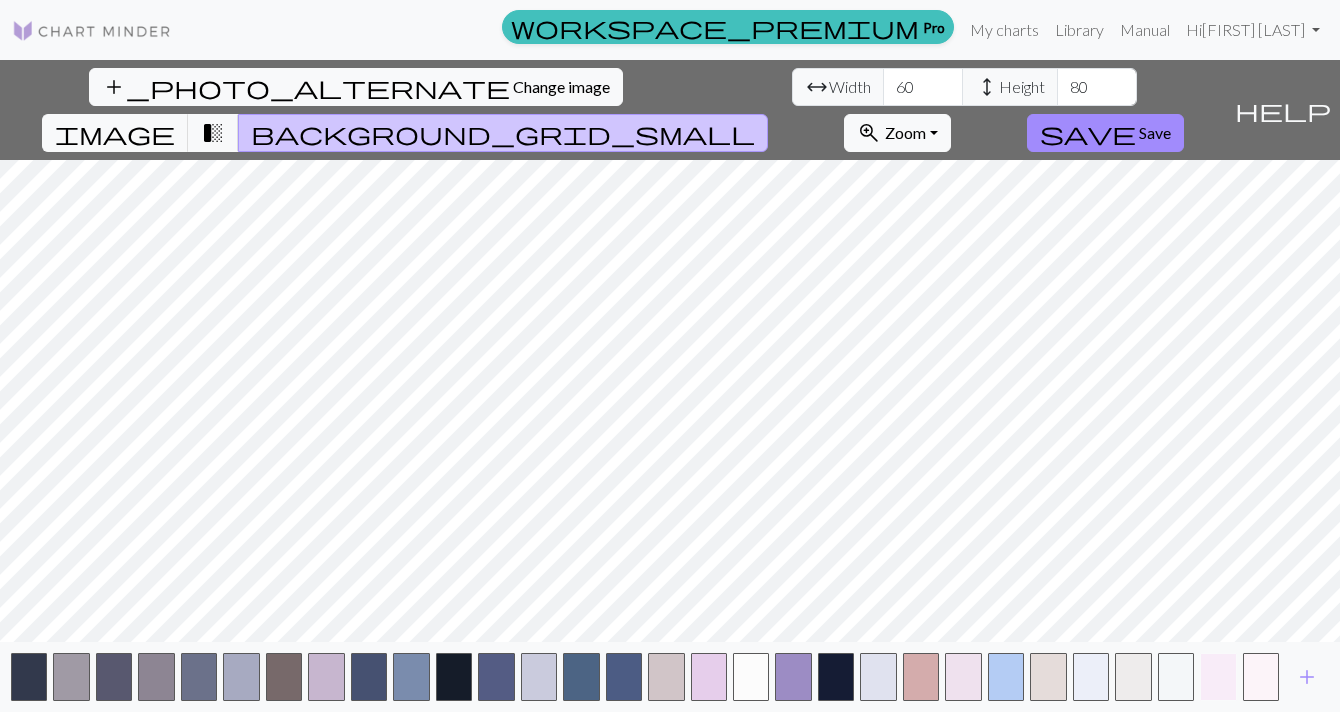 click at bounding box center [1218, 677] 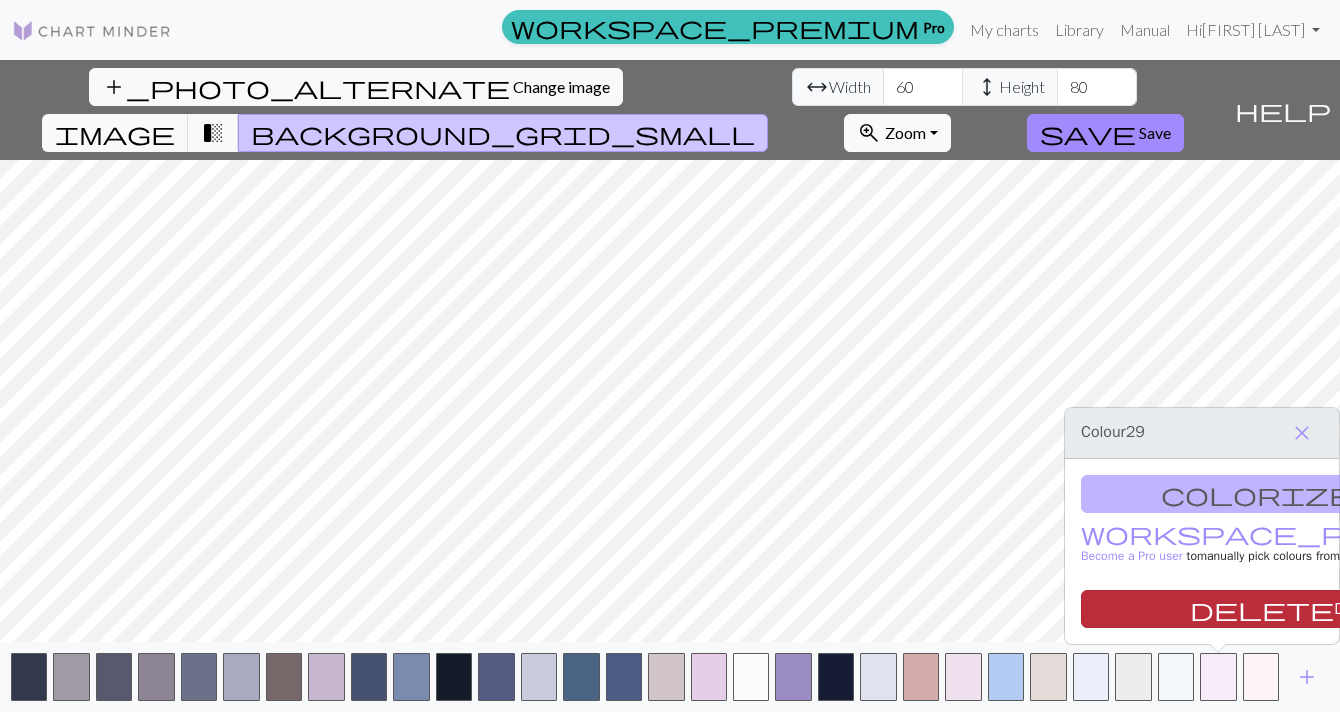 click on "delete Delete" at bounding box center [1285, 609] 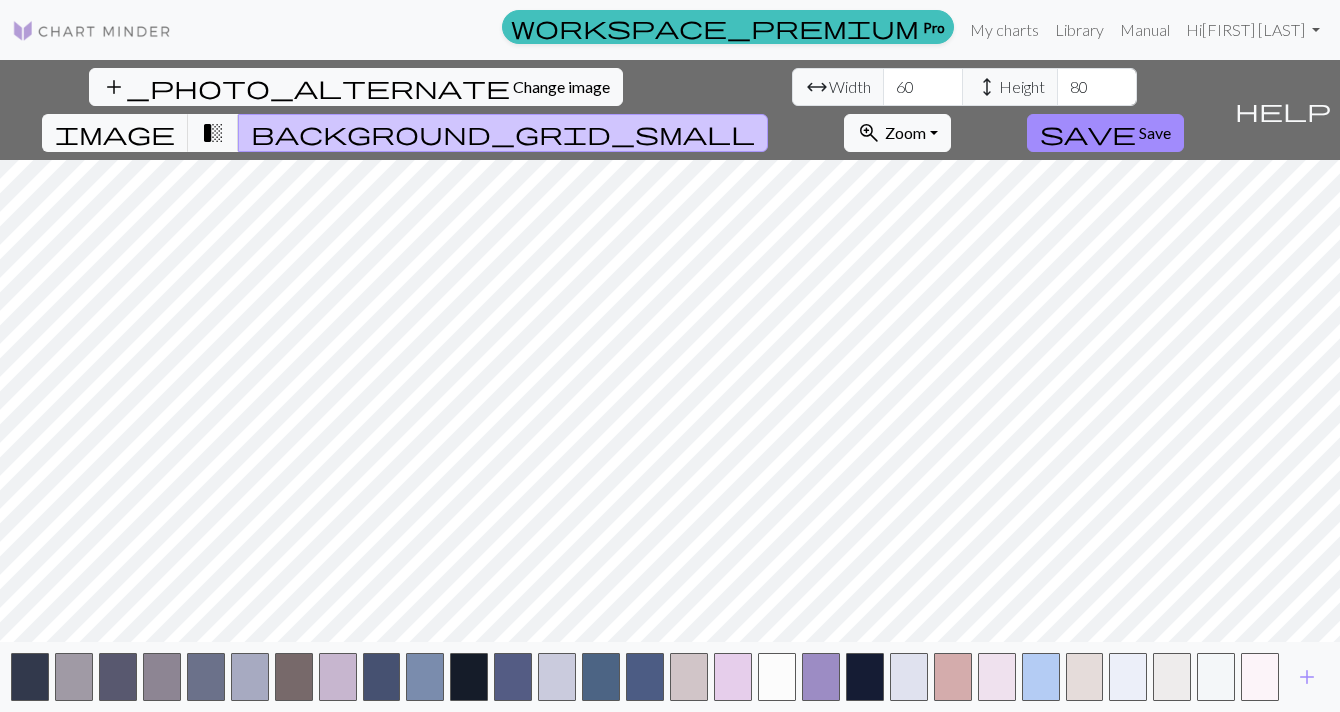click on "add" at bounding box center [670, 677] 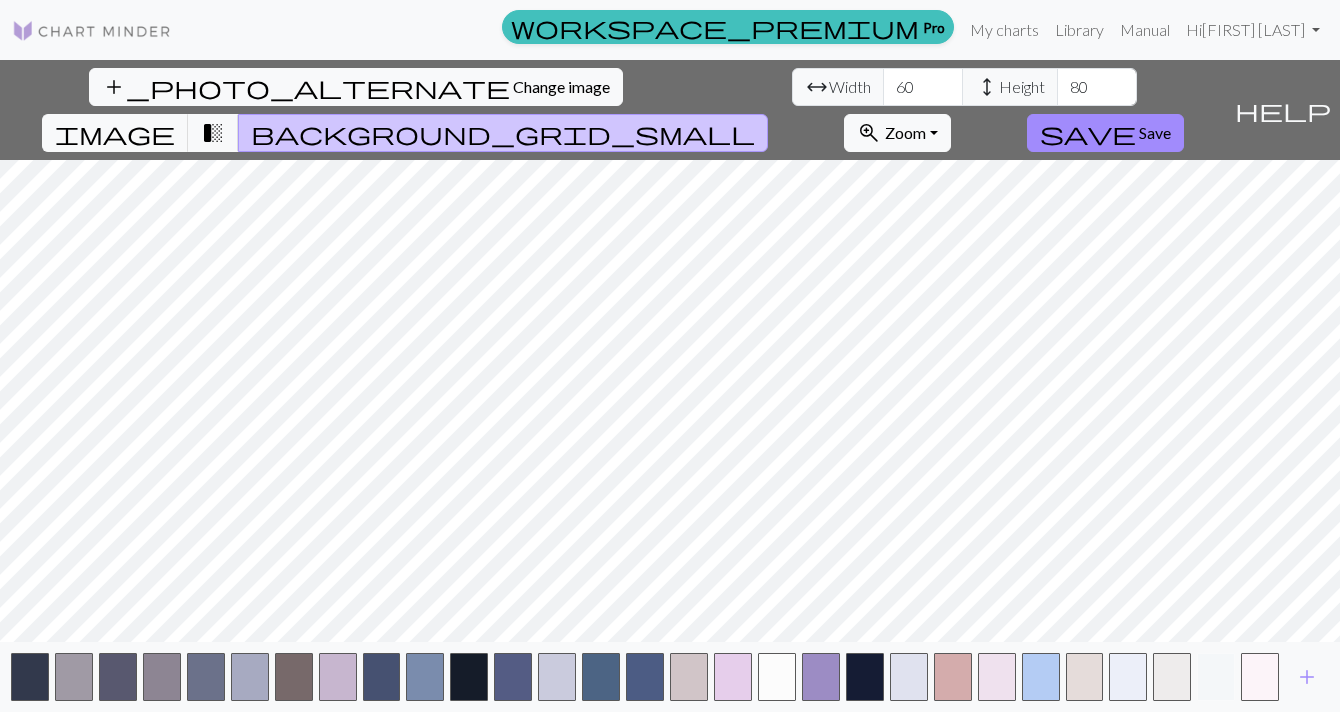 click at bounding box center (1216, 677) 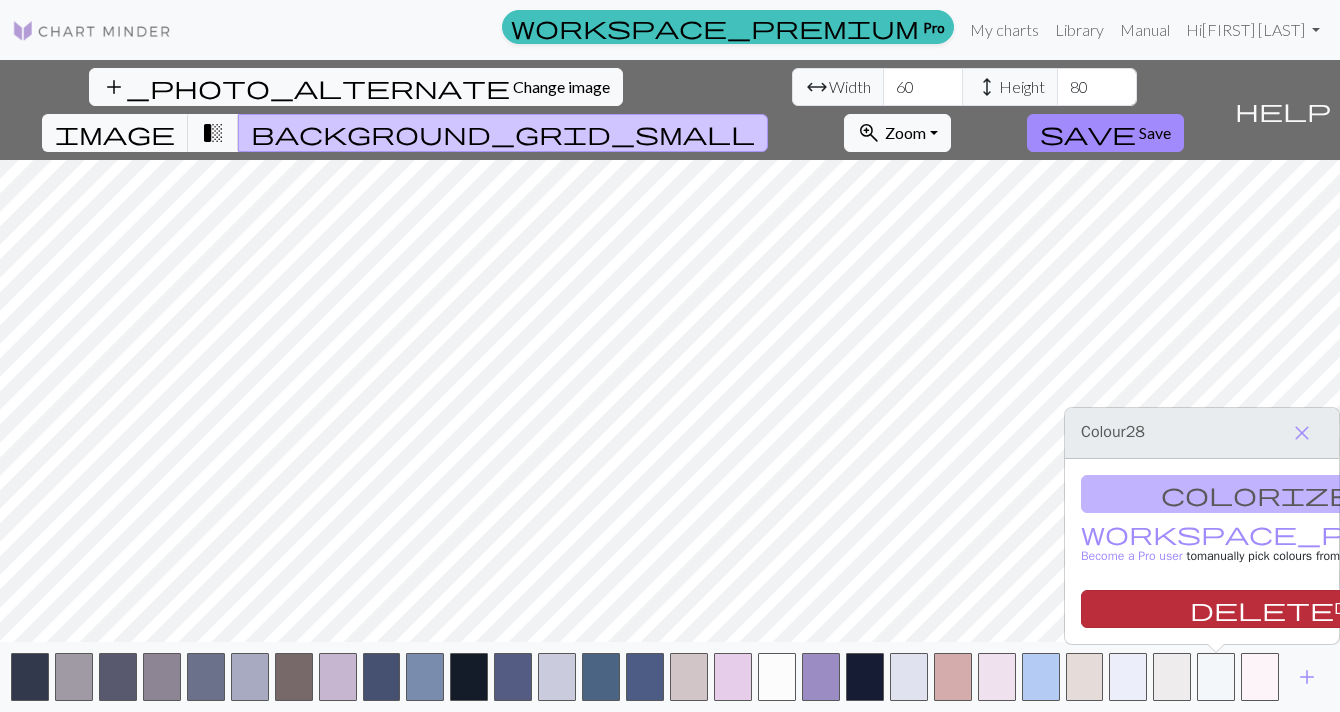 click on "delete Delete" at bounding box center [1285, 609] 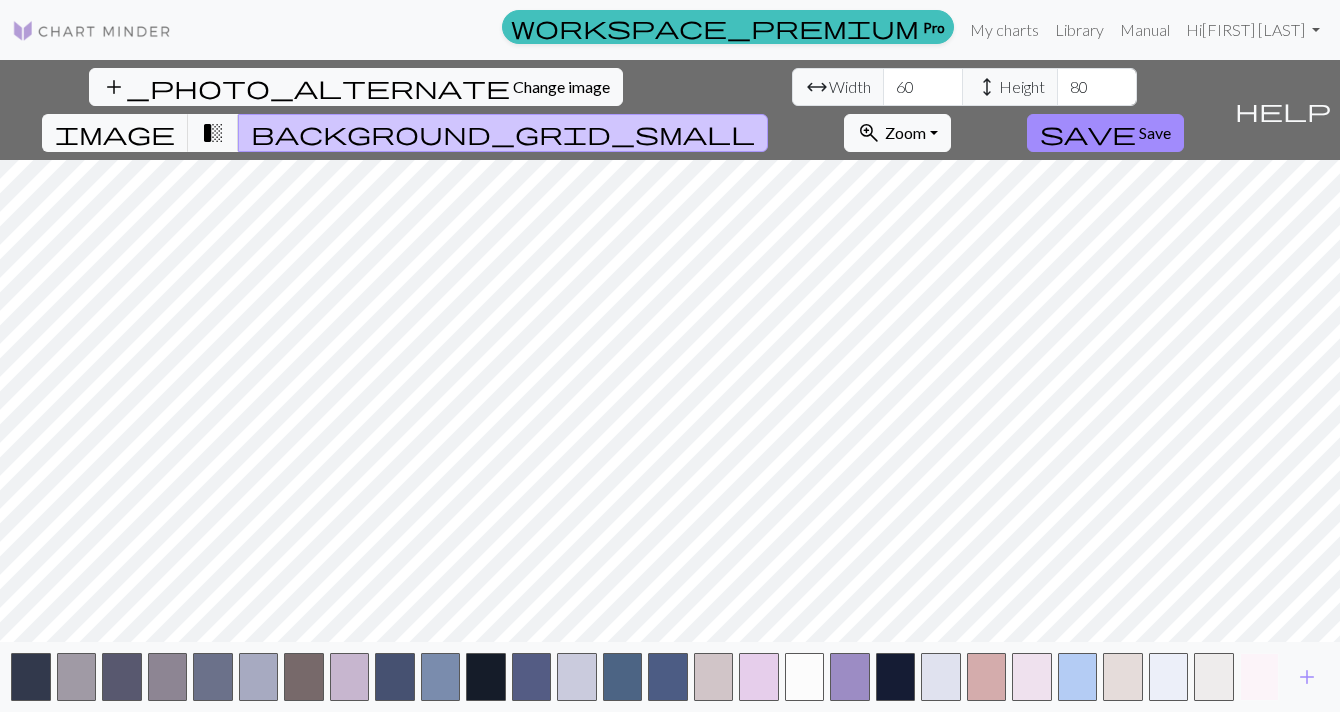click at bounding box center [1260, 677] 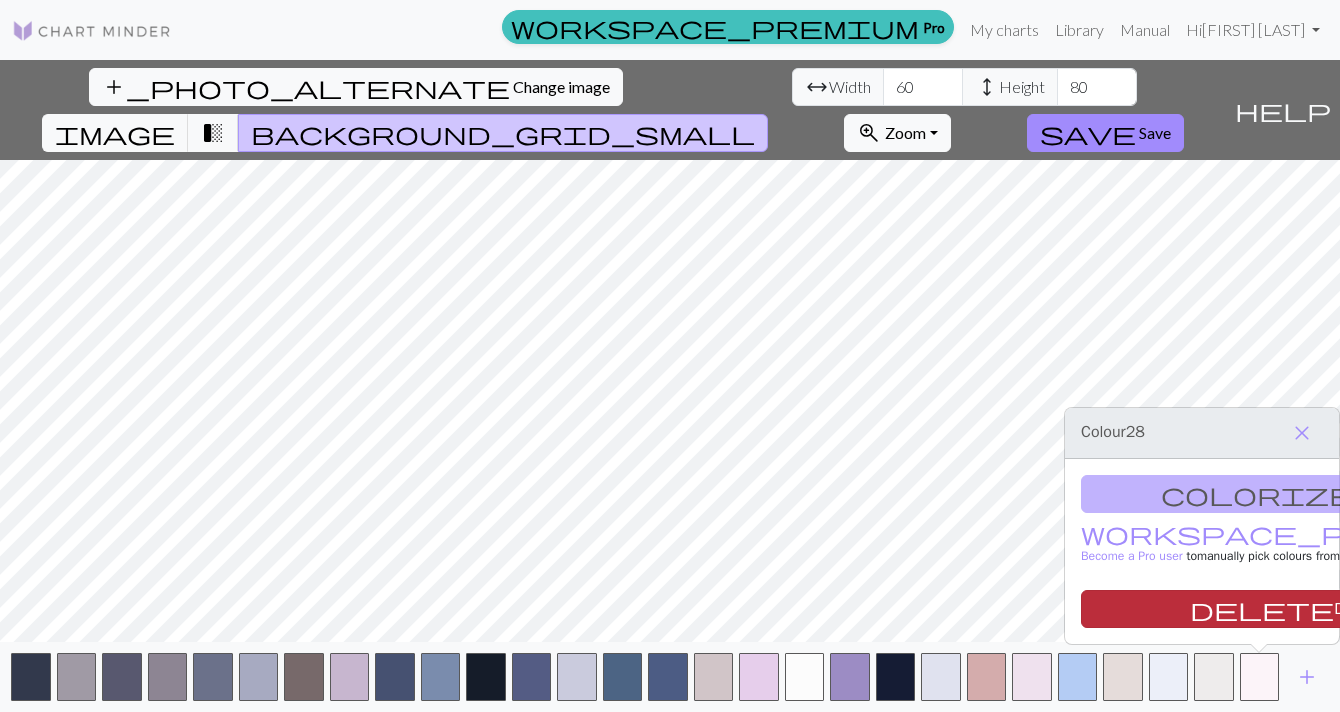 click on "delete Delete" at bounding box center [1285, 609] 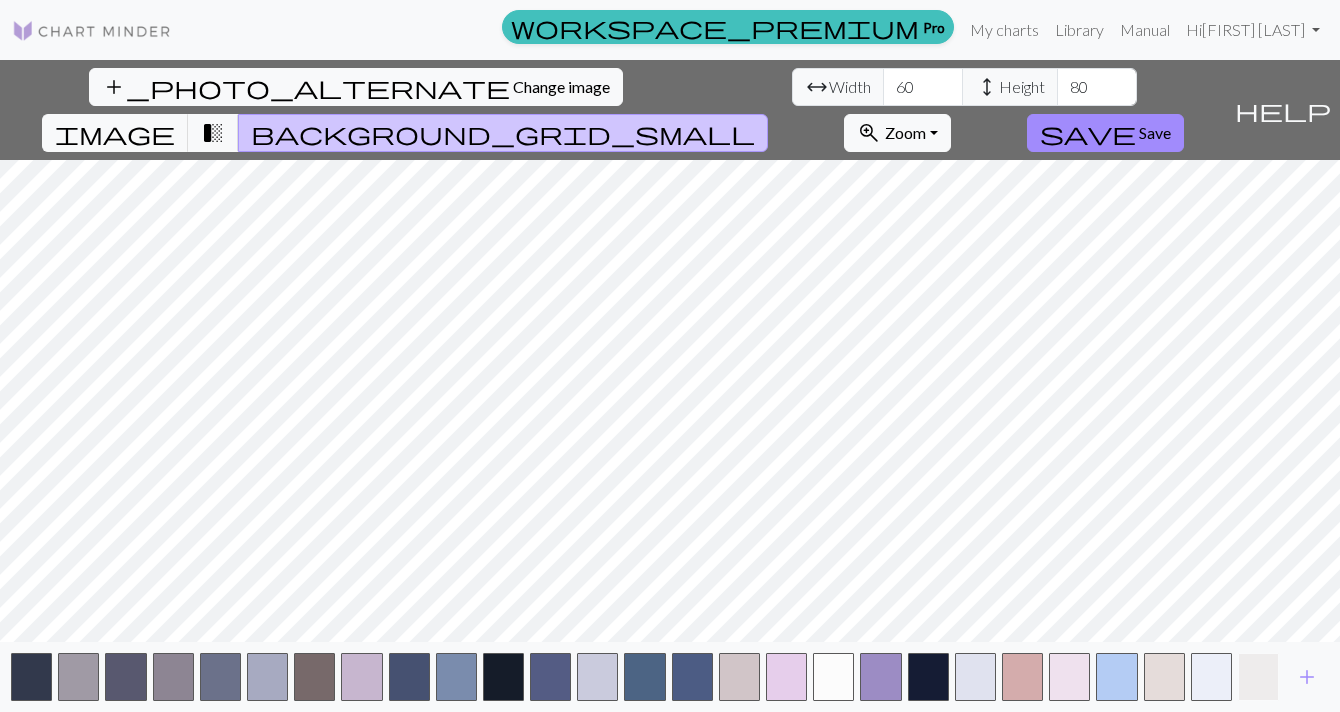 click at bounding box center (1258, 677) 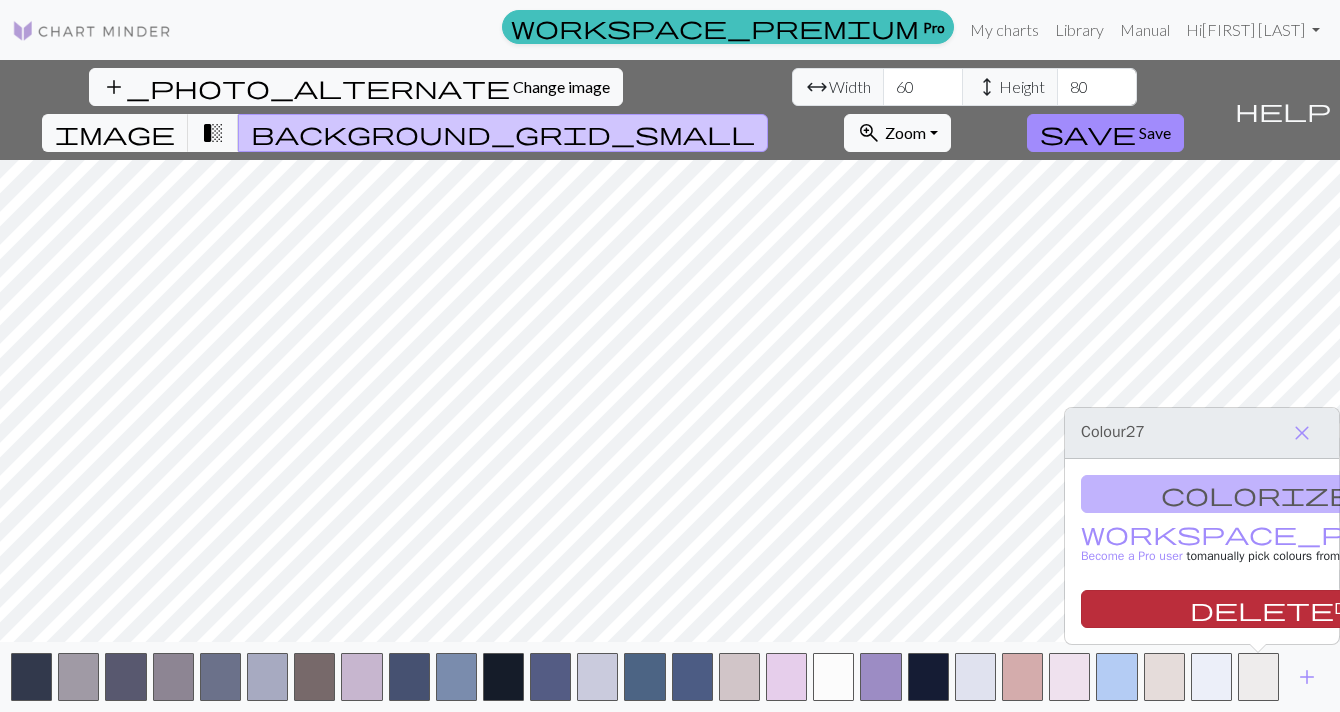 click on "delete Delete" at bounding box center (1285, 609) 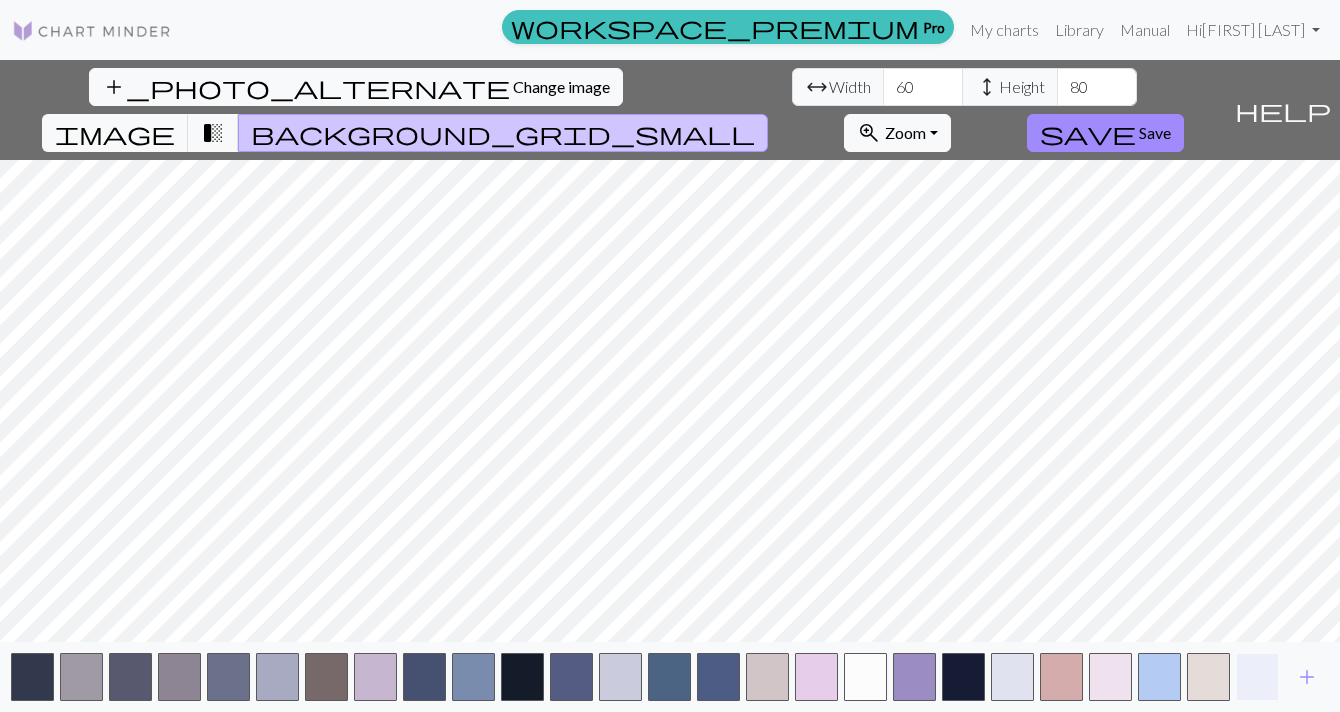 click at bounding box center [1257, 677] 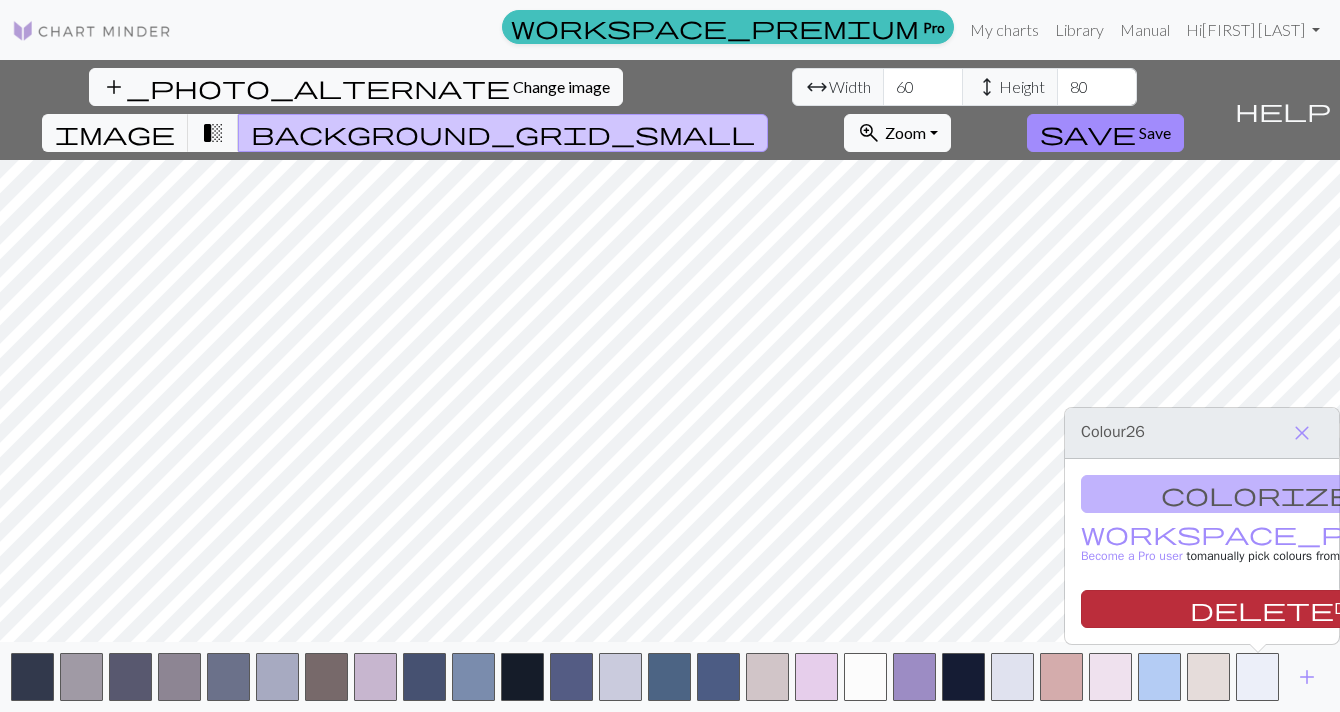 click on "delete Delete" at bounding box center [1285, 609] 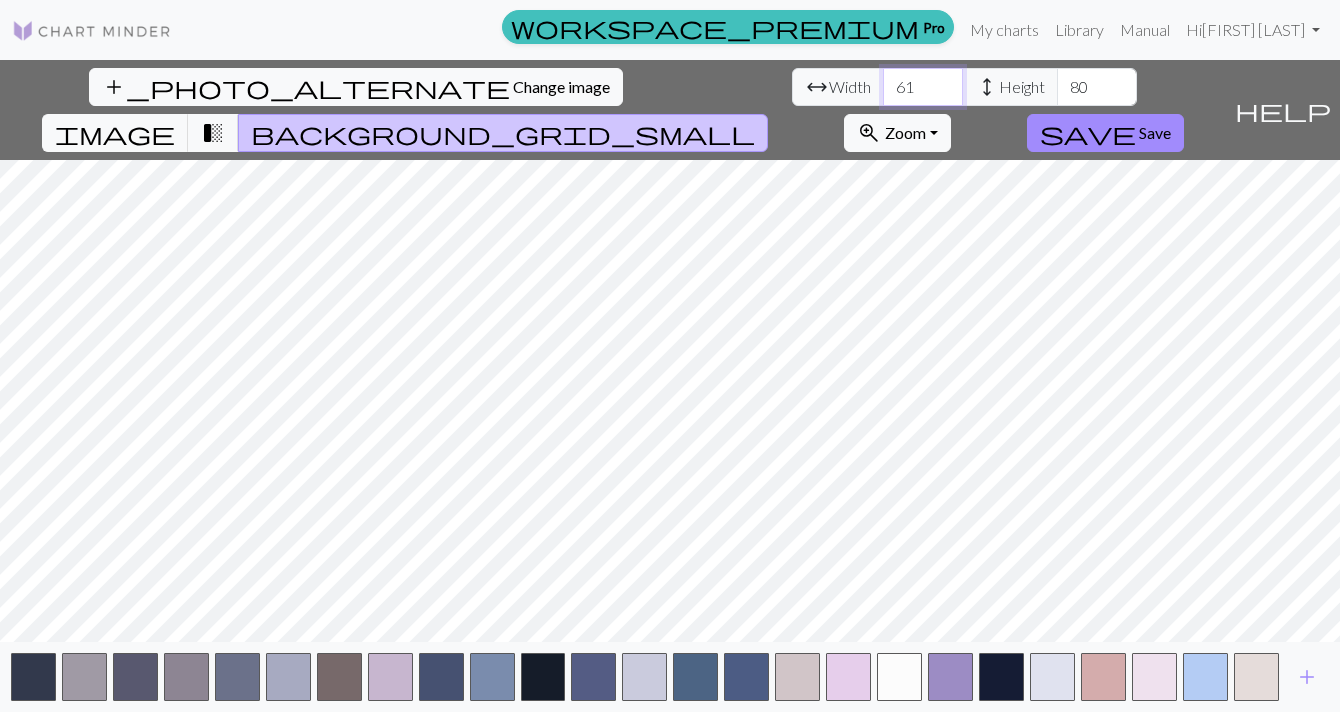 click on "61" at bounding box center [923, 87] 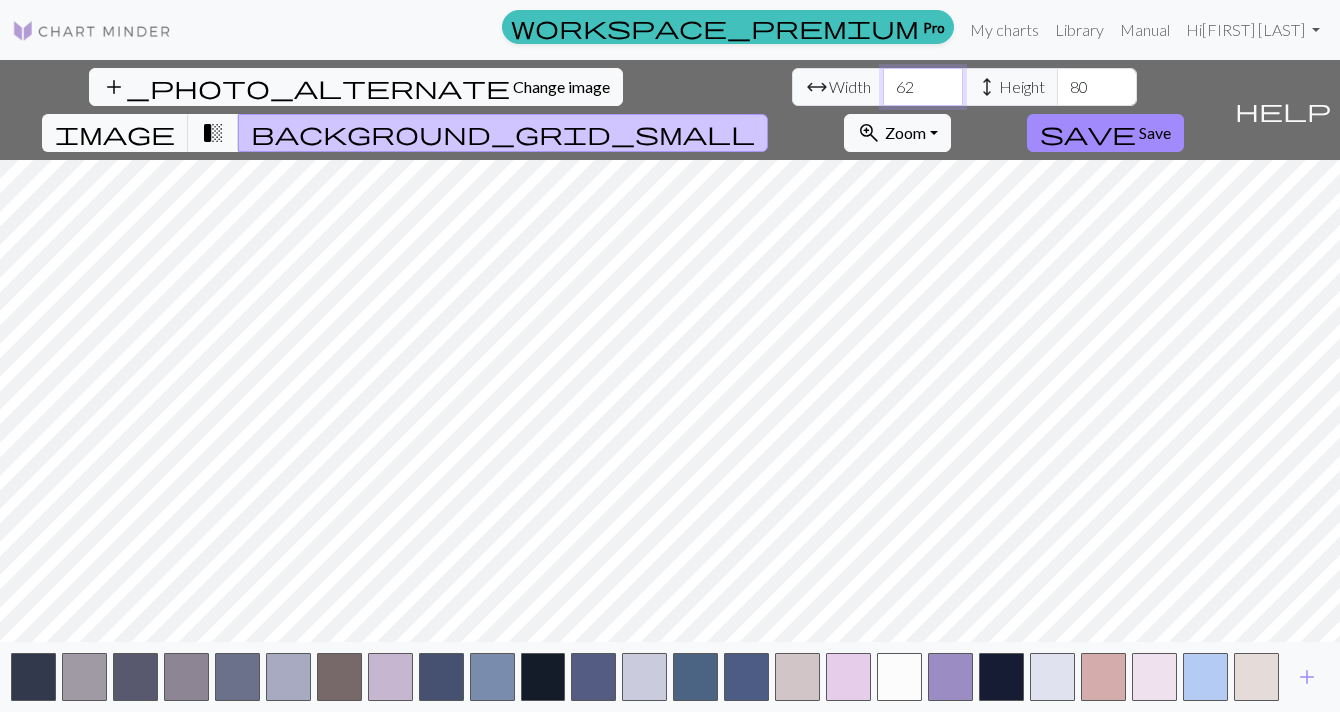click on "62" at bounding box center [923, 87] 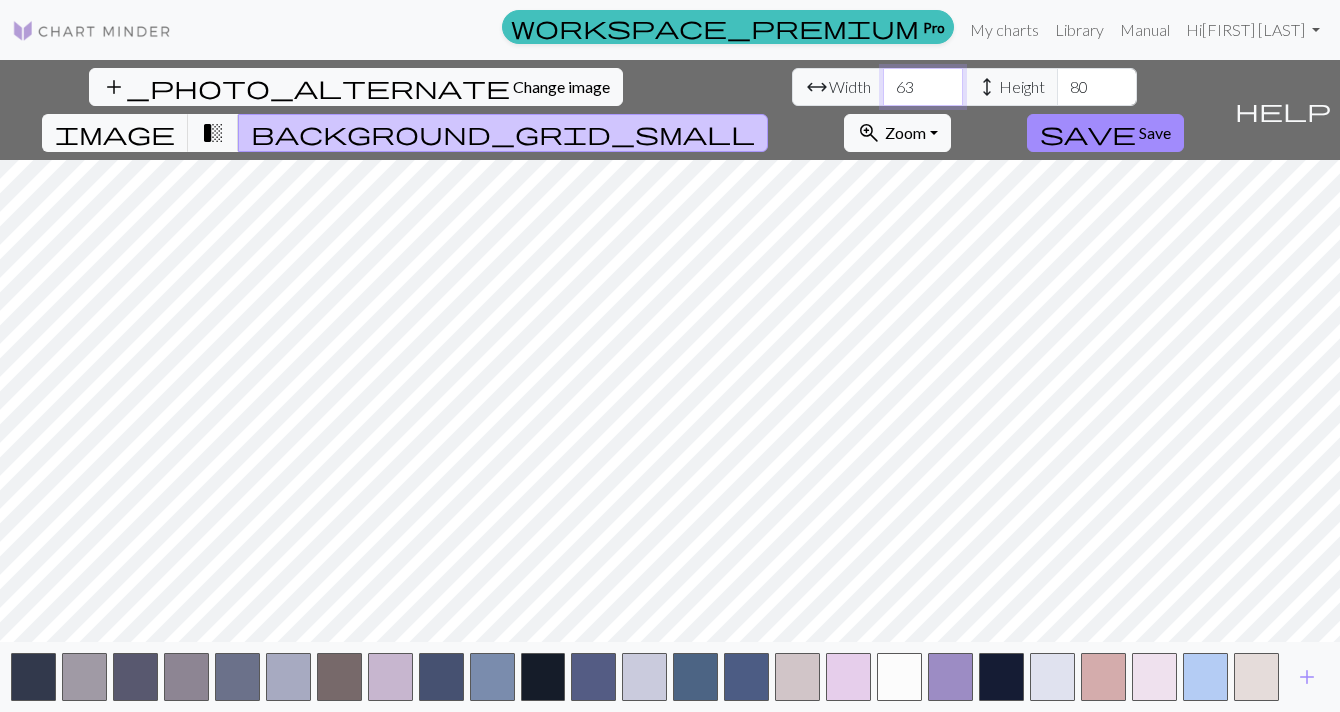 click on "64" at bounding box center [923, 87] 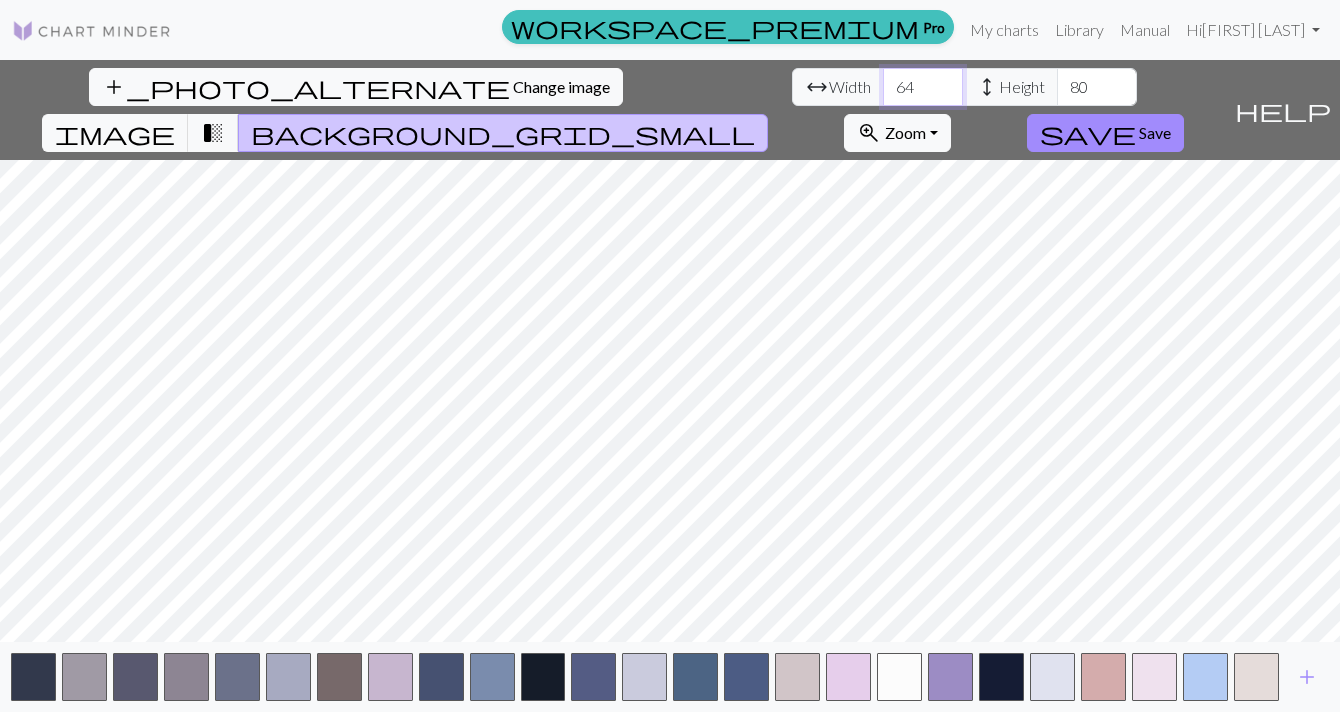 click on "65" at bounding box center (923, 87) 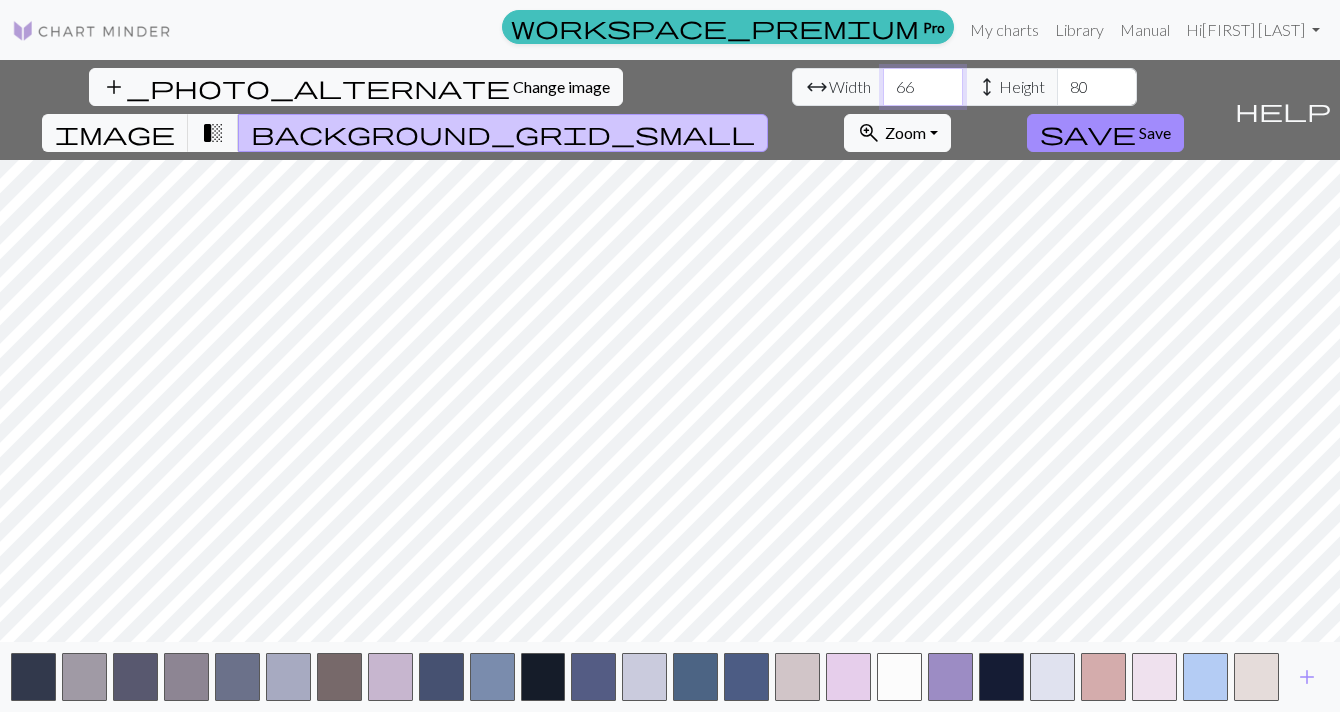 click on "66" at bounding box center [923, 87] 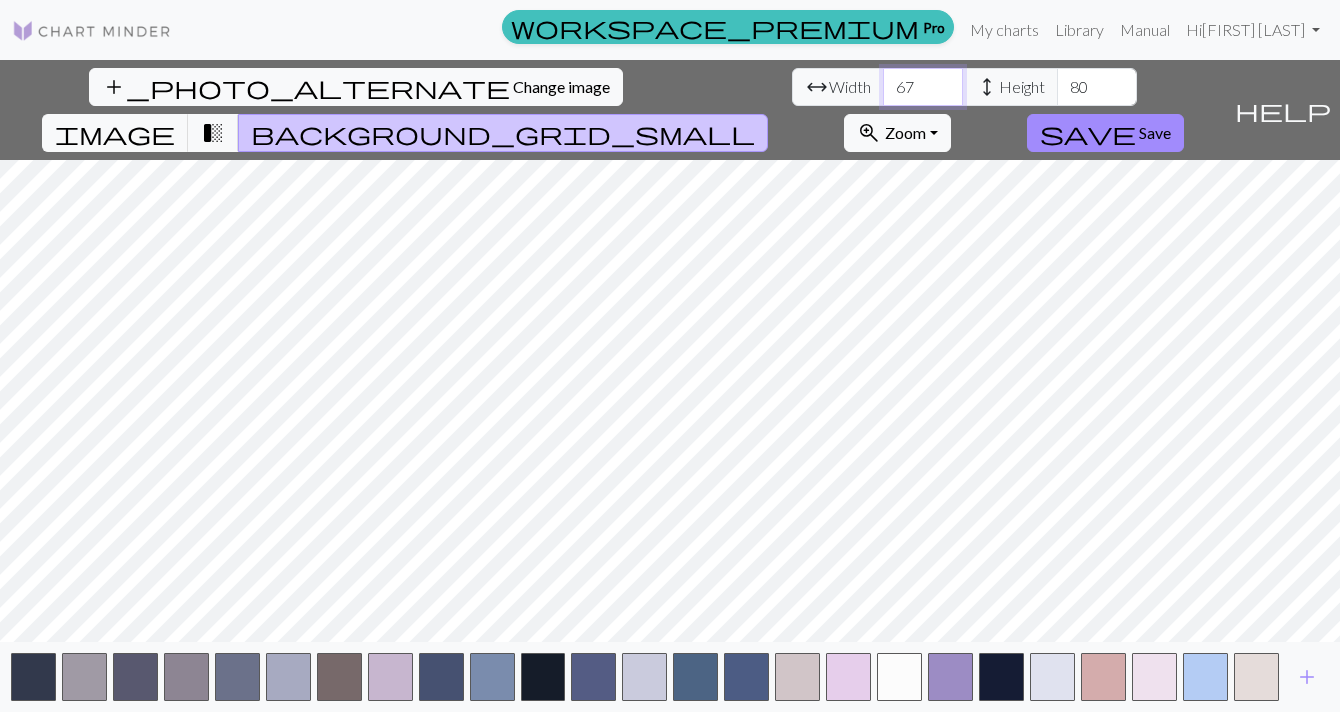 click on "68" at bounding box center [923, 87] 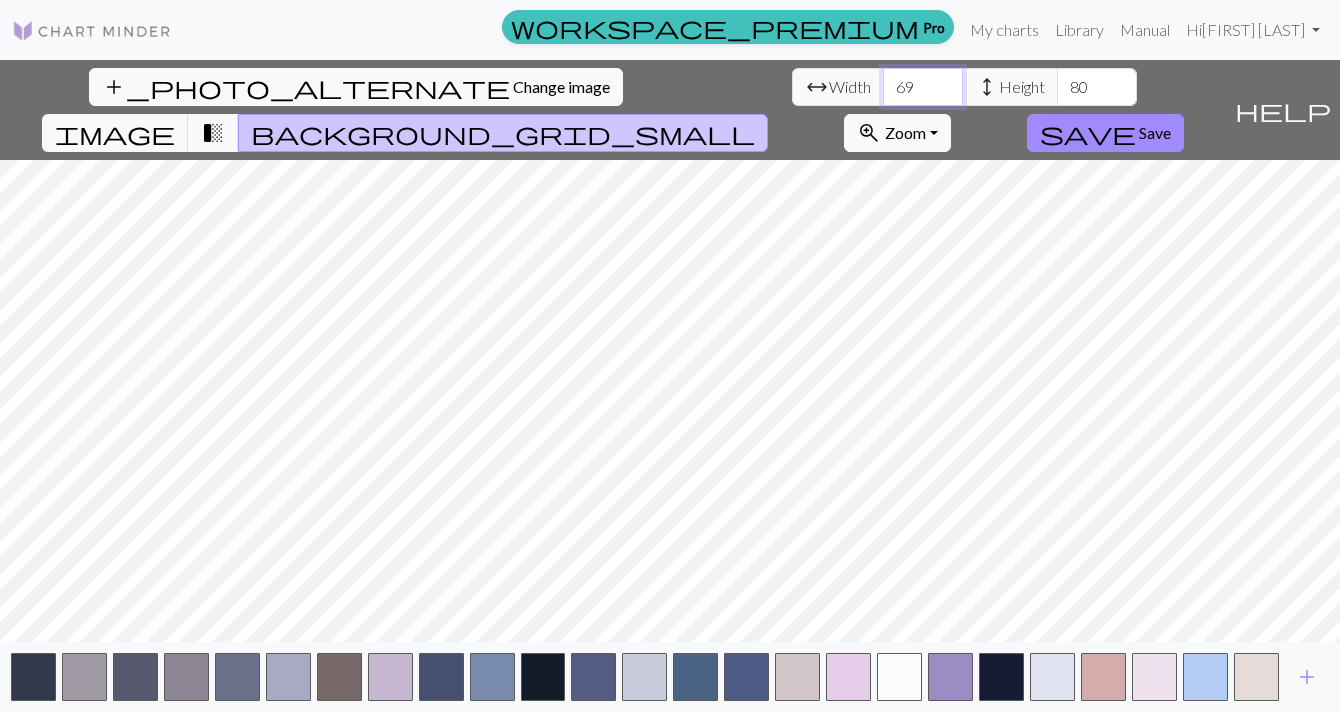 click on "69" at bounding box center (923, 87) 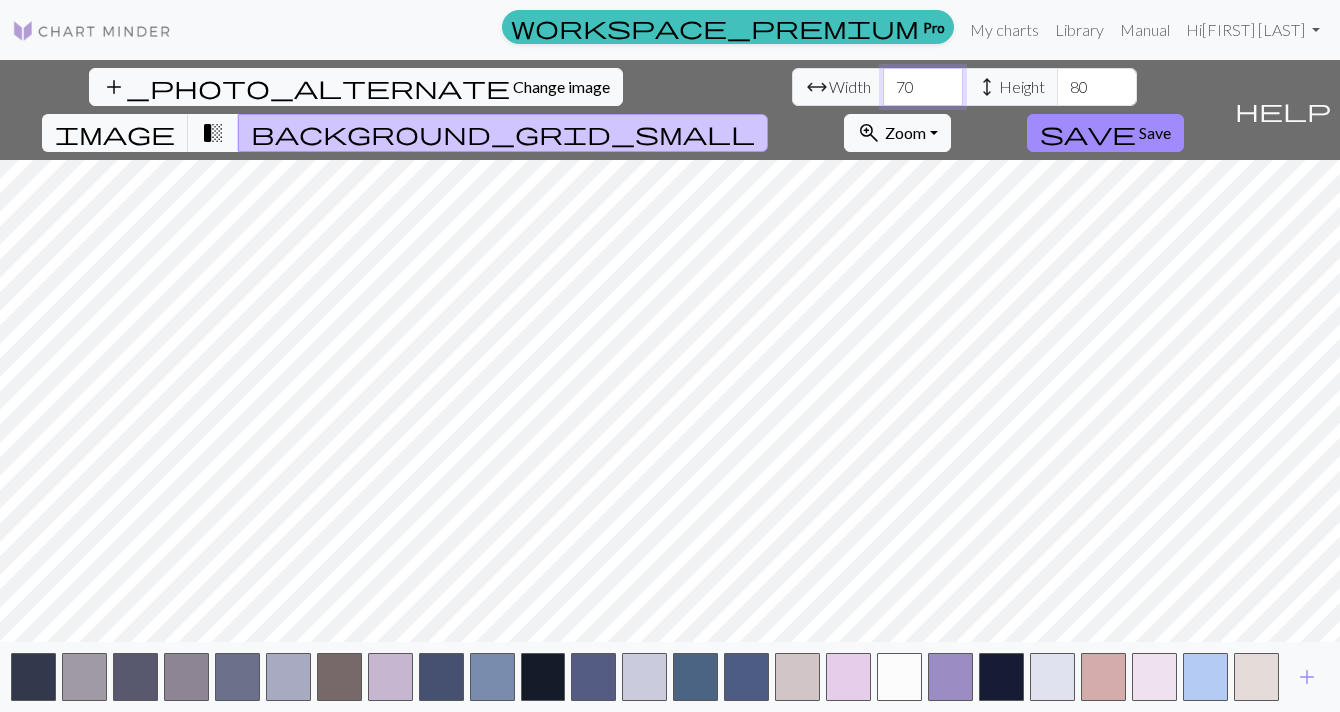 click on "71" at bounding box center [923, 87] 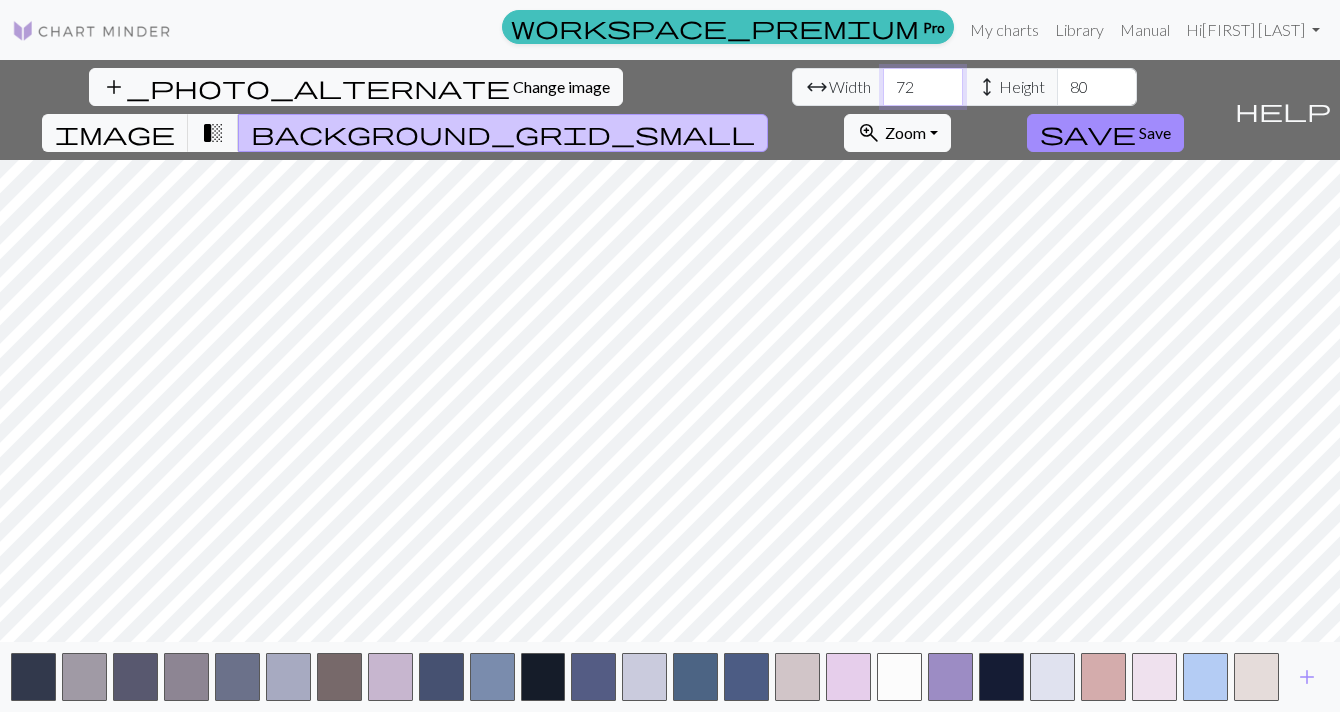 click on "72" at bounding box center (923, 87) 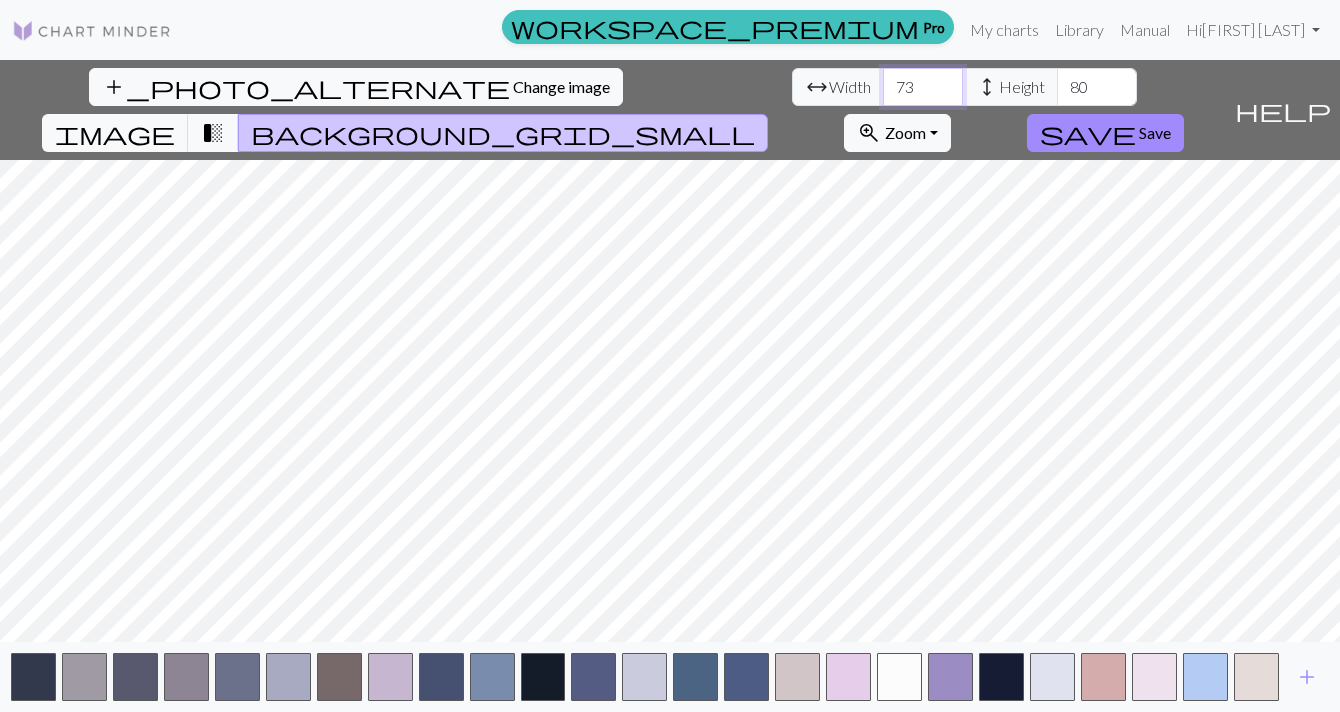 click on "74" at bounding box center [923, 87] 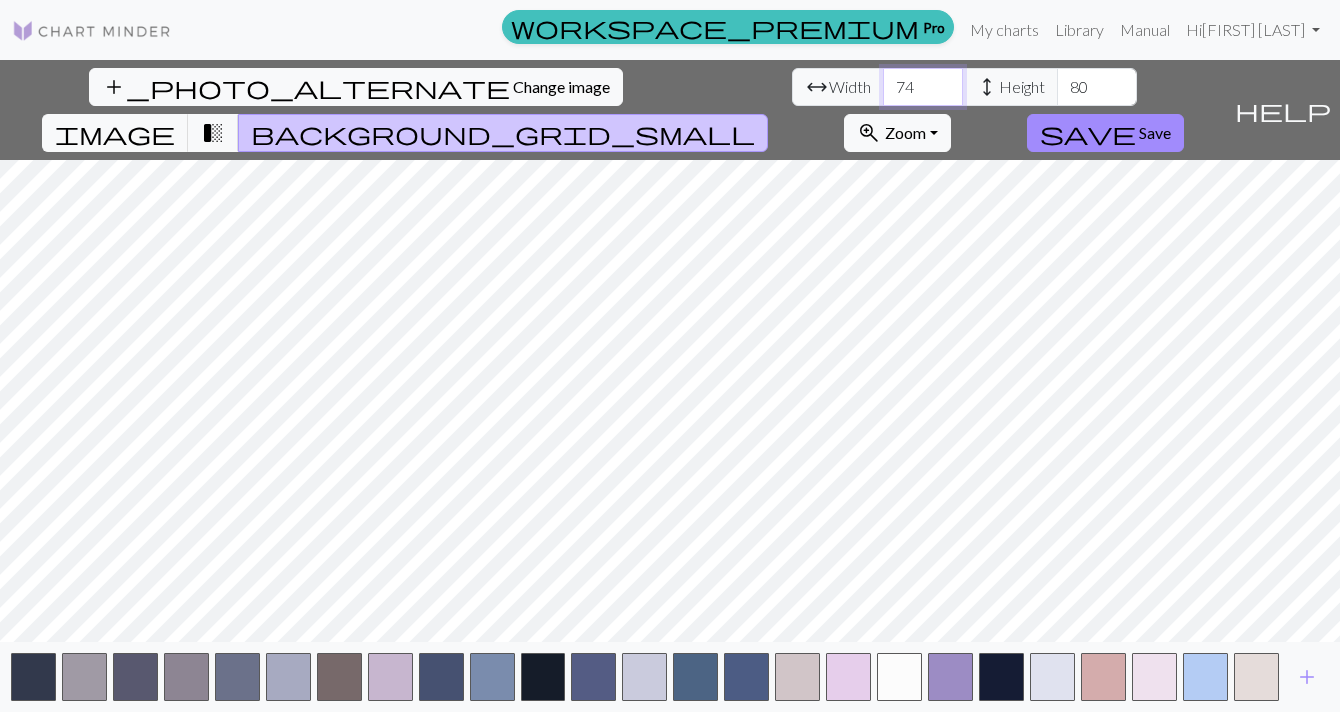 click on "75" at bounding box center [923, 87] 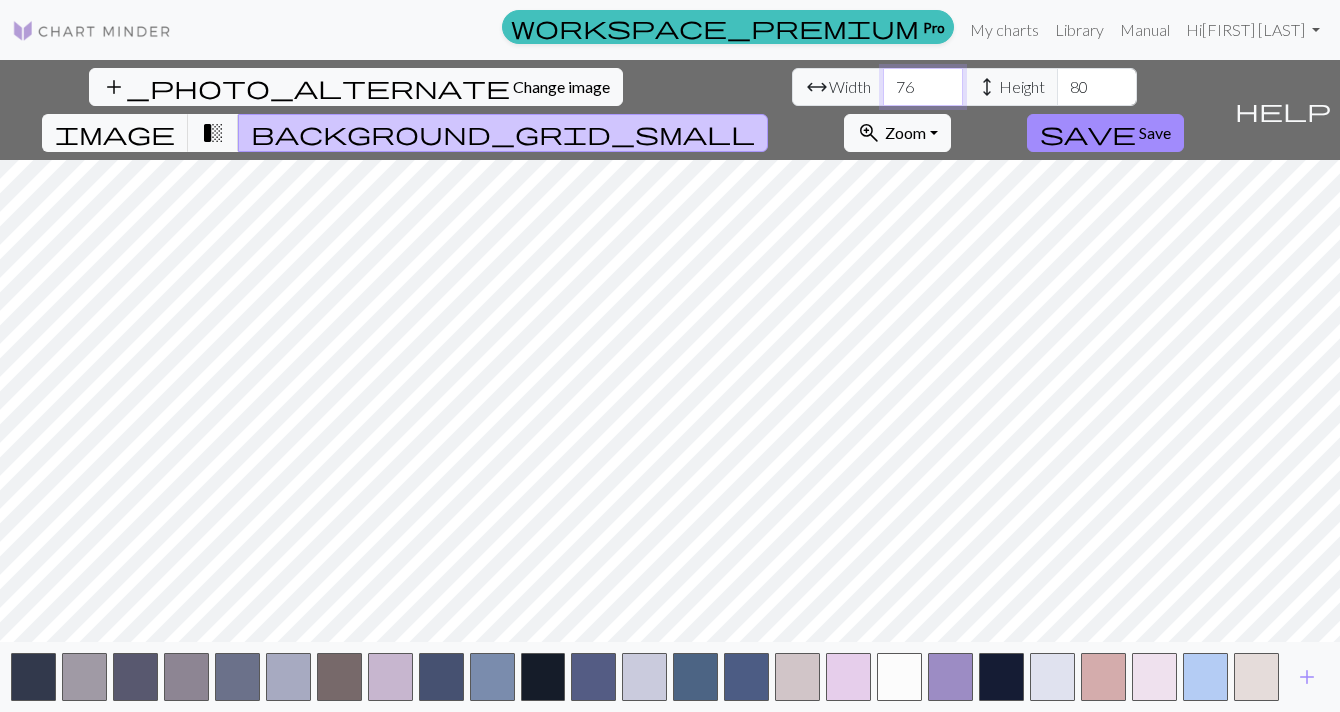 click on "76" at bounding box center (923, 87) 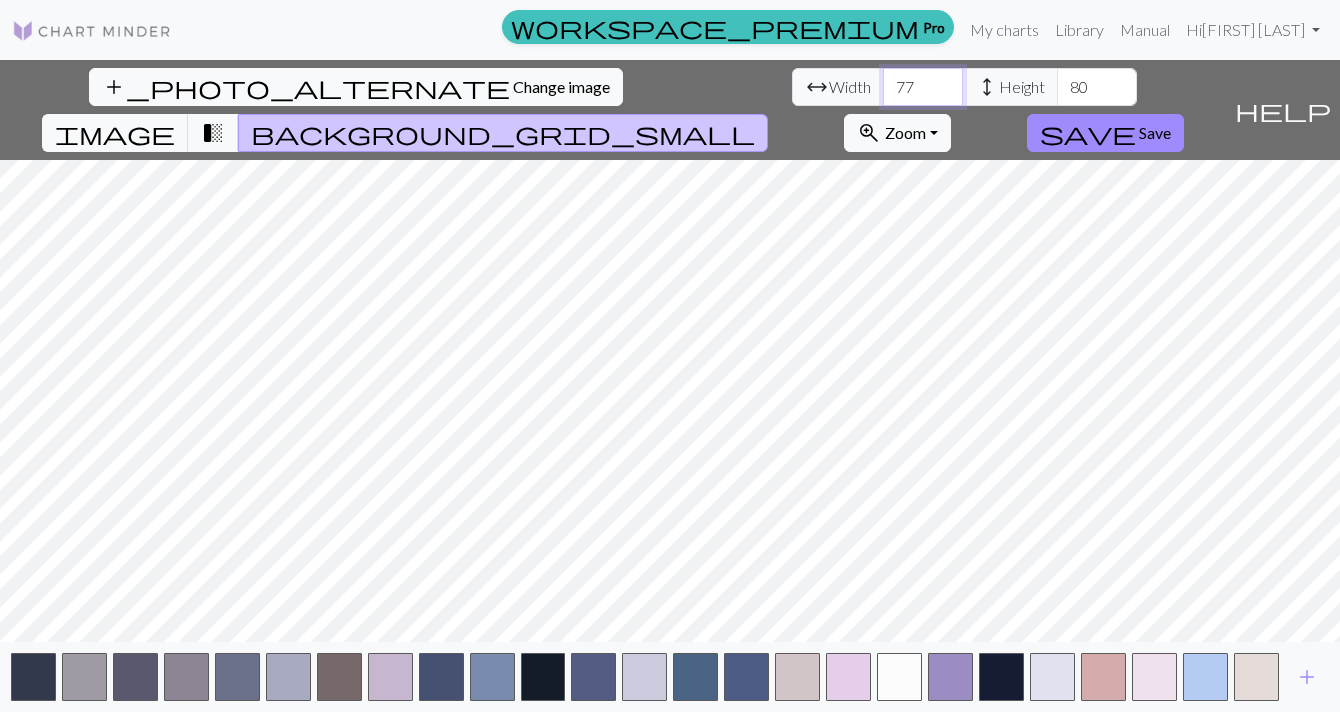 click on "77" at bounding box center [923, 87] 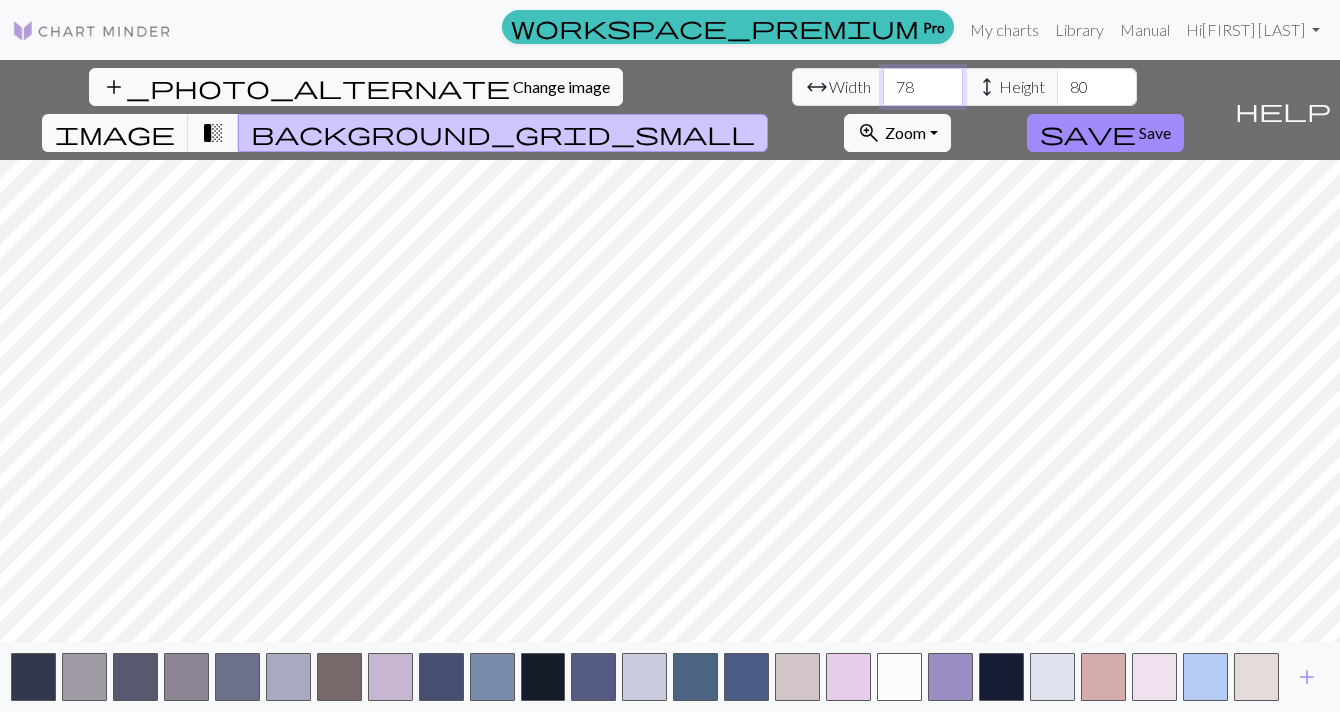 click on "78" at bounding box center [923, 87] 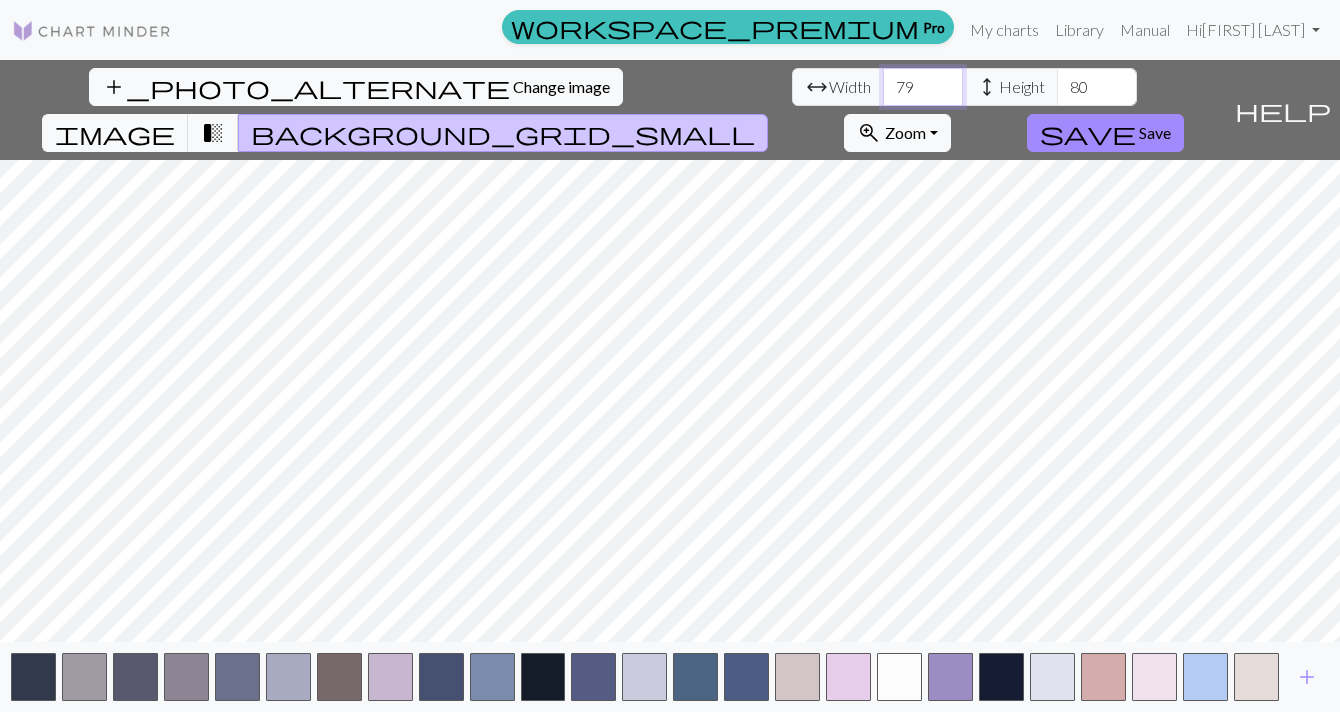 click on "80" at bounding box center [923, 87] 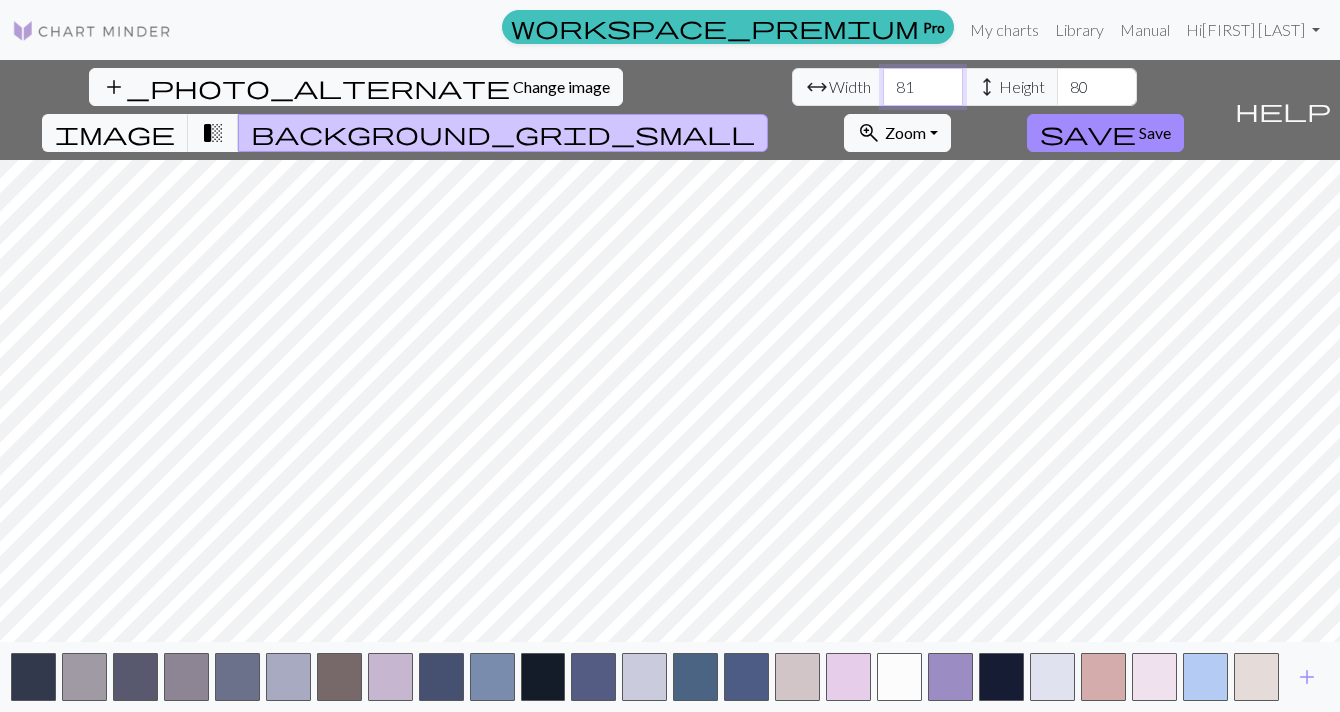click on "81" at bounding box center [923, 87] 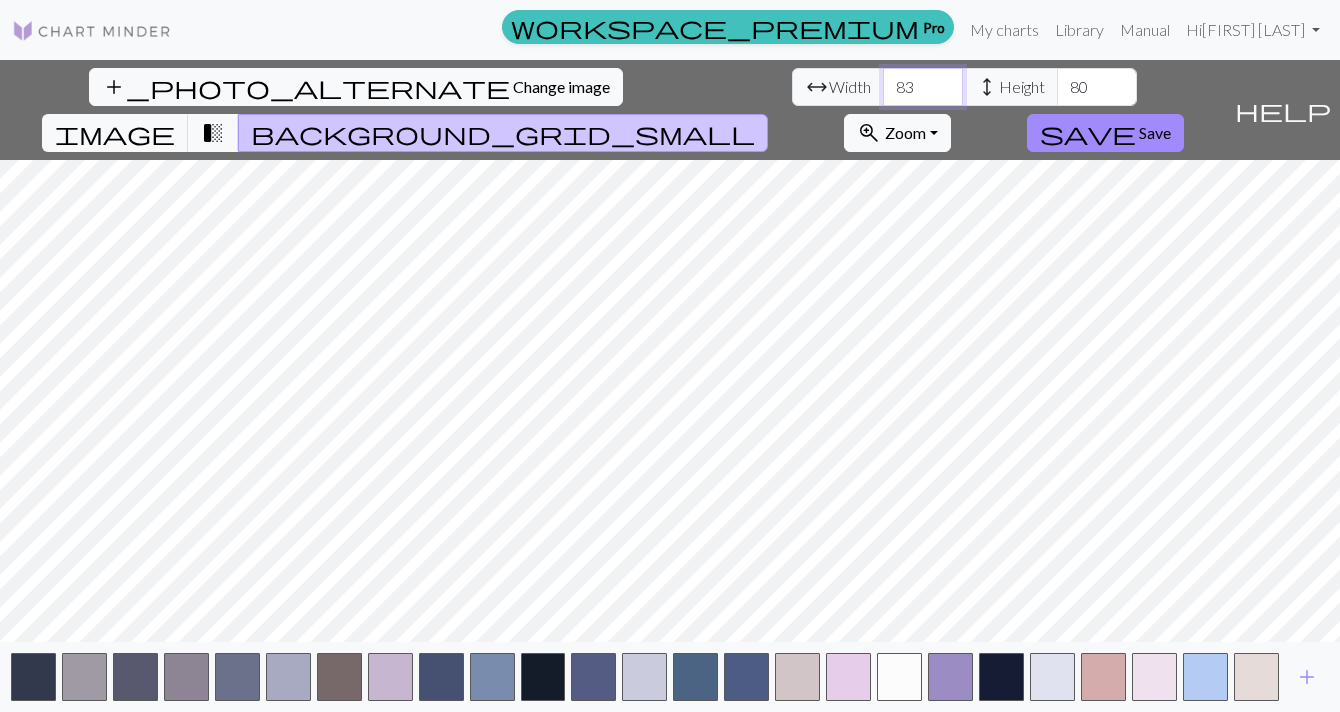 click on "83" at bounding box center [923, 87] 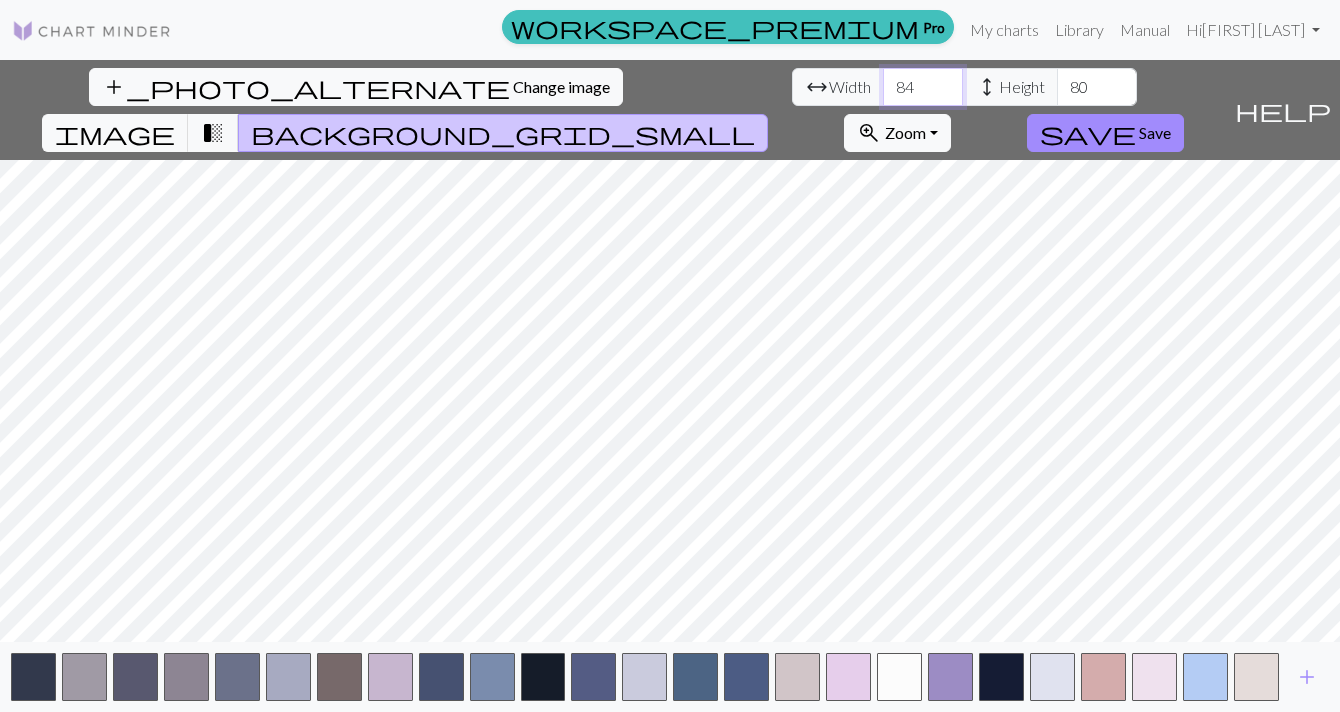 click on "84" at bounding box center [923, 87] 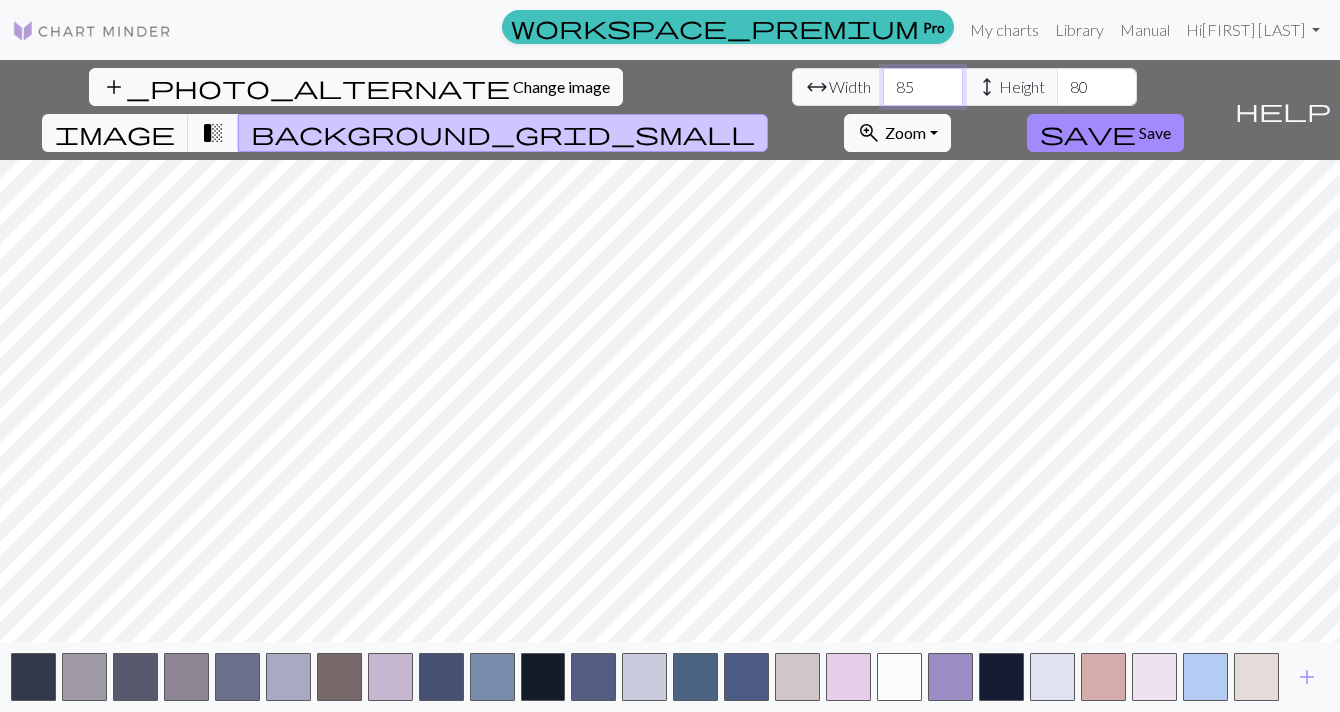 click on "86" at bounding box center [923, 87] 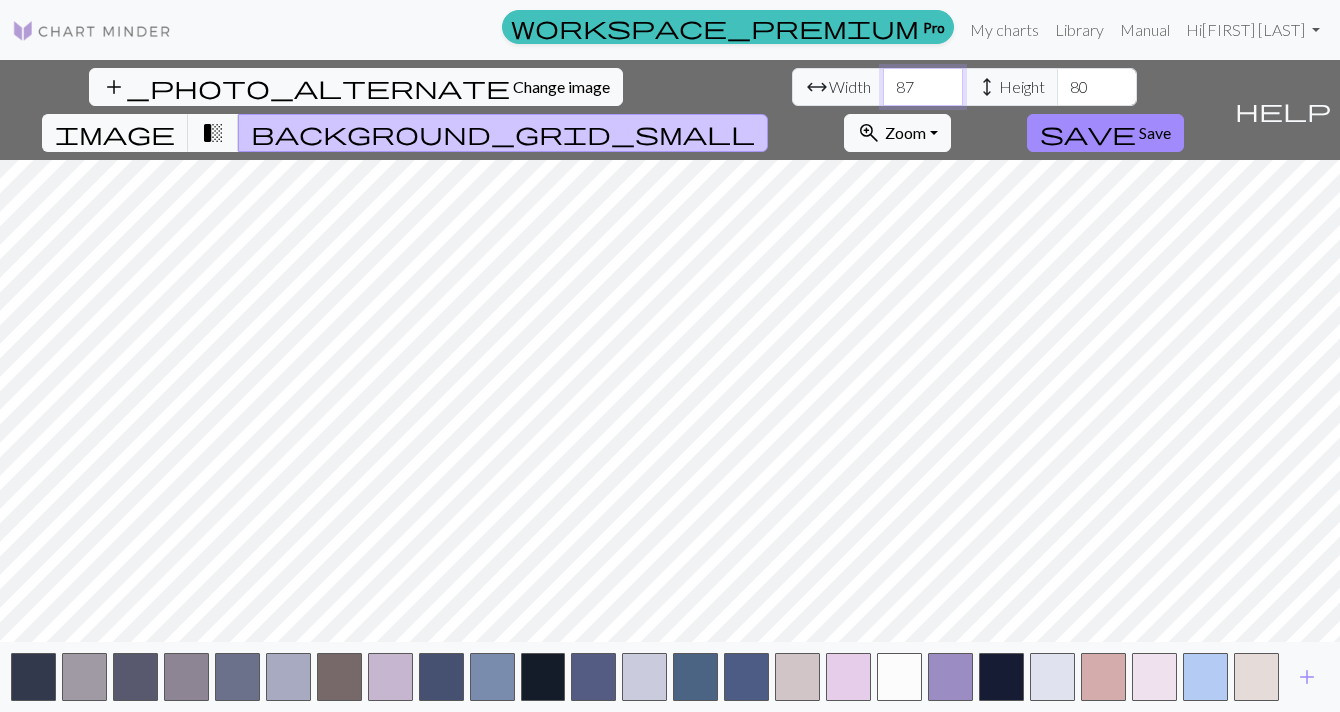 click on "87" at bounding box center [923, 87] 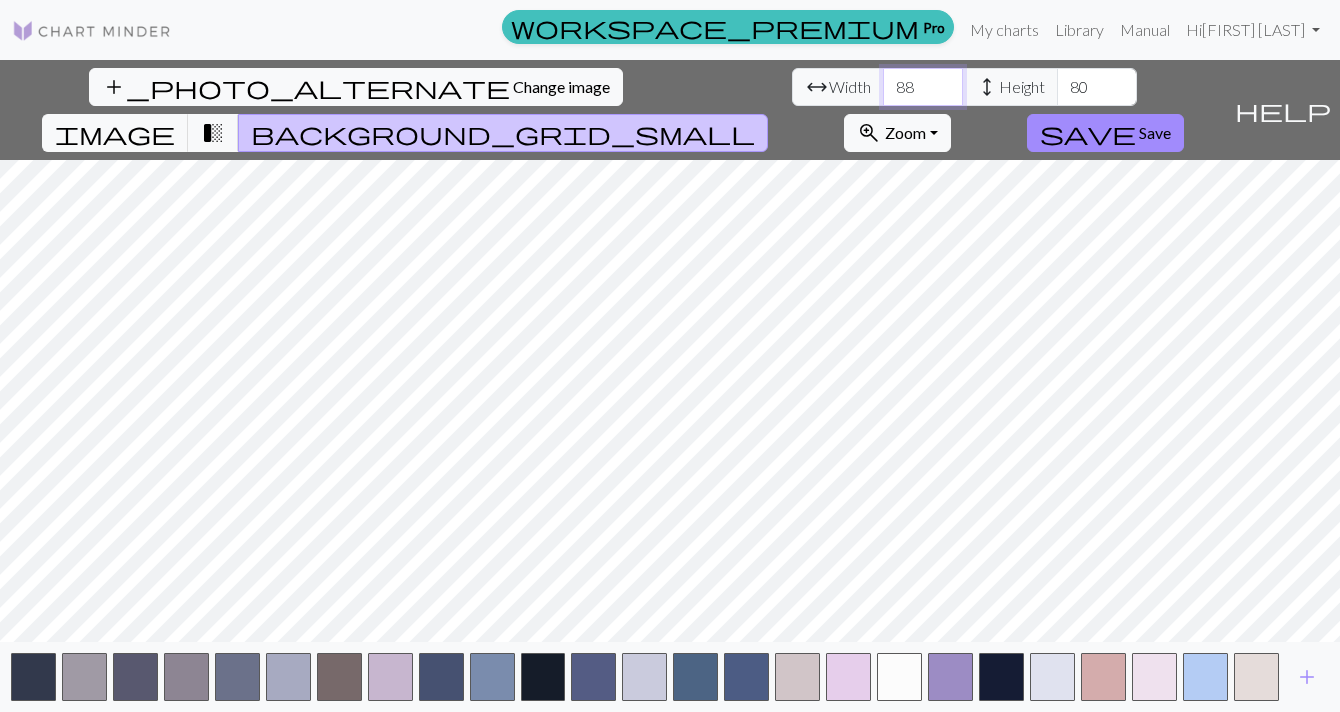 click on "88" at bounding box center (923, 87) 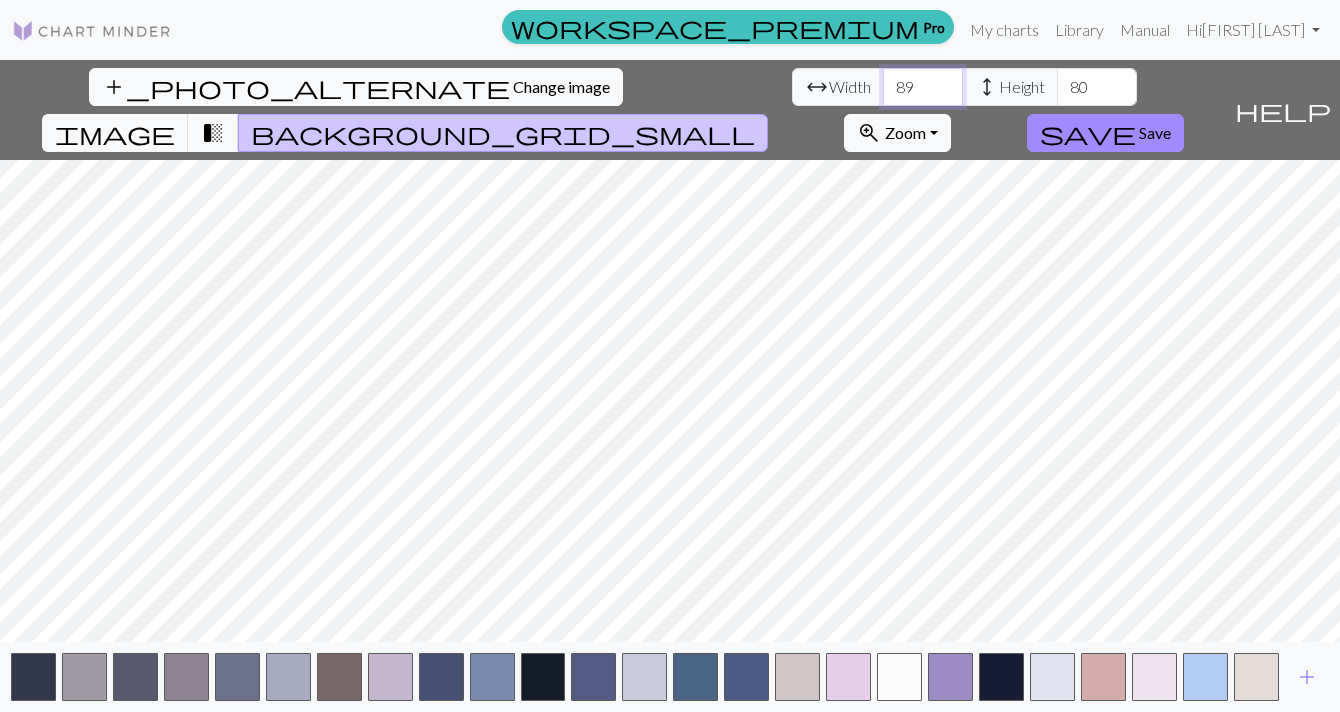 click on "89" at bounding box center [923, 87] 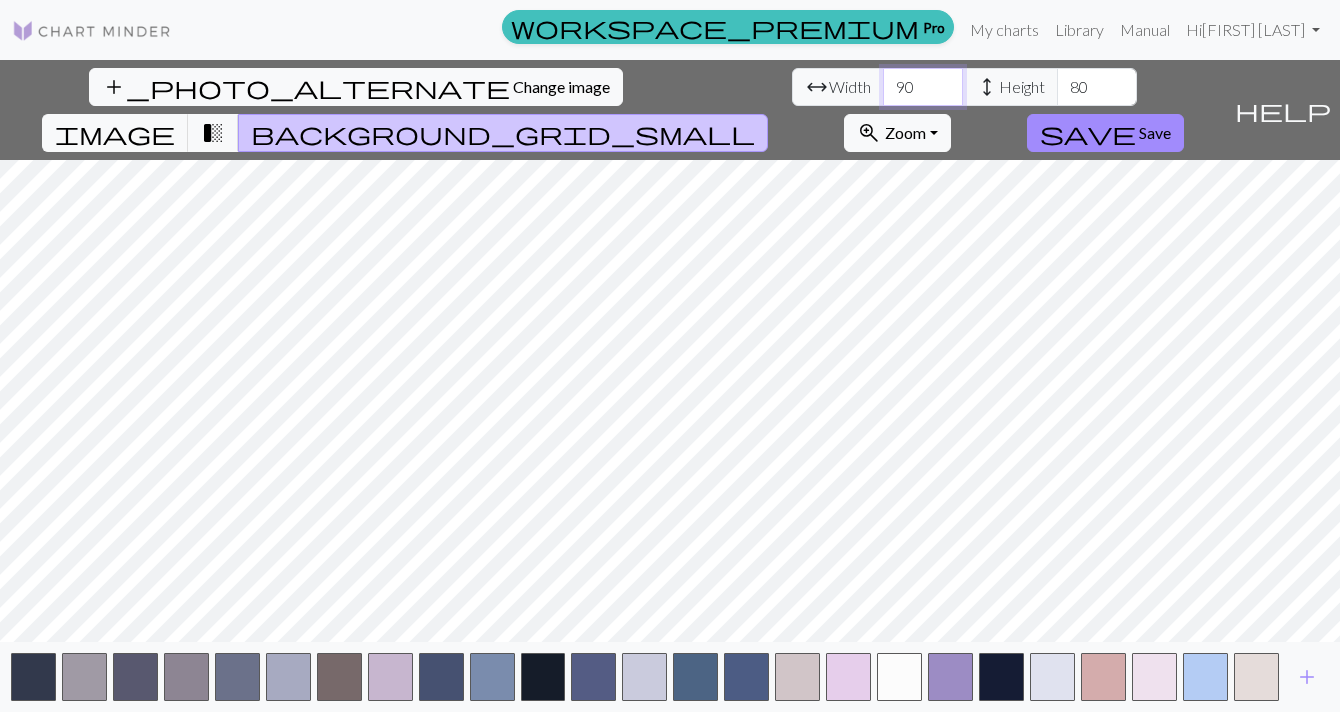 click on "90" at bounding box center [923, 87] 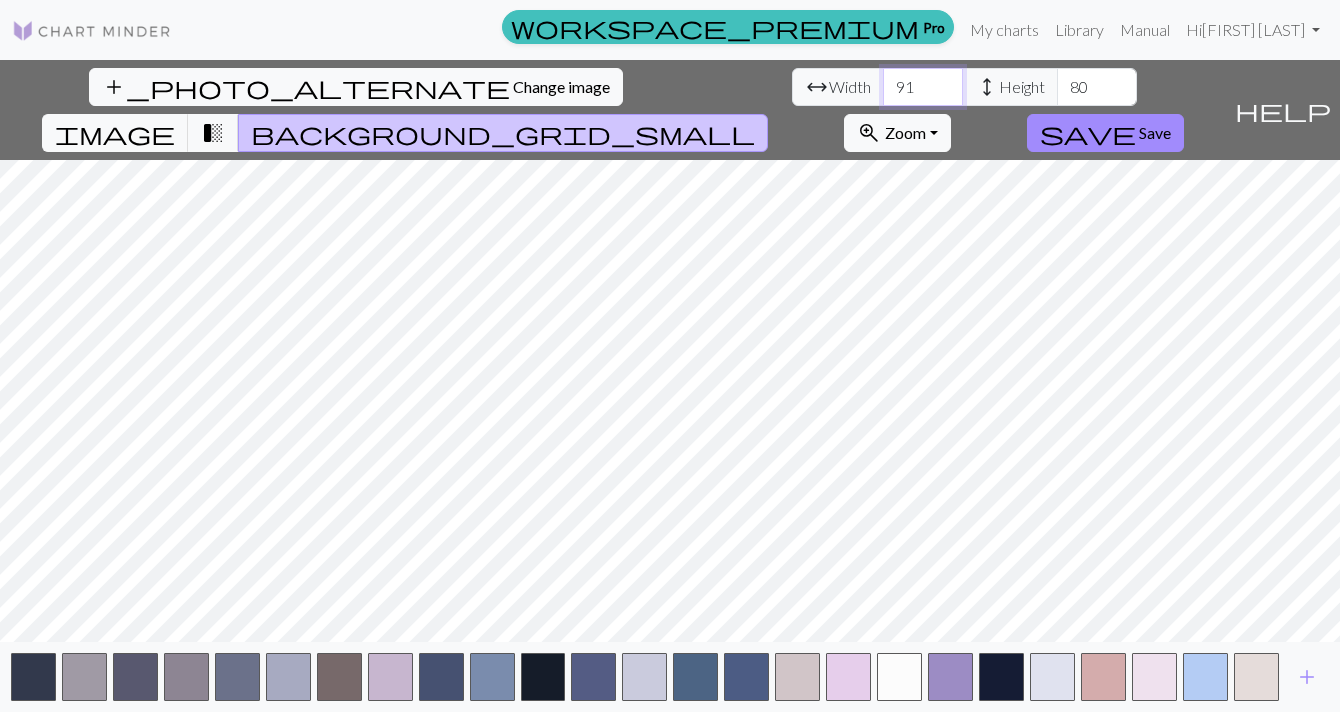 click on "91" at bounding box center (923, 87) 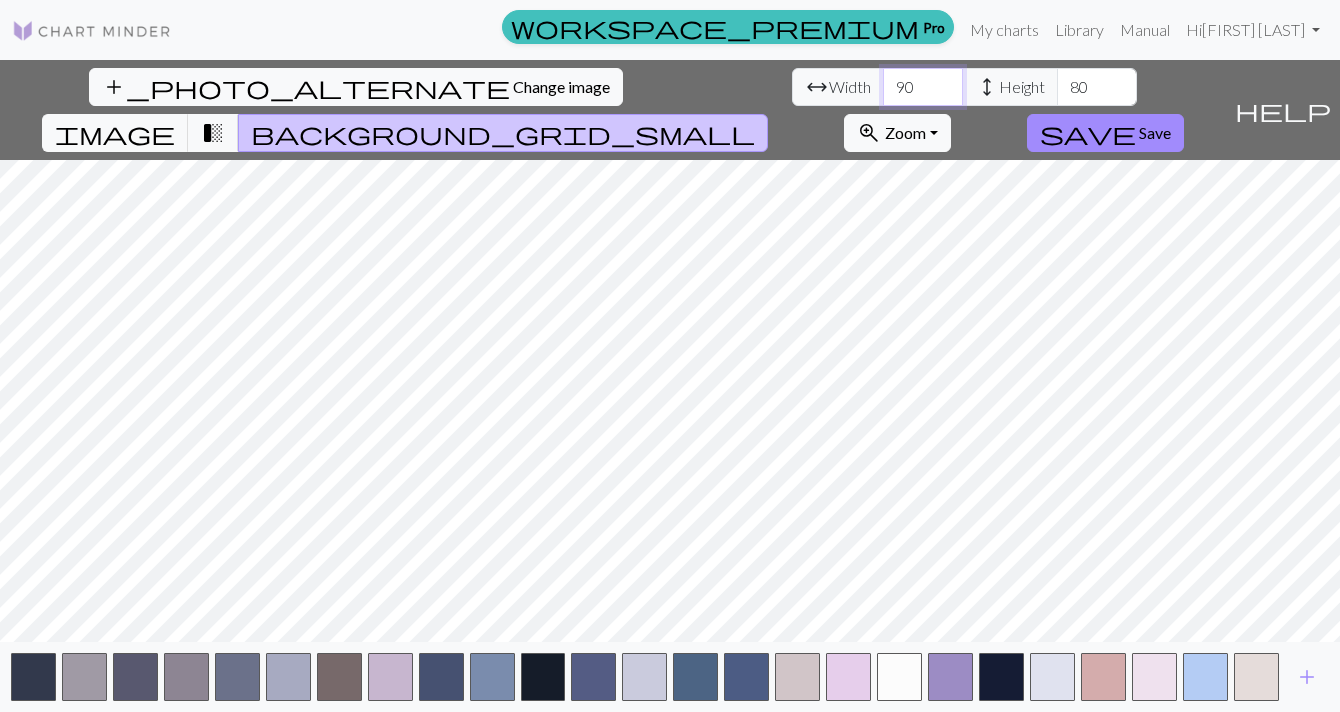 click on "90" at bounding box center (923, 87) 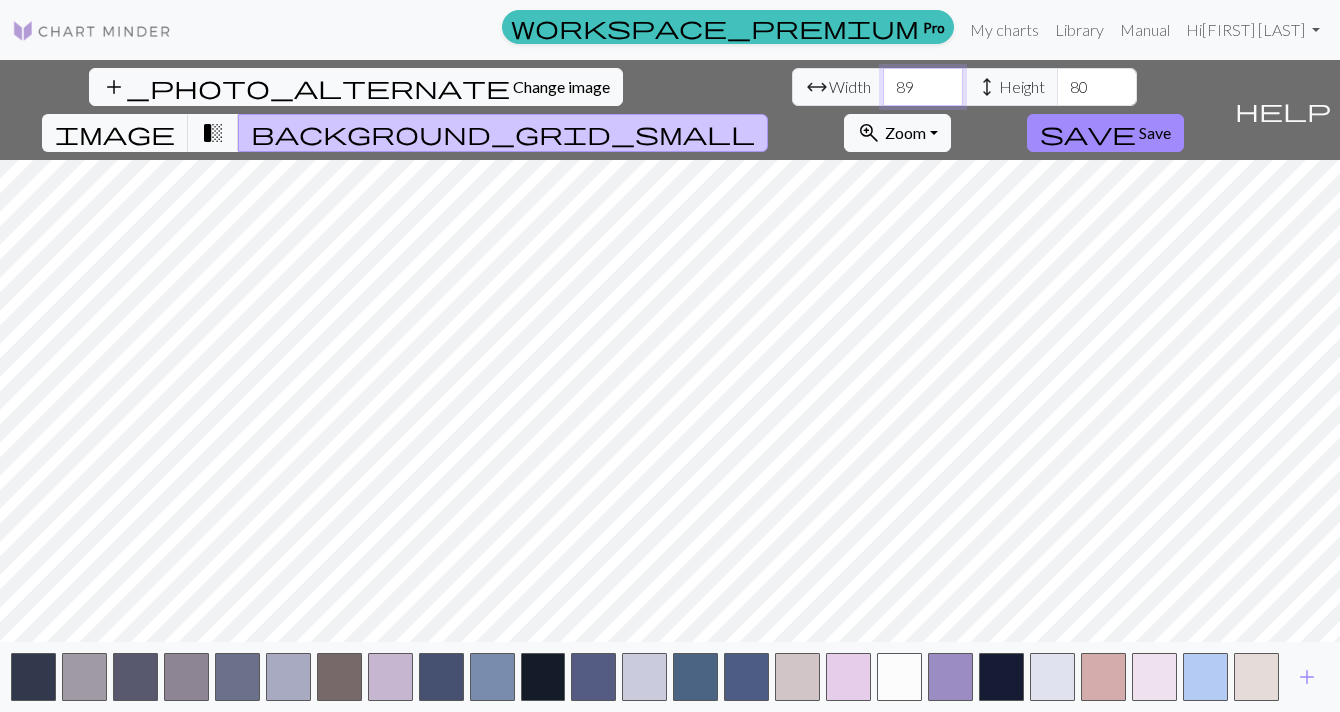 click on "89" at bounding box center [923, 87] 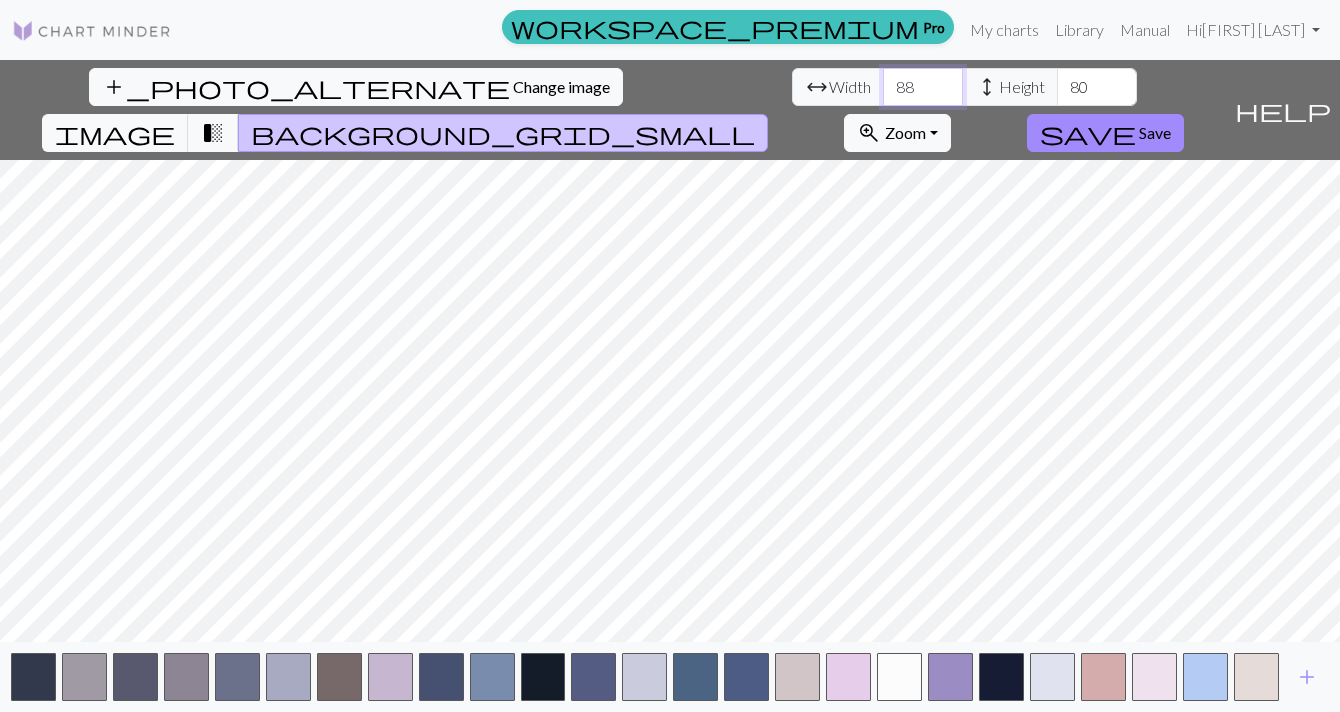 click on "88" at bounding box center [923, 87] 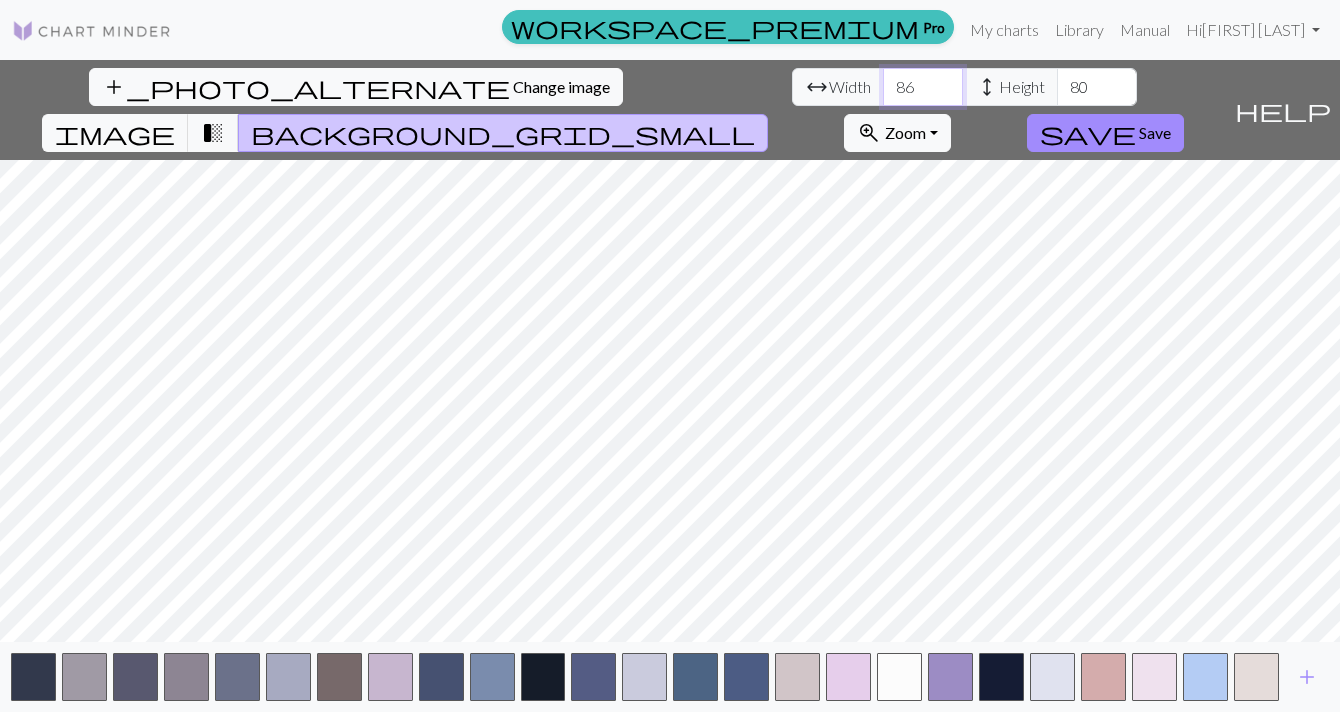 click on "86" at bounding box center (923, 87) 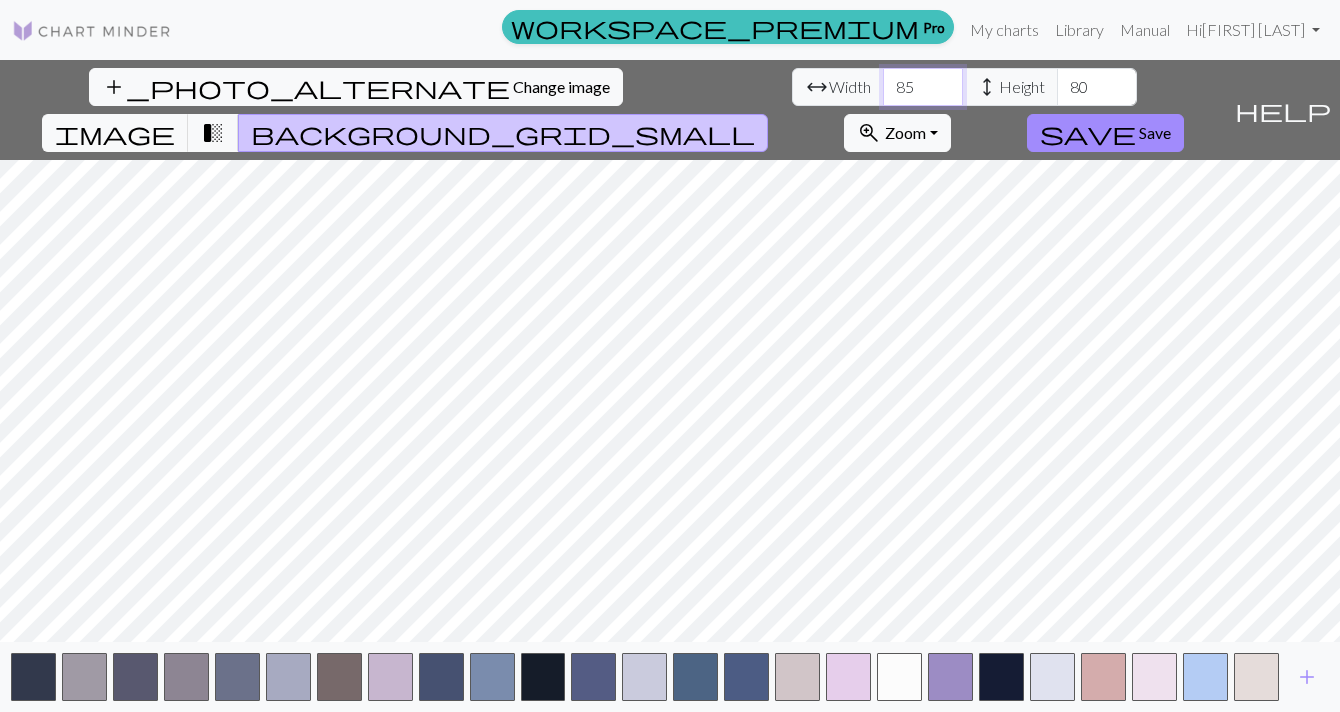 click on "84" at bounding box center (923, 87) 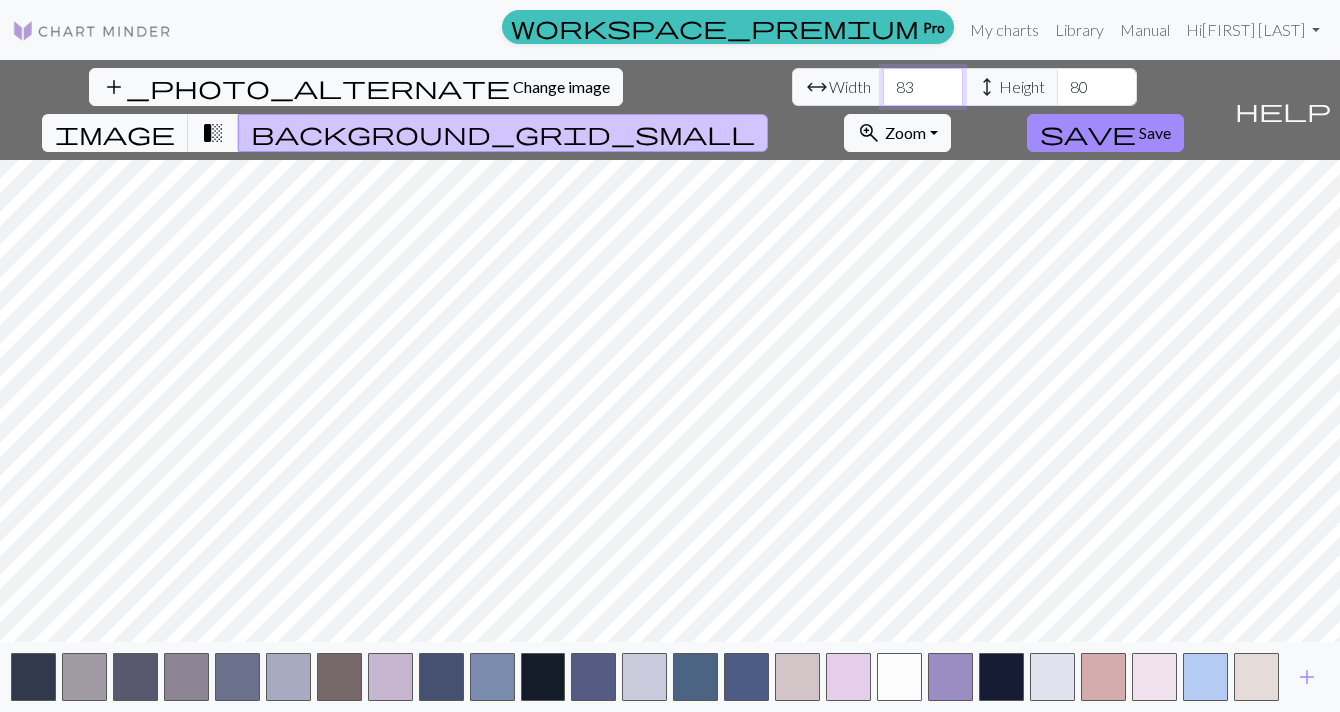 click on "83" at bounding box center (923, 87) 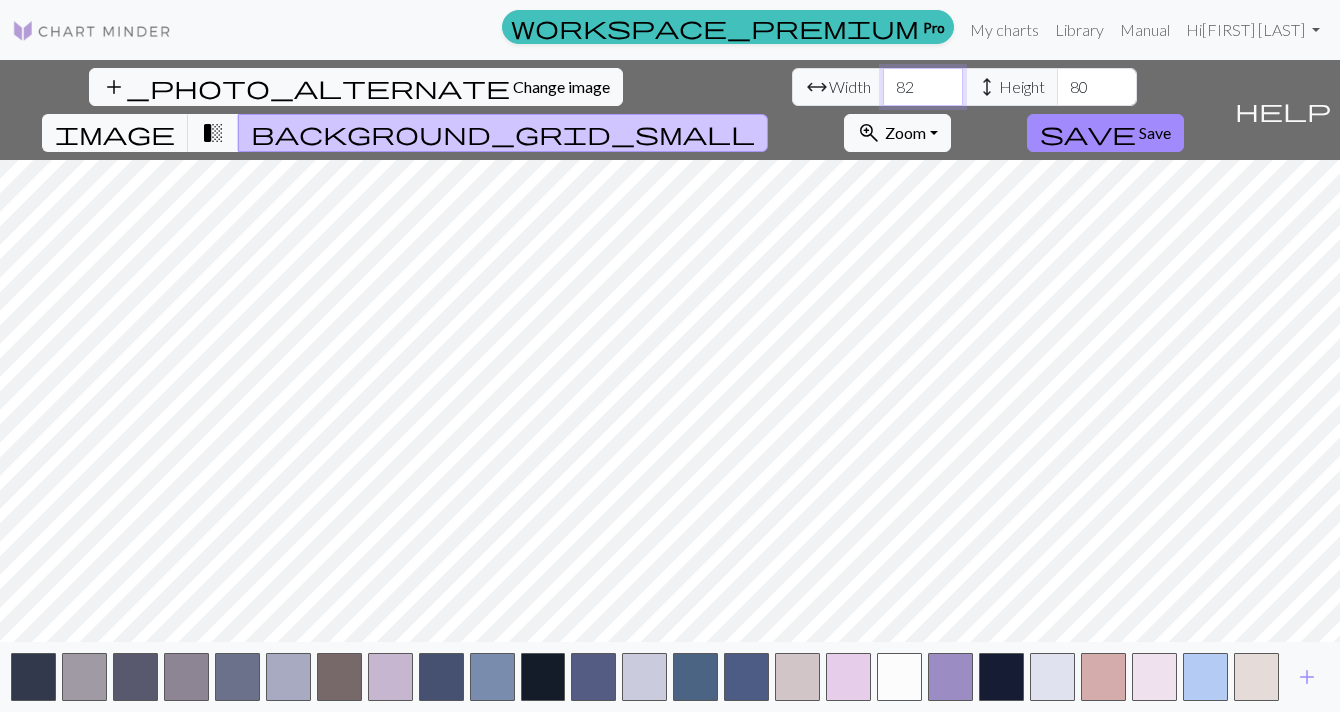 click on "81" at bounding box center [923, 87] 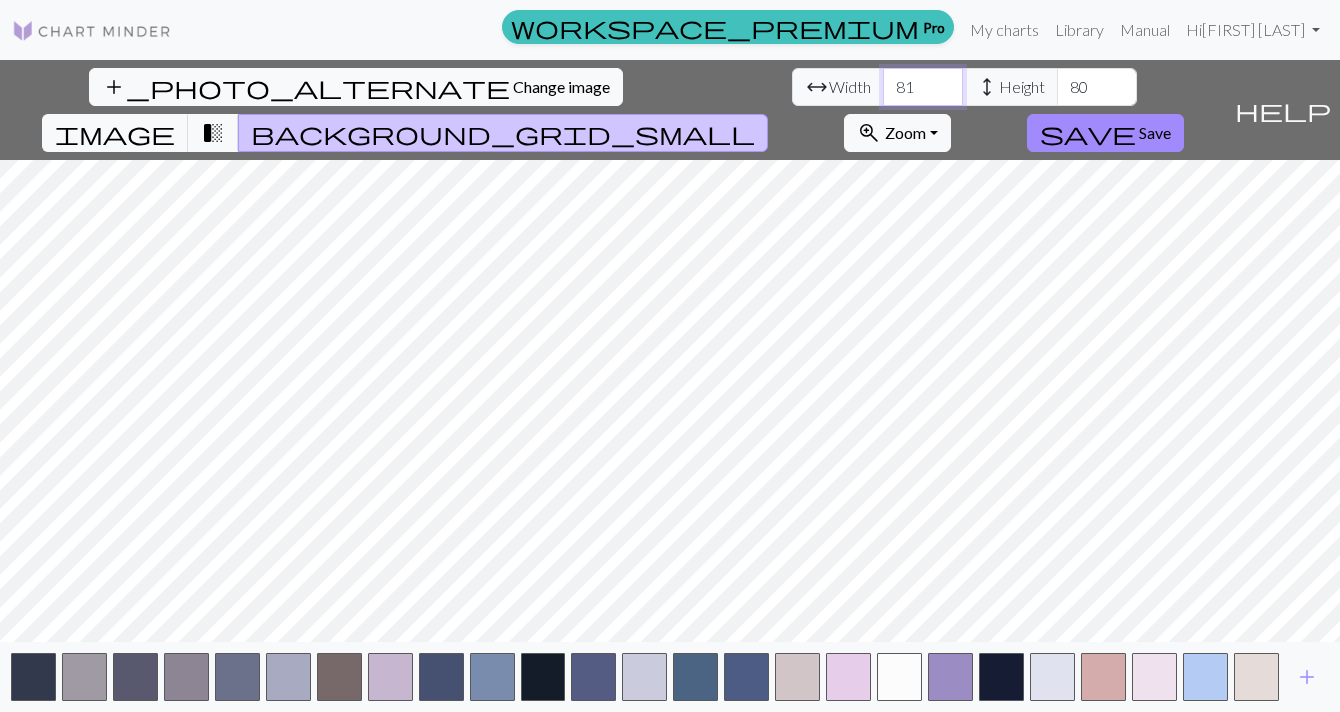 click on "80" at bounding box center (923, 87) 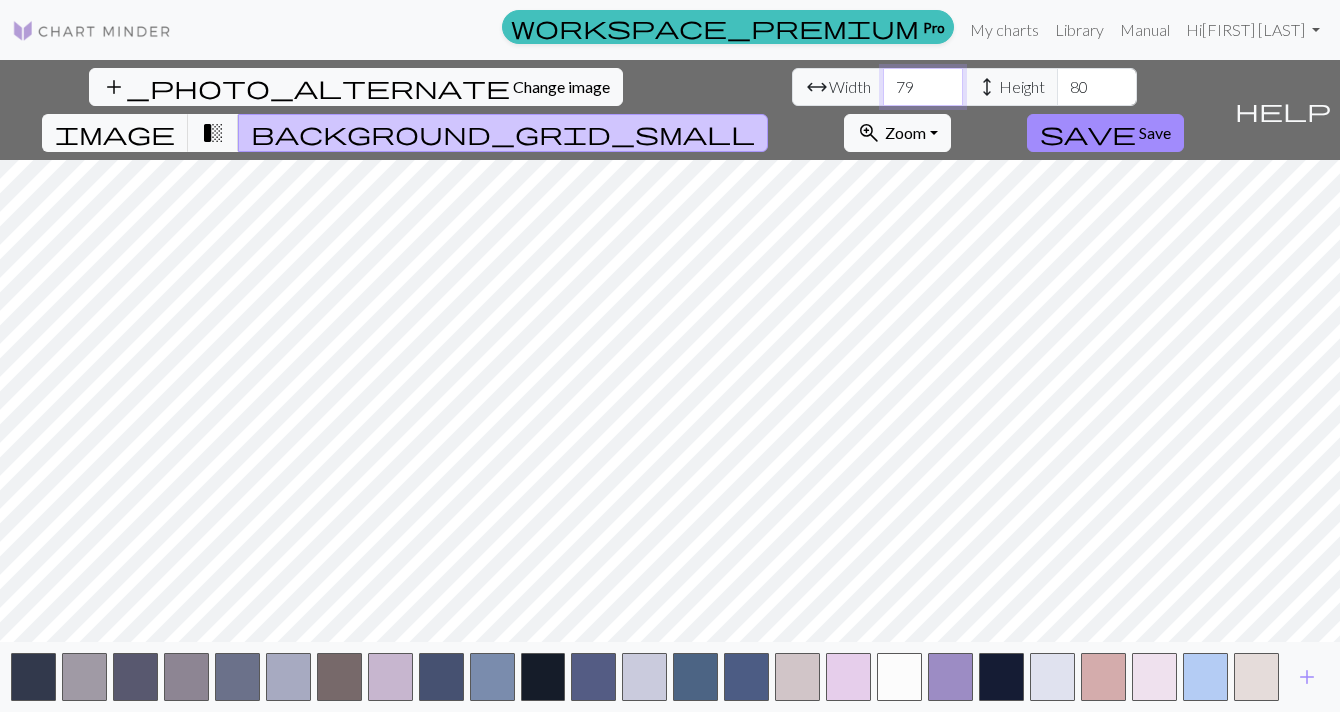 click on "79" at bounding box center (923, 87) 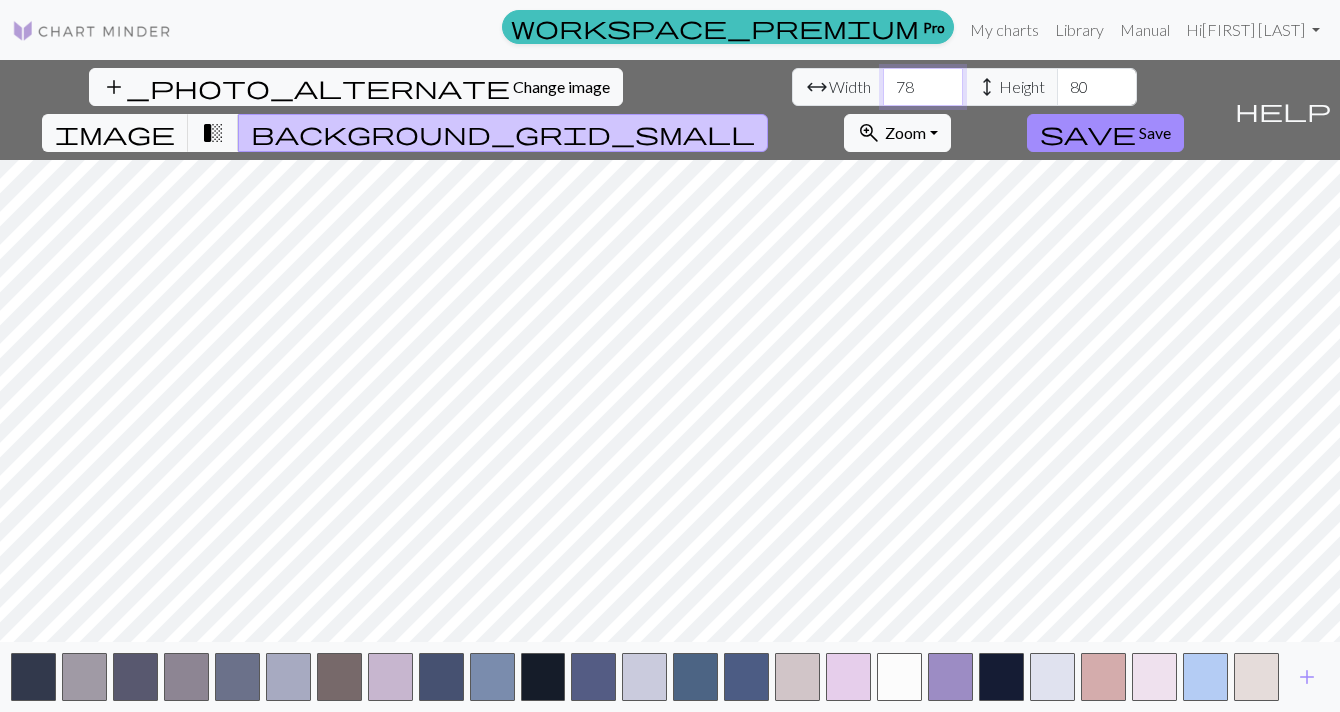 click on "77" at bounding box center (923, 87) 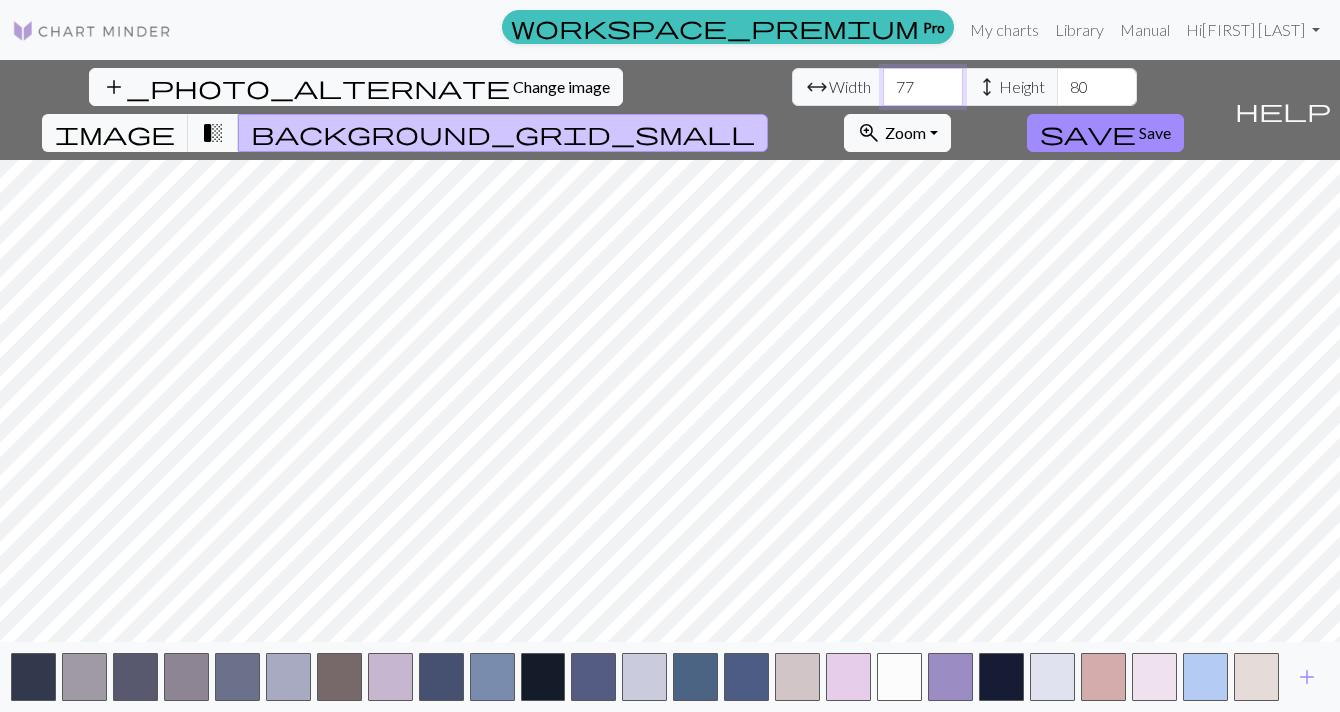 click on "76" at bounding box center (923, 87) 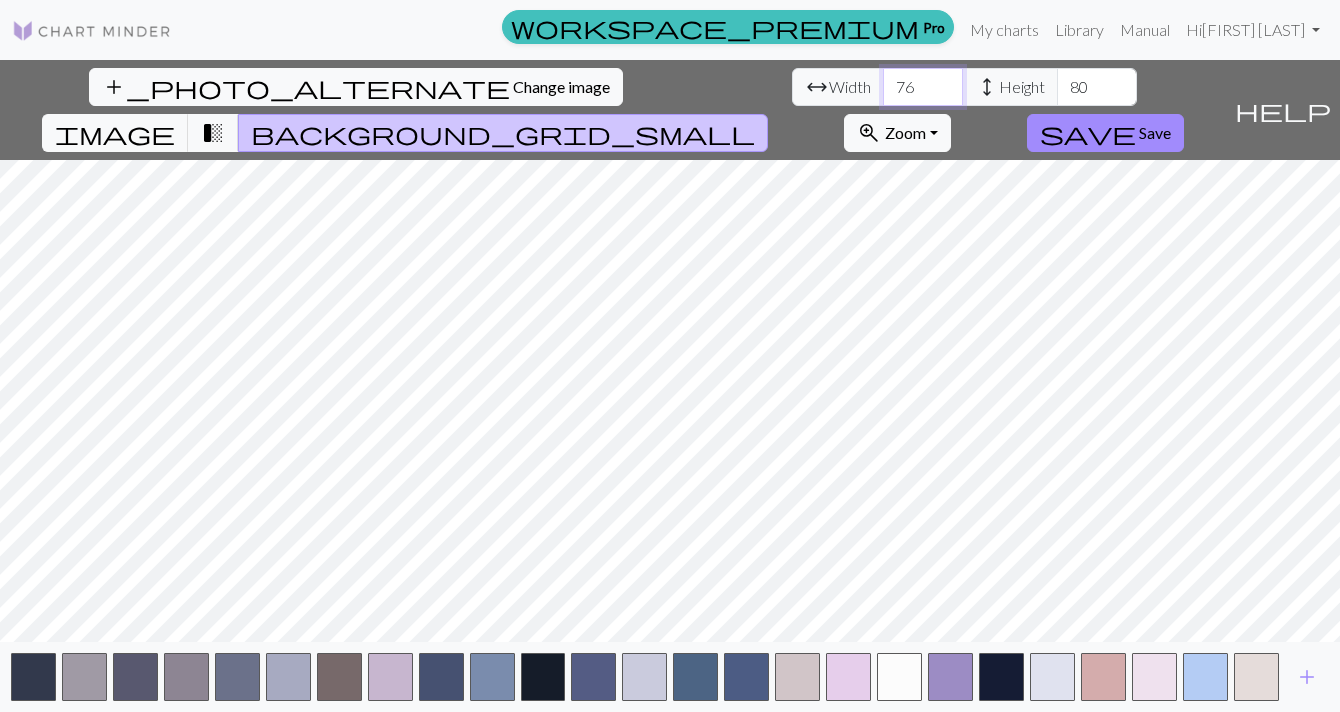 click on "75" at bounding box center [923, 87] 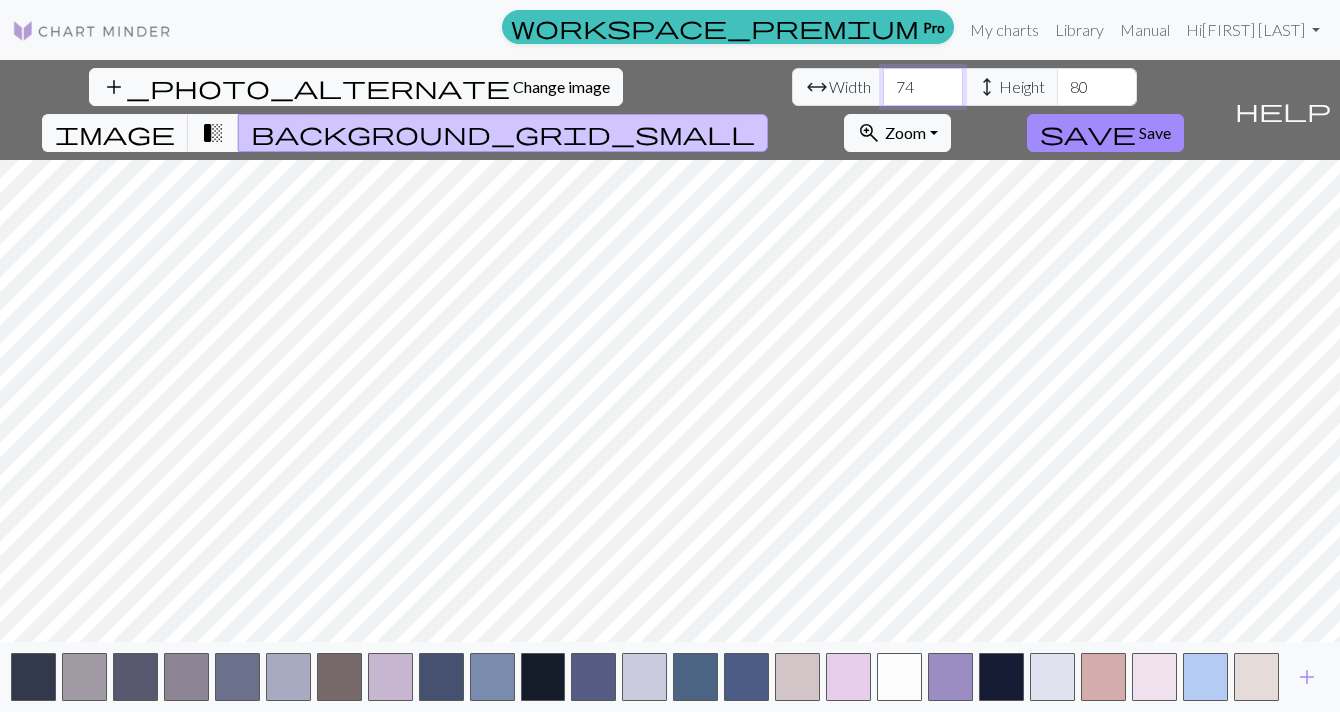 click on "74" at bounding box center [923, 87] 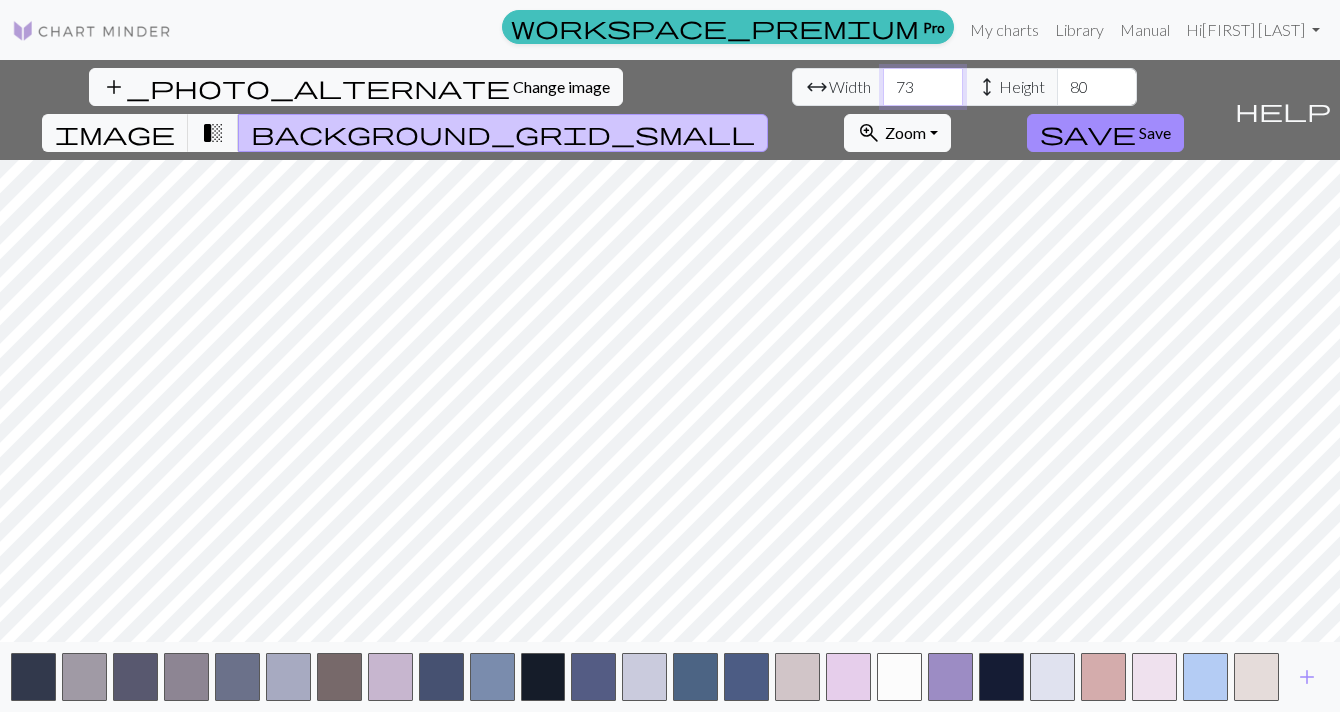click on "72" at bounding box center [923, 87] 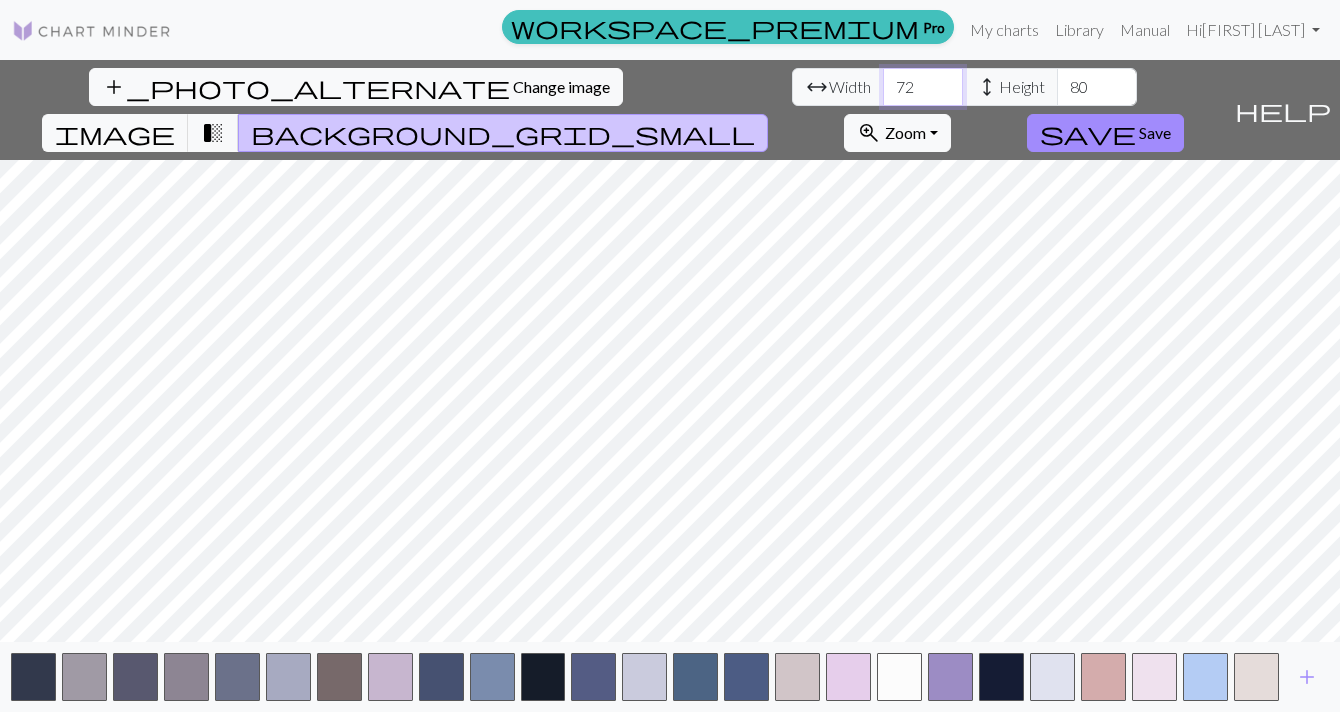 click on "71" at bounding box center (923, 87) 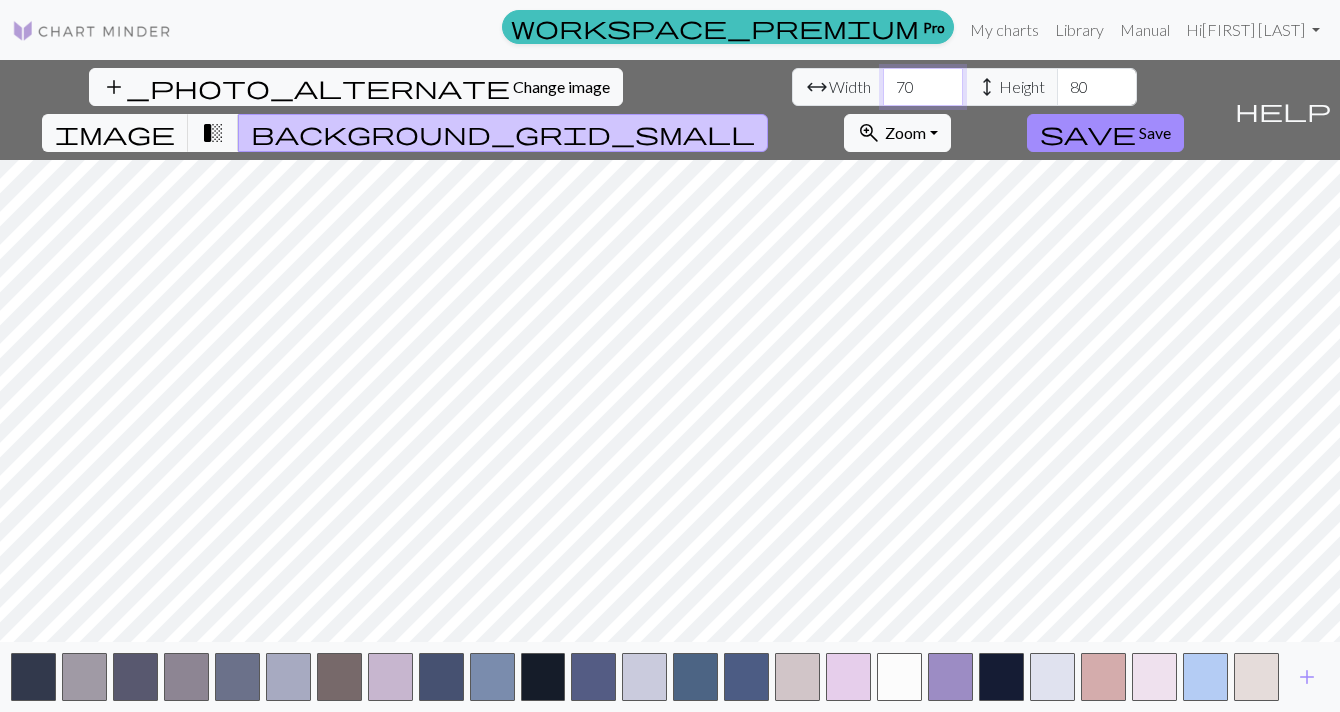 click on "70" at bounding box center (923, 87) 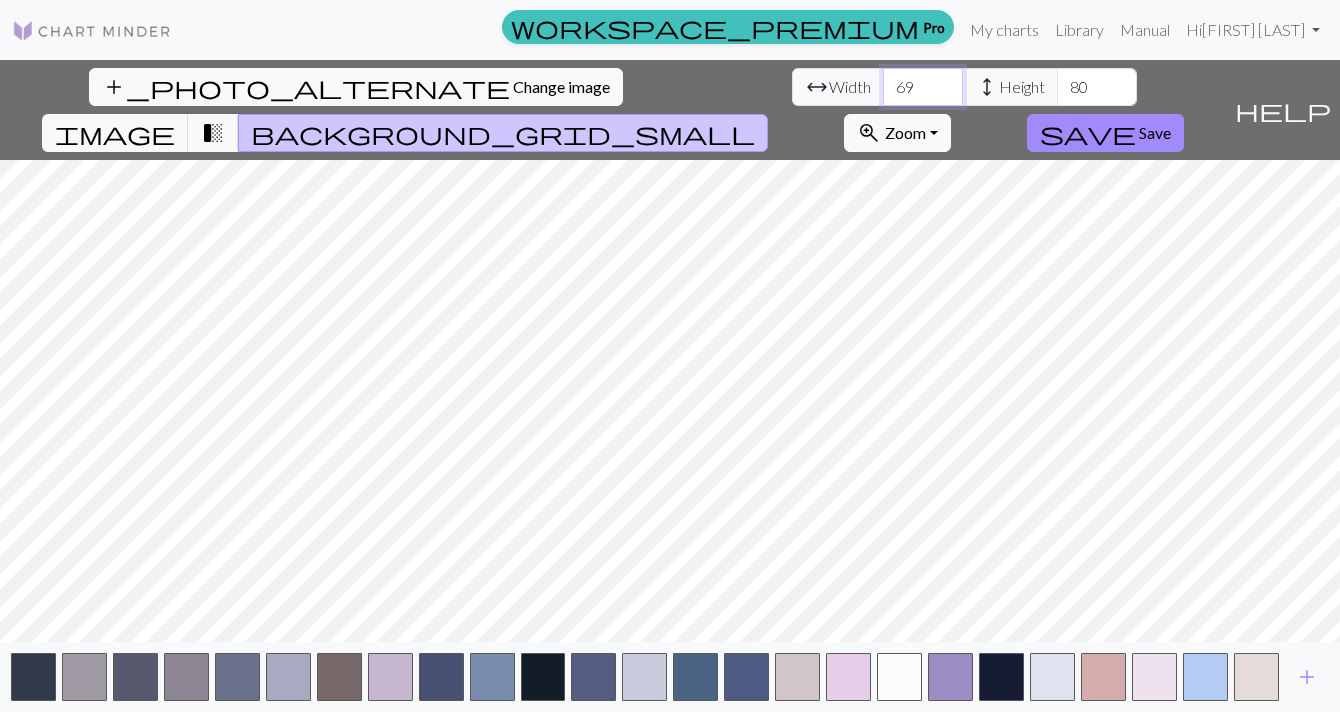 click on "69" at bounding box center [923, 87] 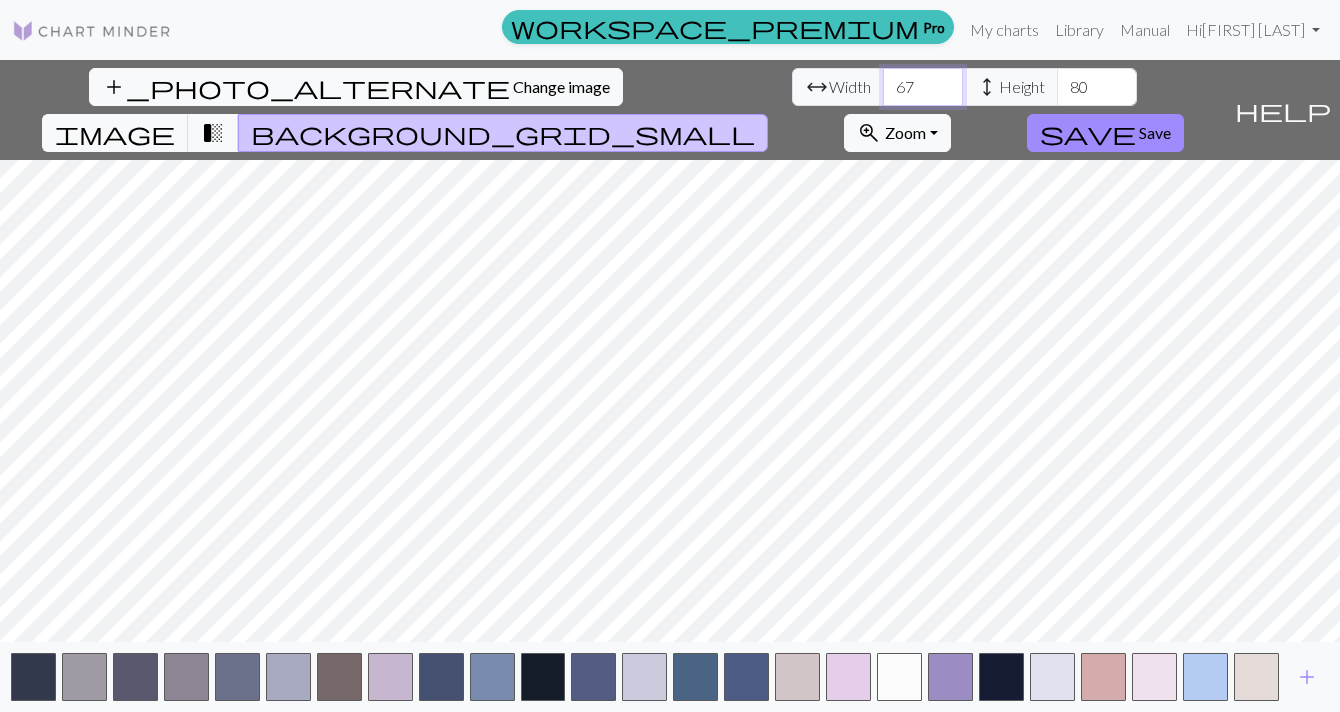 click on "67" at bounding box center (923, 87) 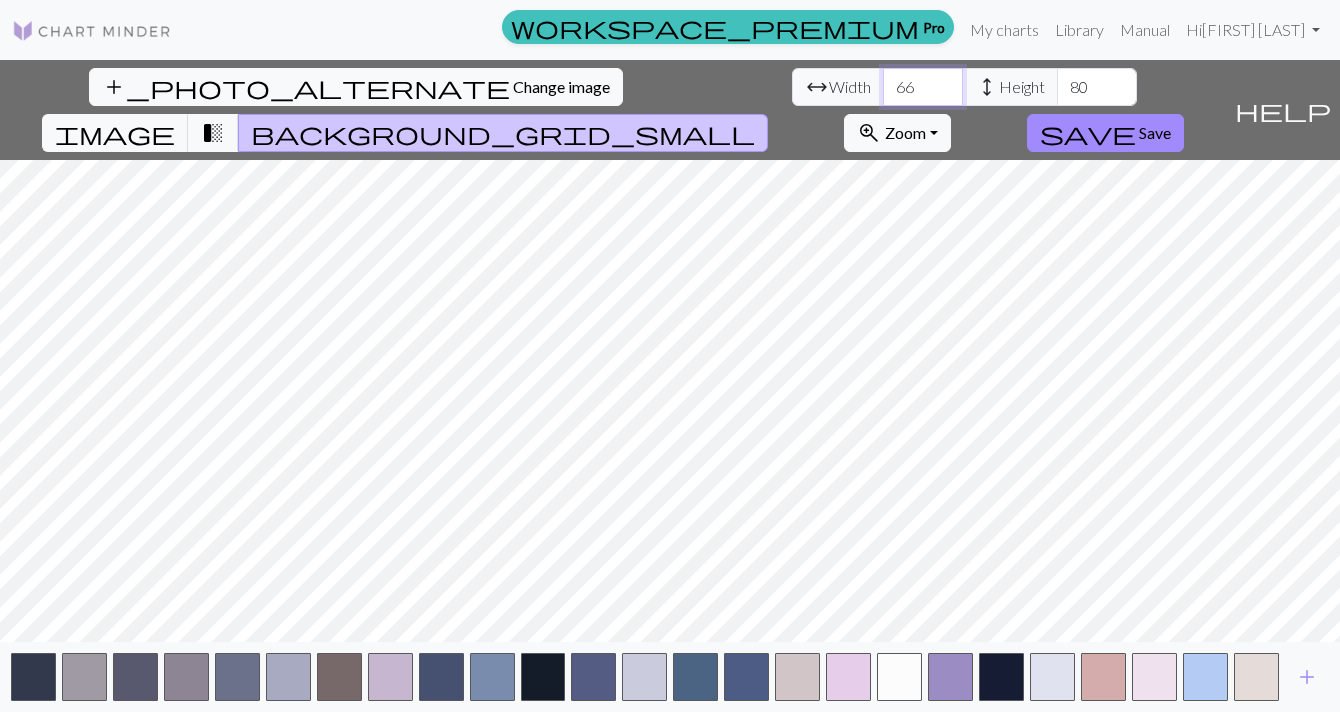 click on "66" at bounding box center (923, 87) 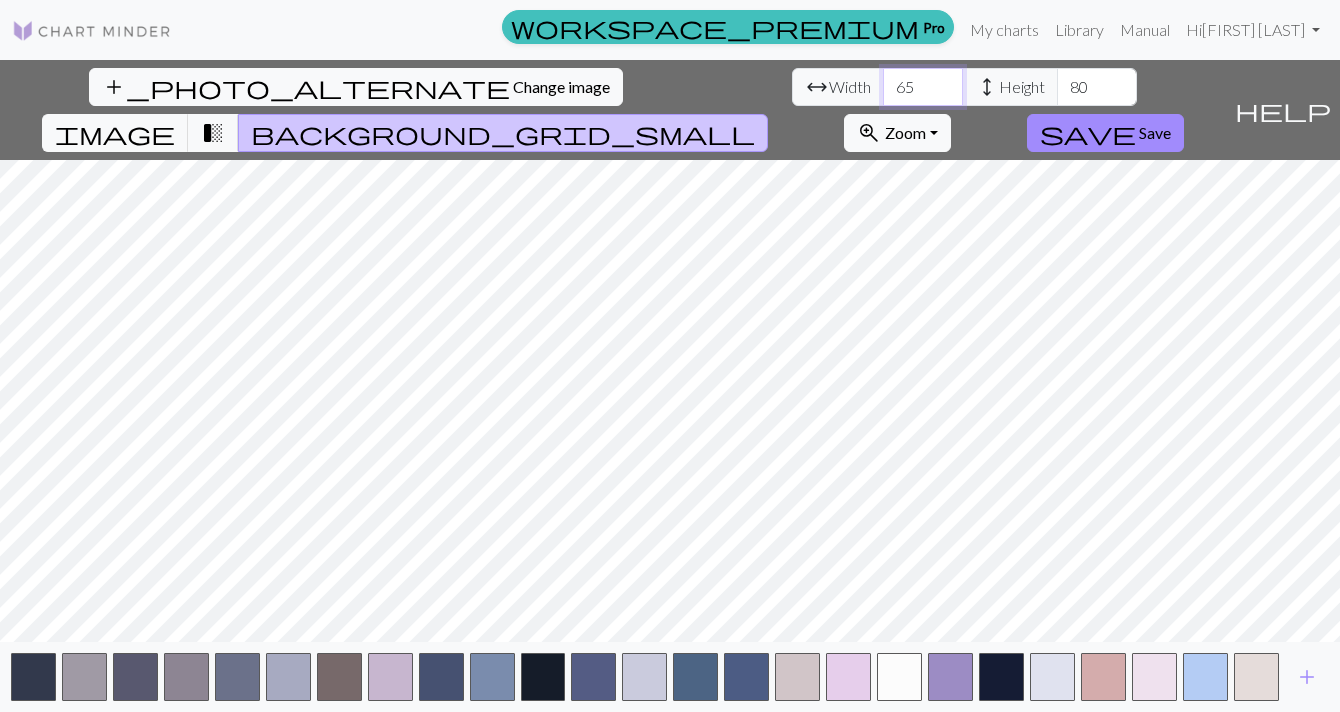 click on "64" at bounding box center [923, 87] 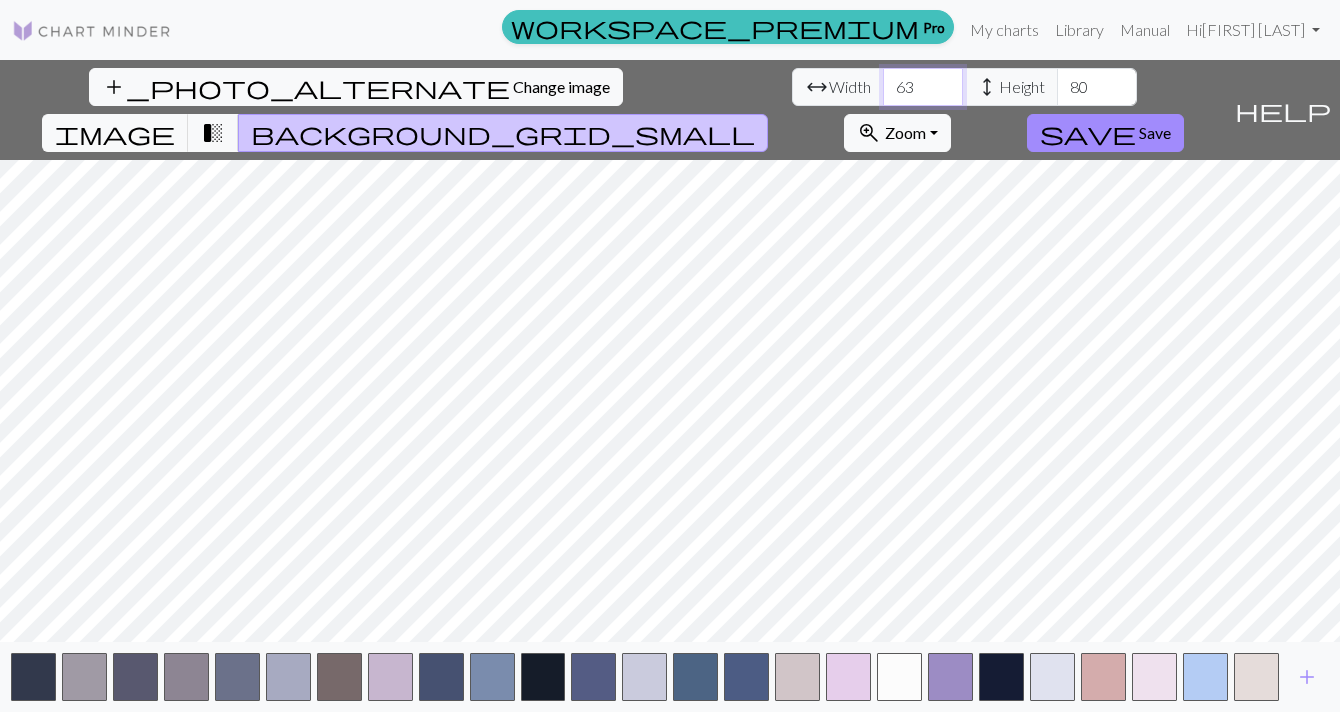 click on "63" at bounding box center (923, 87) 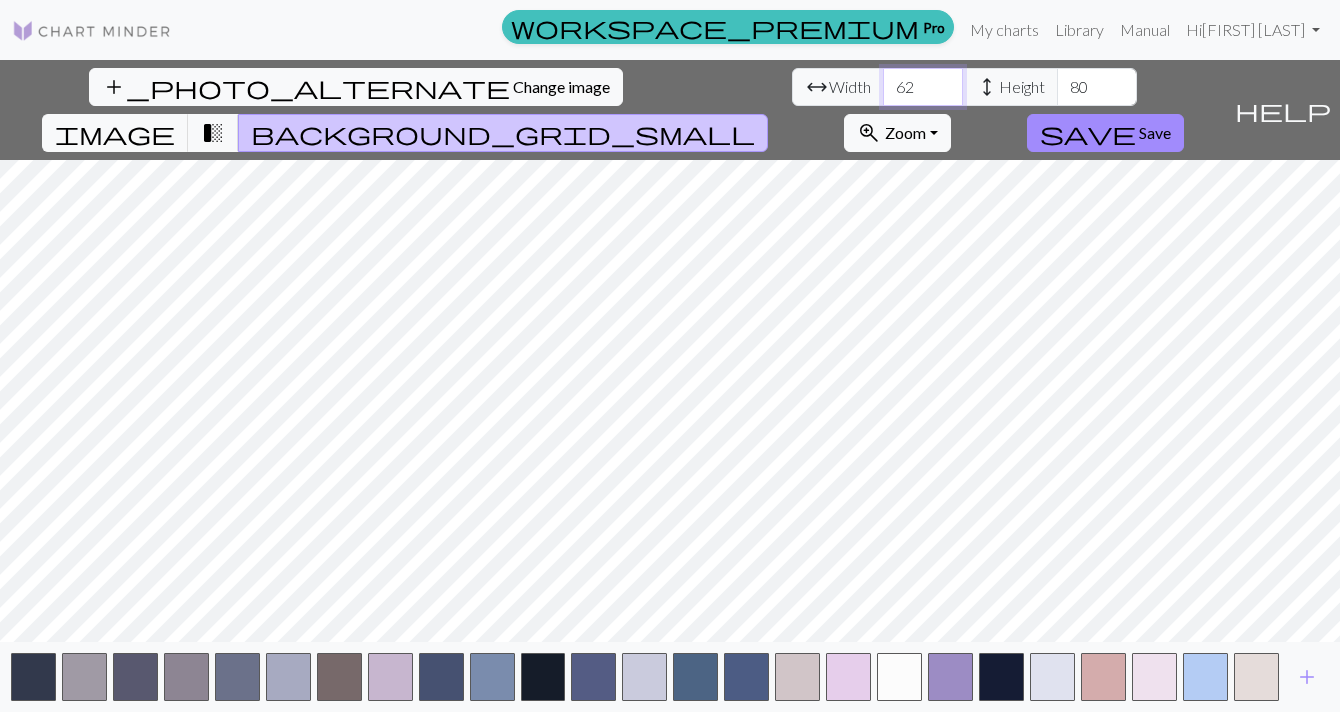 click on "62" at bounding box center (923, 87) 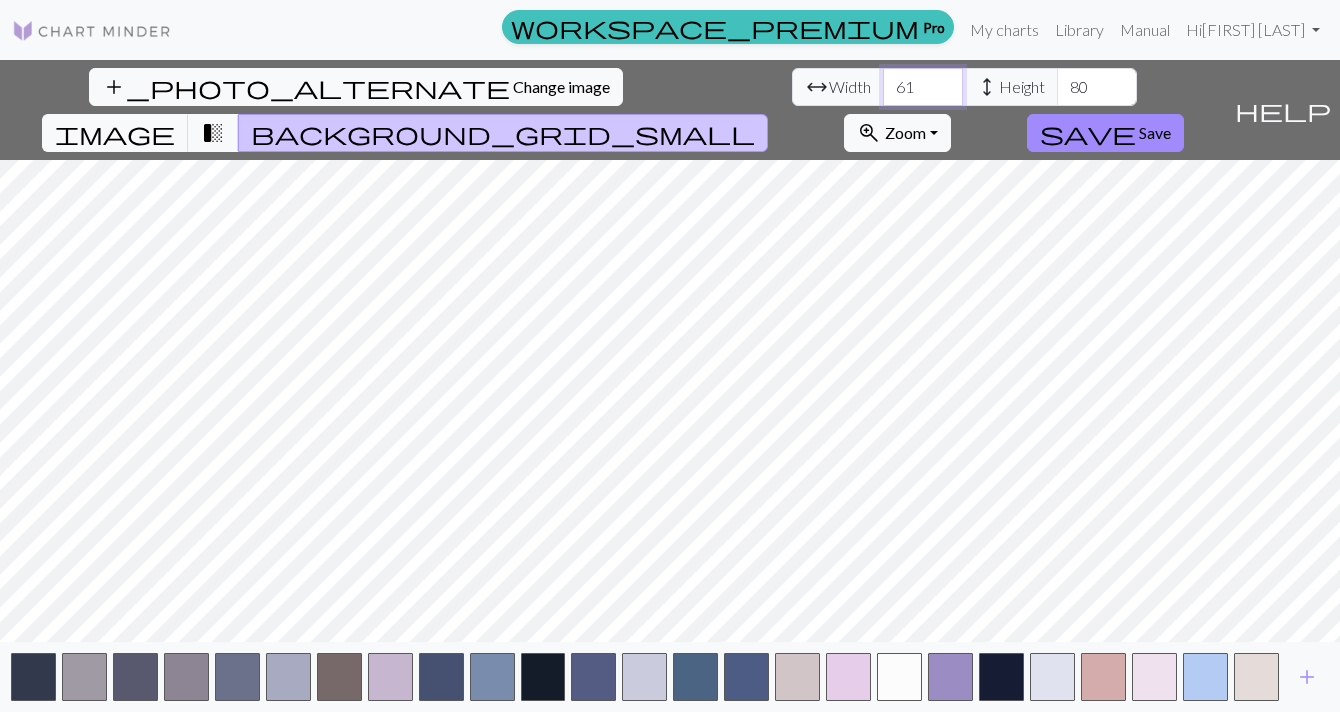 click on "60" at bounding box center (923, 87) 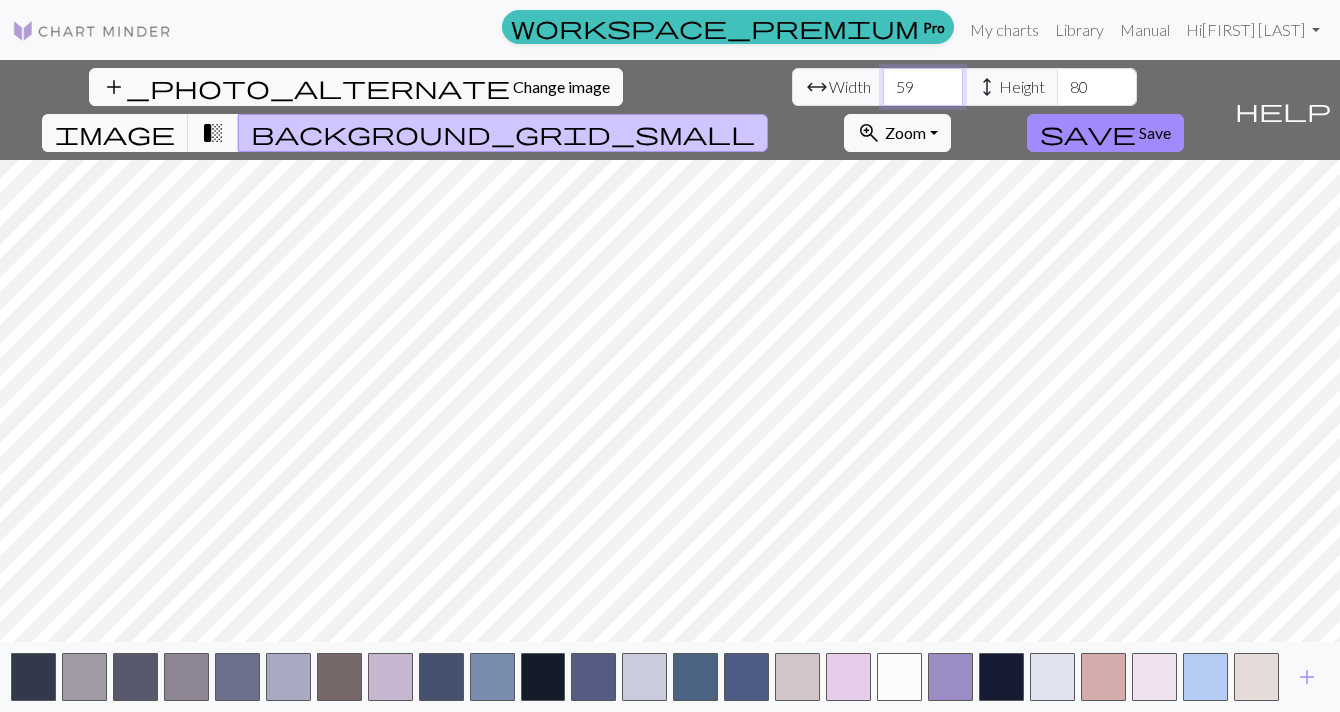 click on "59" at bounding box center [923, 87] 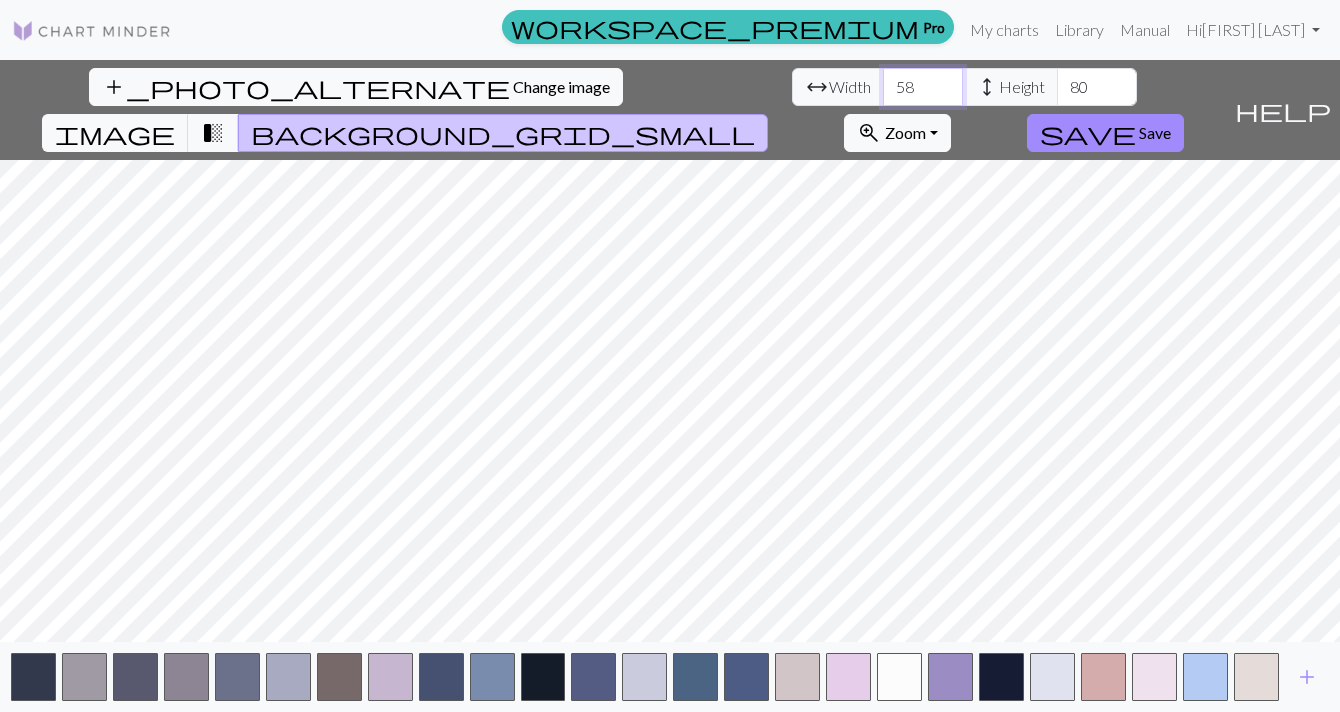 click on "58" at bounding box center [923, 87] 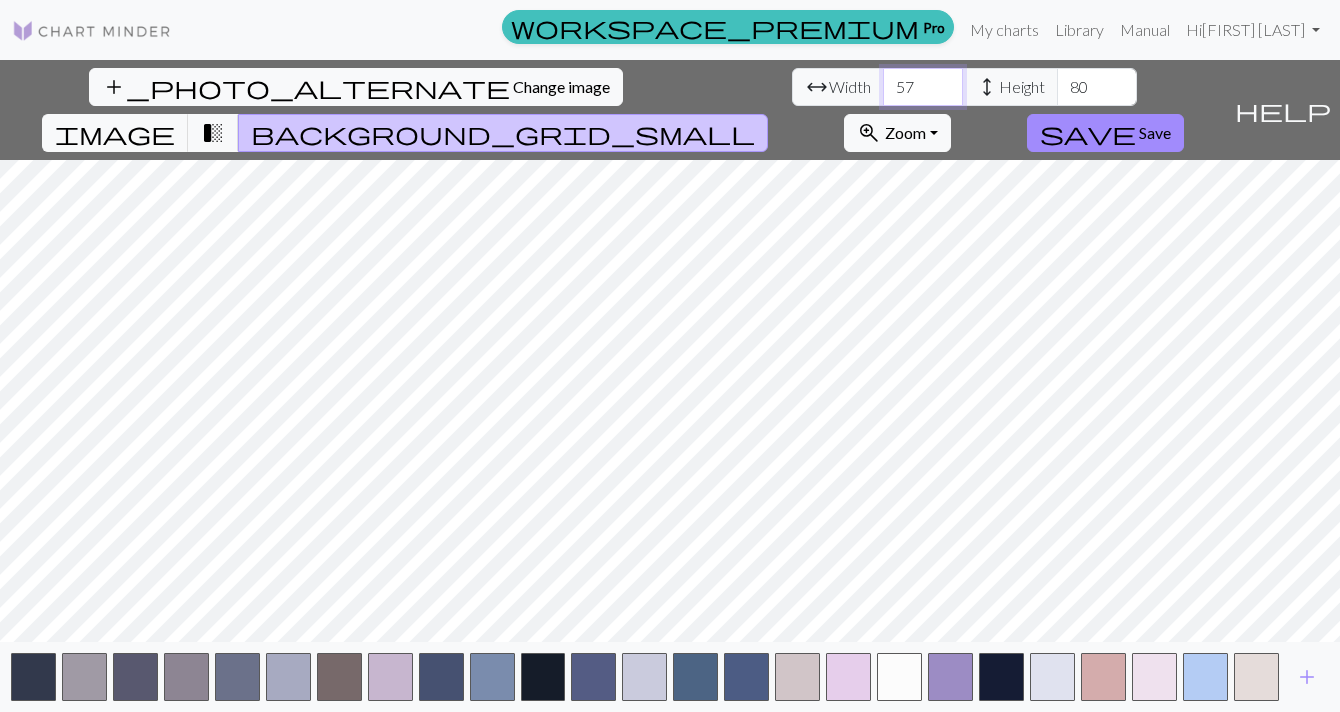 click on "57" at bounding box center (923, 87) 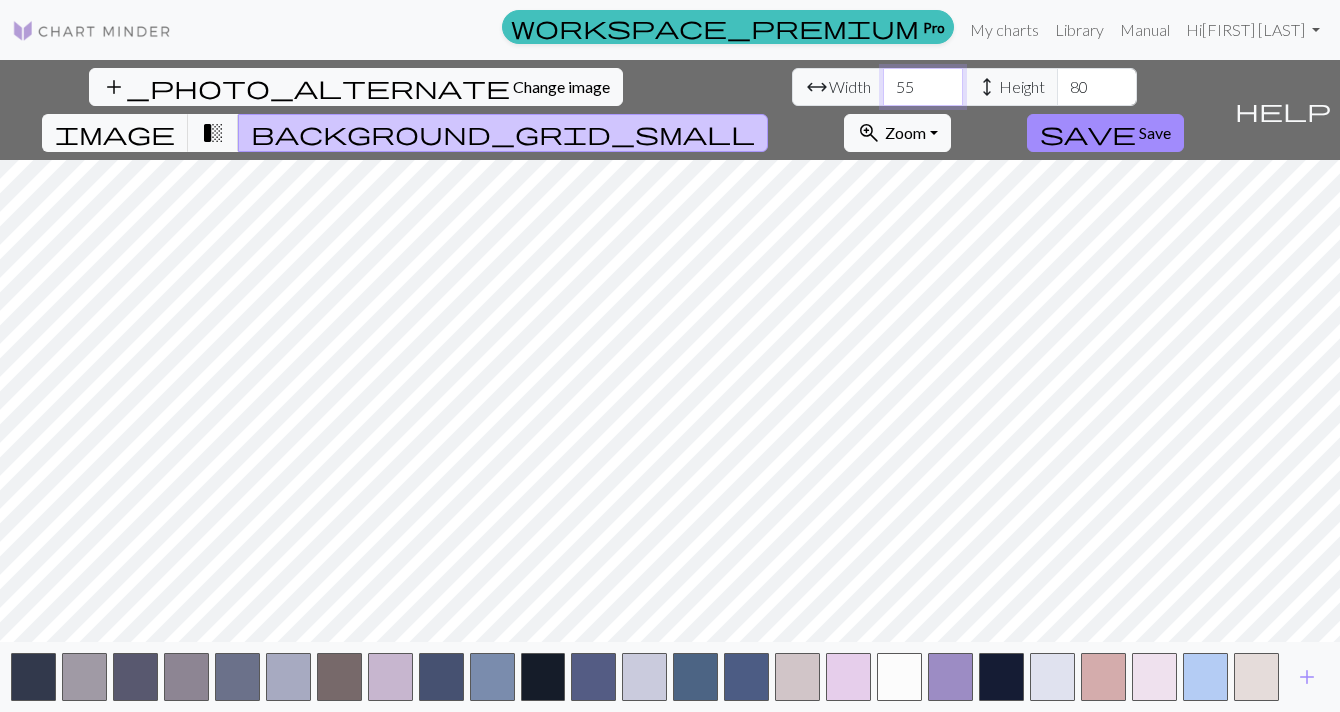 click on "55" at bounding box center [923, 87] 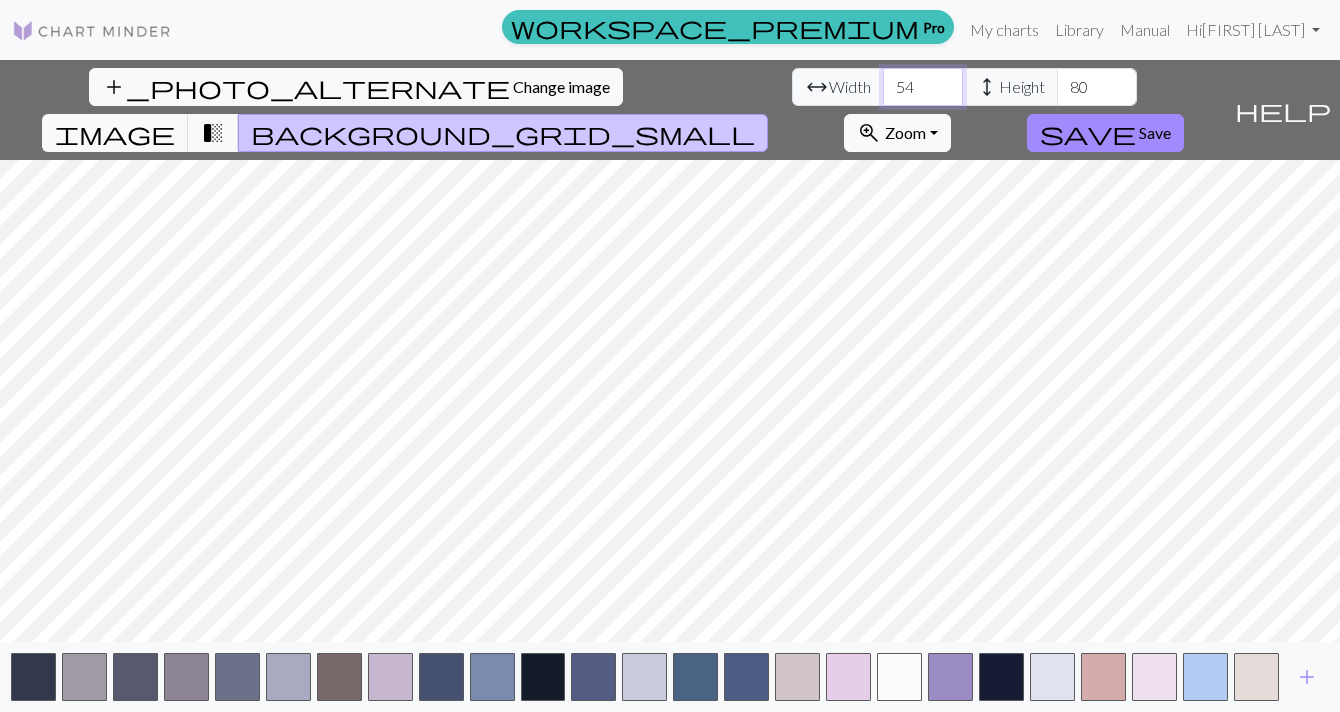click on "54" at bounding box center [923, 87] 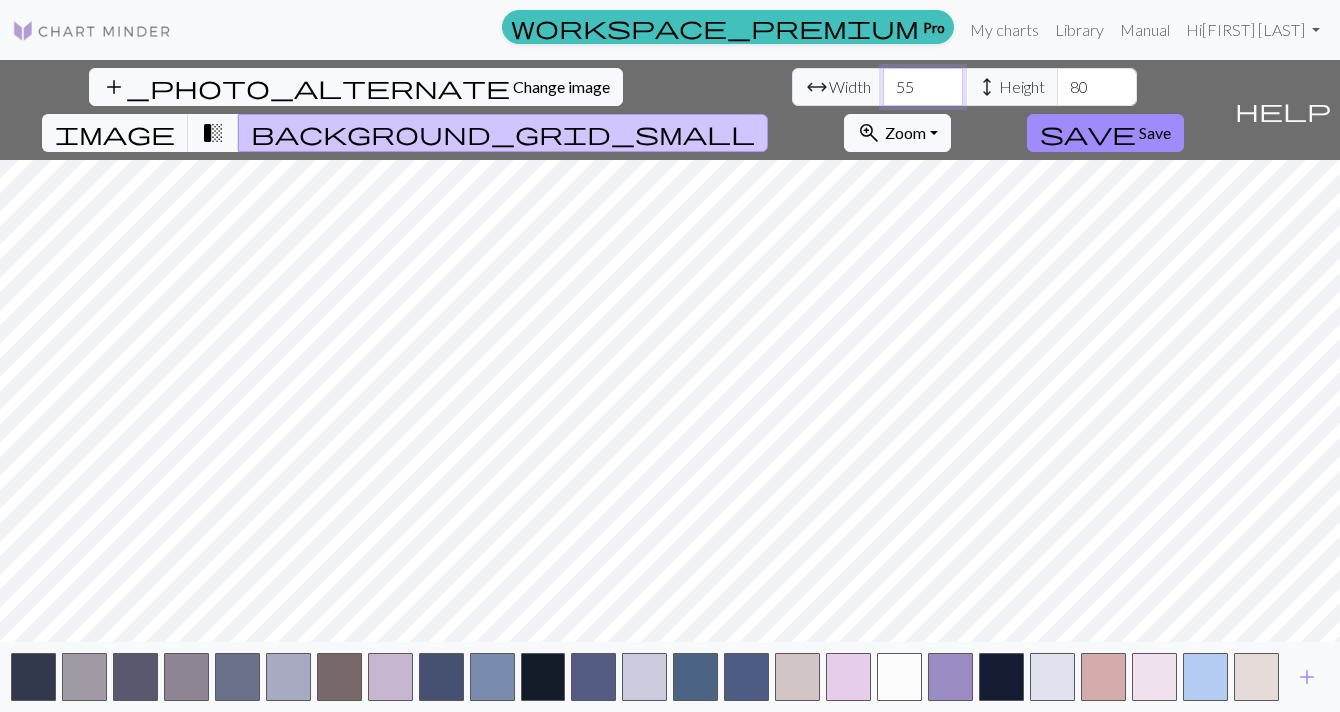 click on "55" at bounding box center [923, 87] 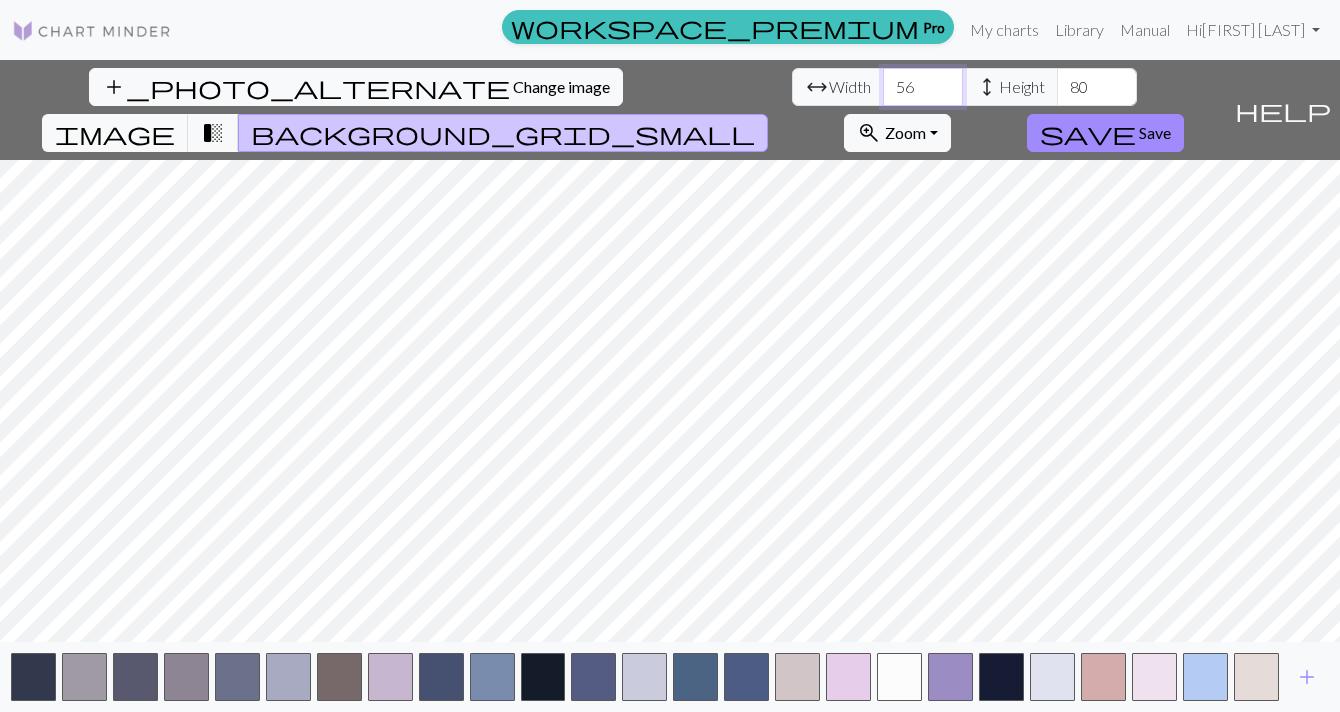 click on "56" at bounding box center (923, 87) 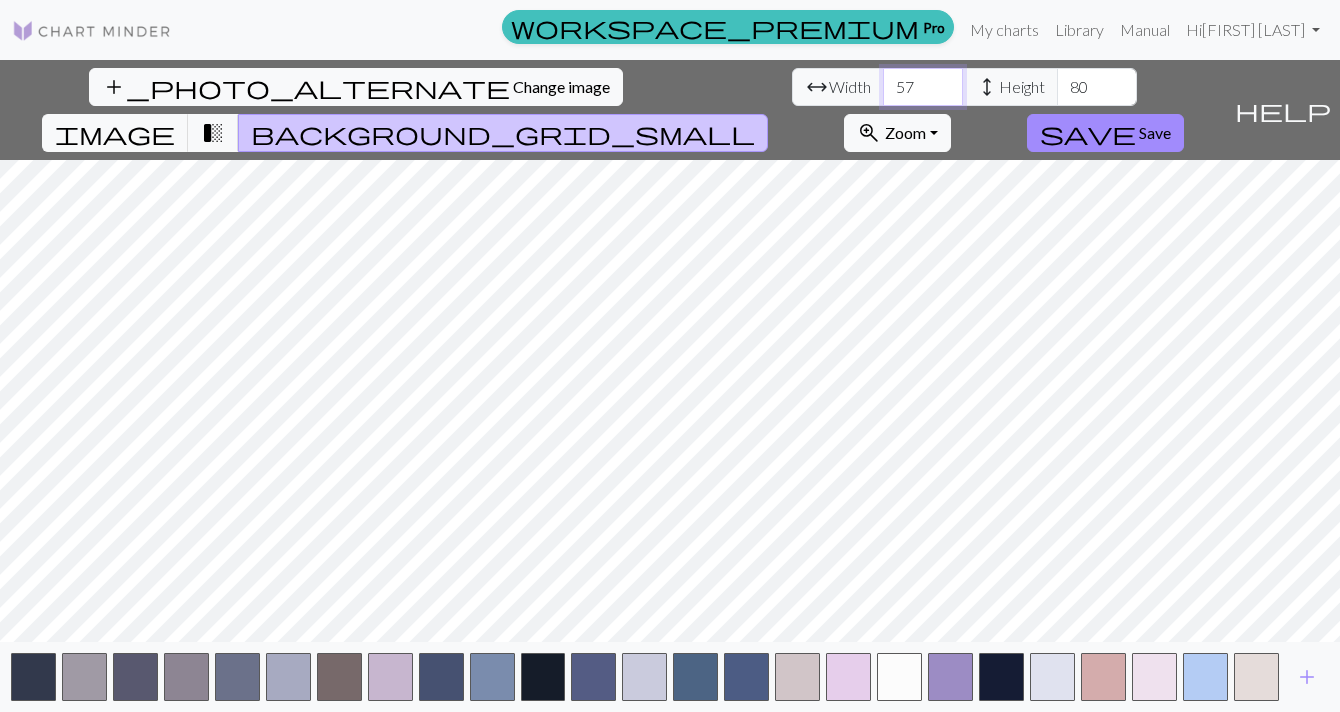 click on "58" at bounding box center [923, 87] 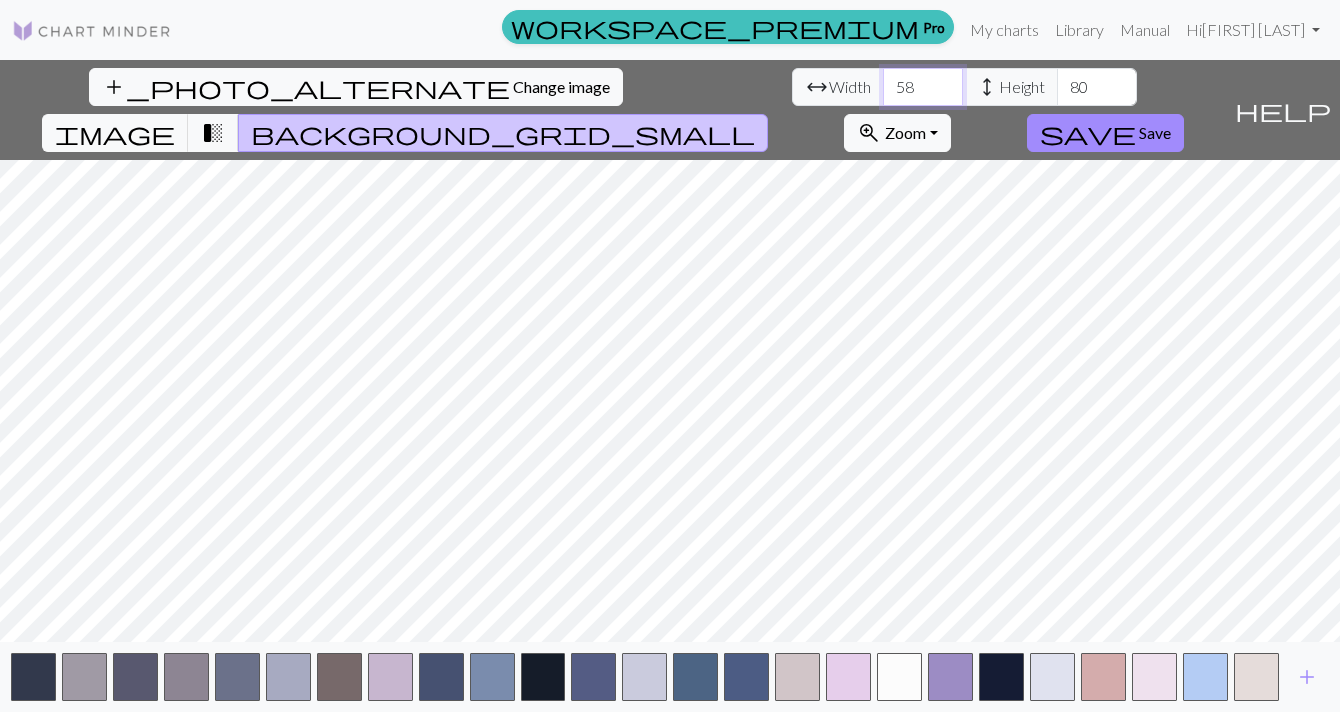 click on "59" at bounding box center [923, 87] 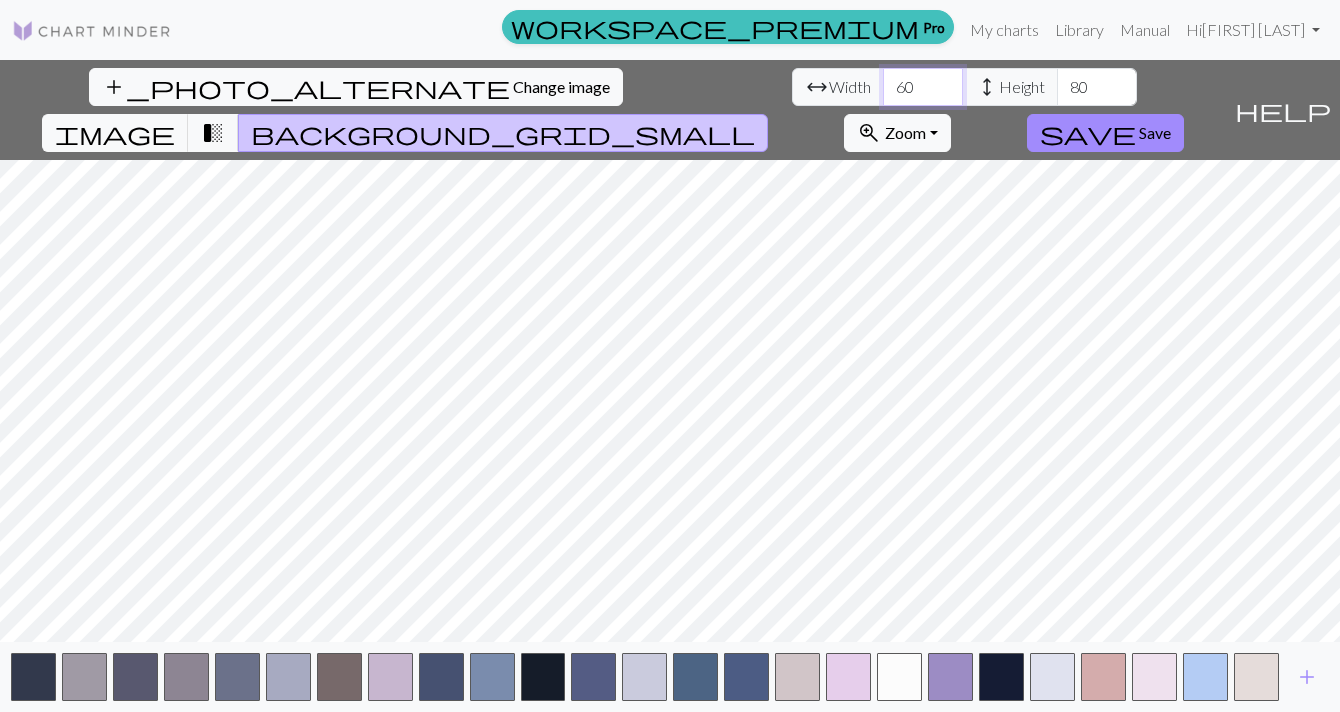 click on "60" at bounding box center (923, 87) 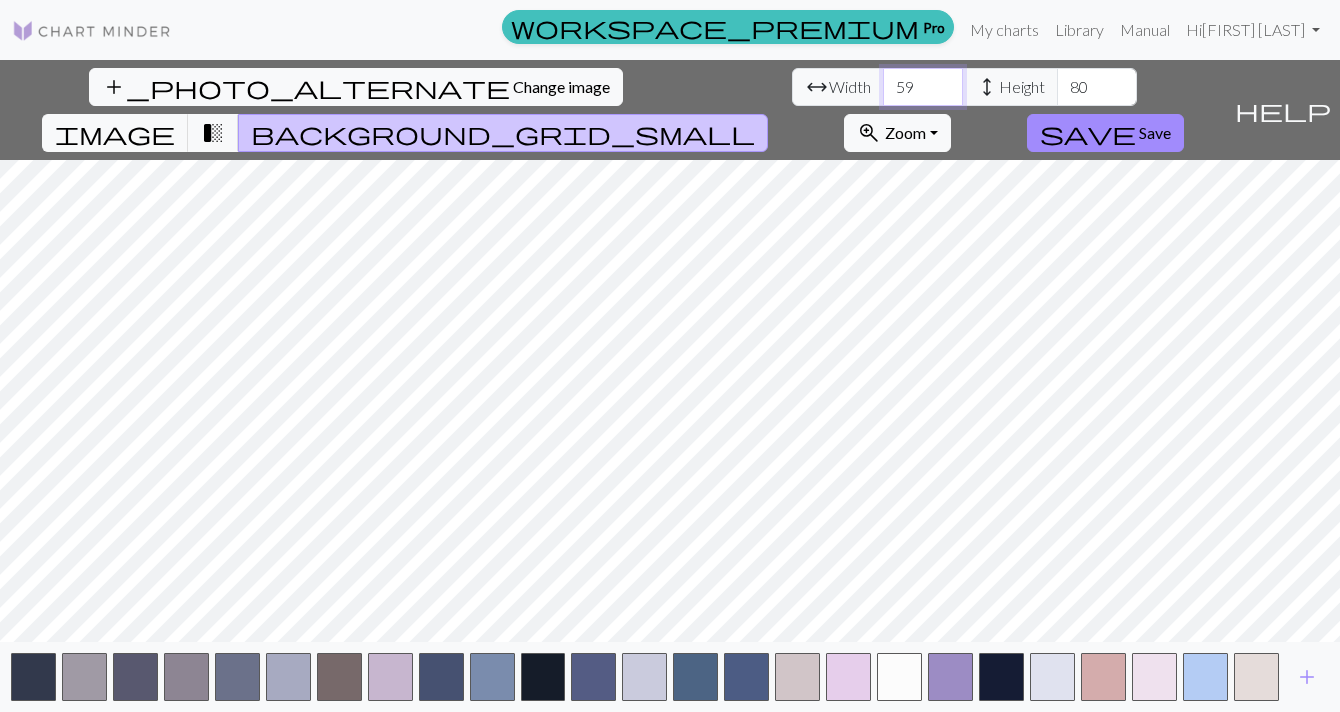 click on "59" at bounding box center [923, 87] 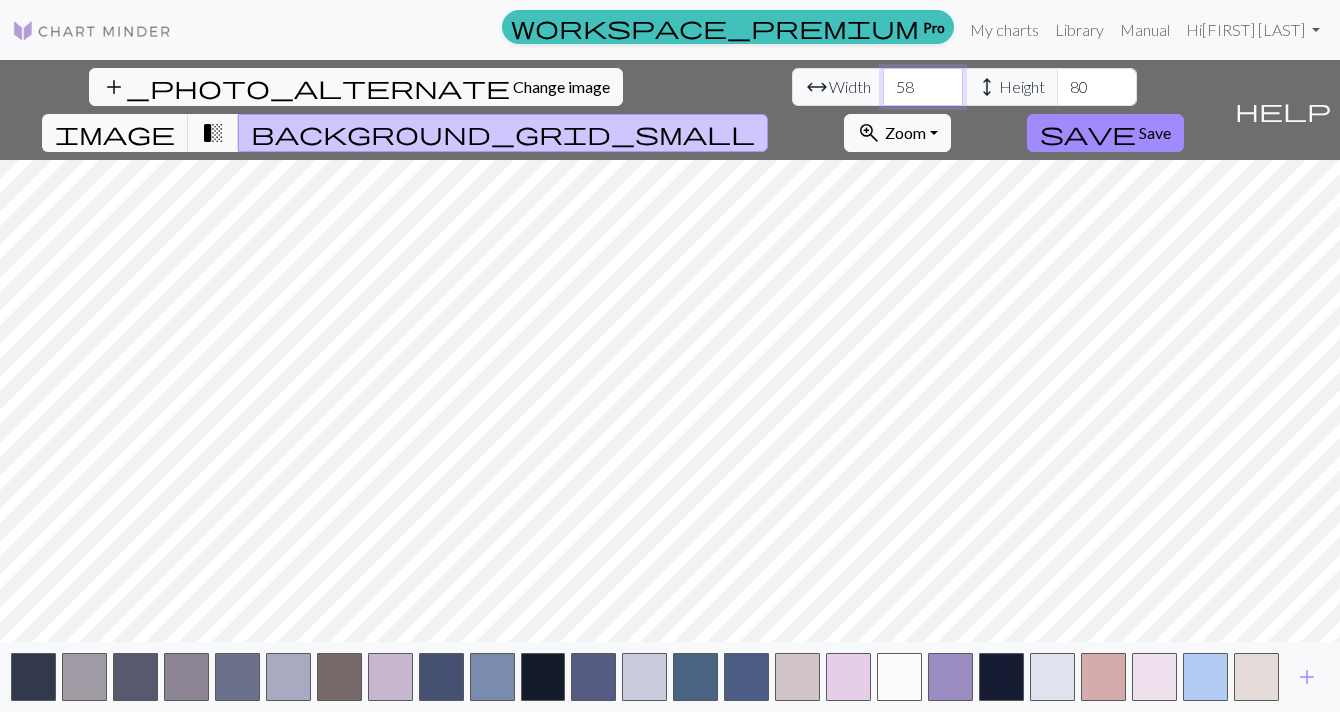 click on "58" at bounding box center [923, 87] 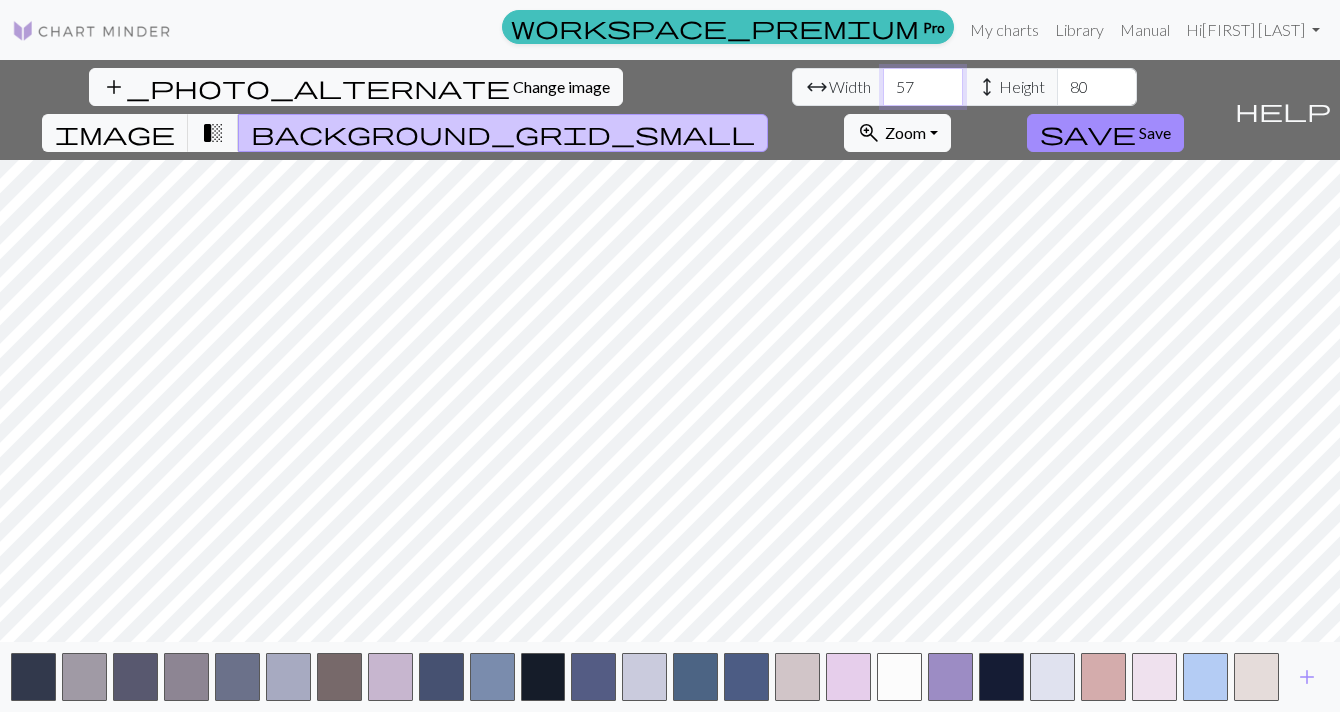 click on "57" at bounding box center (923, 87) 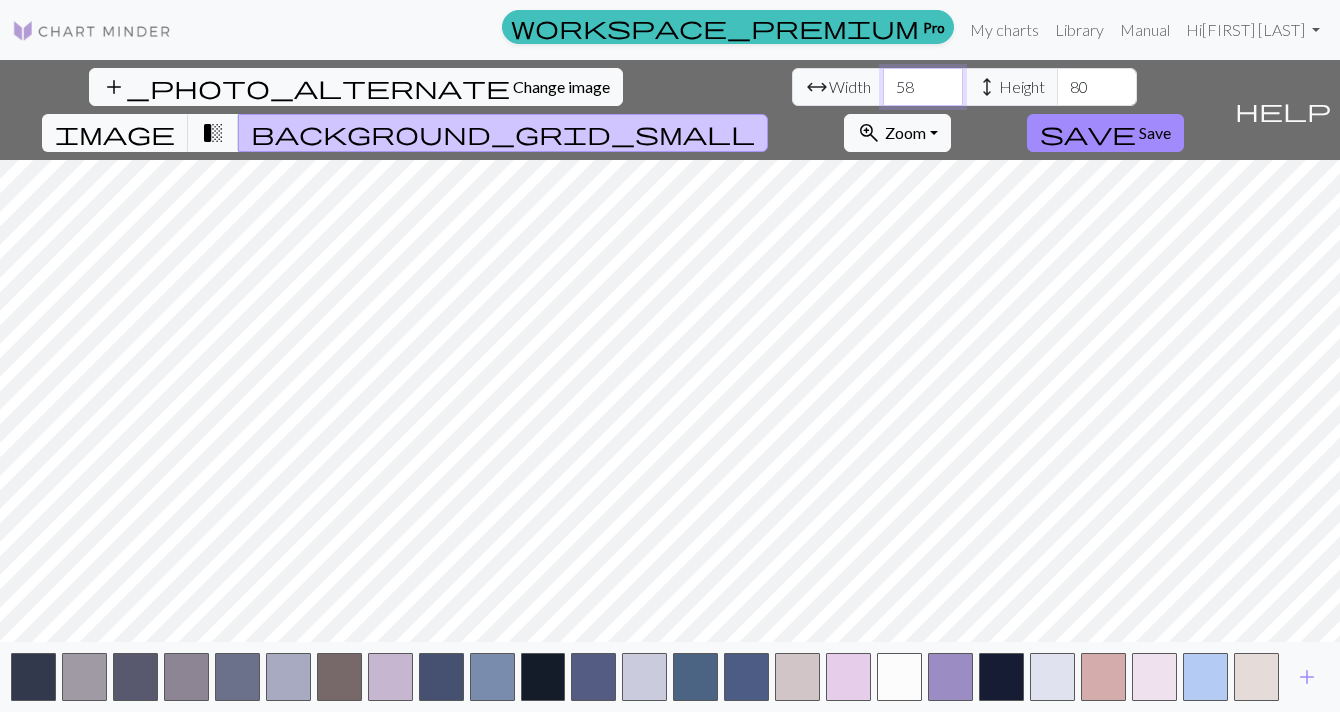 click on "59" at bounding box center (923, 87) 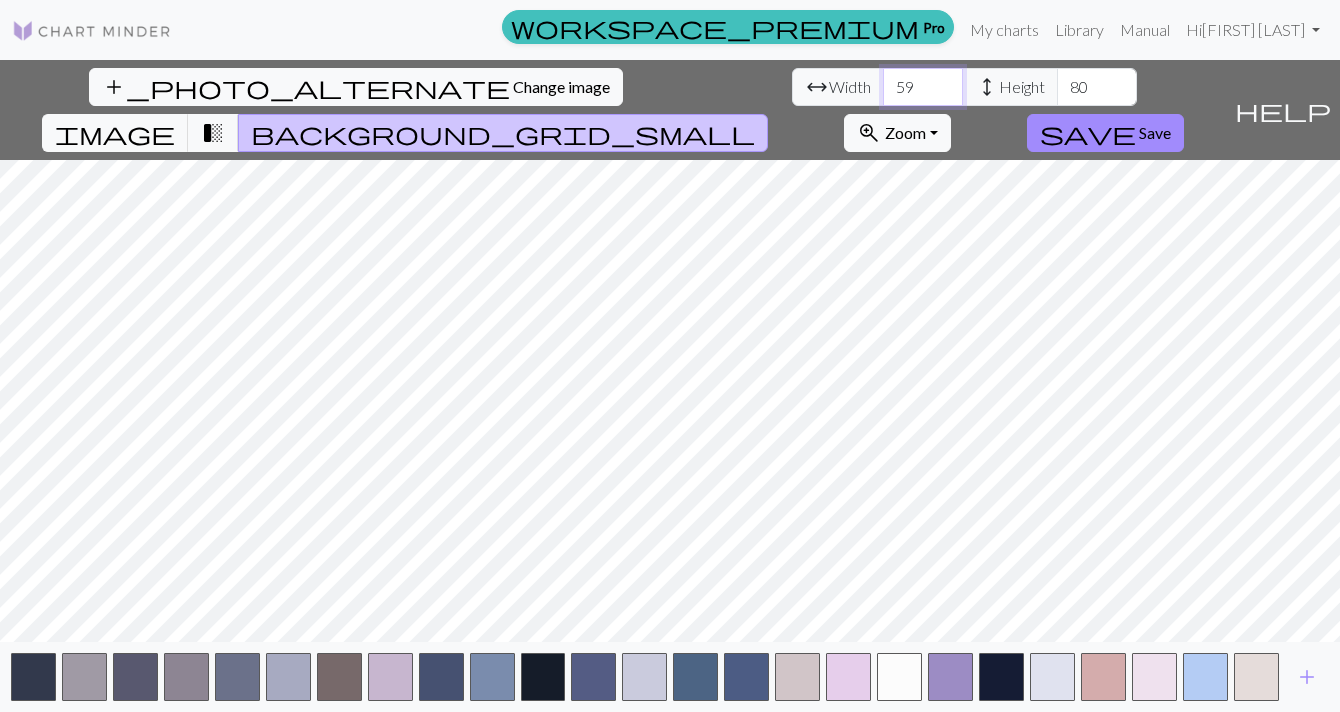 type on "60" 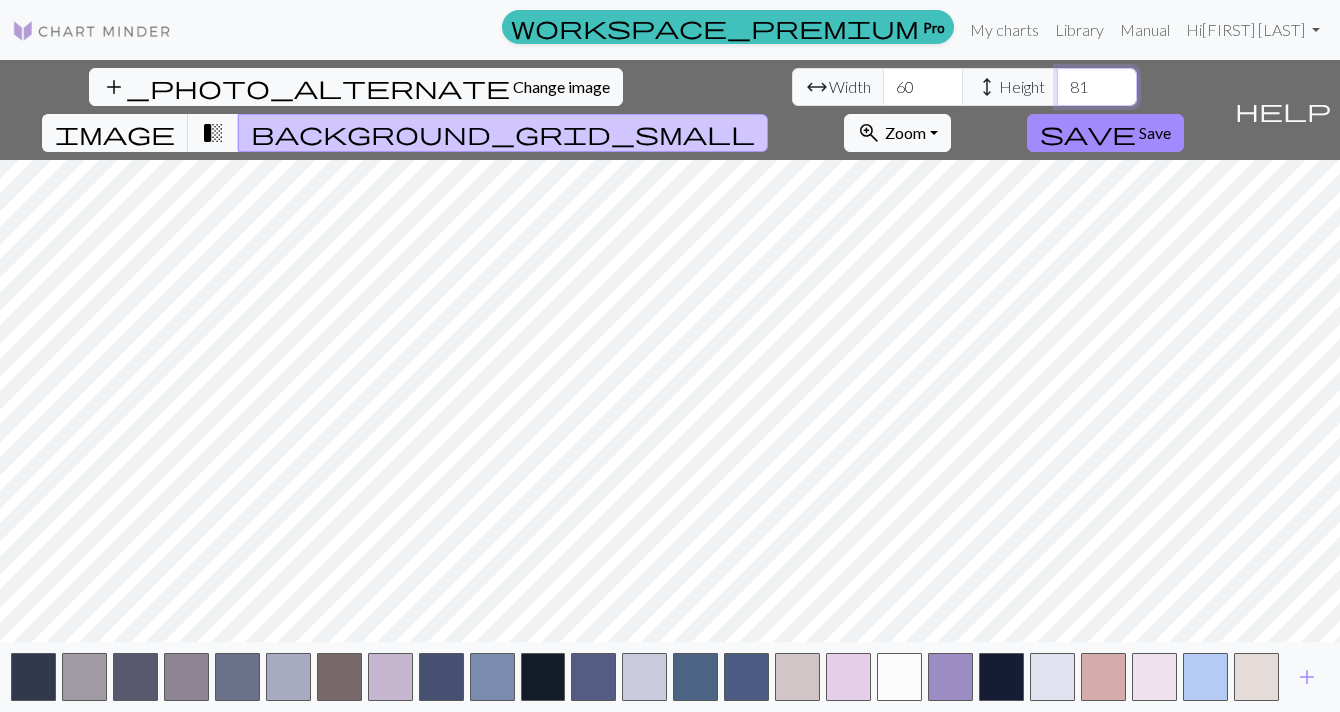 click on "81" at bounding box center (1097, 87) 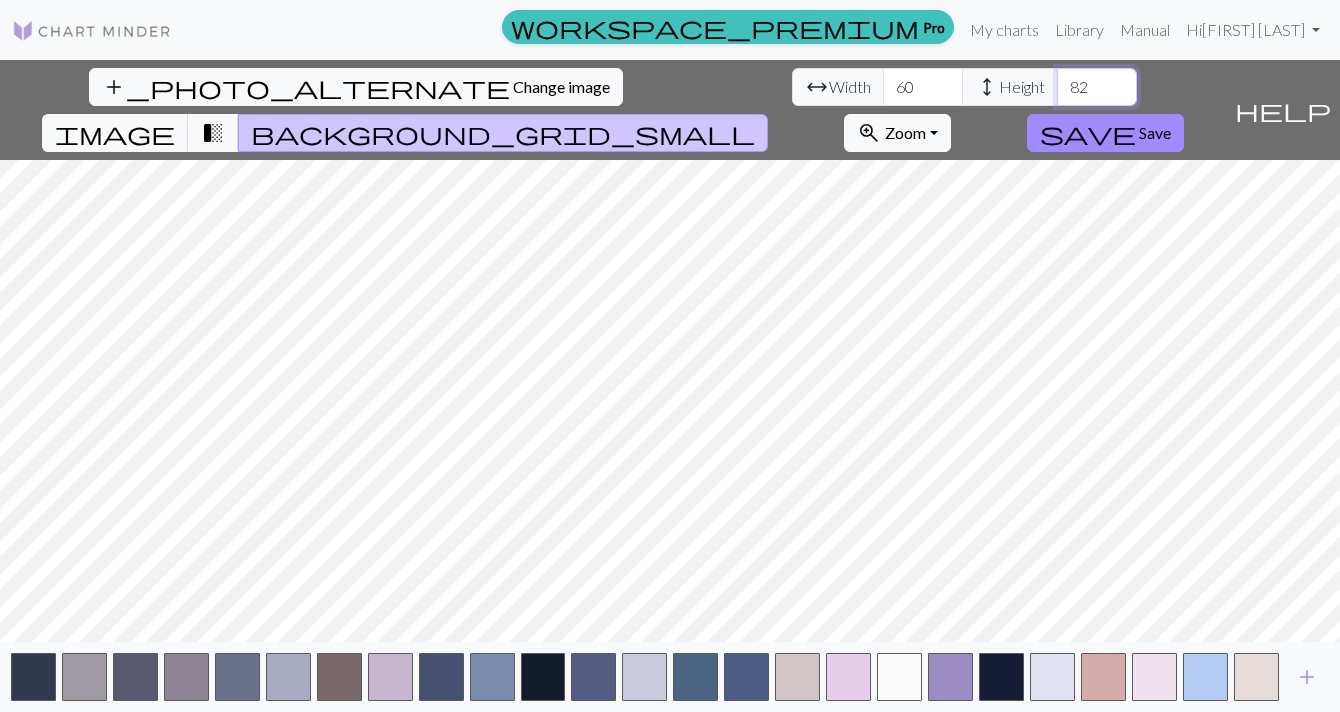 click on "82" at bounding box center [1097, 87] 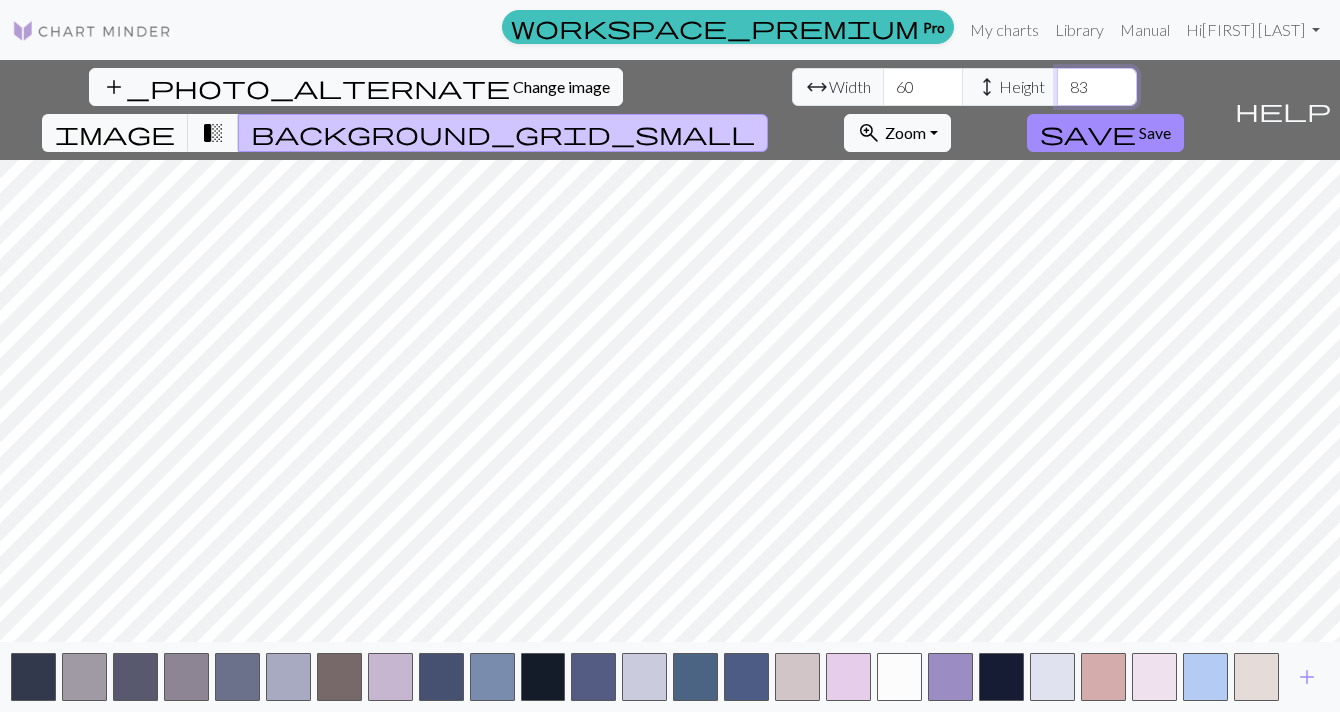 click on "84" at bounding box center (1097, 87) 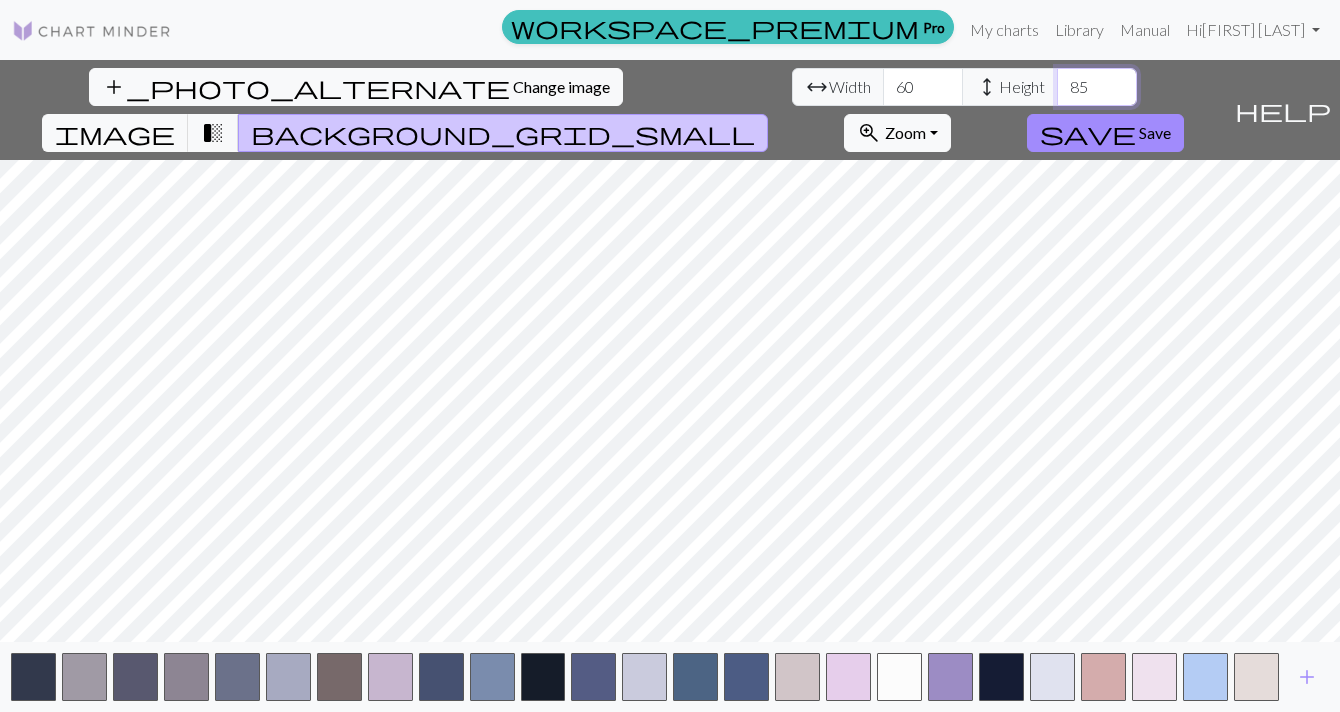 click on "85" at bounding box center (1097, 87) 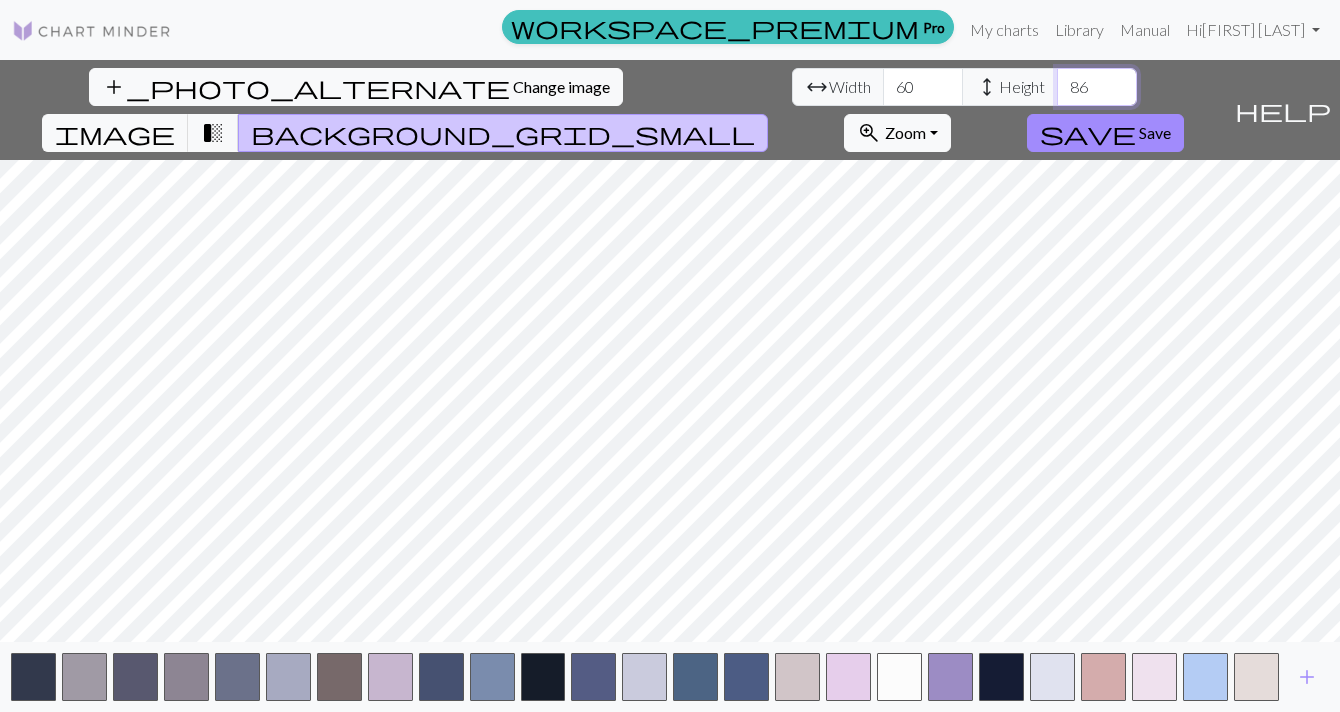 click on "86" at bounding box center (1097, 87) 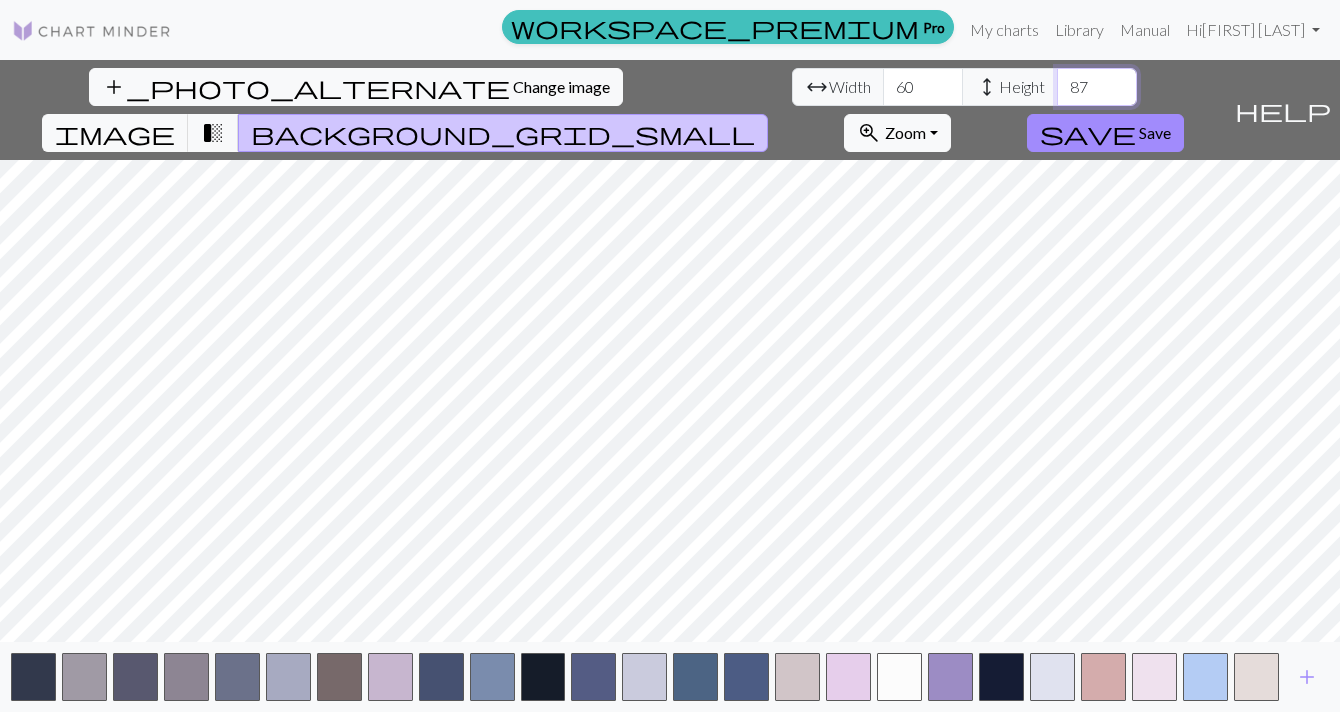 click on "87" at bounding box center (1097, 87) 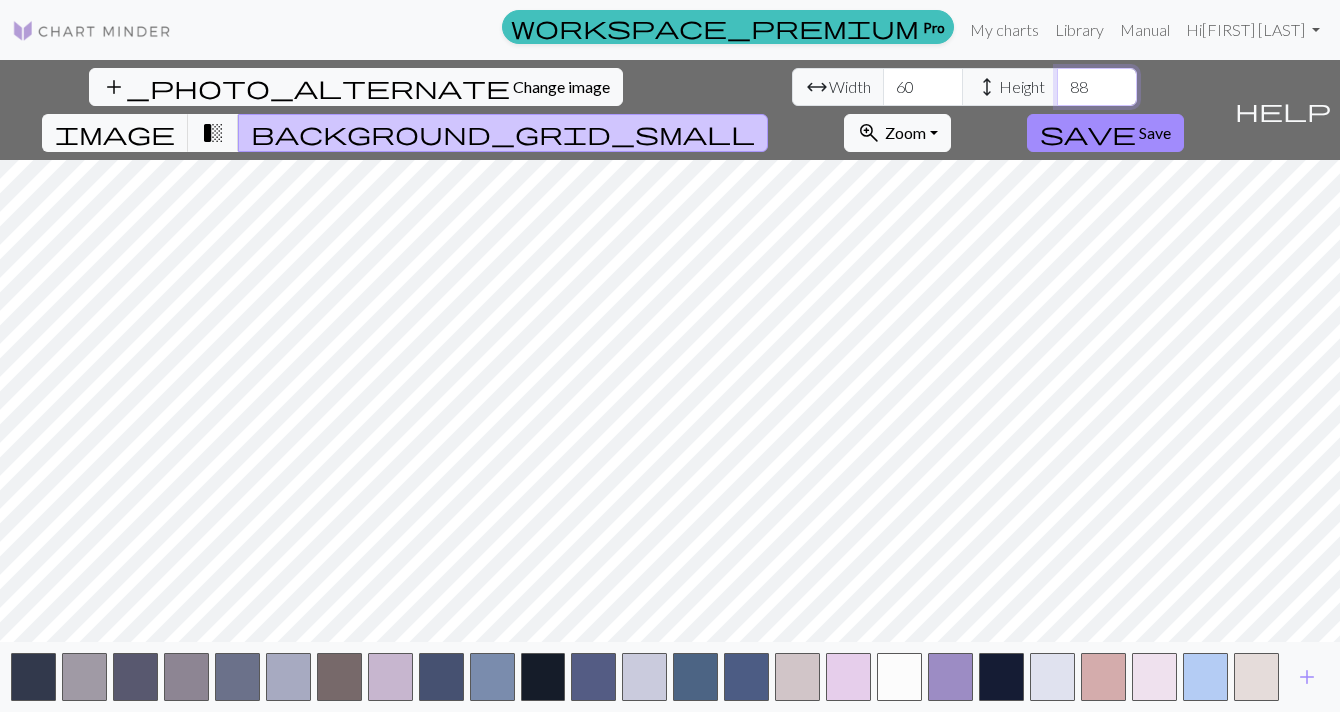click on "88" at bounding box center [1097, 87] 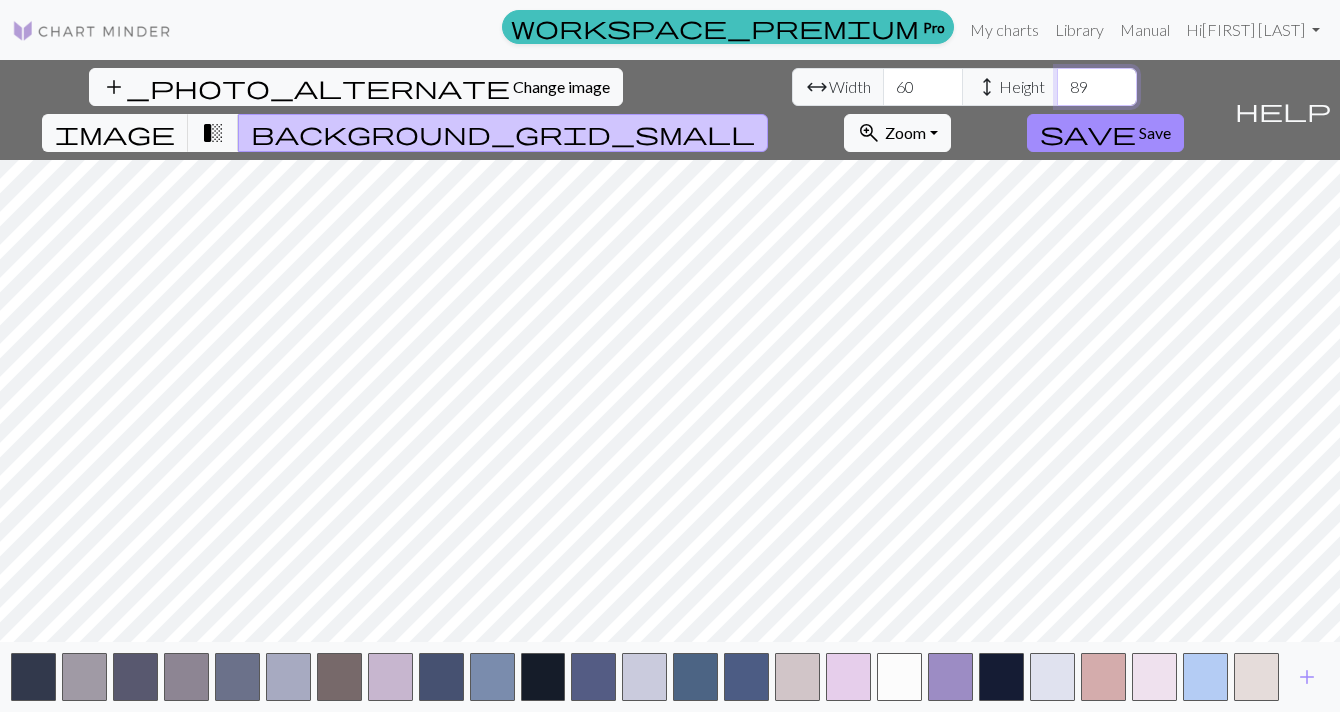 click on "90" at bounding box center [1097, 87] 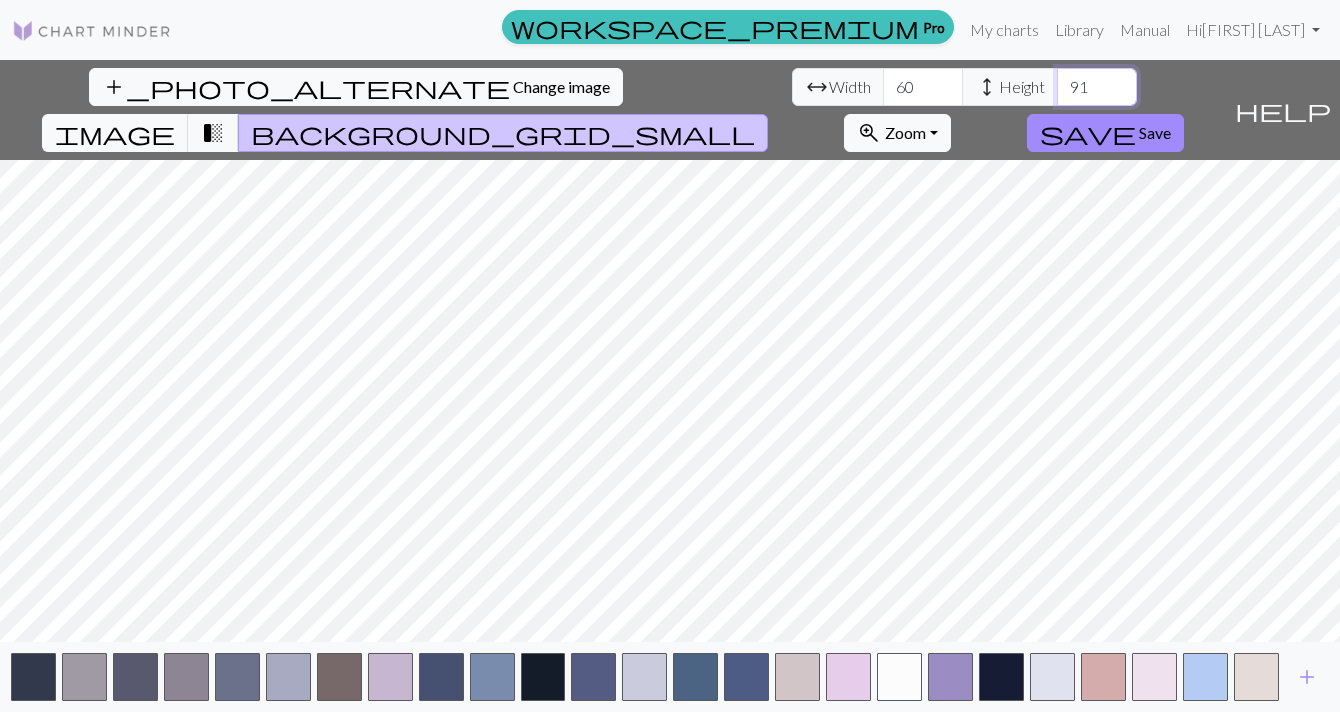 click on "91" at bounding box center (1097, 87) 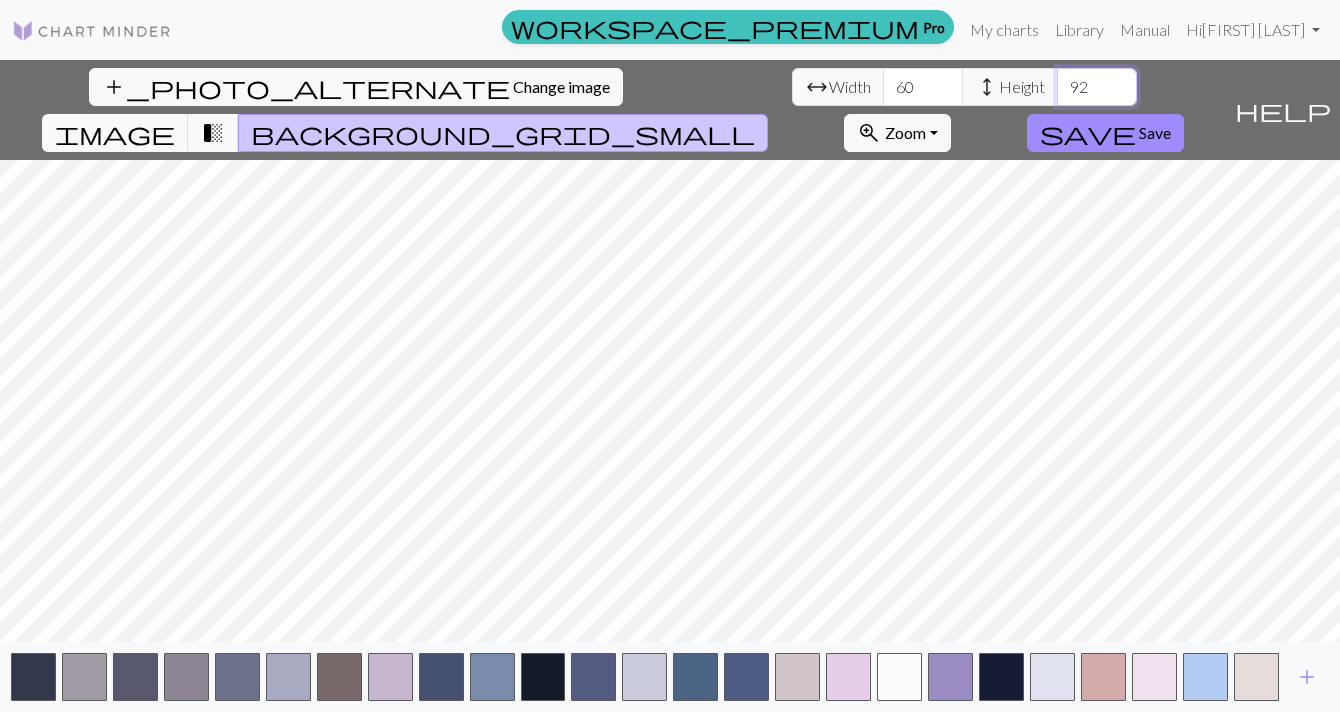 click on "92" at bounding box center (1097, 87) 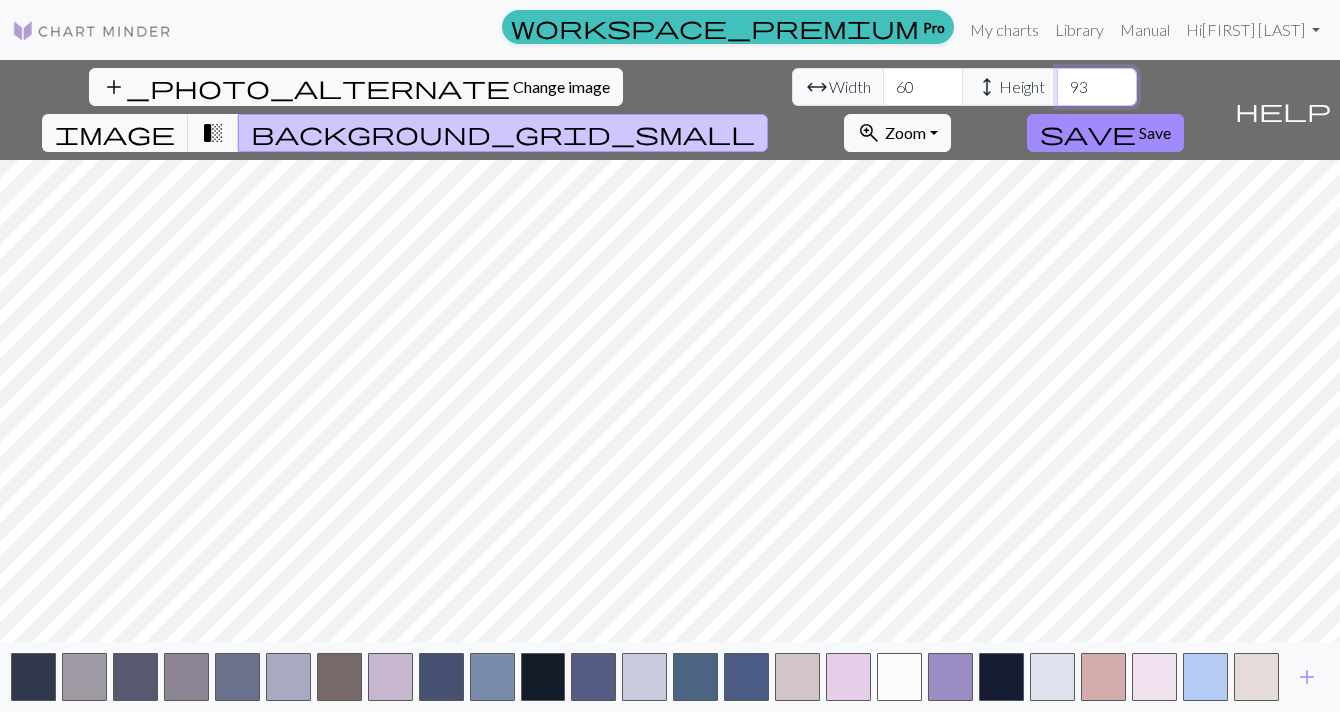click on "93" at bounding box center [1097, 87] 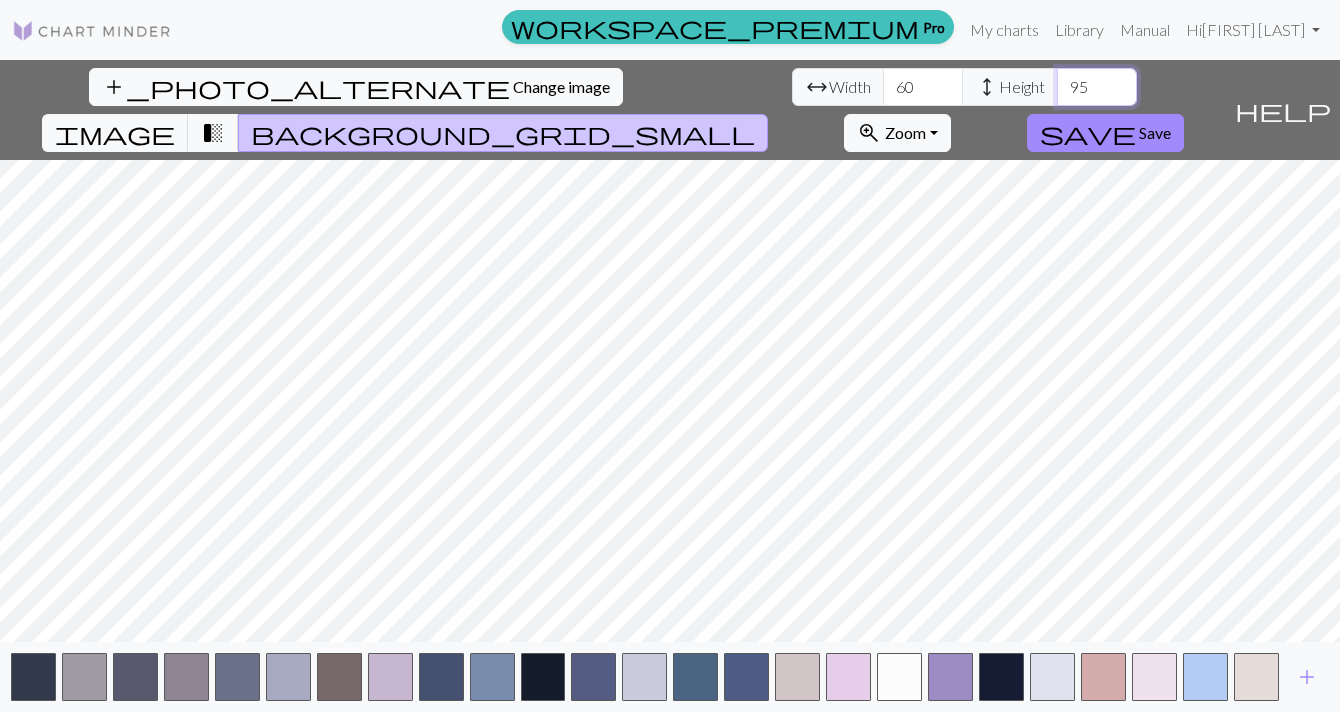 click on "95" at bounding box center [1097, 87] 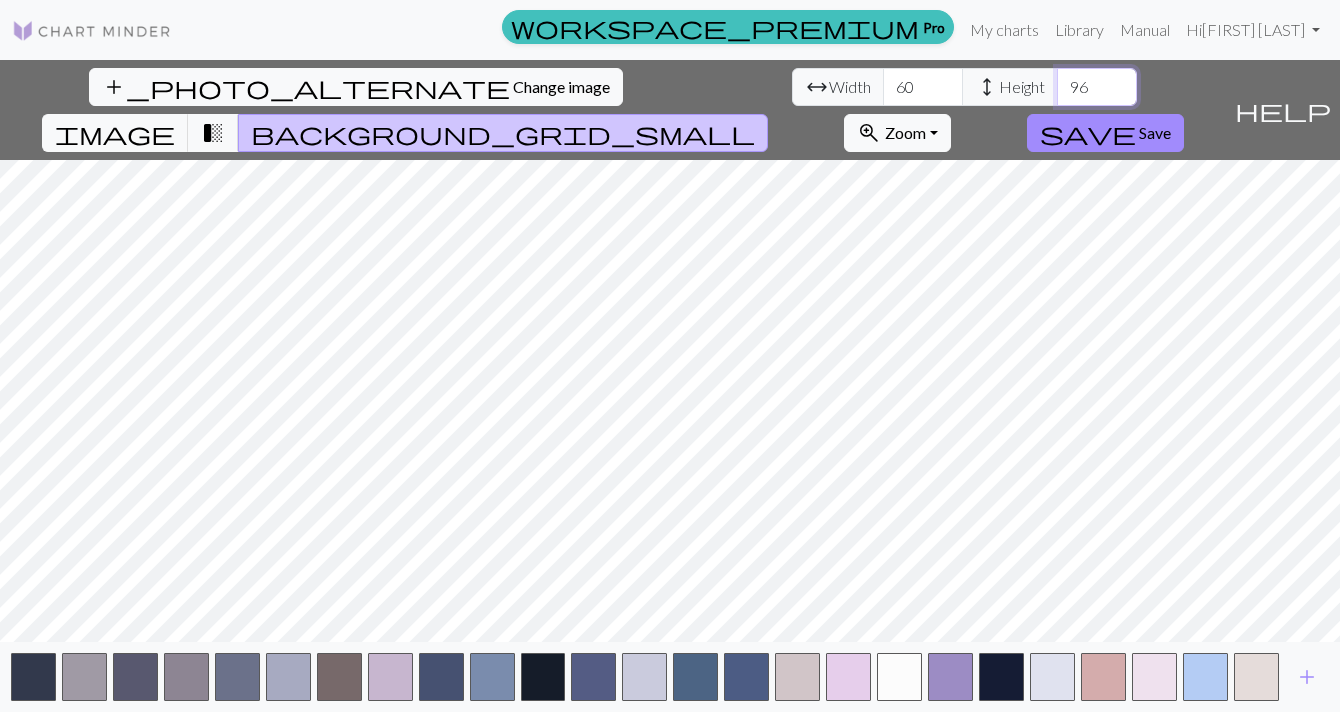 click on "97" at bounding box center (1097, 87) 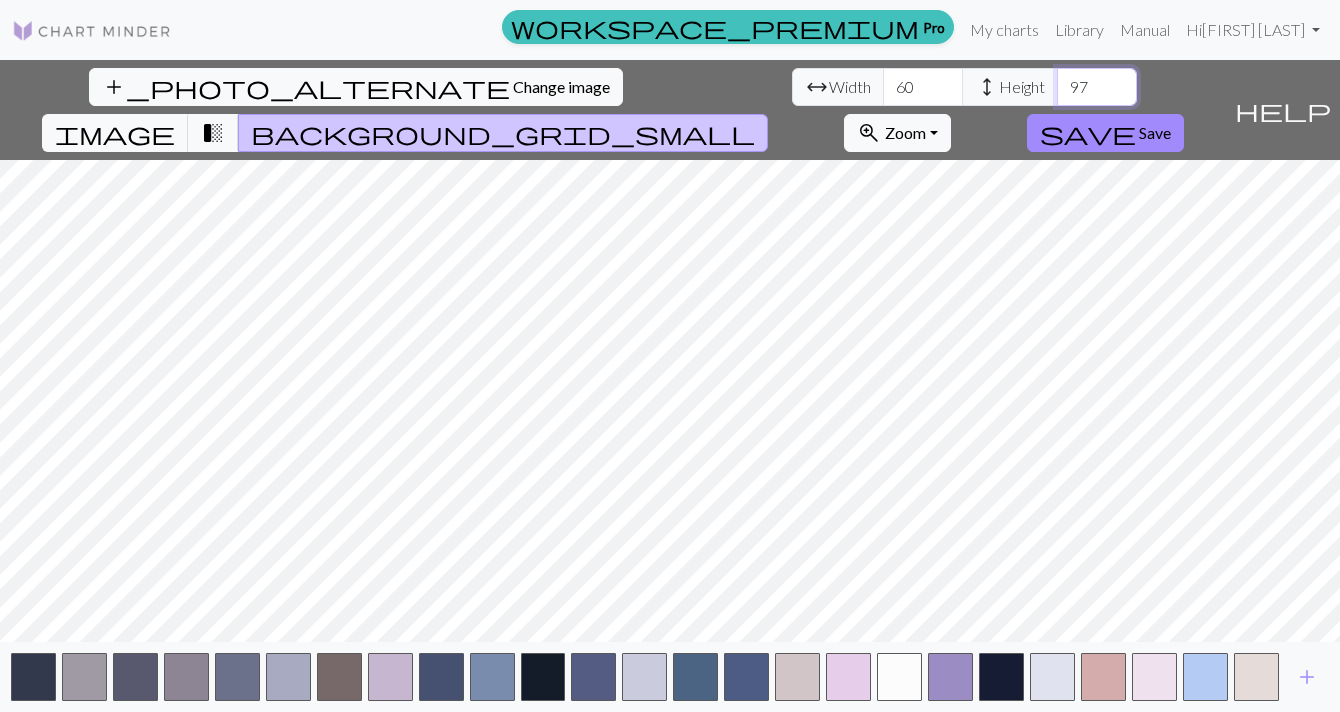 click on "98" at bounding box center [1097, 87] 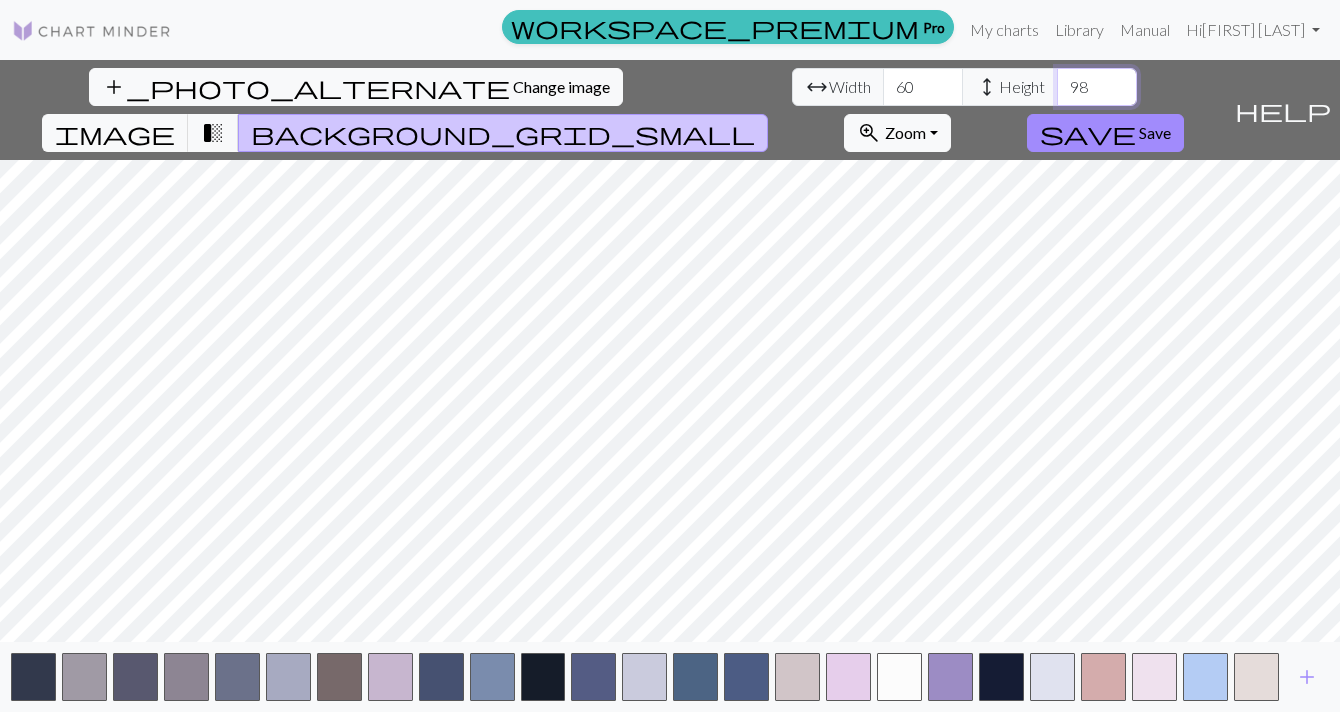 click on "99" at bounding box center [1097, 87] 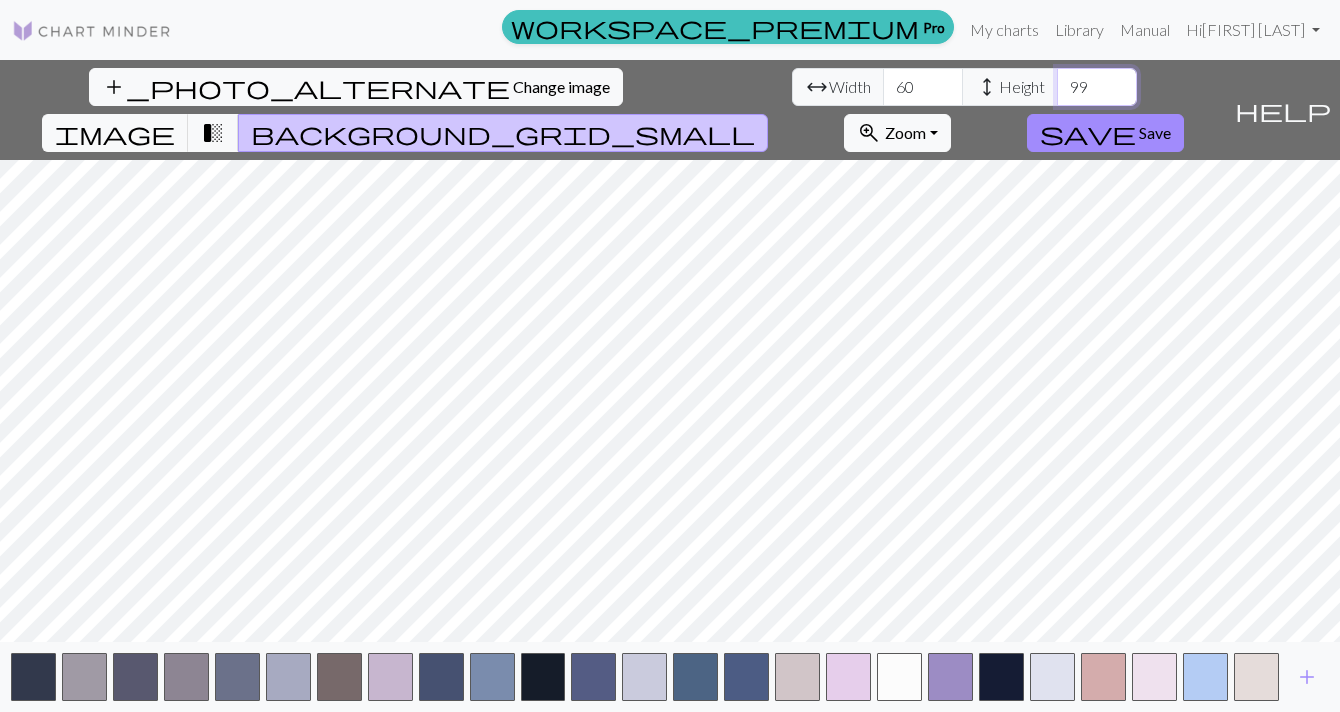click on "100" at bounding box center [1097, 87] 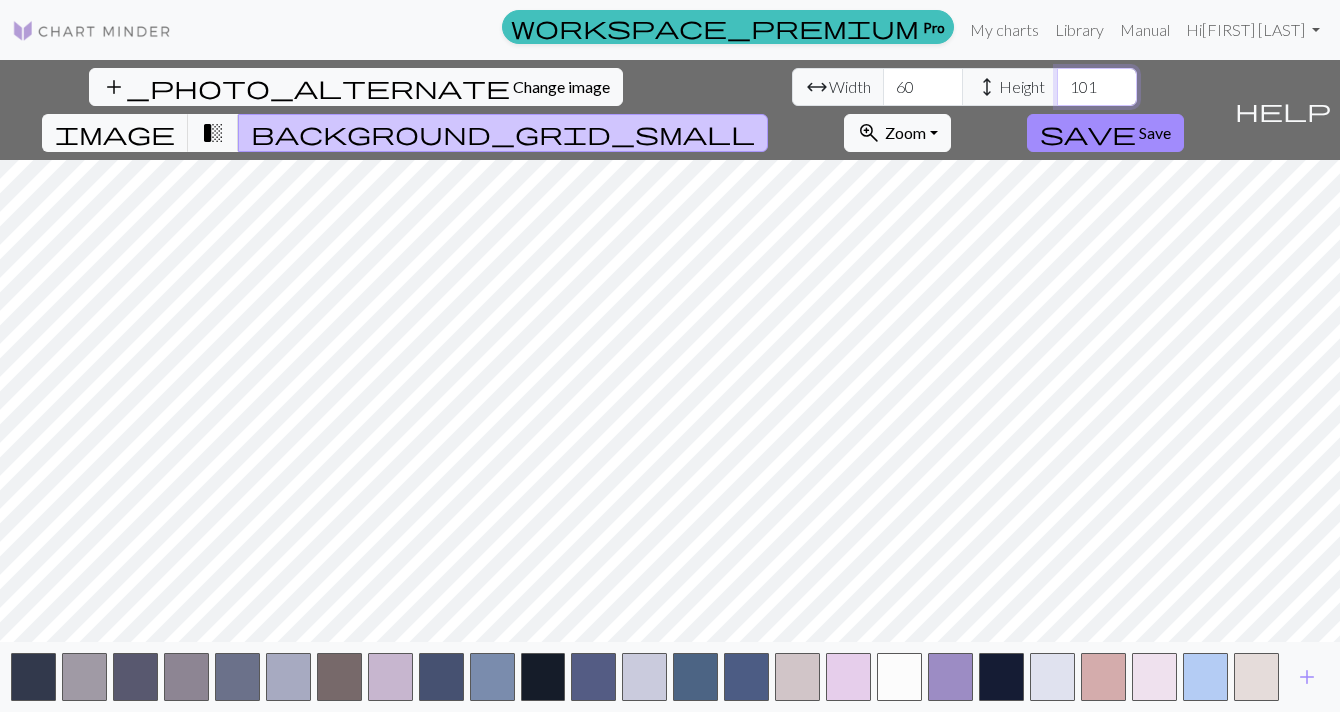 click on "101" at bounding box center [1097, 87] 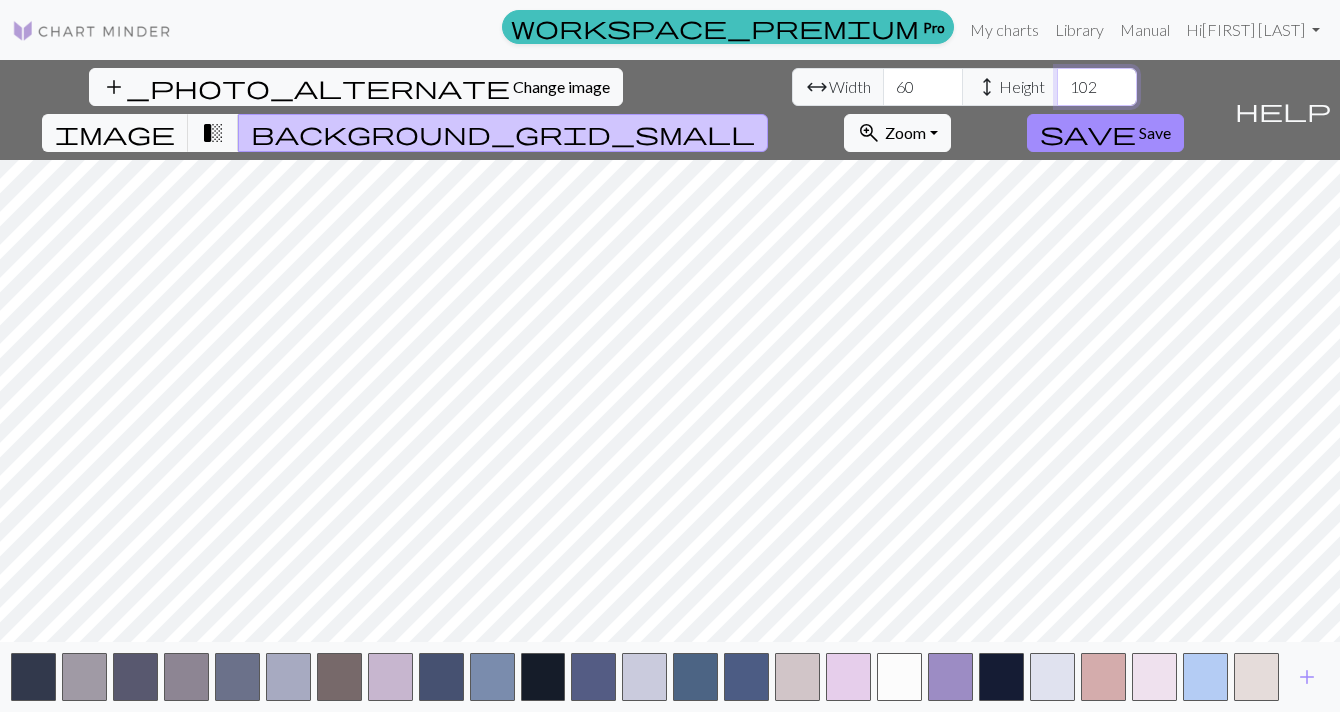 click on "102" at bounding box center (1097, 87) 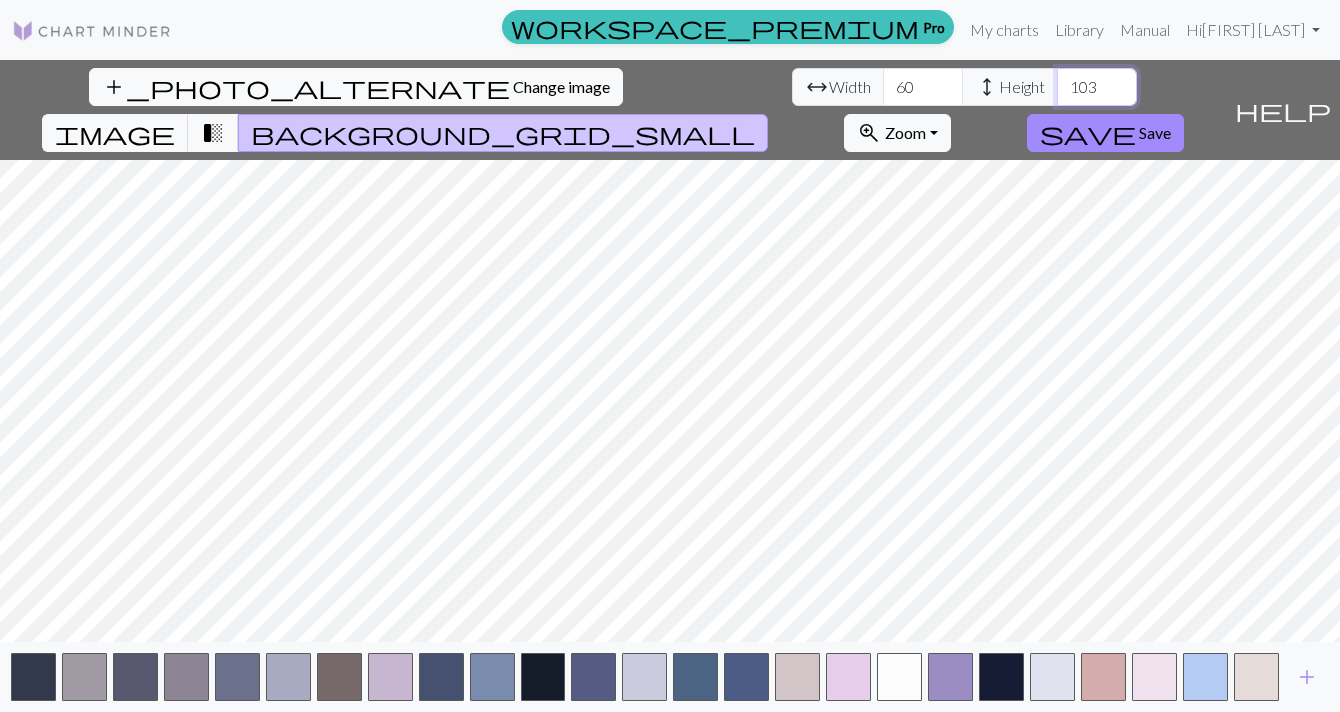 click on "103" at bounding box center [1097, 87] 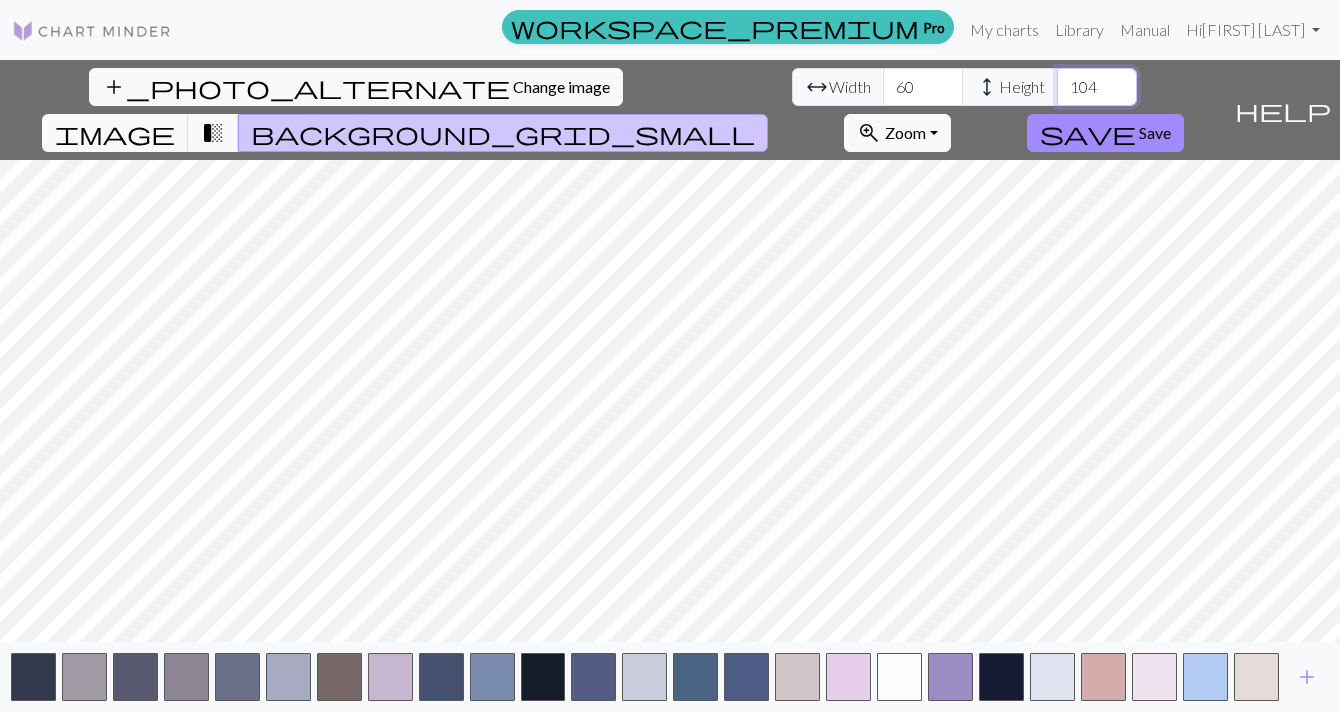 click on "105" at bounding box center [1097, 87] 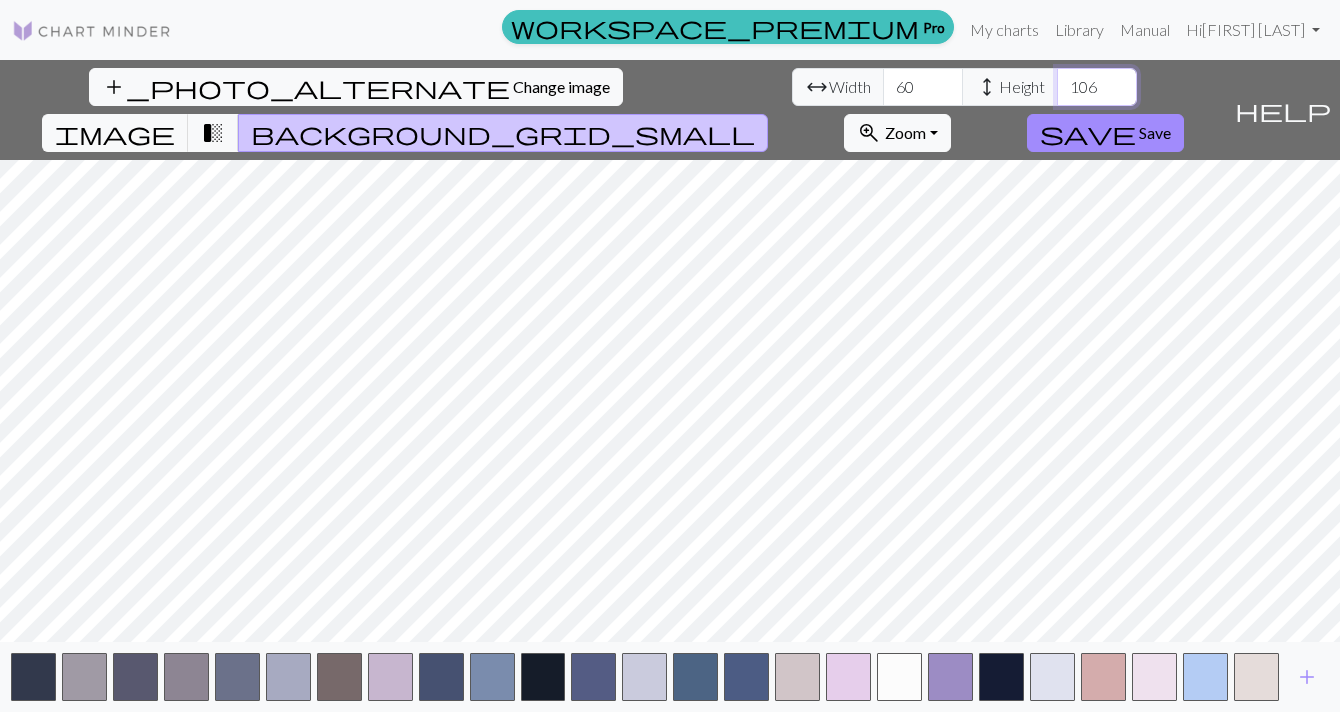 click on "106" at bounding box center [1097, 87] 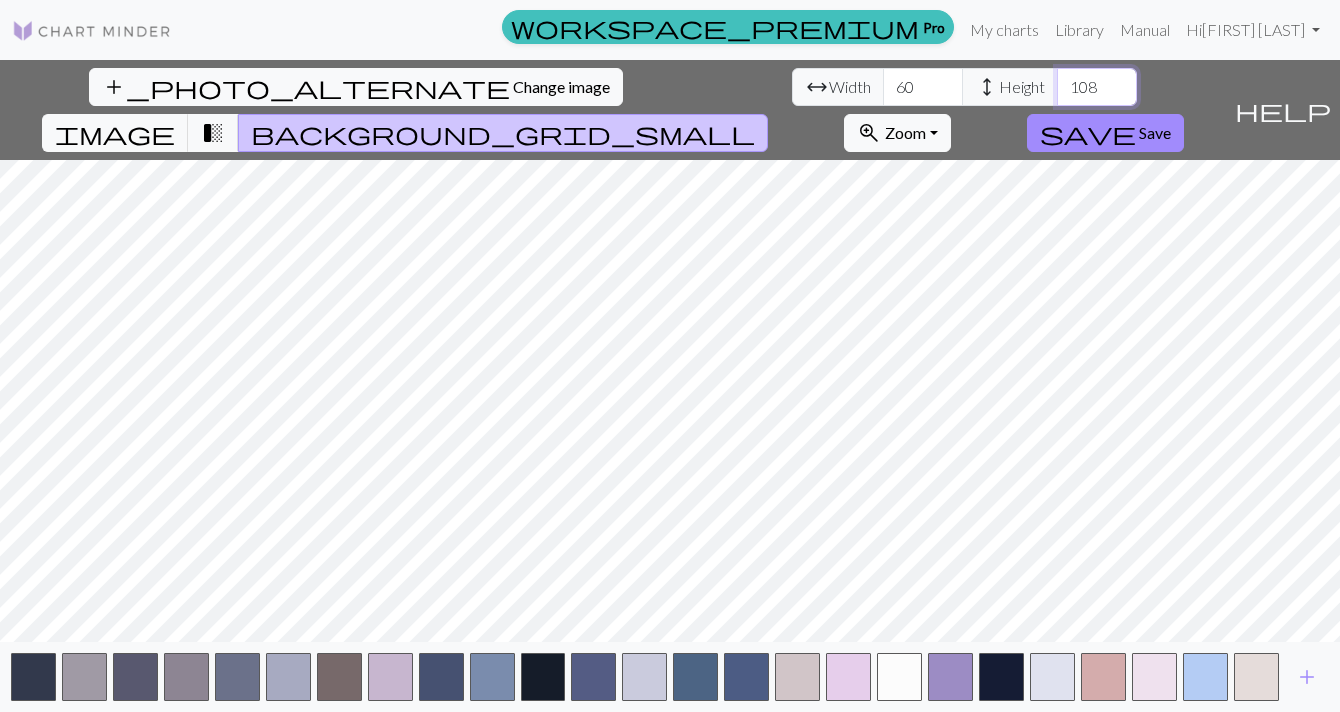 click on "108" at bounding box center (1097, 87) 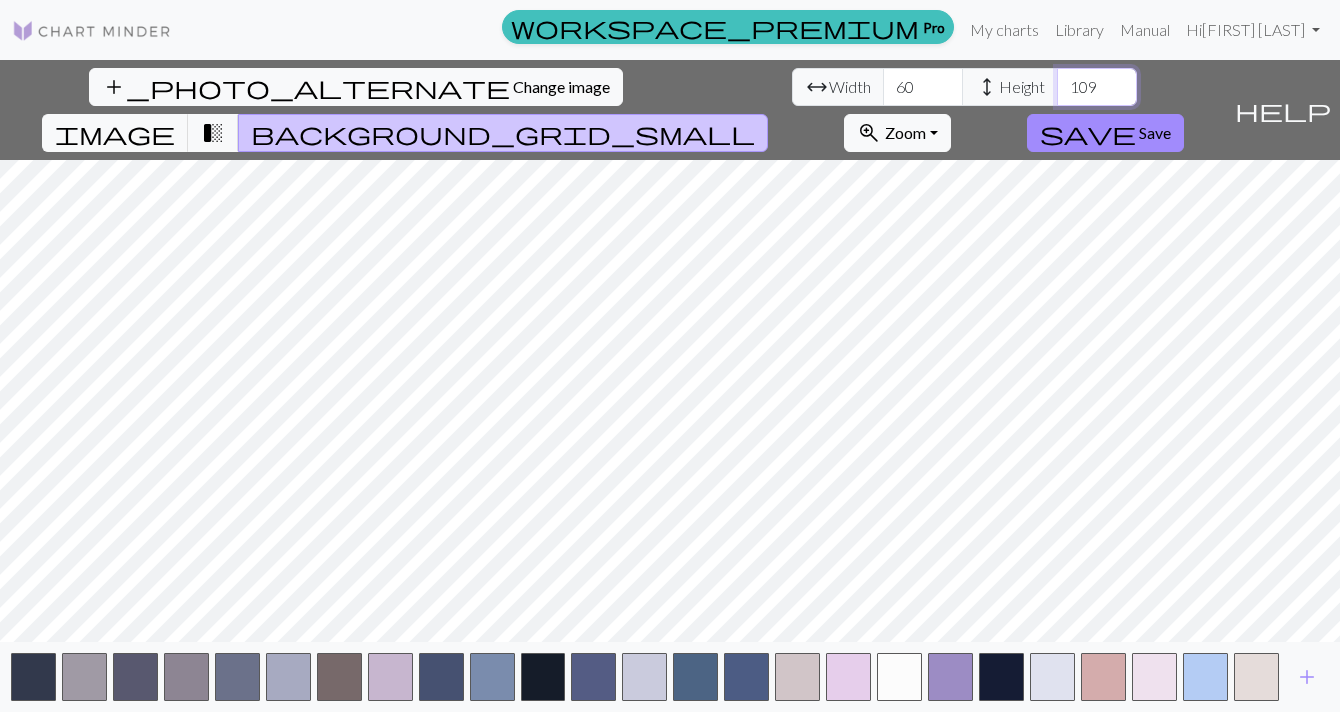 click on "110" at bounding box center (1097, 87) 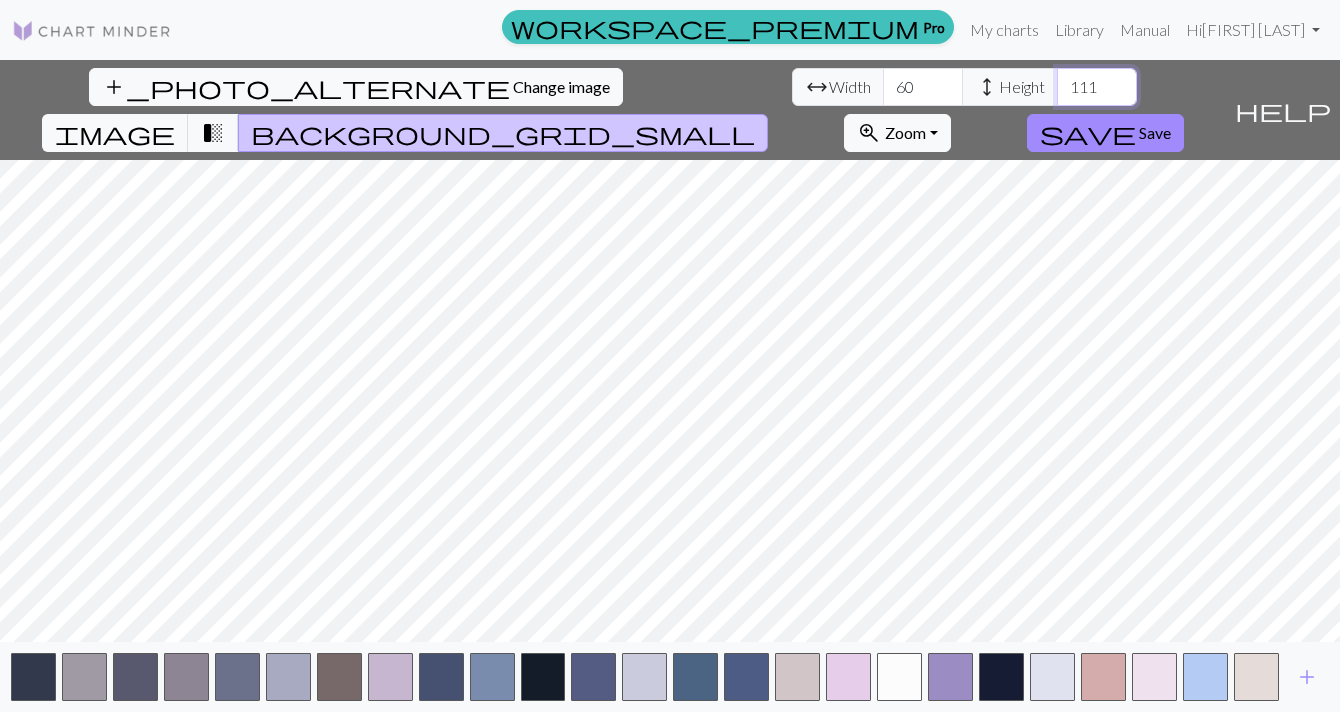 click on "111" at bounding box center (1097, 87) 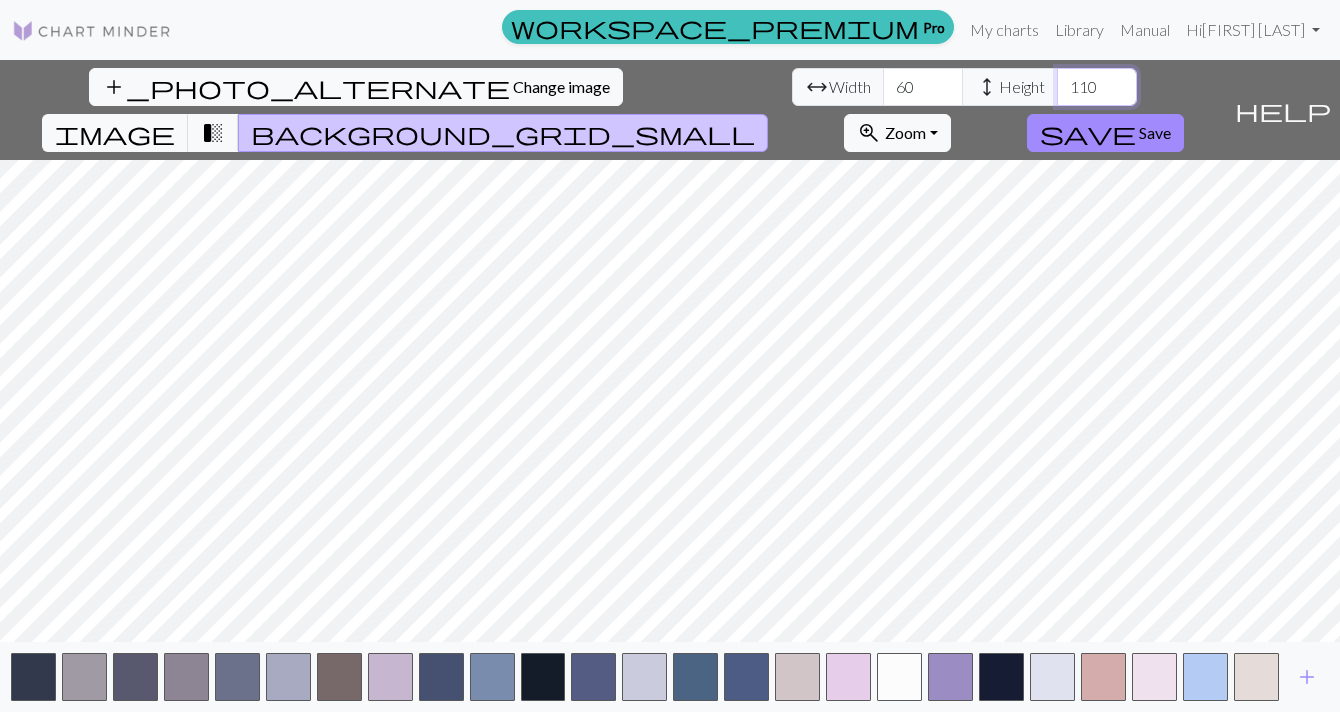 click on "110" at bounding box center [1097, 87] 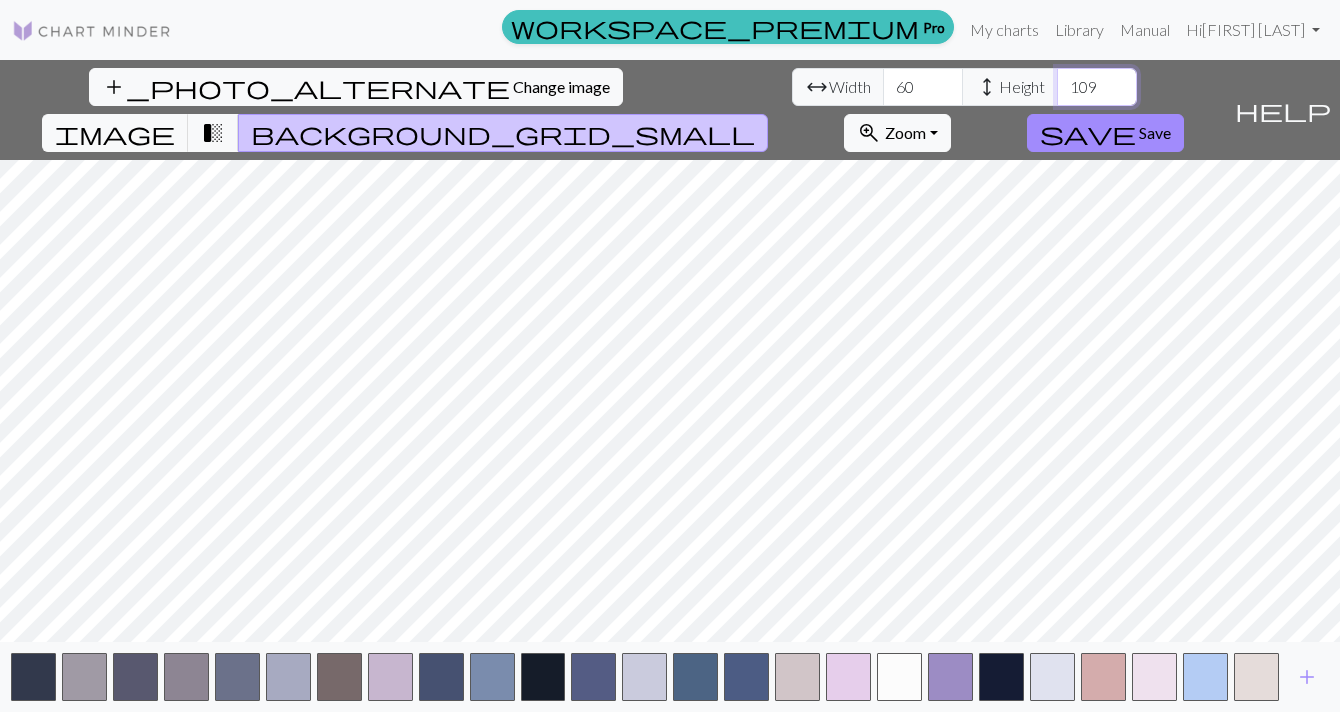 click on "108" at bounding box center [1097, 87] 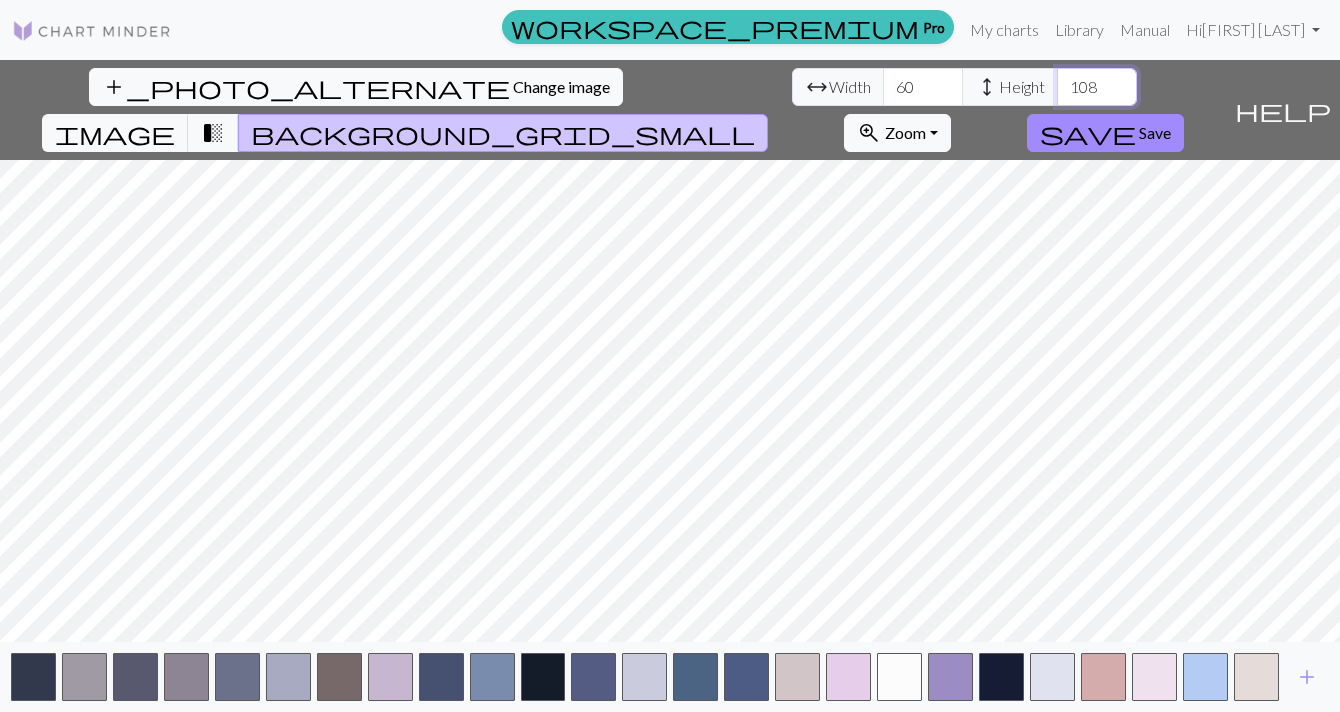 click on "107" at bounding box center (1097, 87) 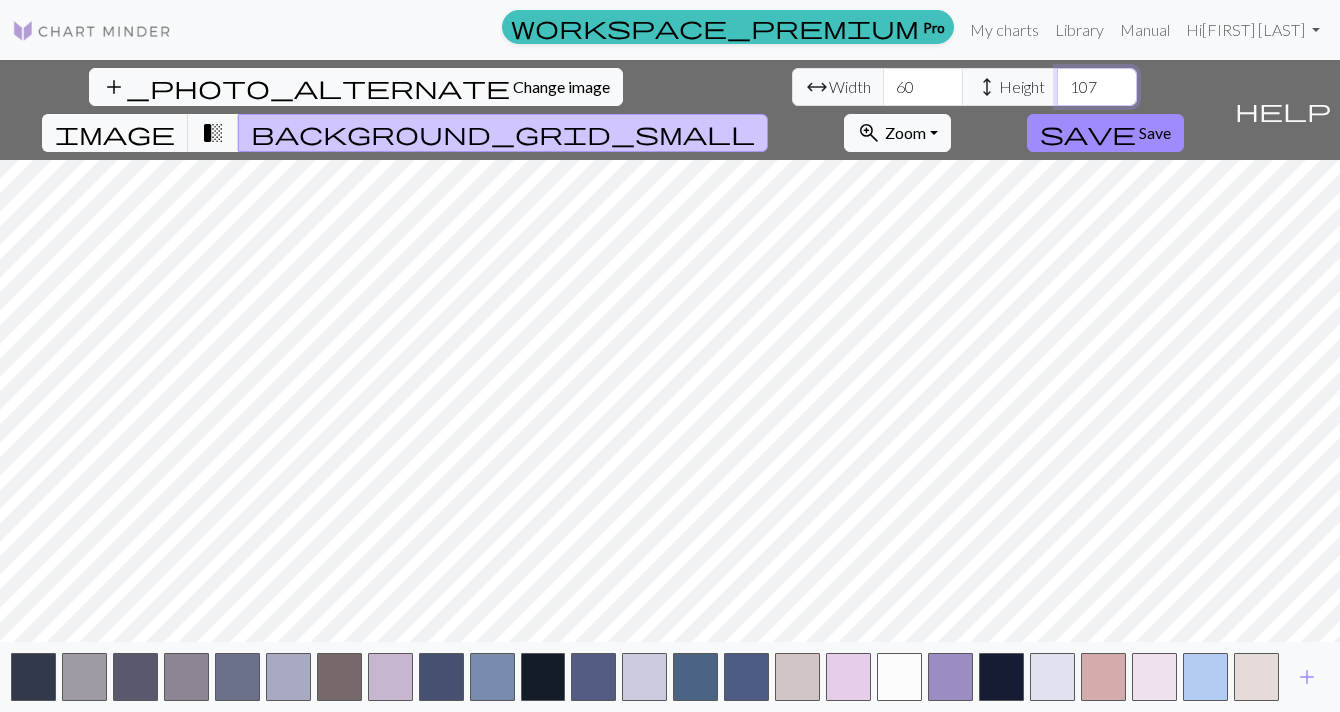 click on "106" at bounding box center [1097, 87] 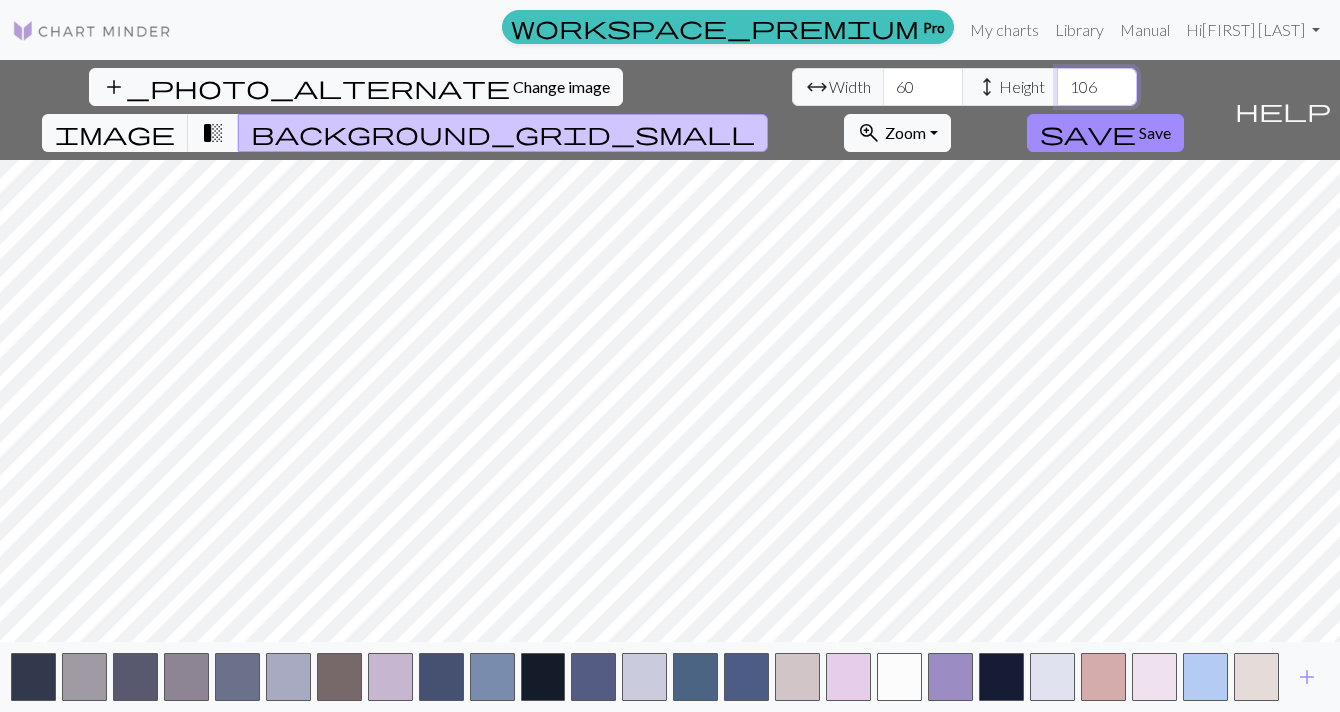 click on "105" at bounding box center [1097, 87] 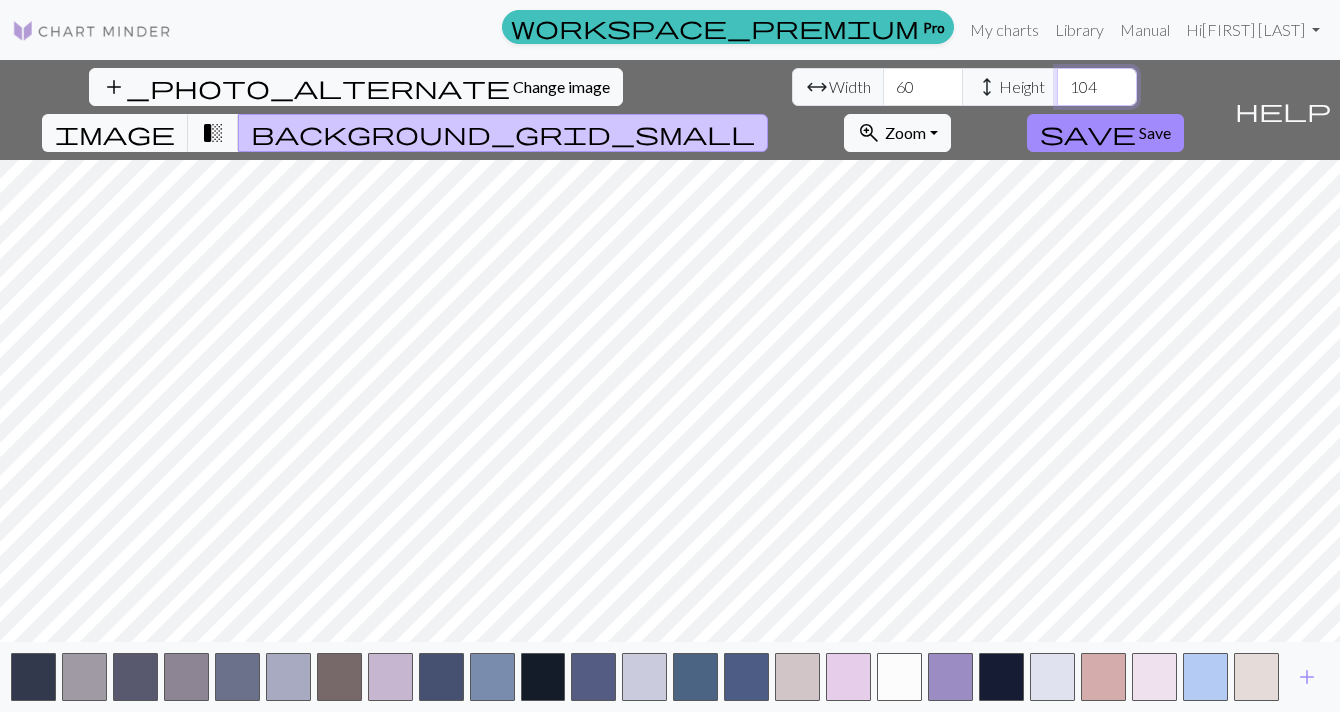 click on "104" at bounding box center [1097, 87] 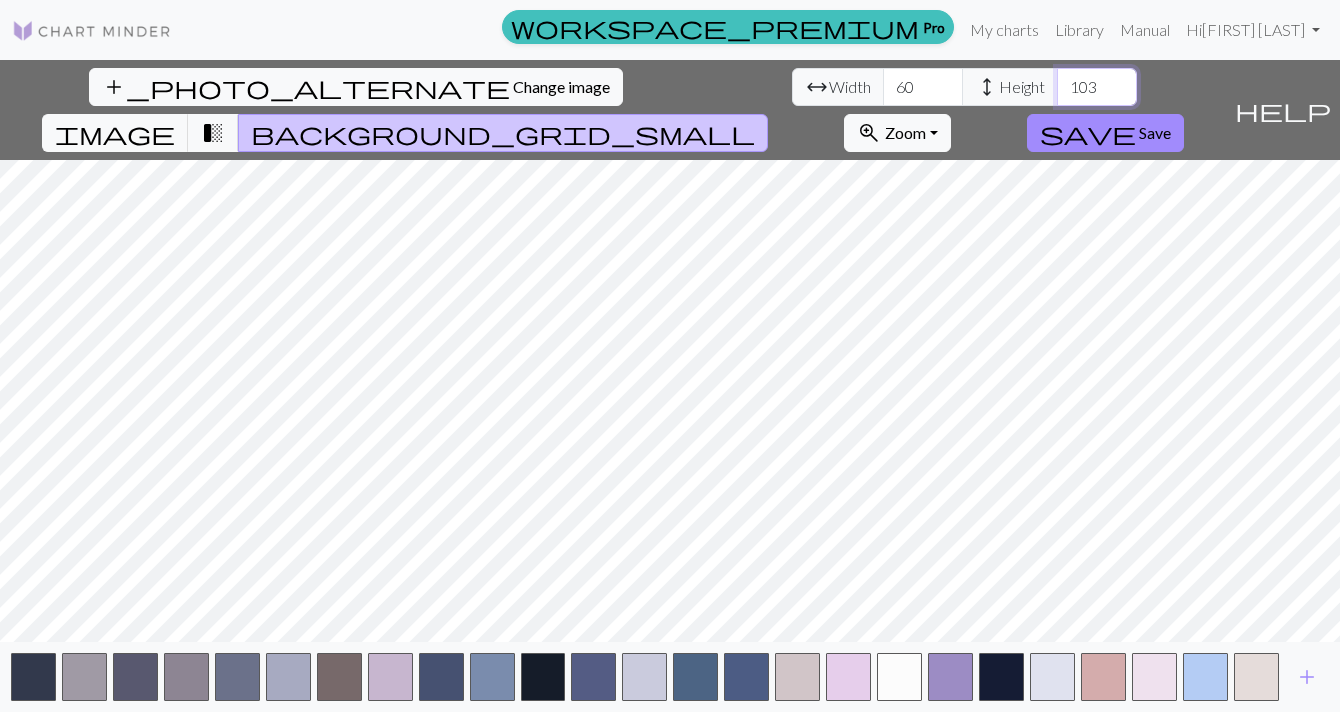 click on "102" at bounding box center (1097, 87) 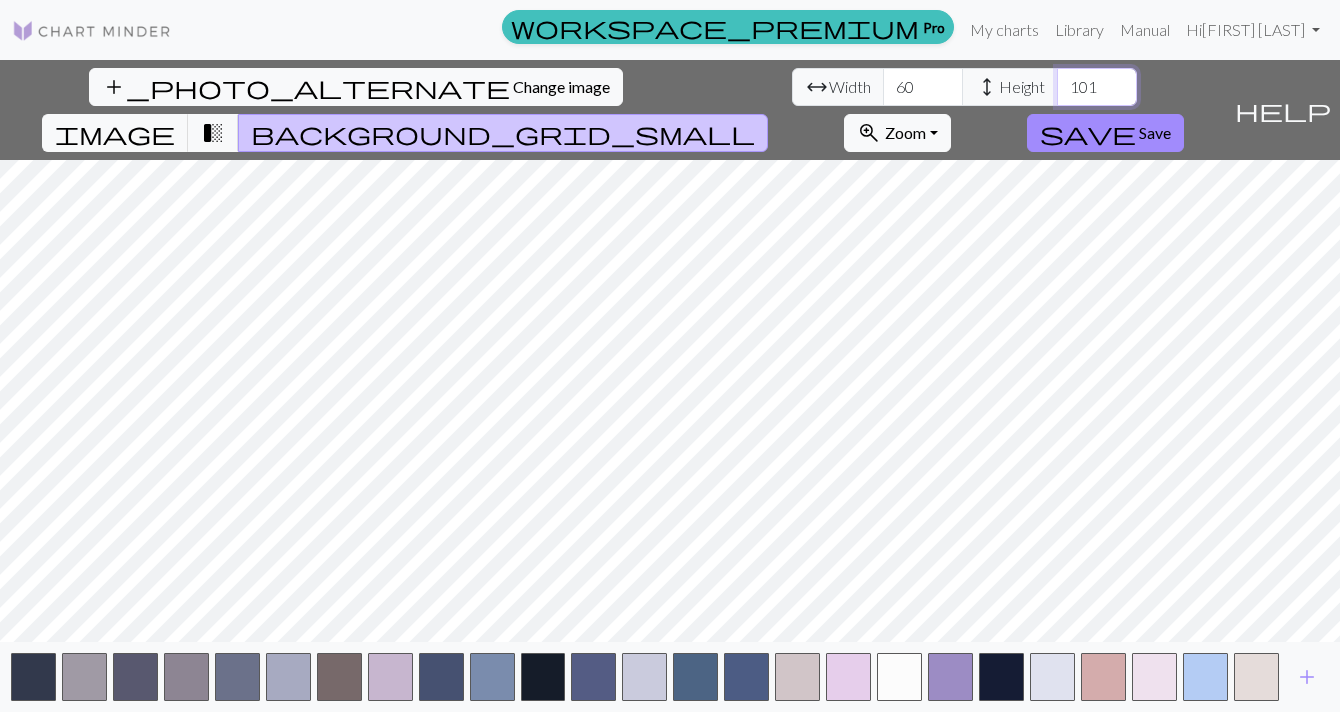 click on "101" at bounding box center (1097, 87) 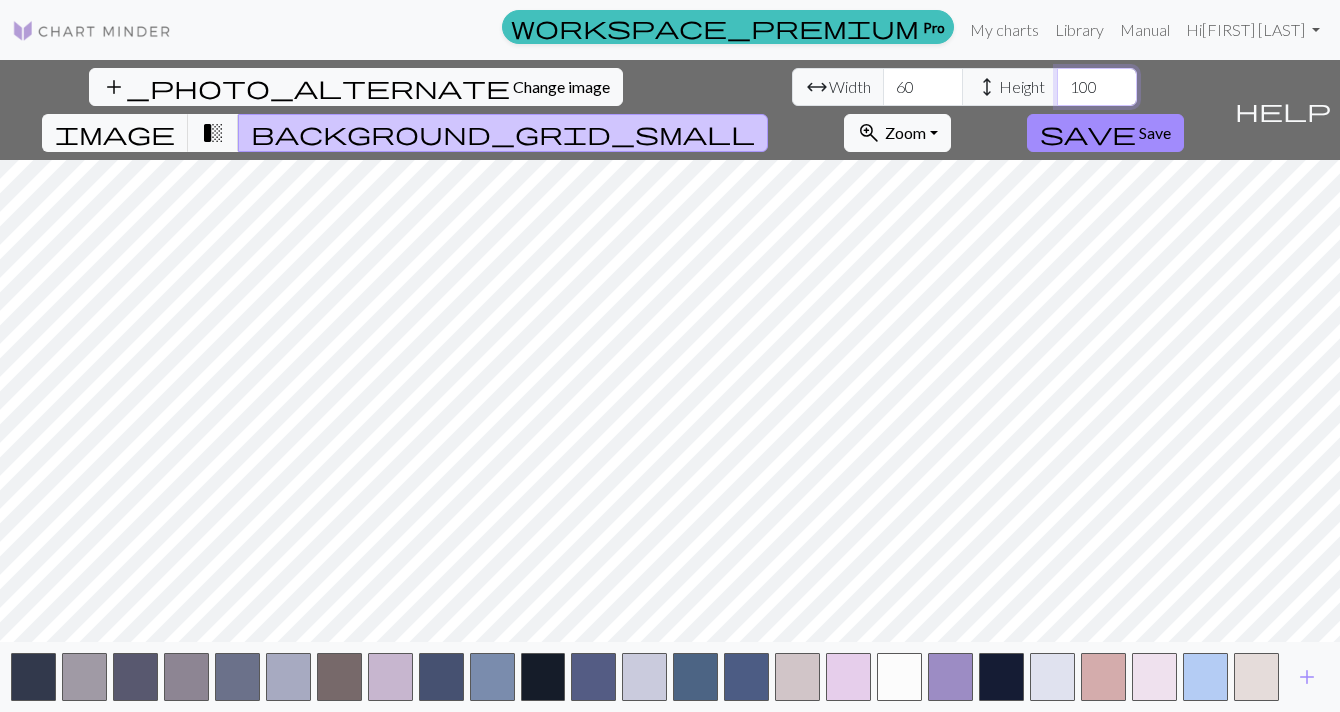 click on "99" at bounding box center (1097, 87) 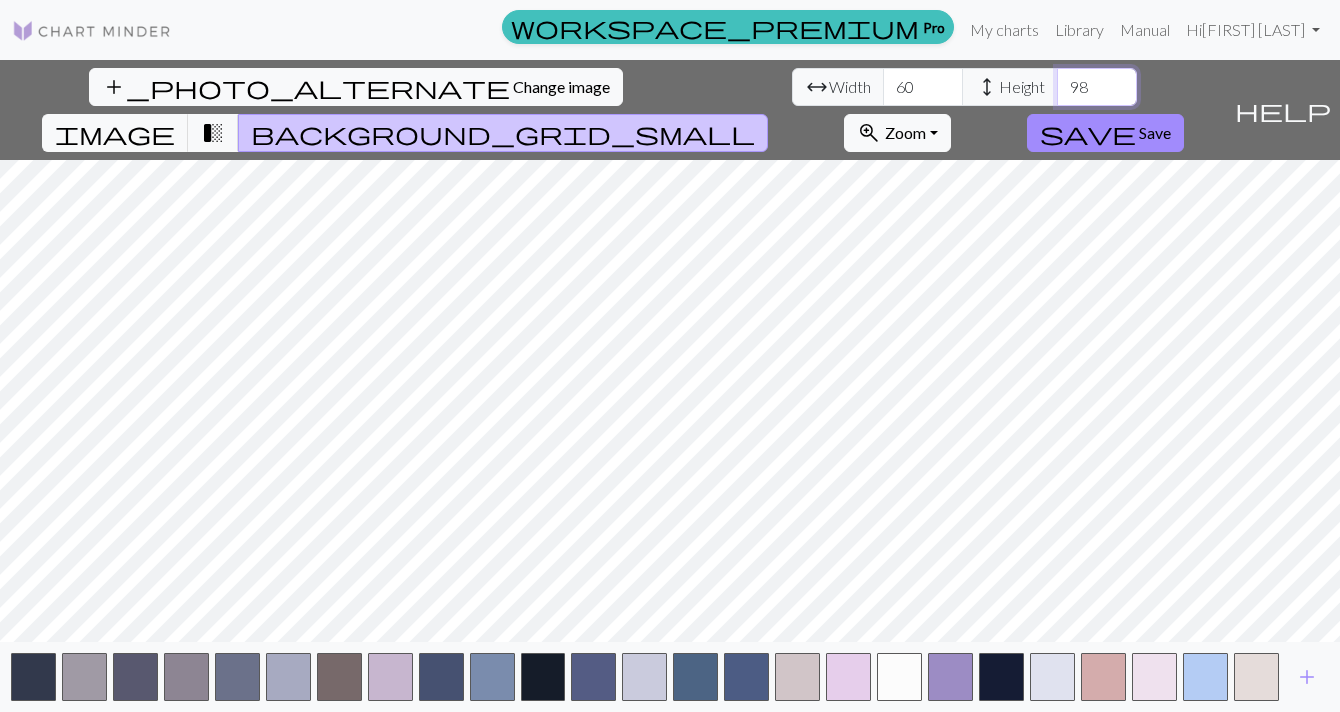 click on "98" at bounding box center (1097, 87) 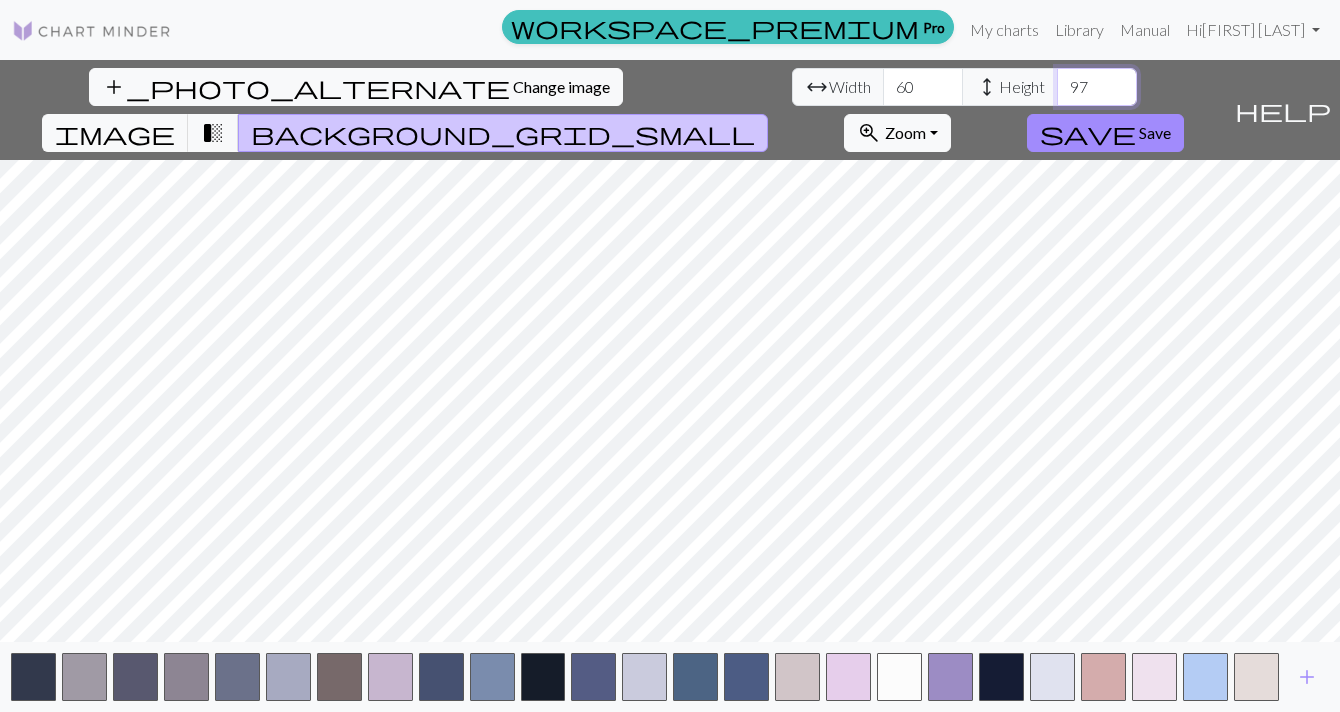 click on "96" at bounding box center [1097, 87] 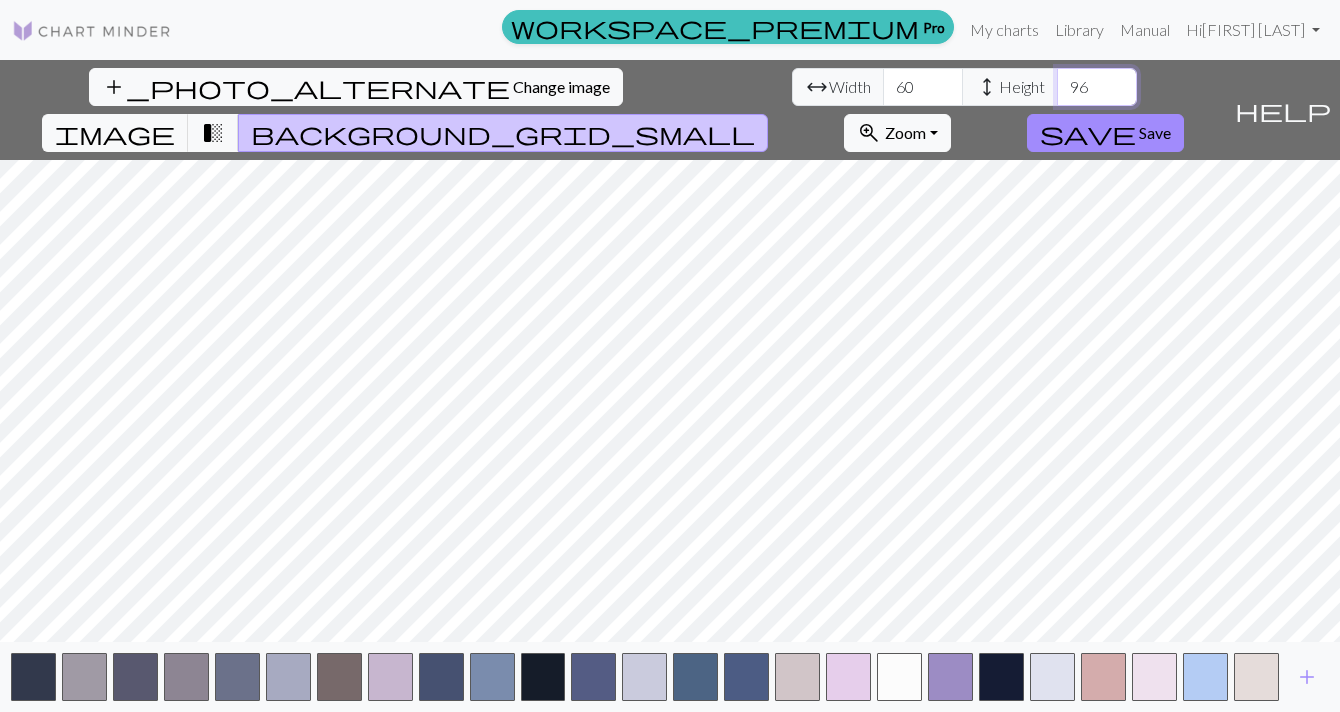 click on "95" at bounding box center (1097, 87) 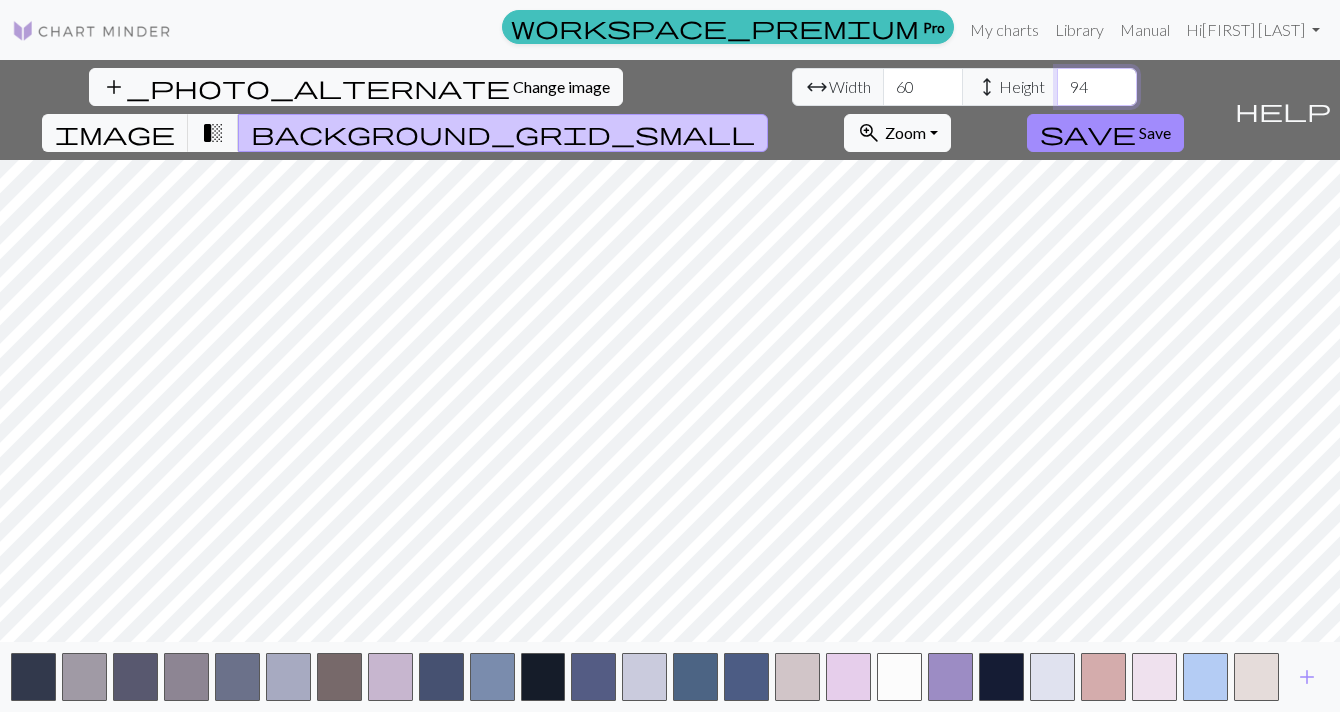 click on "94" at bounding box center (1097, 87) 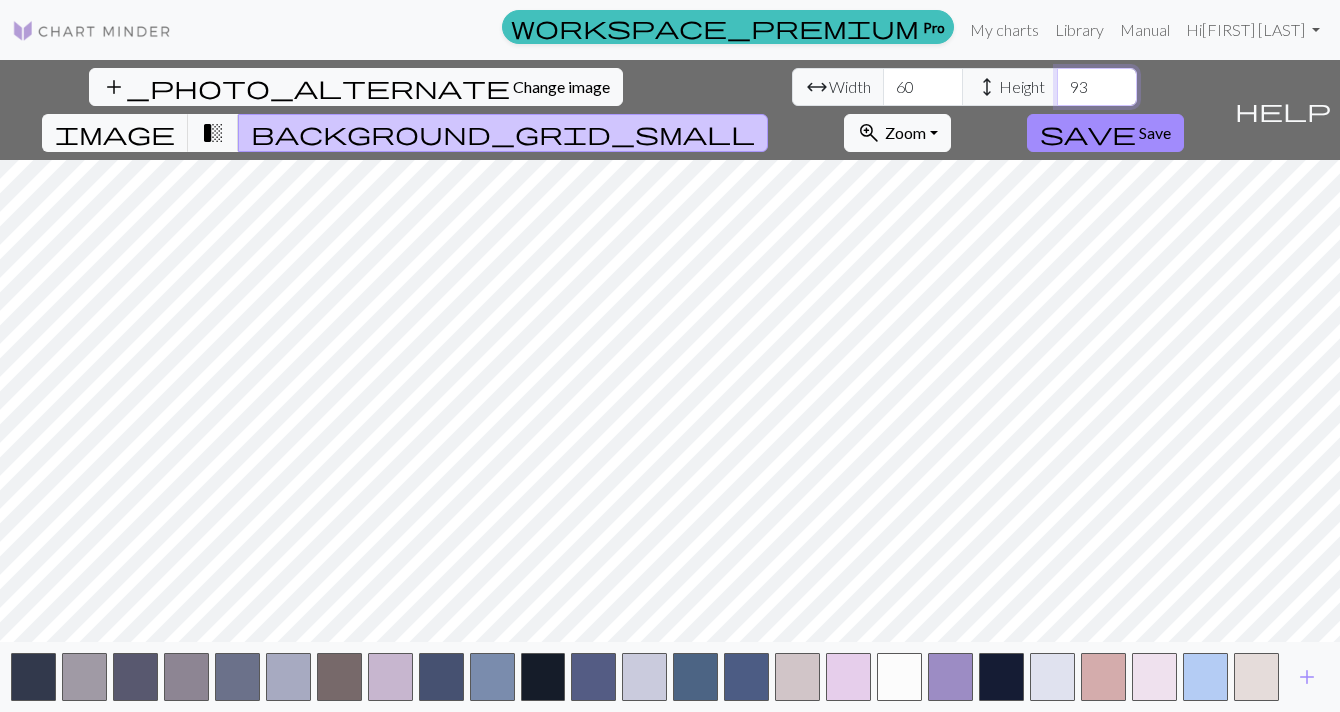click on "92" at bounding box center (1097, 87) 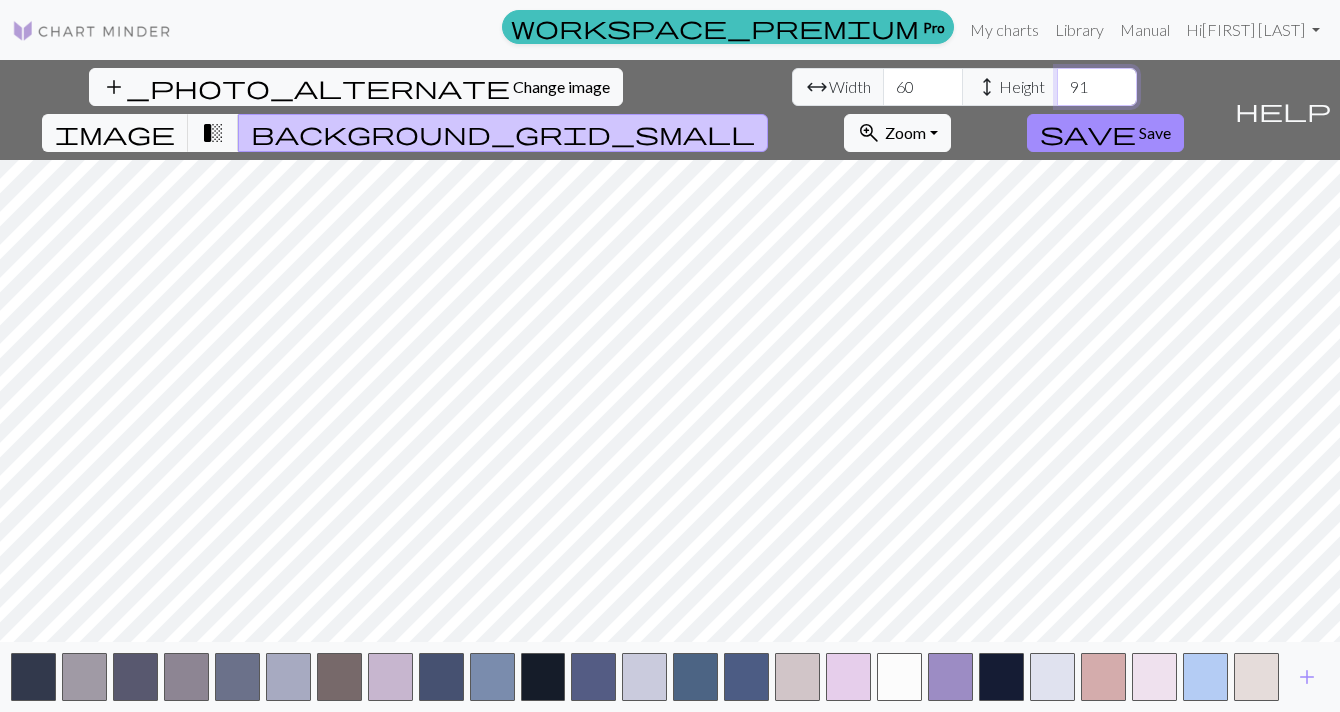click on "91" at bounding box center (1097, 87) 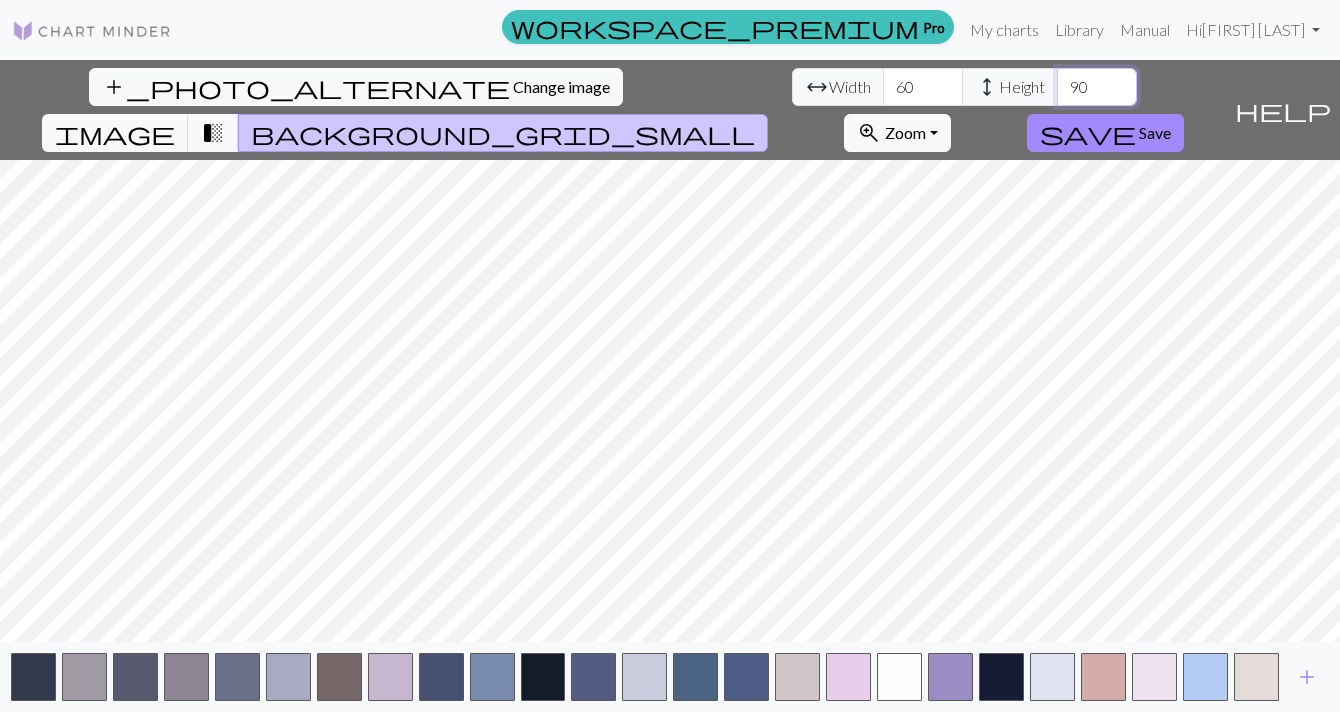 click on "89" at bounding box center (1097, 87) 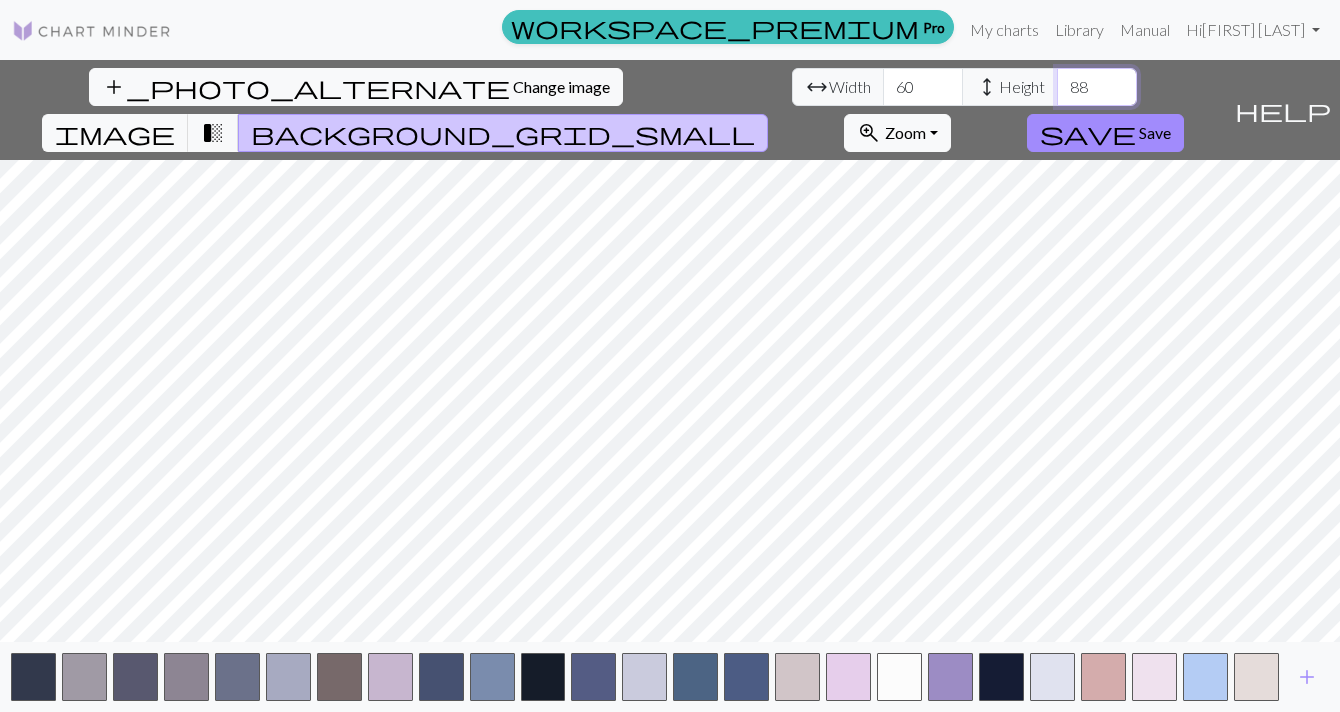 click on "88" at bounding box center [1097, 87] 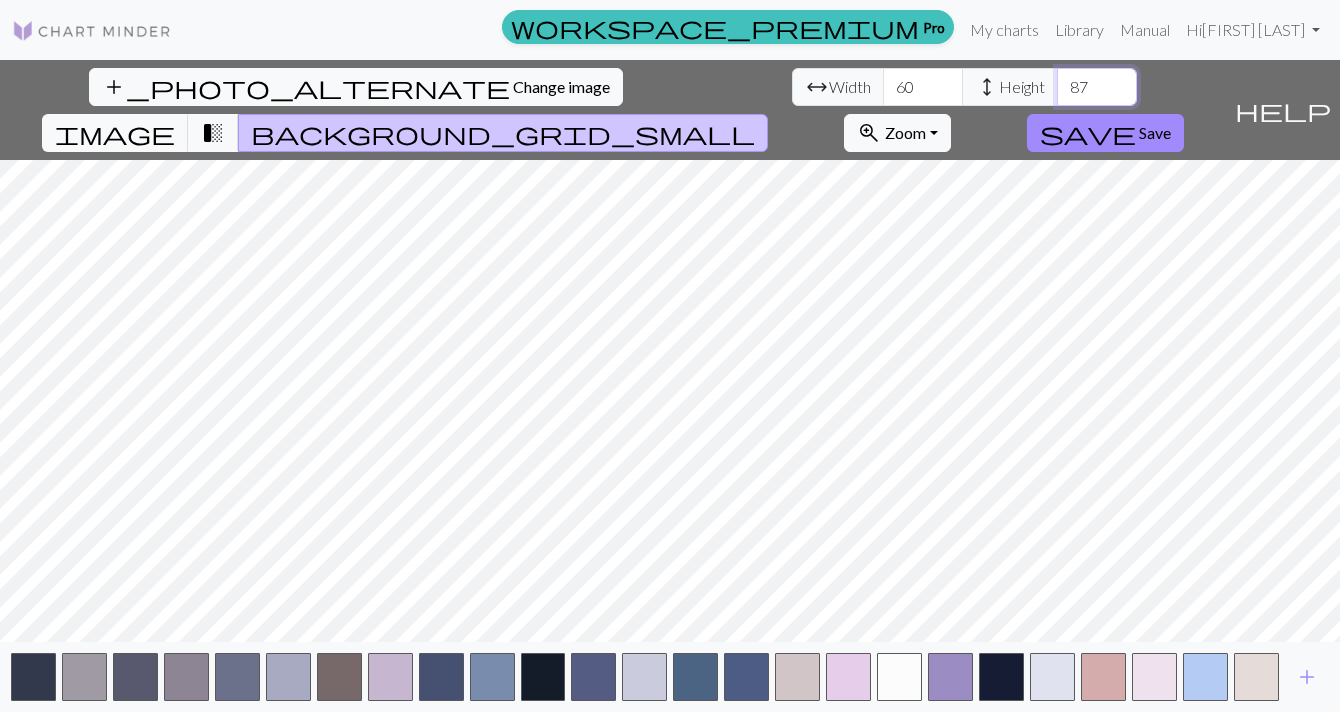 click on "86" at bounding box center (1097, 87) 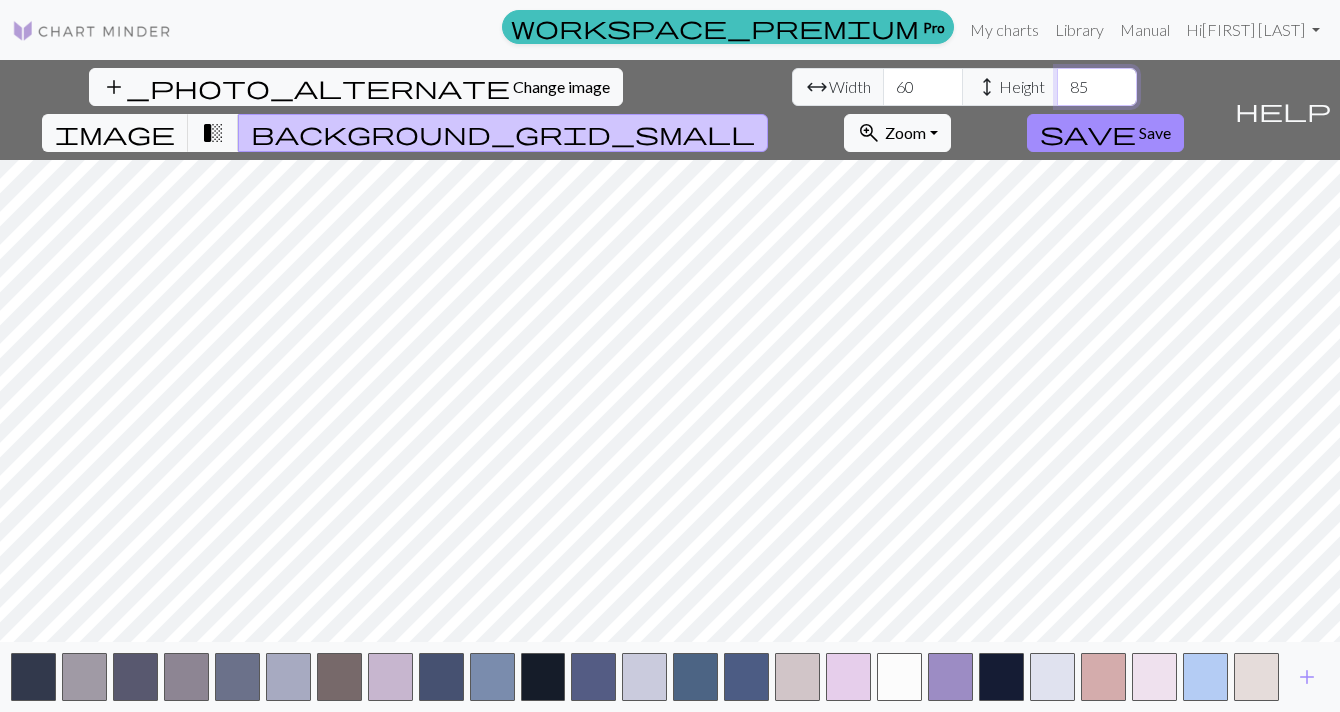 click on "85" at bounding box center [1097, 87] 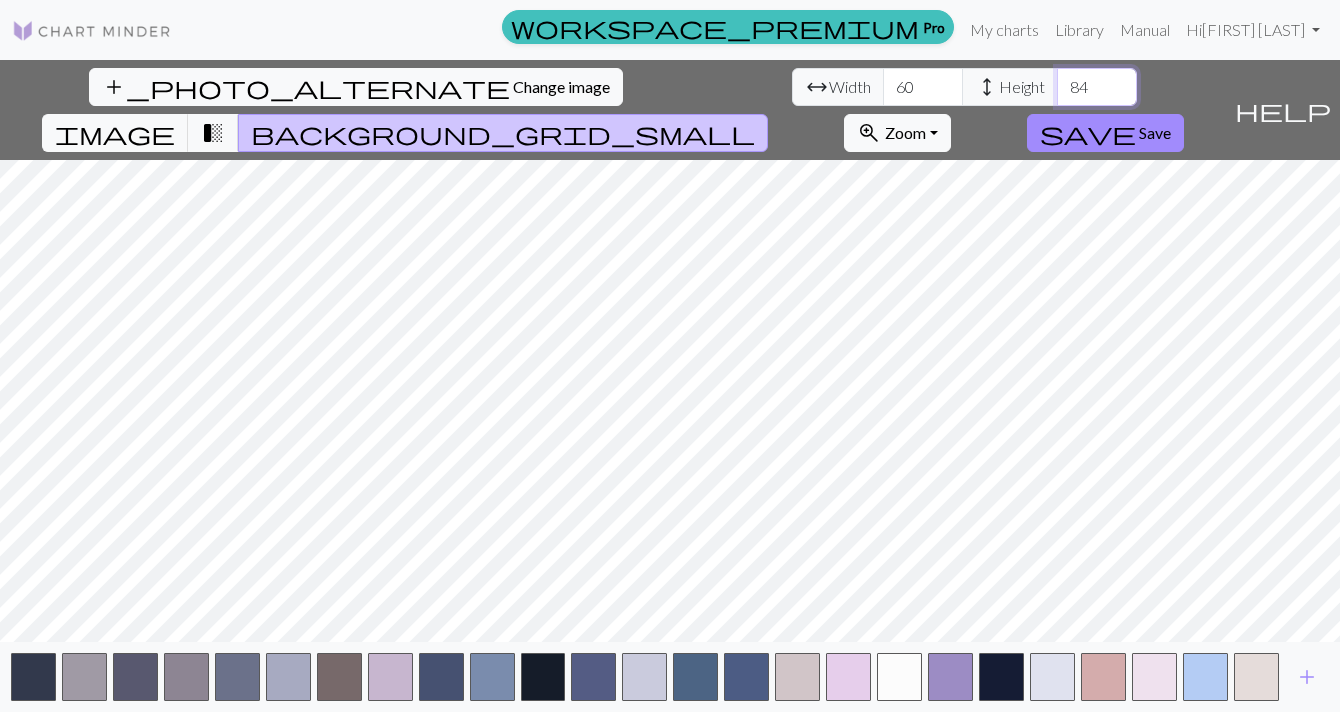 click on "83" at bounding box center [1097, 87] 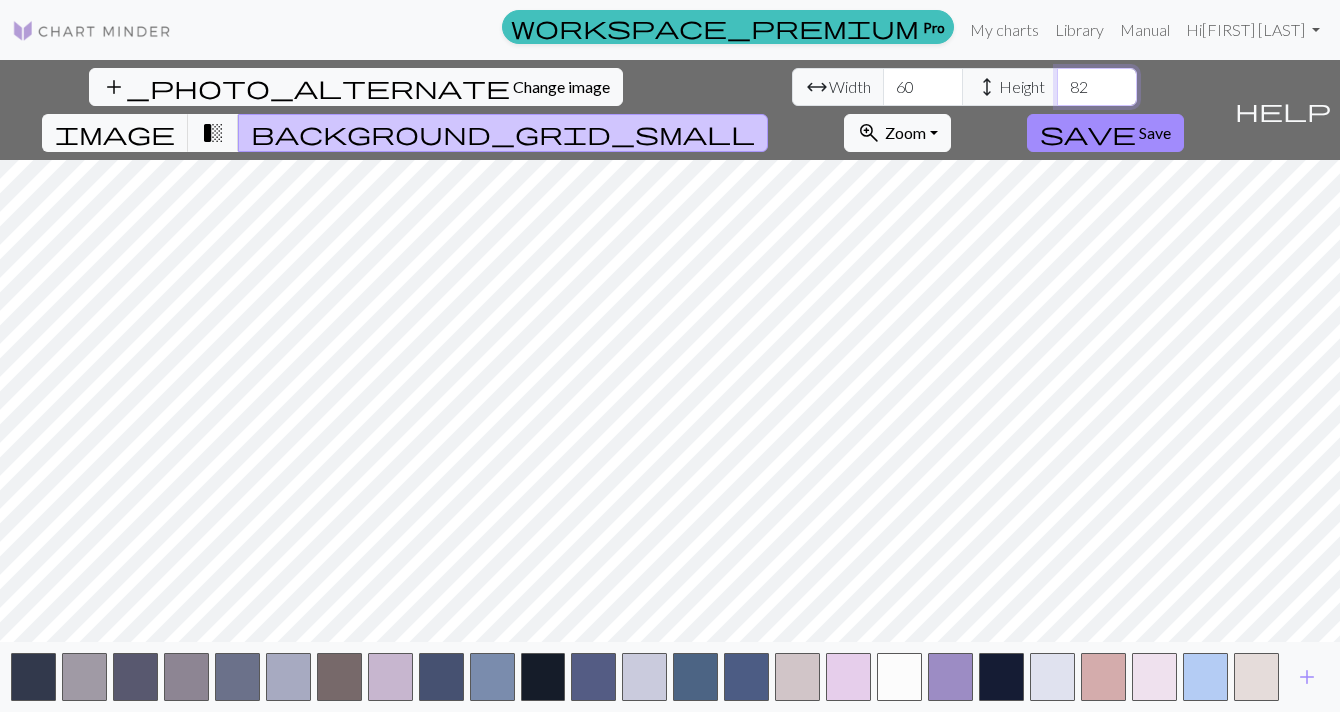 click on "82" at bounding box center [1097, 87] 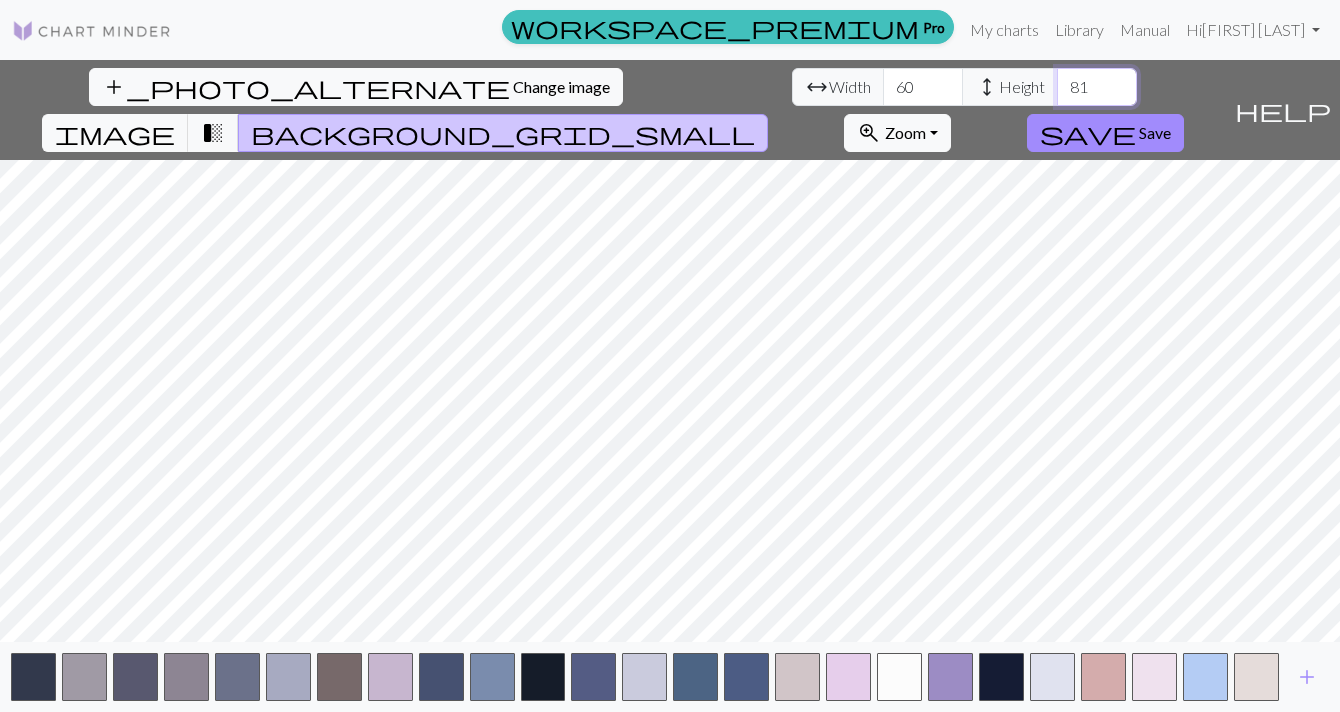 click on "81" at bounding box center (1097, 87) 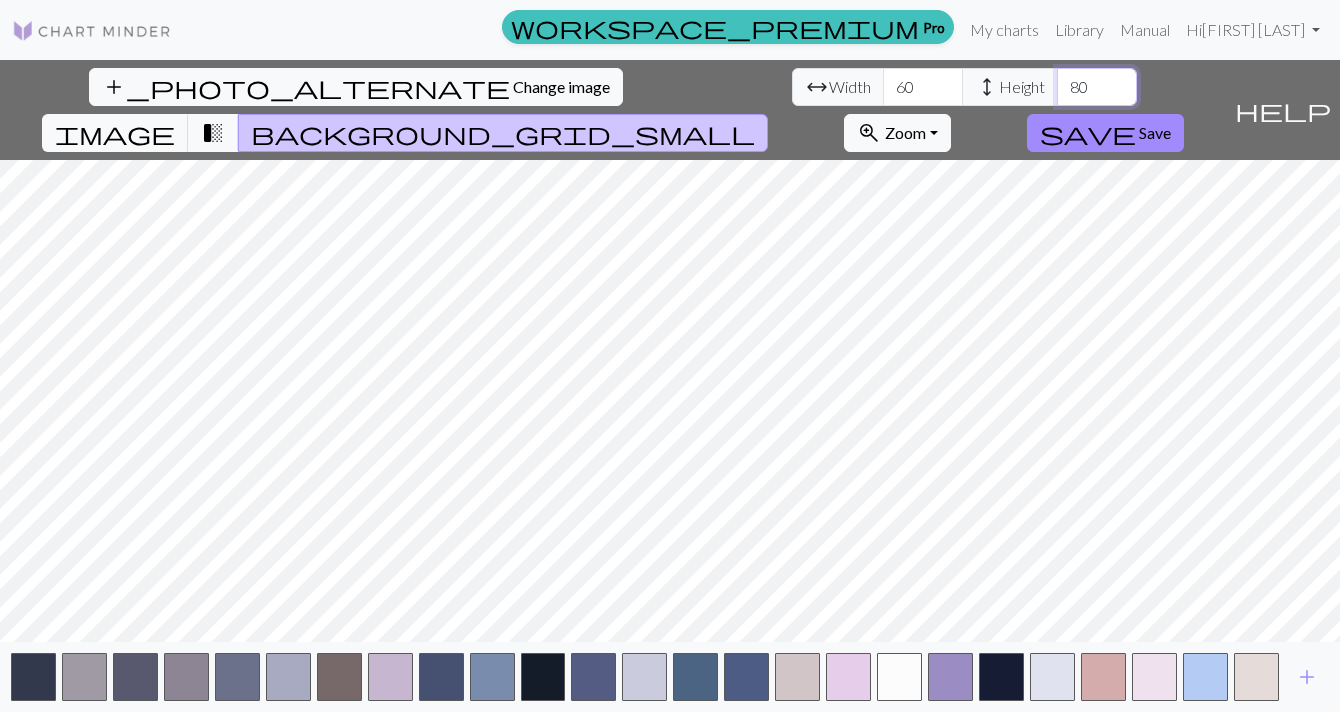 click on "80" at bounding box center [1097, 87] 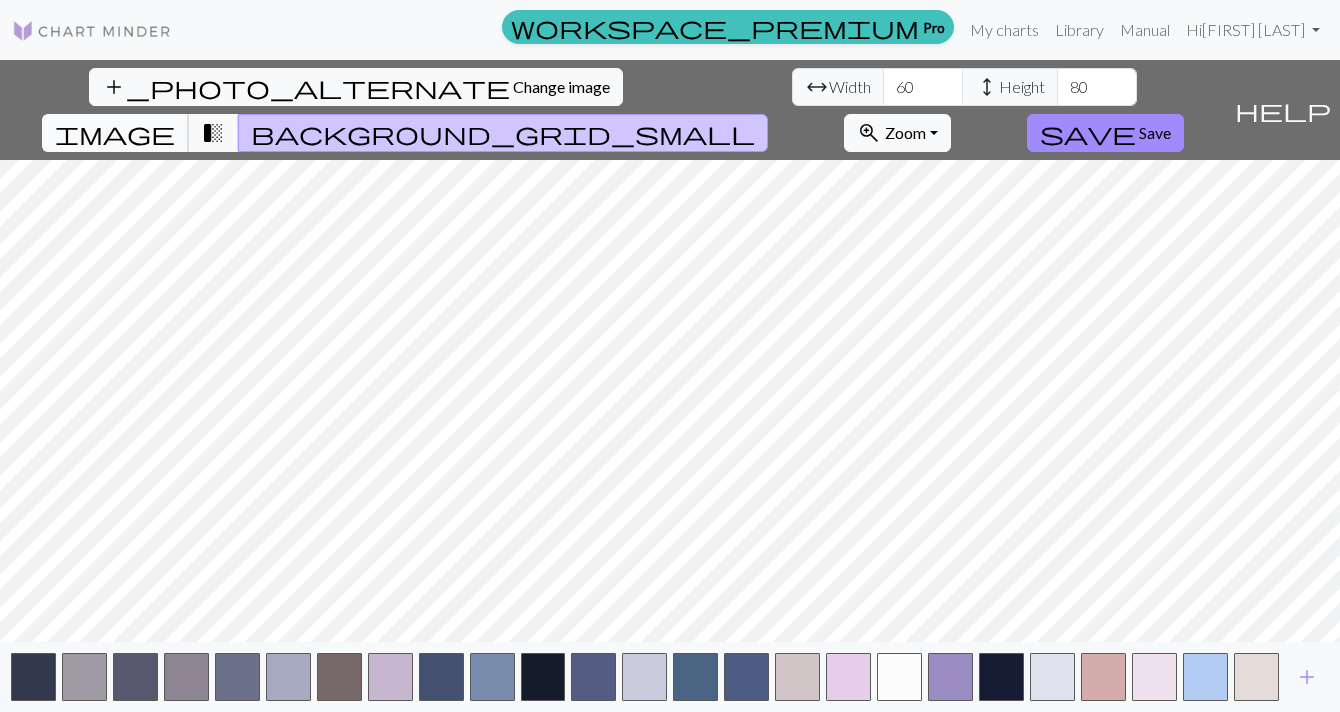 click on "image" at bounding box center (115, 133) 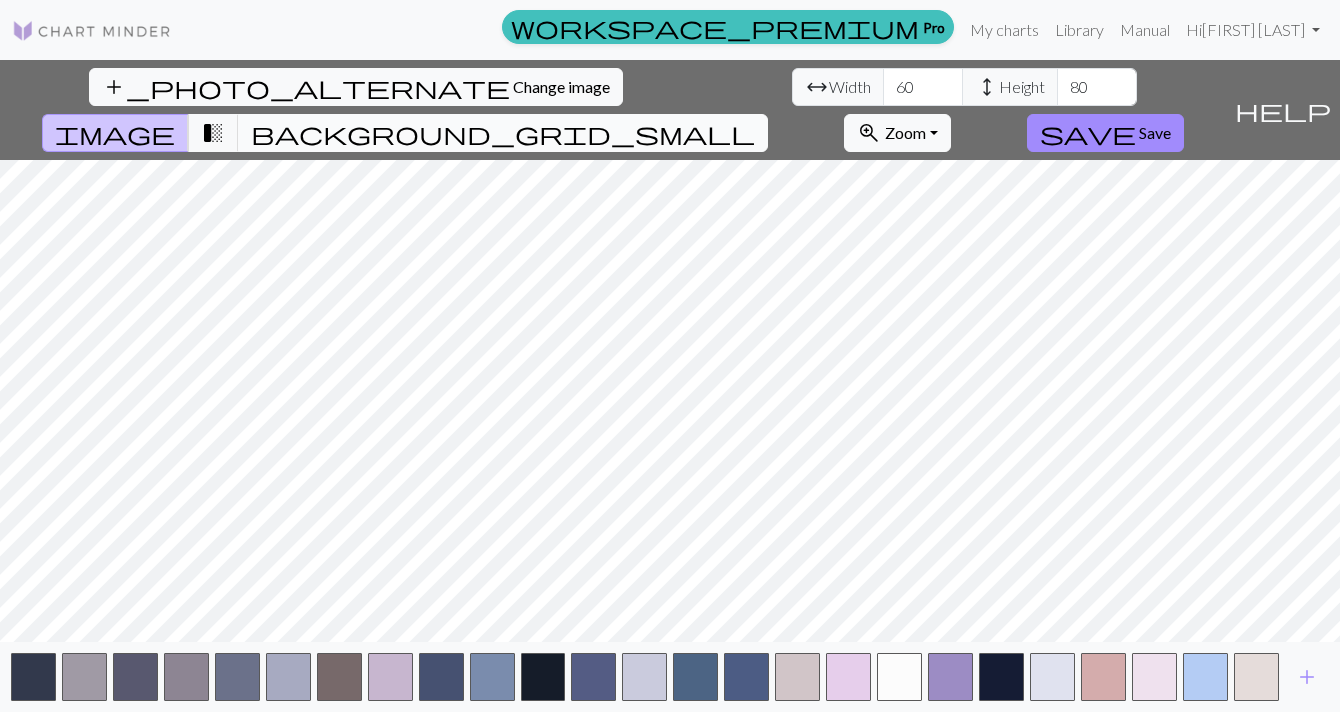 click on "background_grid_small" at bounding box center (503, 133) 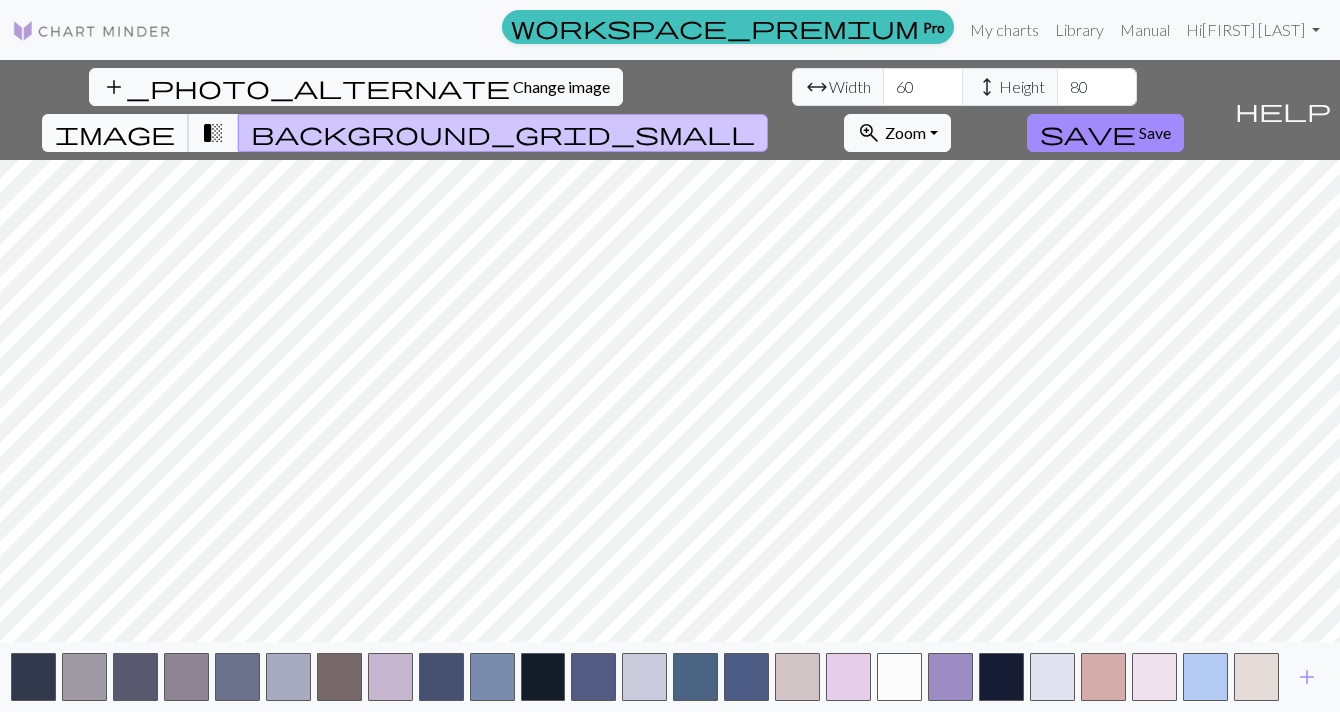 click on "image" at bounding box center [115, 133] 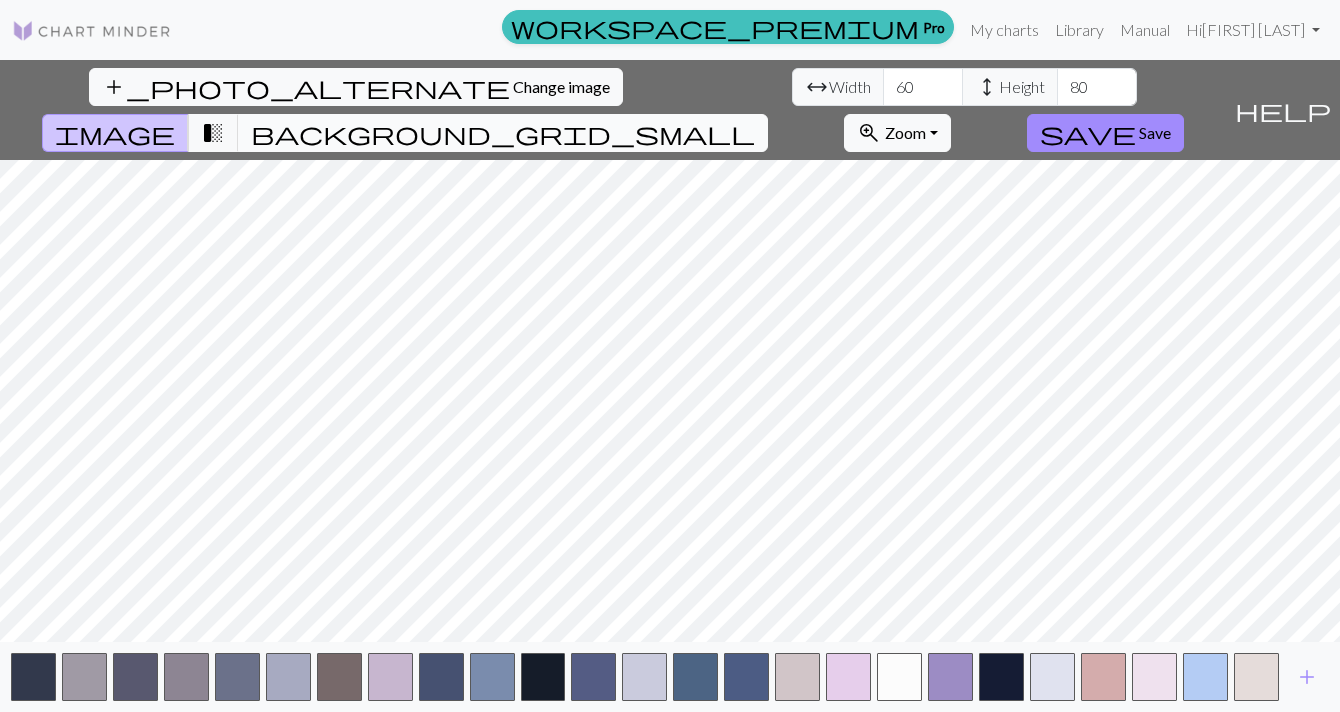 click on "background_grid_small" at bounding box center [503, 133] 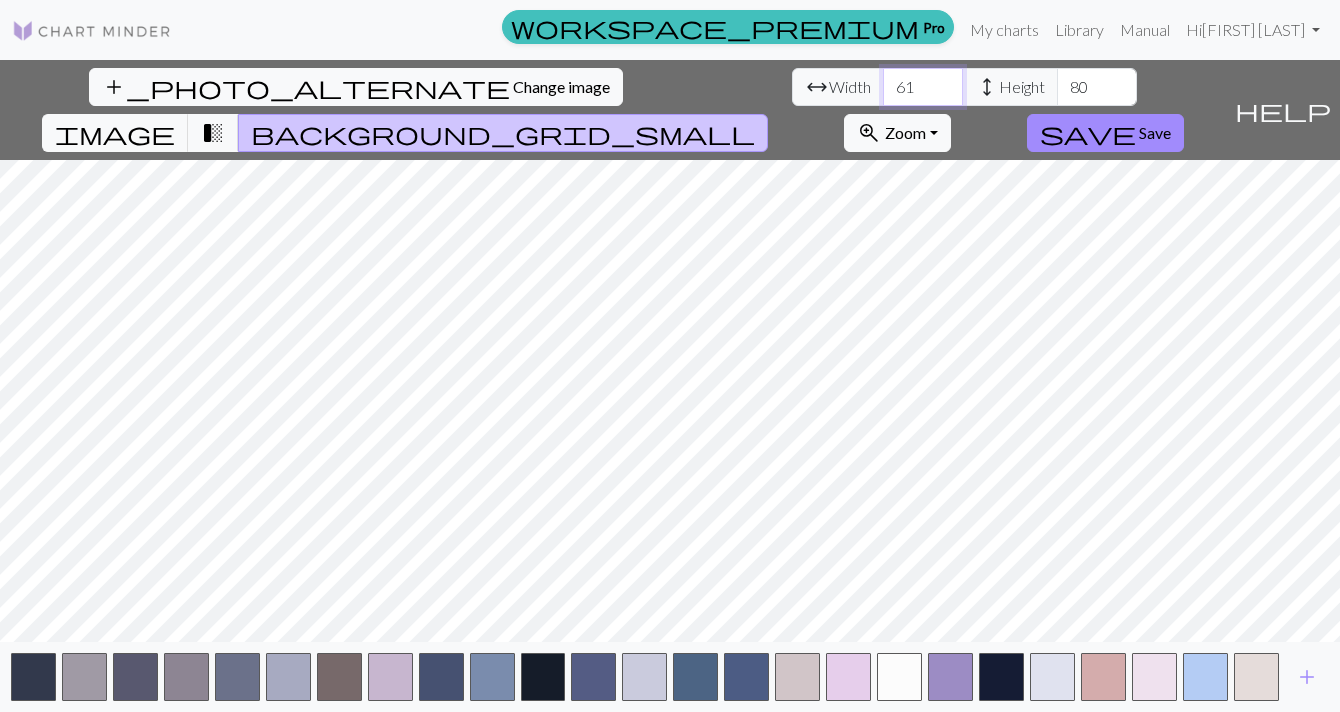 click on "61" at bounding box center (923, 87) 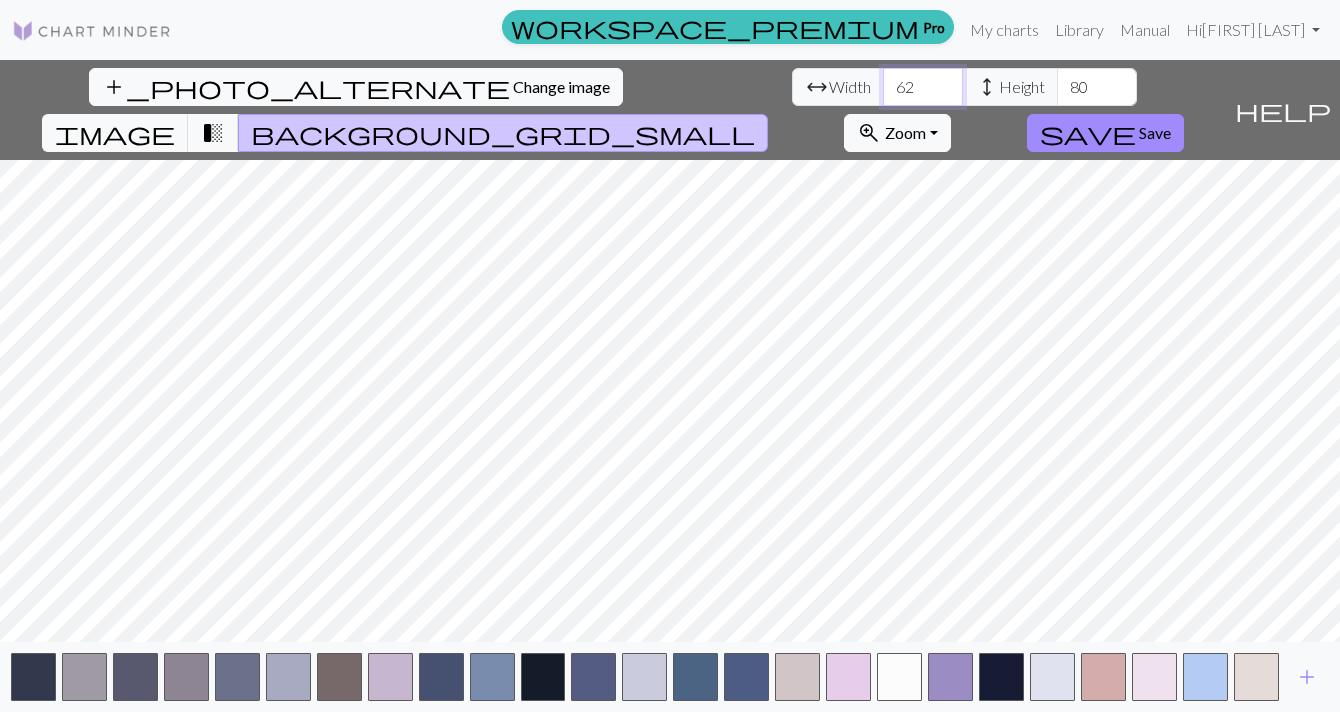 click on "62" at bounding box center (923, 87) 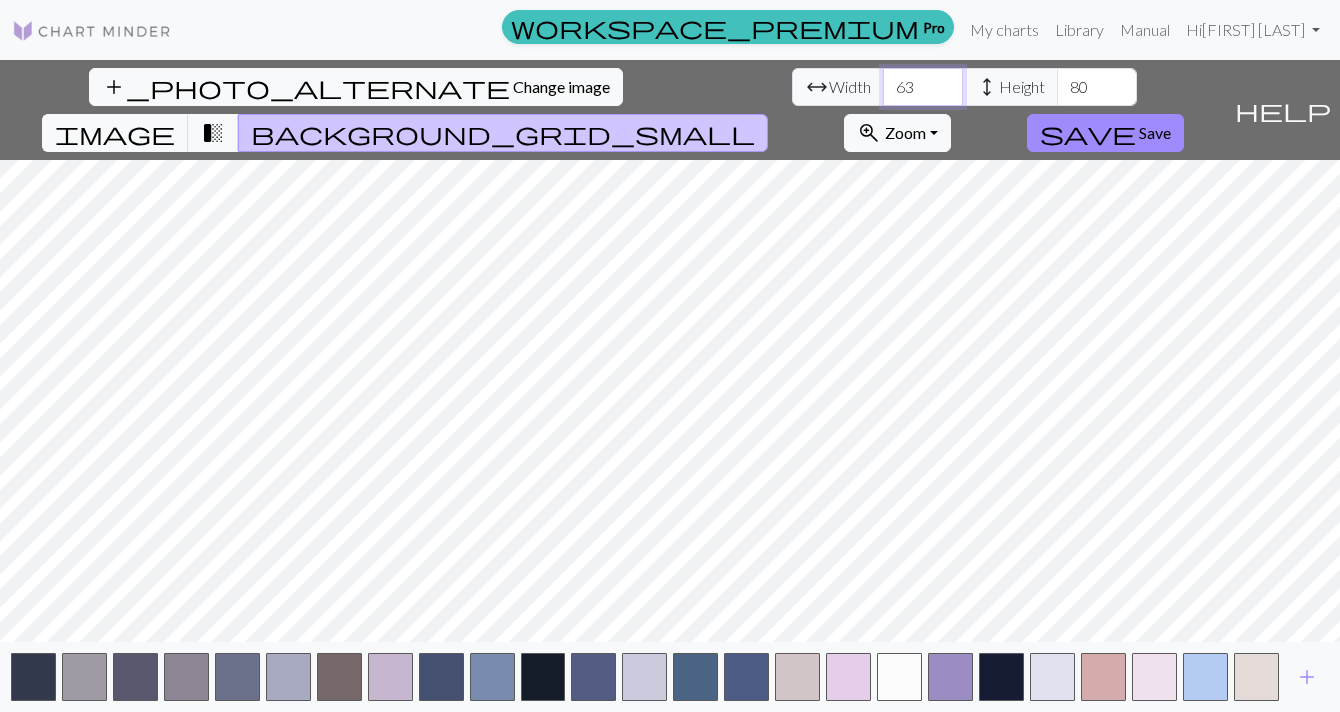 click on "63" at bounding box center (923, 87) 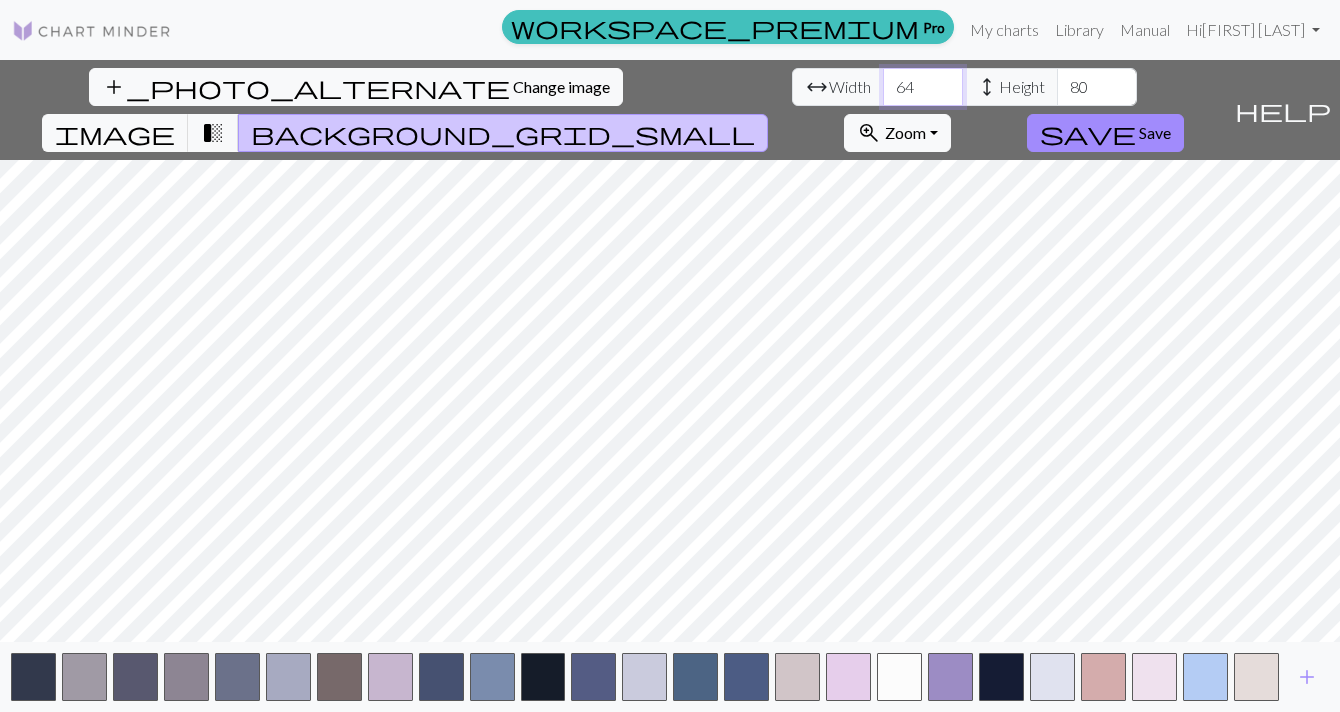 click on "64" at bounding box center [923, 87] 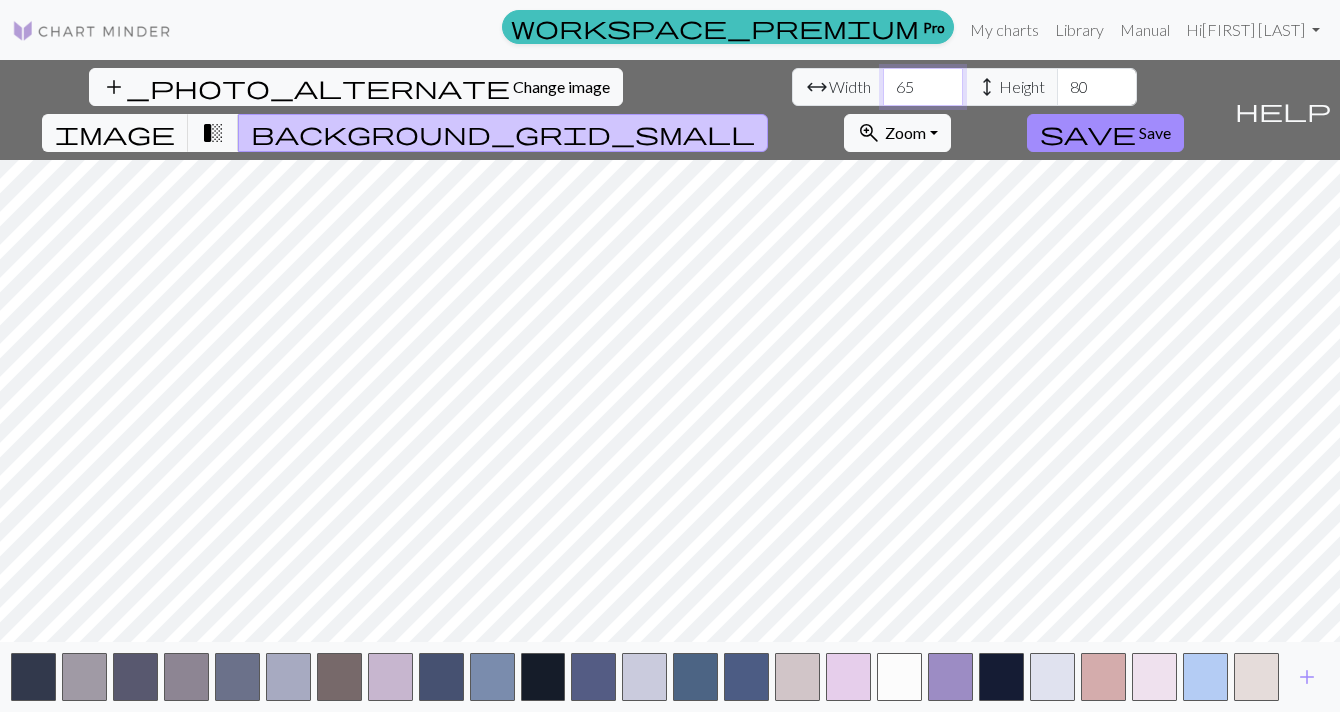 click on "65" at bounding box center [923, 87] 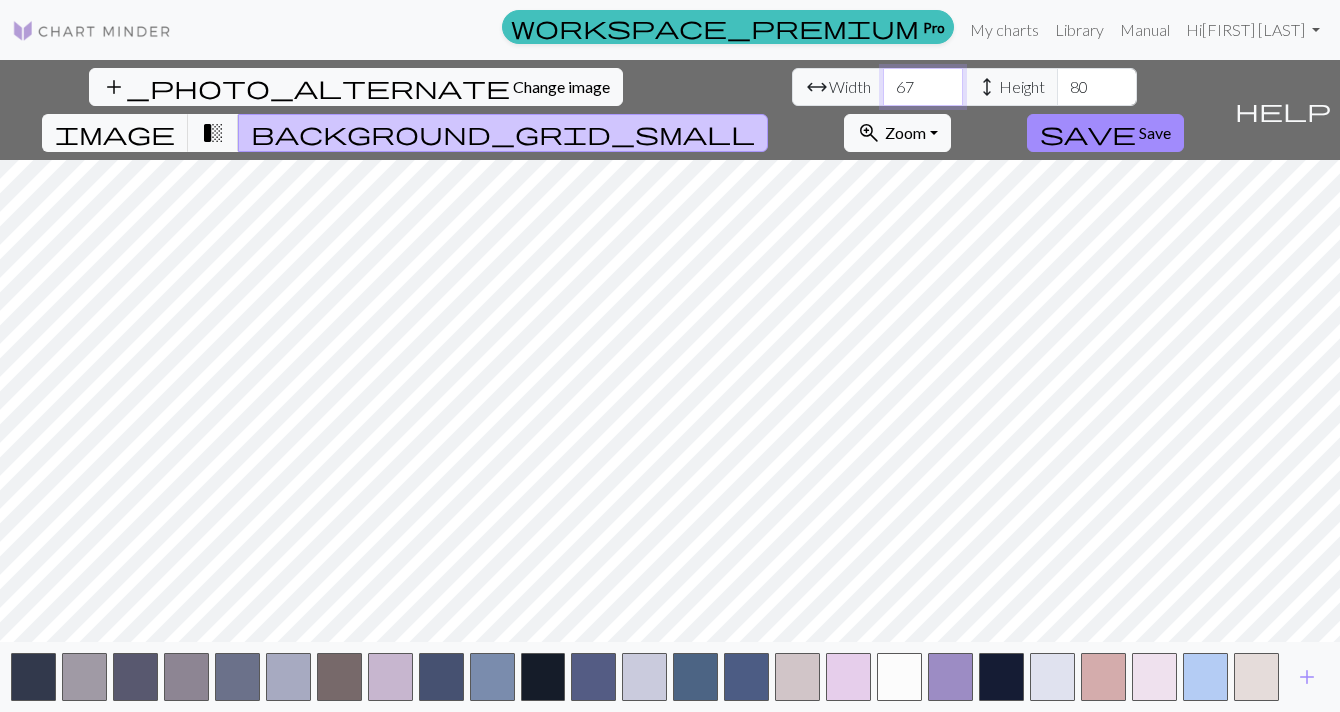 click on "67" at bounding box center [923, 87] 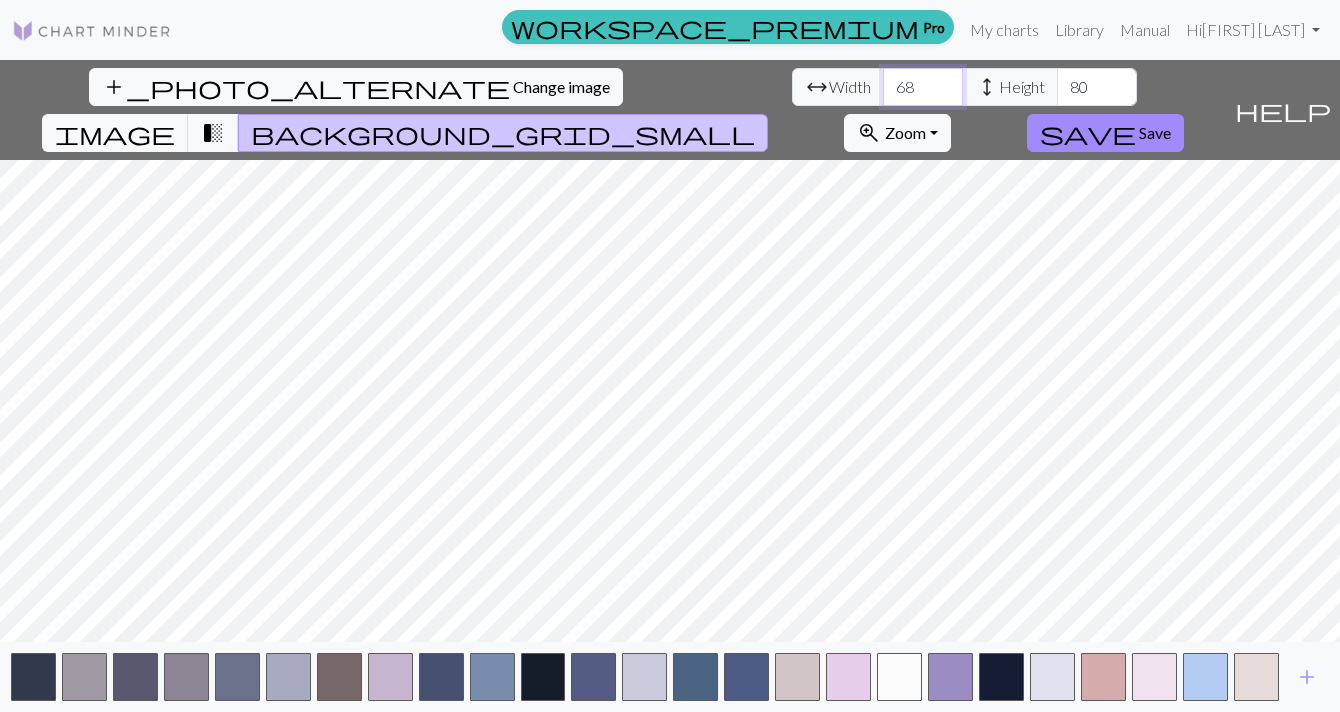 click on "68" at bounding box center (923, 87) 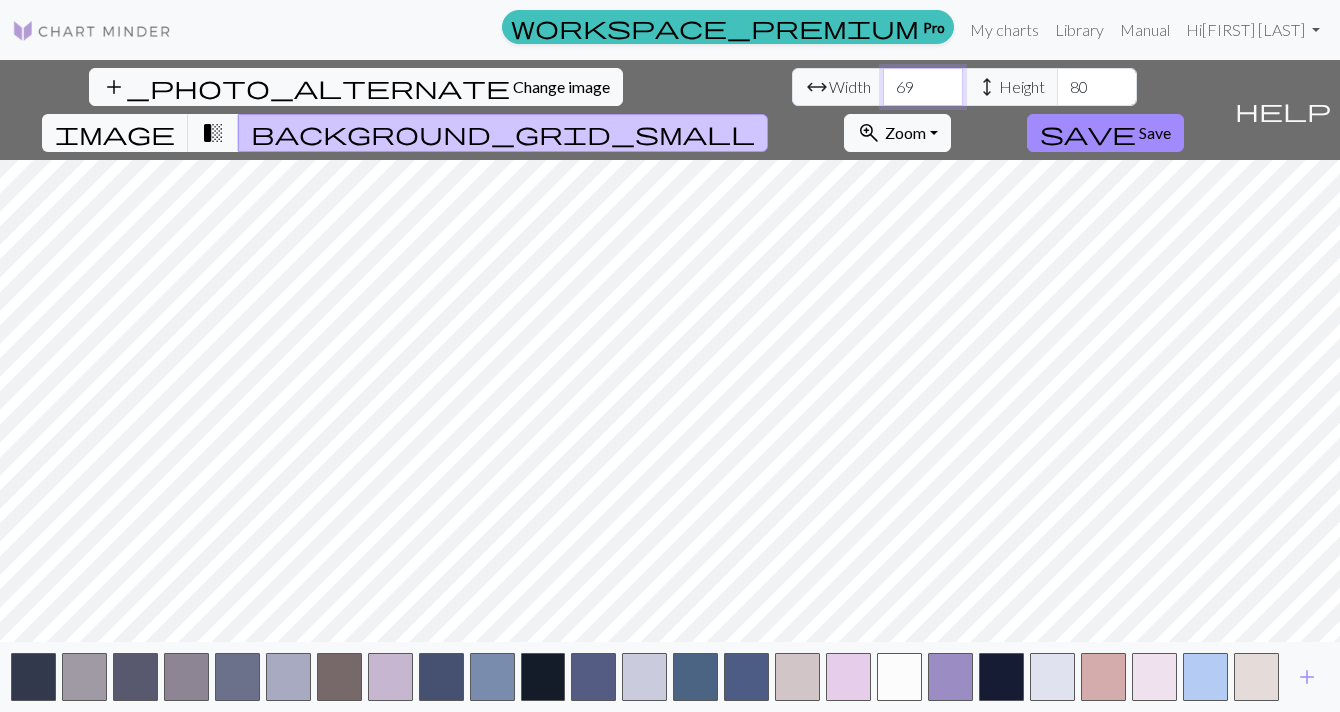 click on "69" at bounding box center (923, 87) 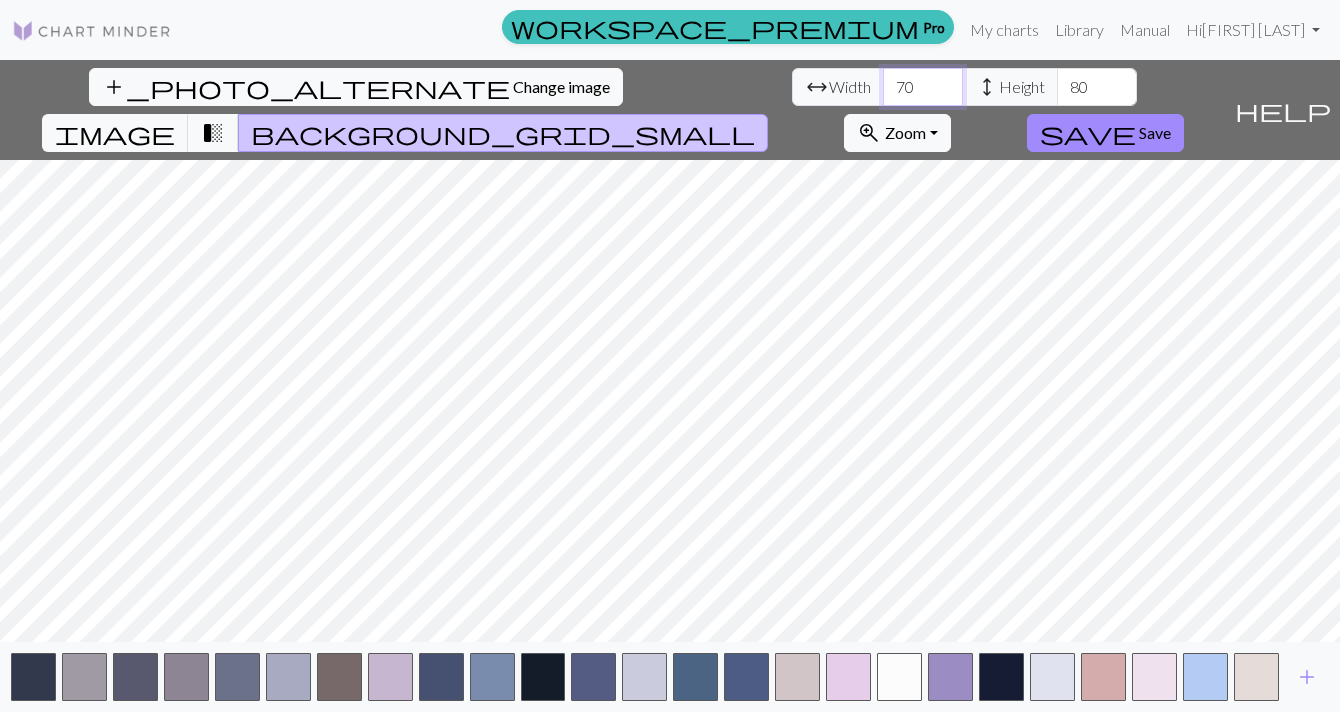 click on "70" at bounding box center [923, 87] 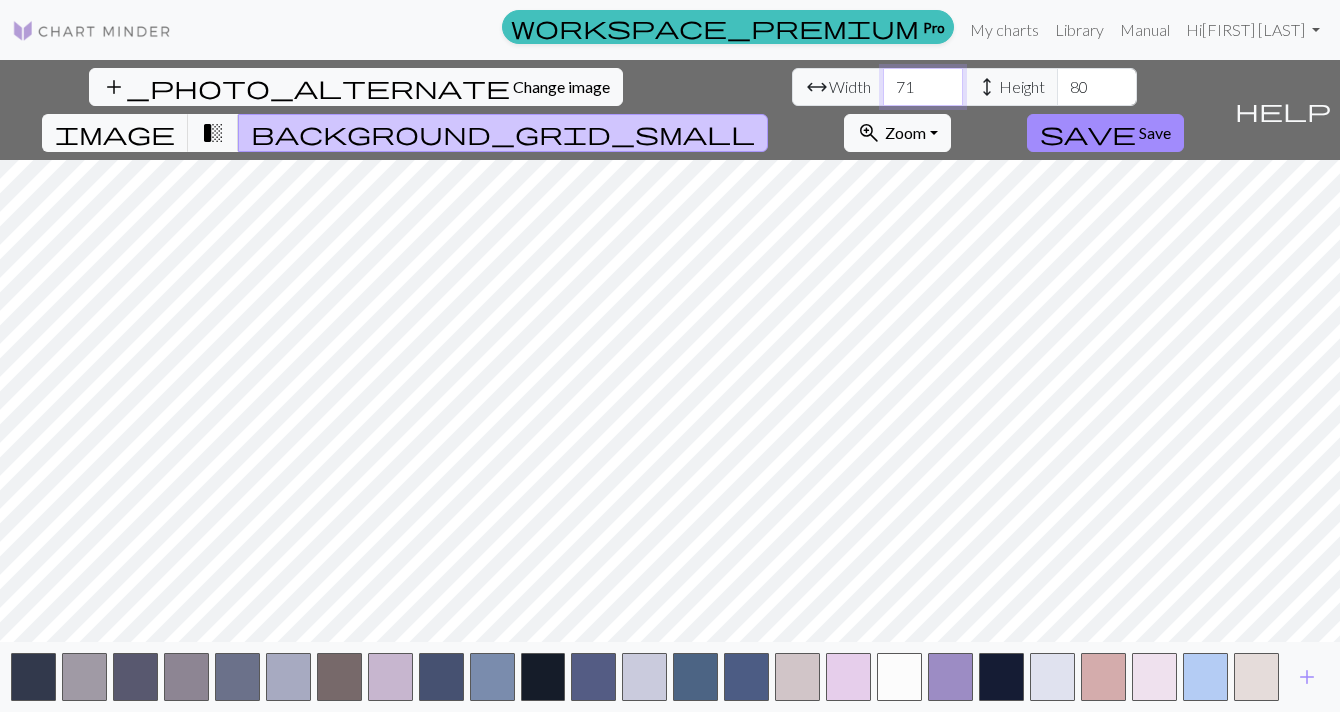 click on "71" at bounding box center (923, 87) 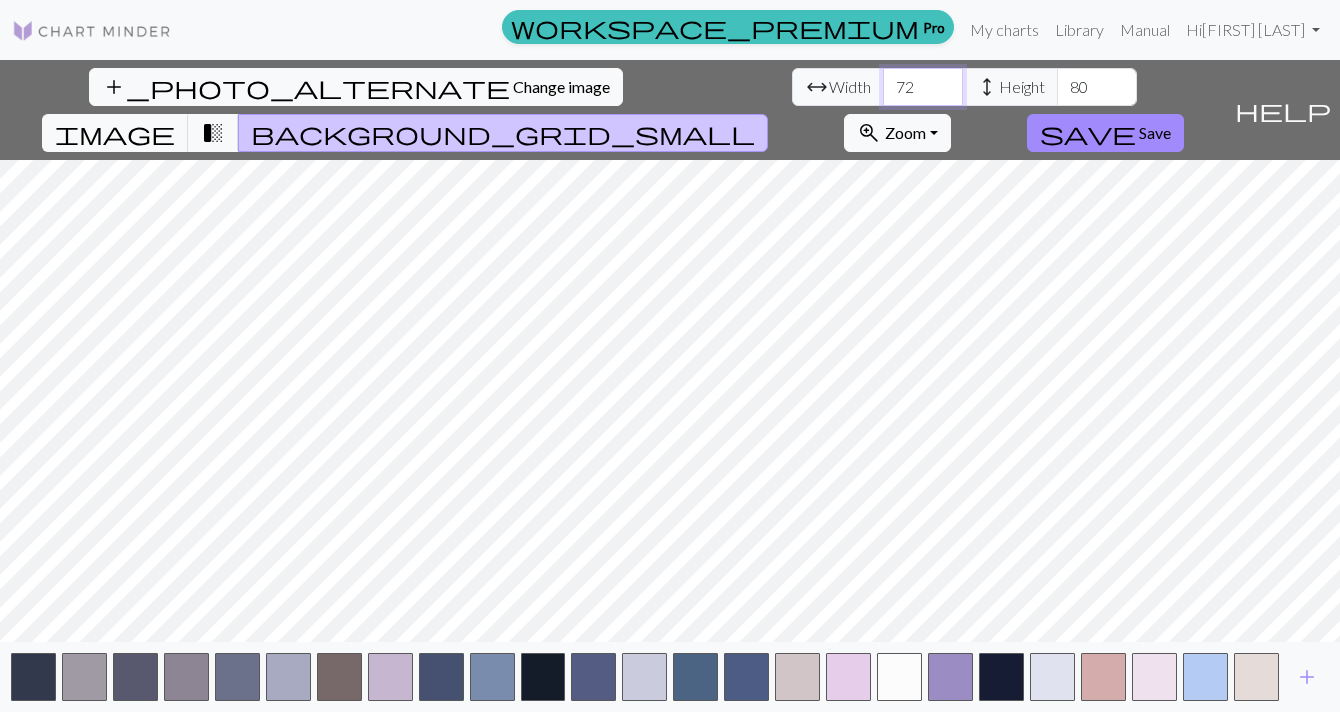 click on "72" at bounding box center (923, 87) 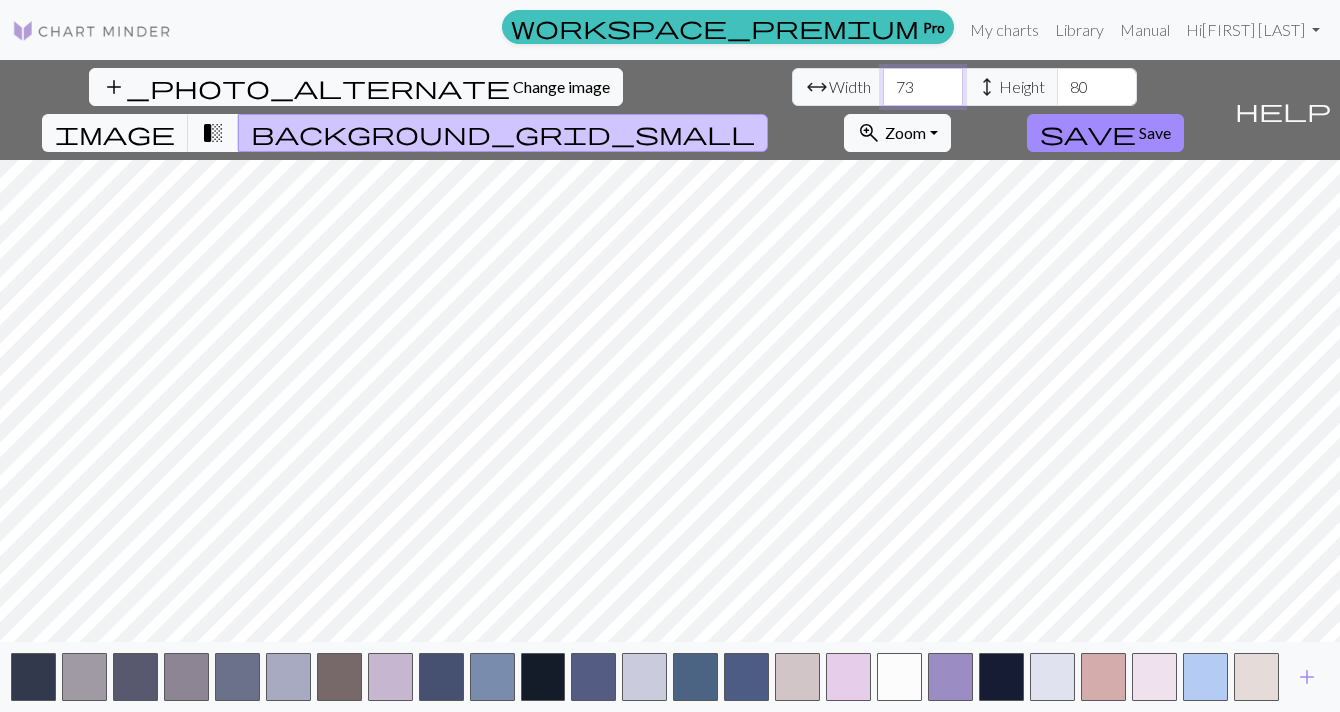 click on "74" at bounding box center [923, 87] 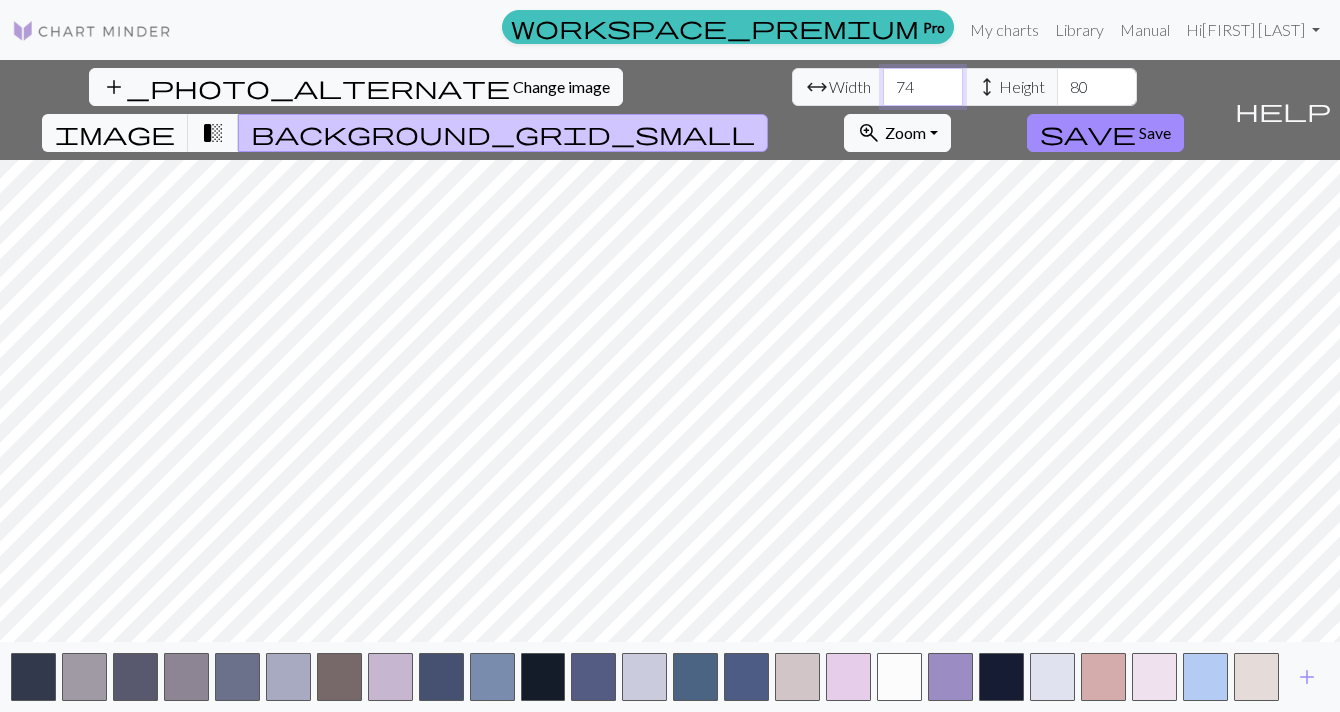 type on "75" 